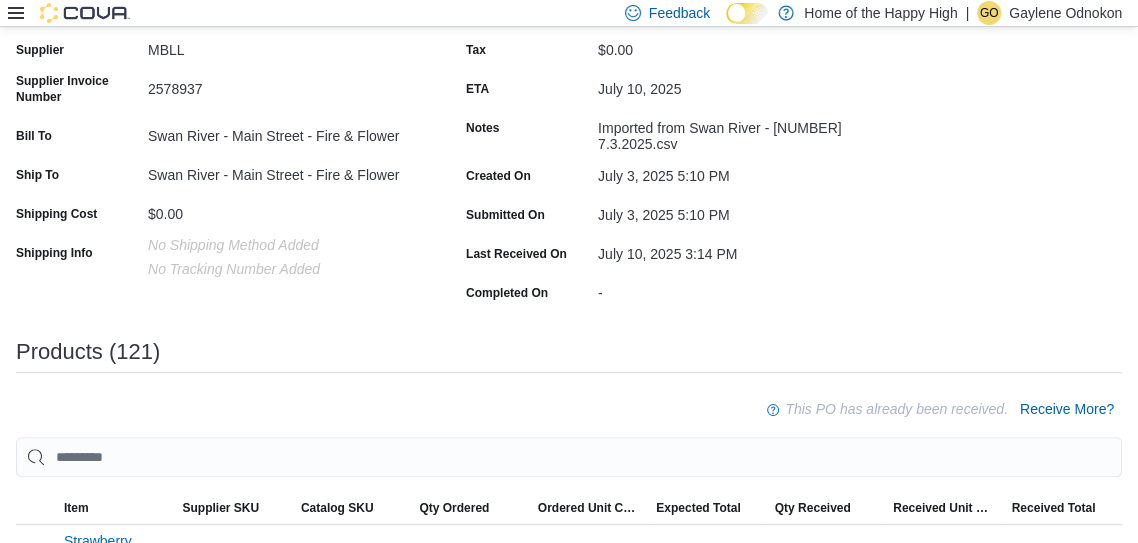 scroll, scrollTop: 0, scrollLeft: 0, axis: both 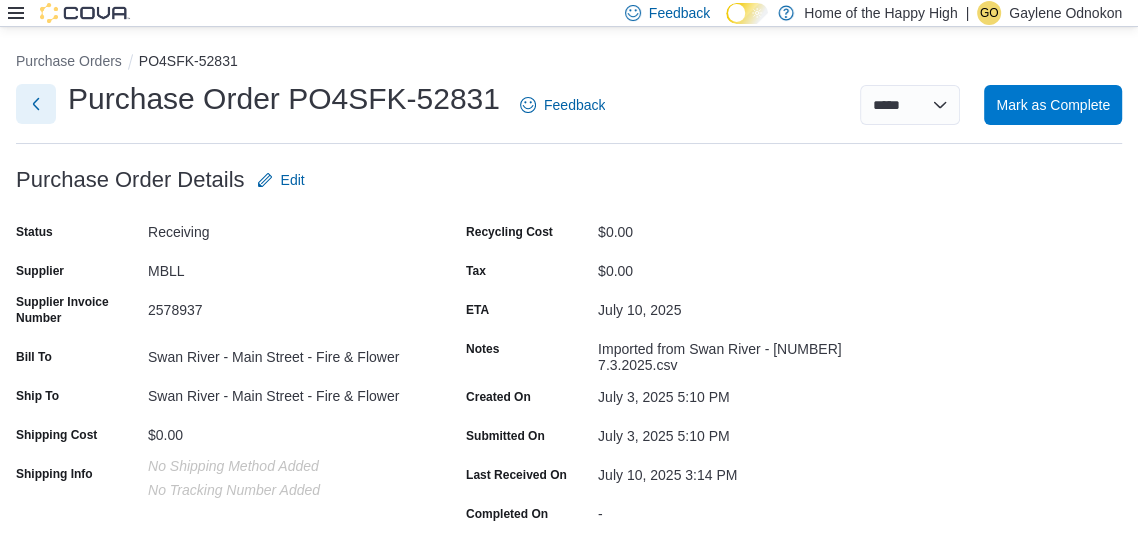 click at bounding box center (36, 104) 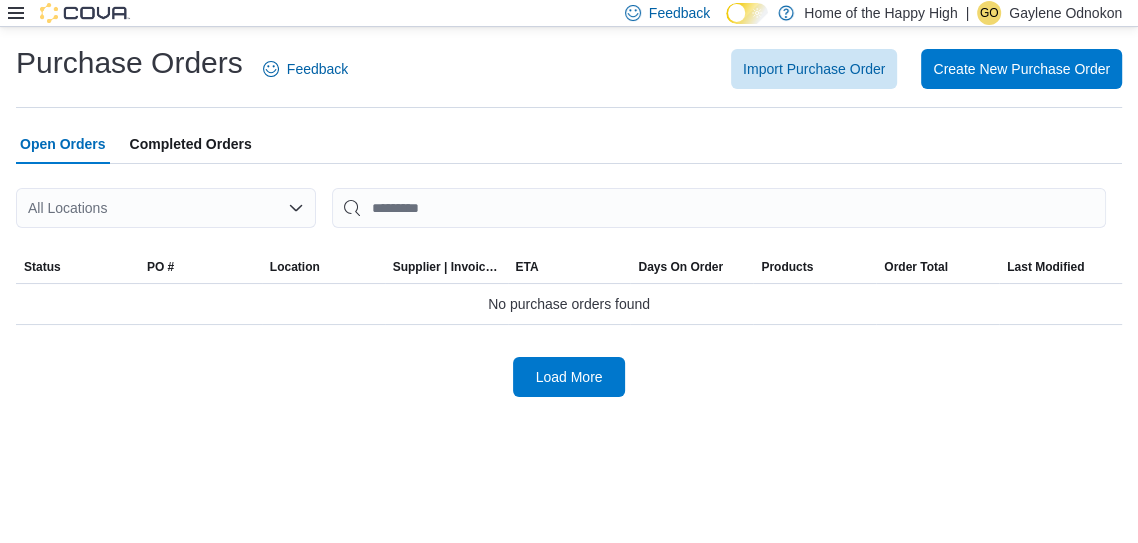 click on "All Locations" at bounding box center [166, 208] 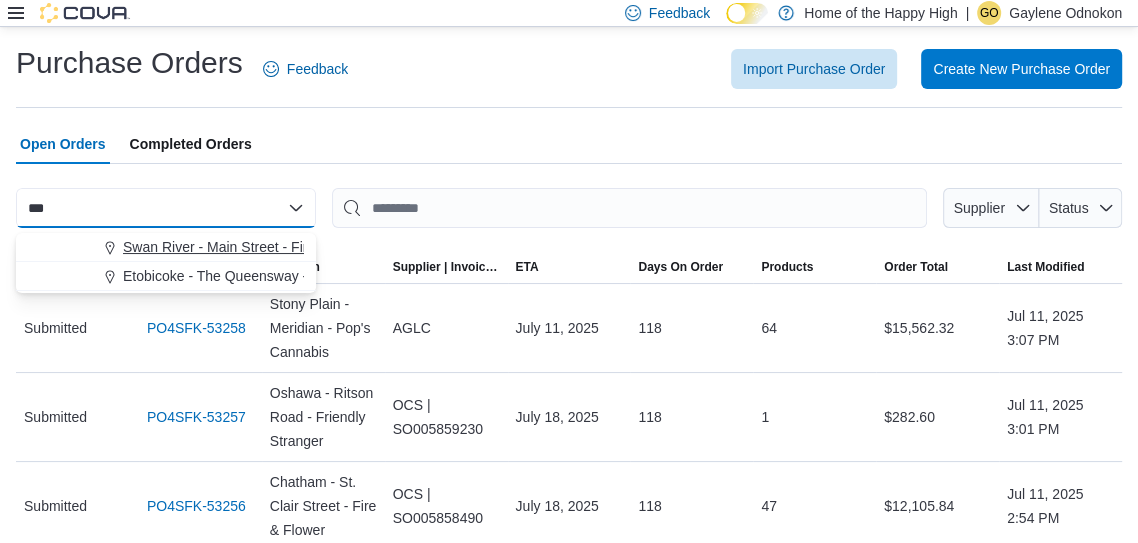 type on "***" 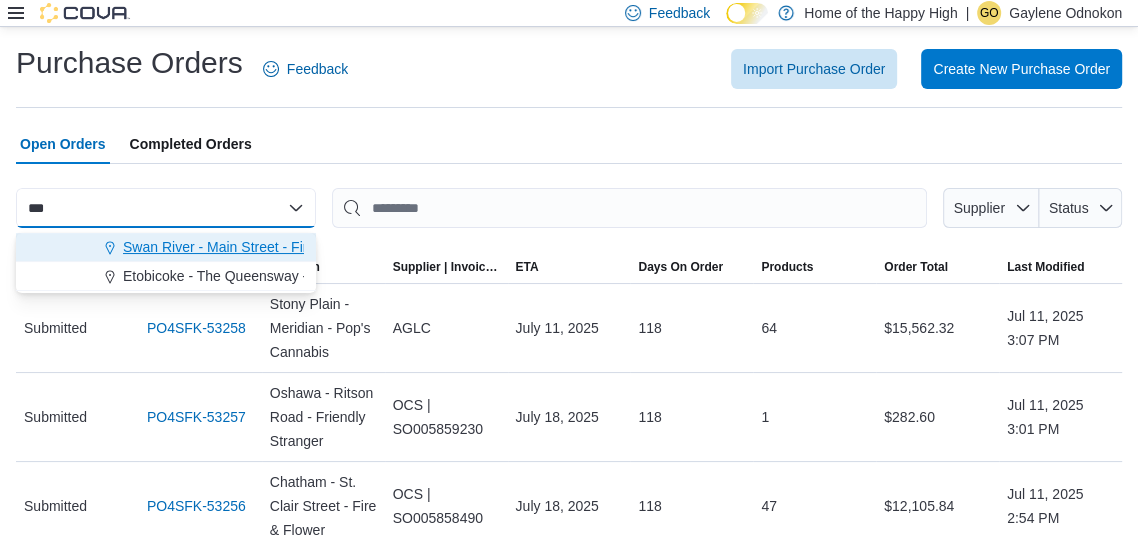 click on "Swan River - Main Street - Fire & Flower" at bounding box center (248, 247) 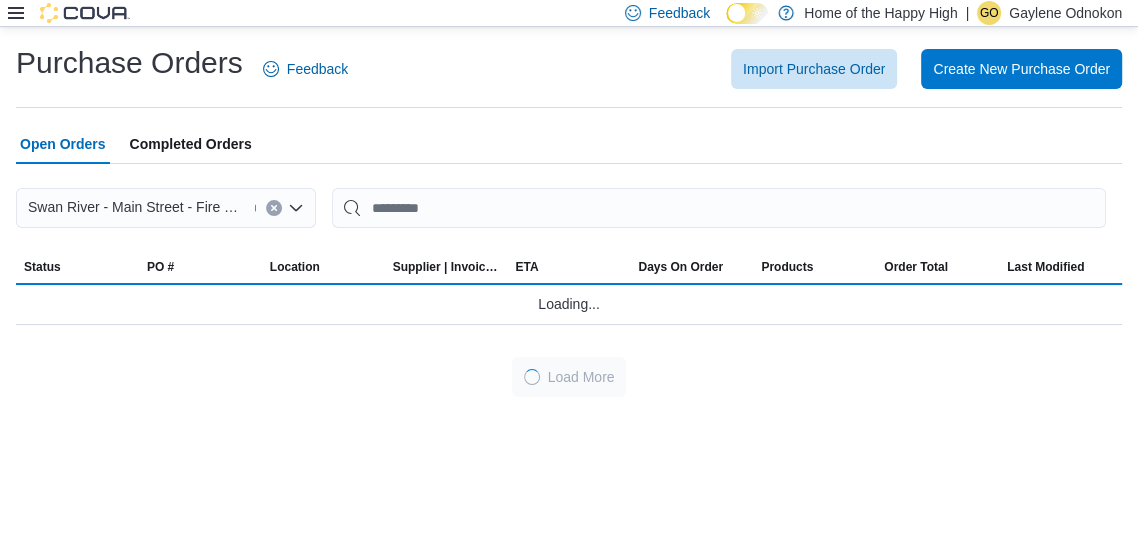 type 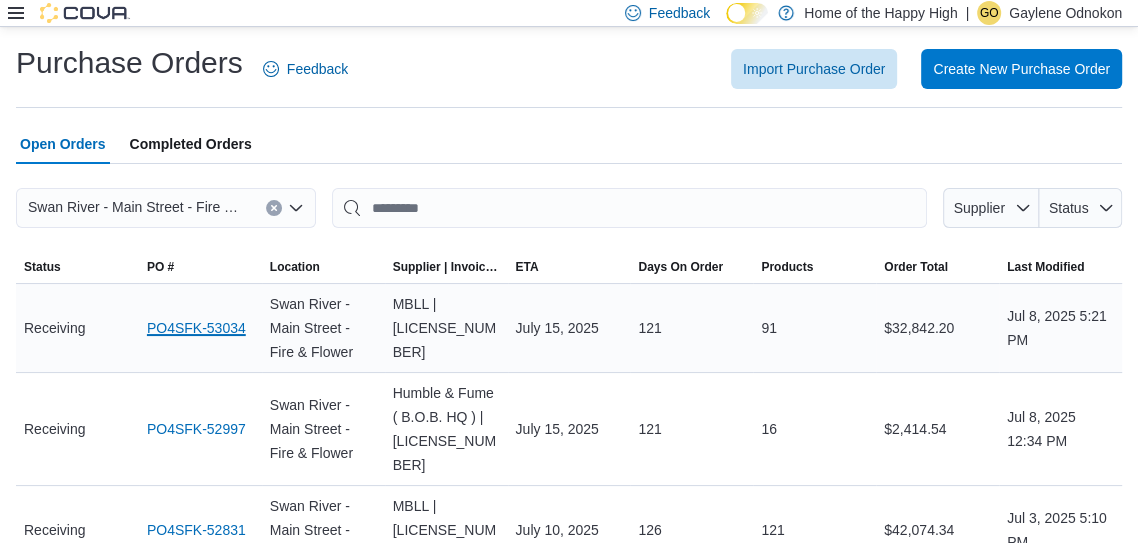click on "PO4SFK-53034" at bounding box center (196, 328) 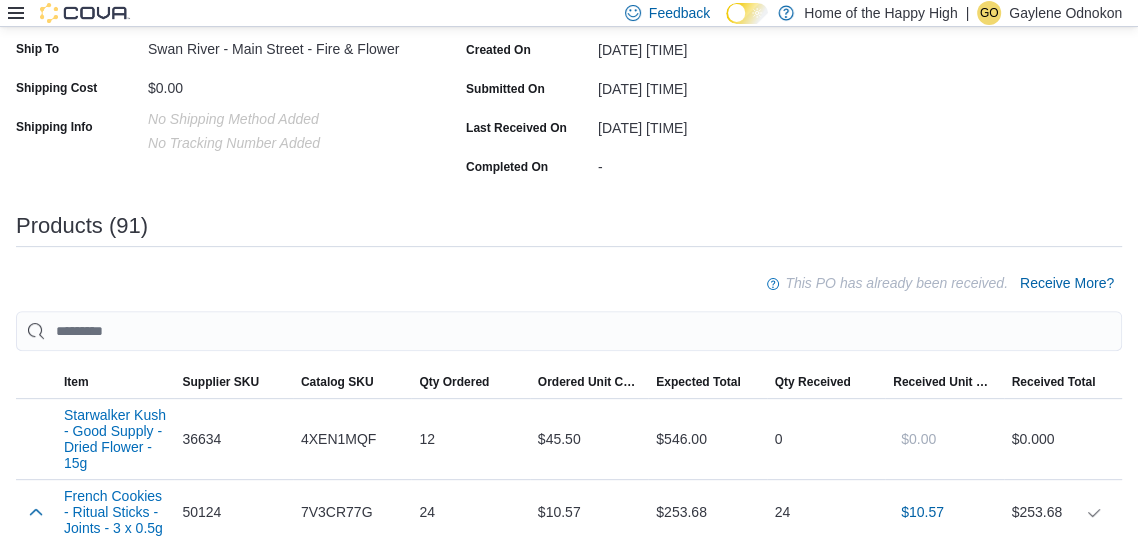 scroll, scrollTop: 358, scrollLeft: 0, axis: vertical 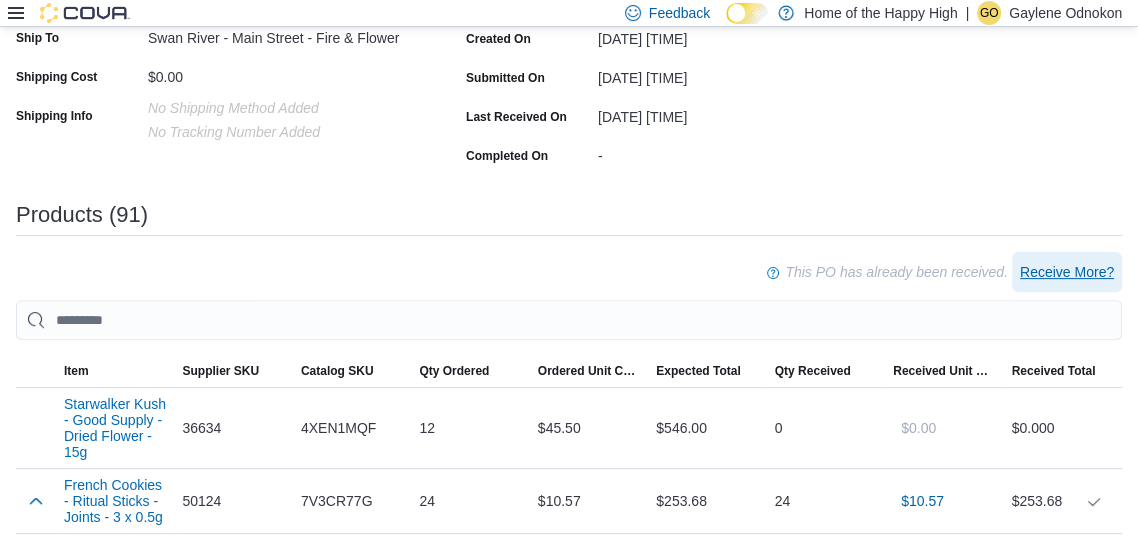 click on "Receive More?" at bounding box center (1067, 272) 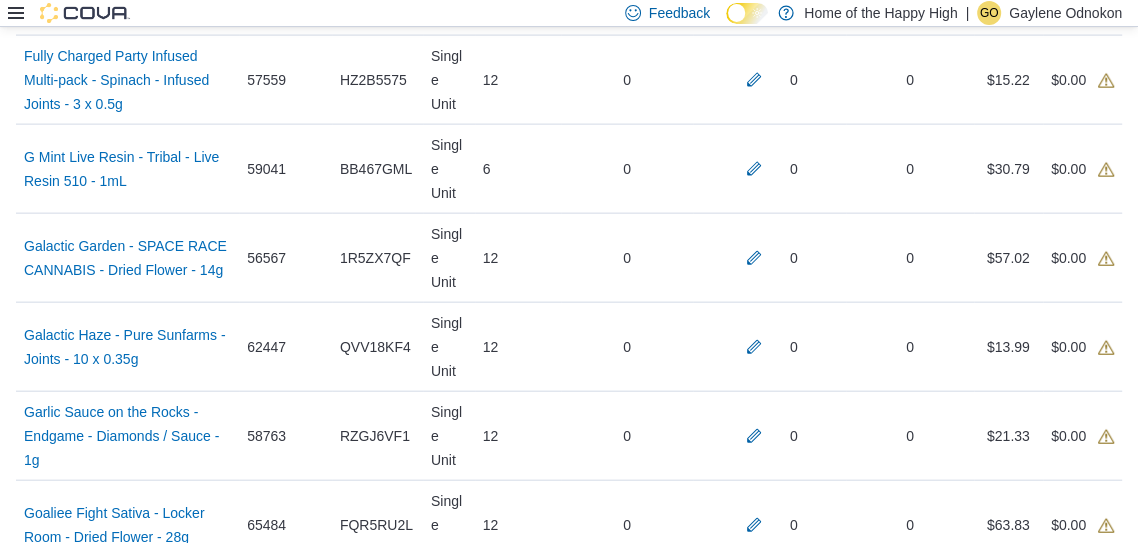 scroll, scrollTop: 3006, scrollLeft: 0, axis: vertical 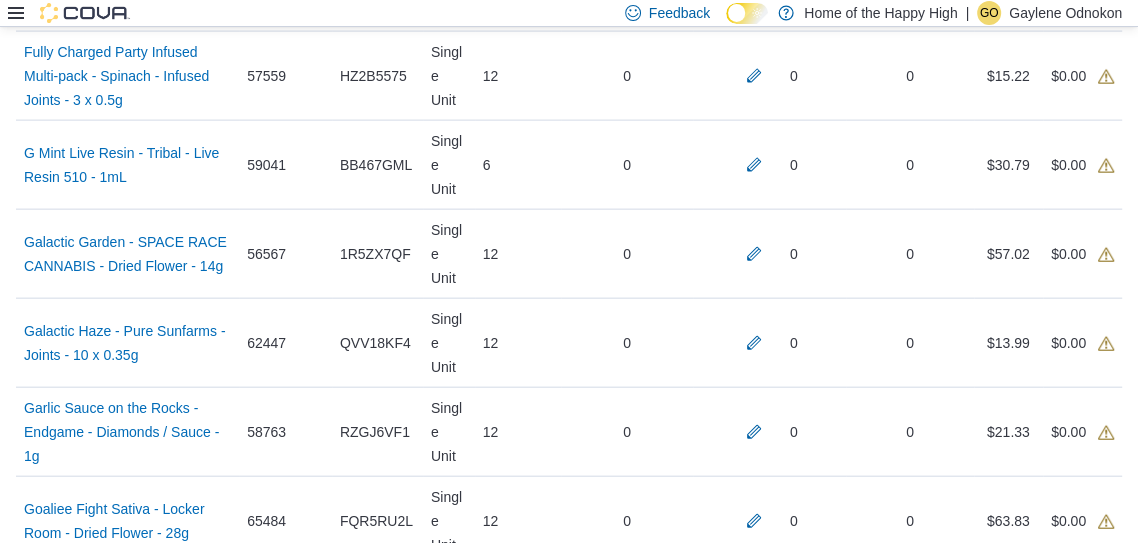 click at bounding box center (754, 1143) 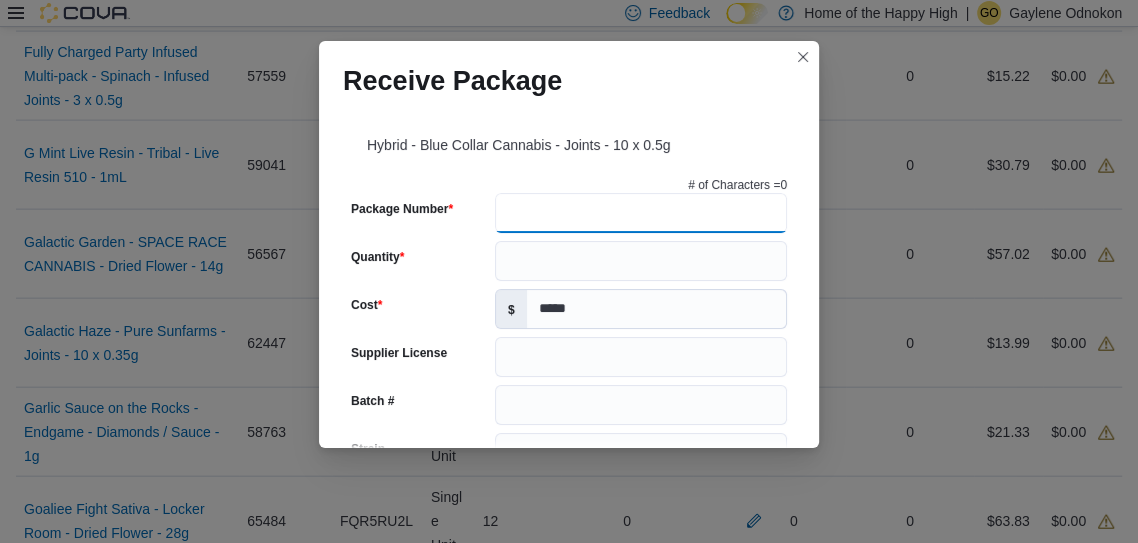 click on "Package Number" at bounding box center (641, 213) 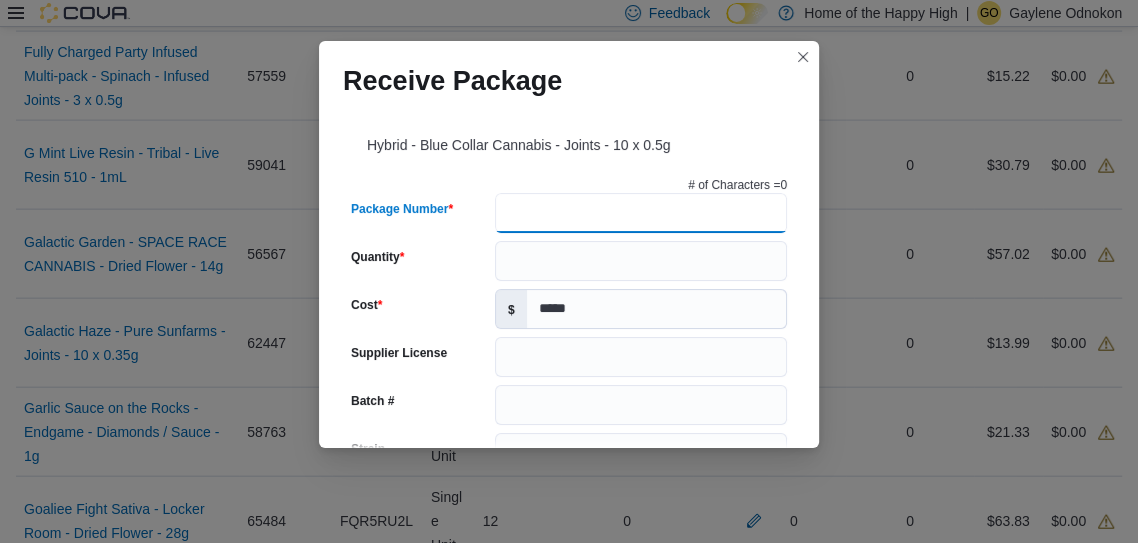 scroll, scrollTop: 3055, scrollLeft: 0, axis: vertical 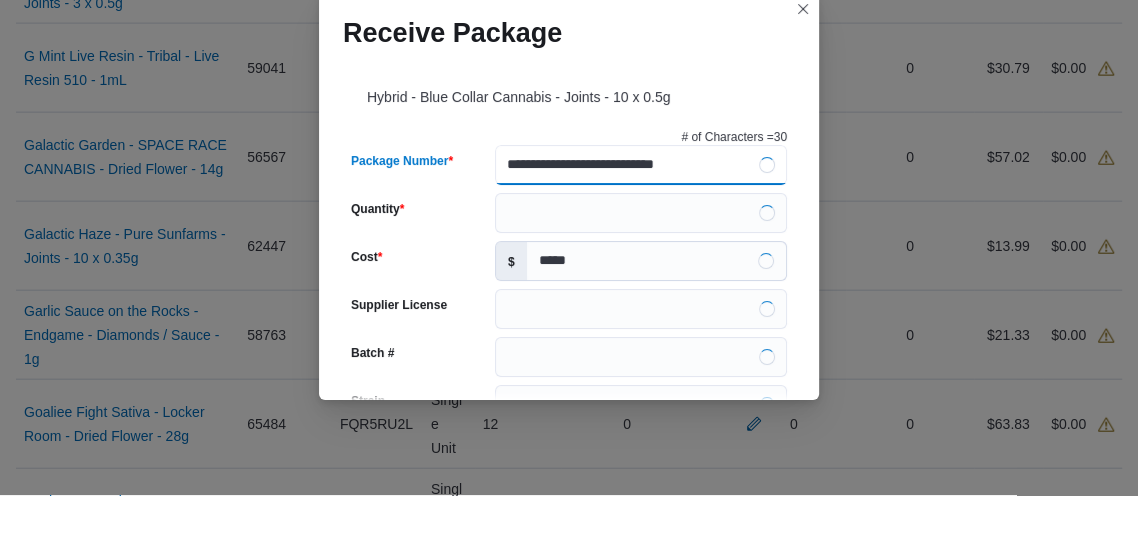 type on "**********" 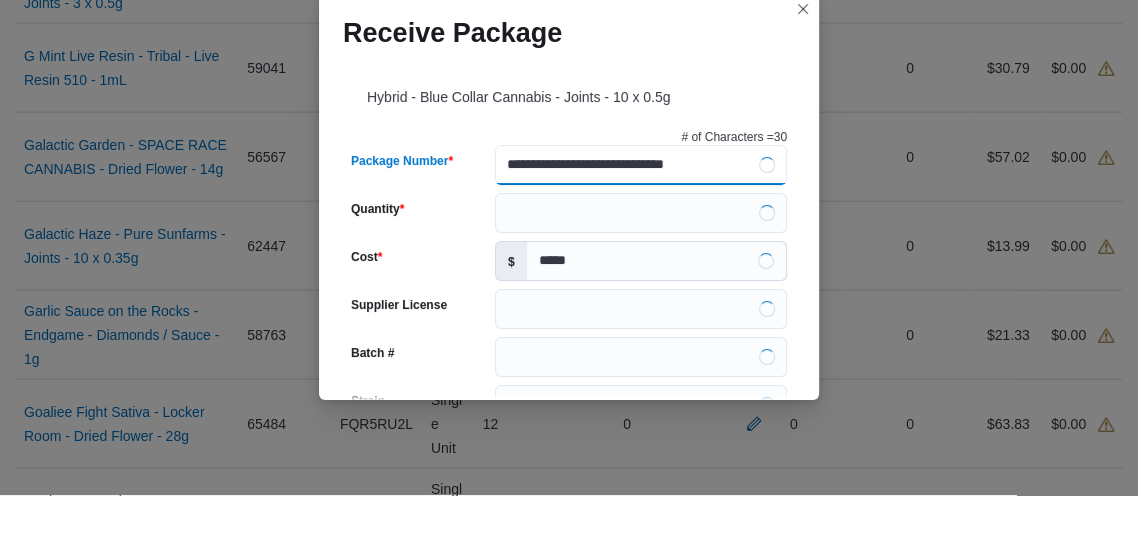 type on "**********" 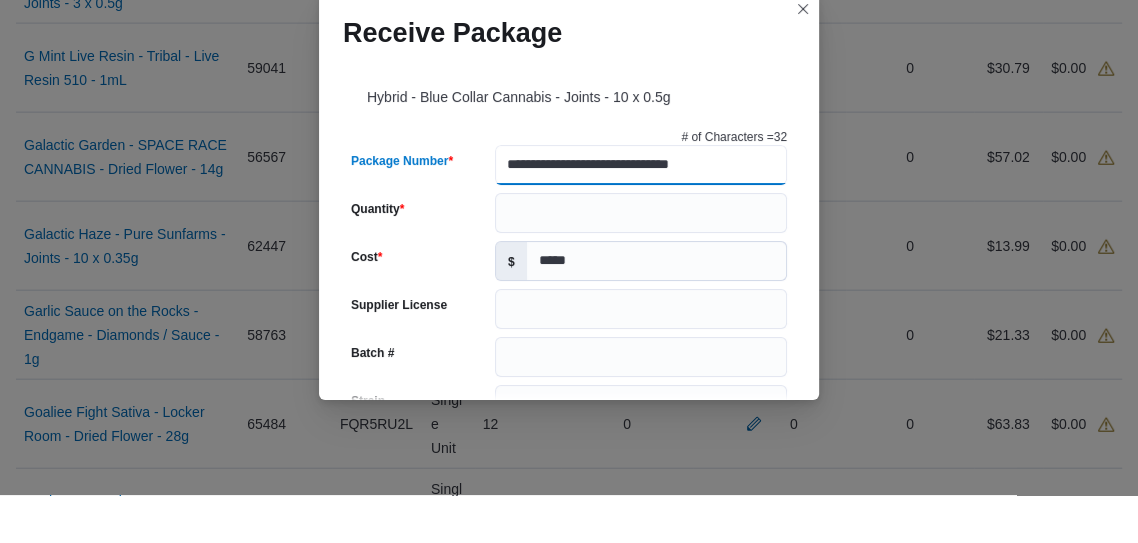 type on "**********" 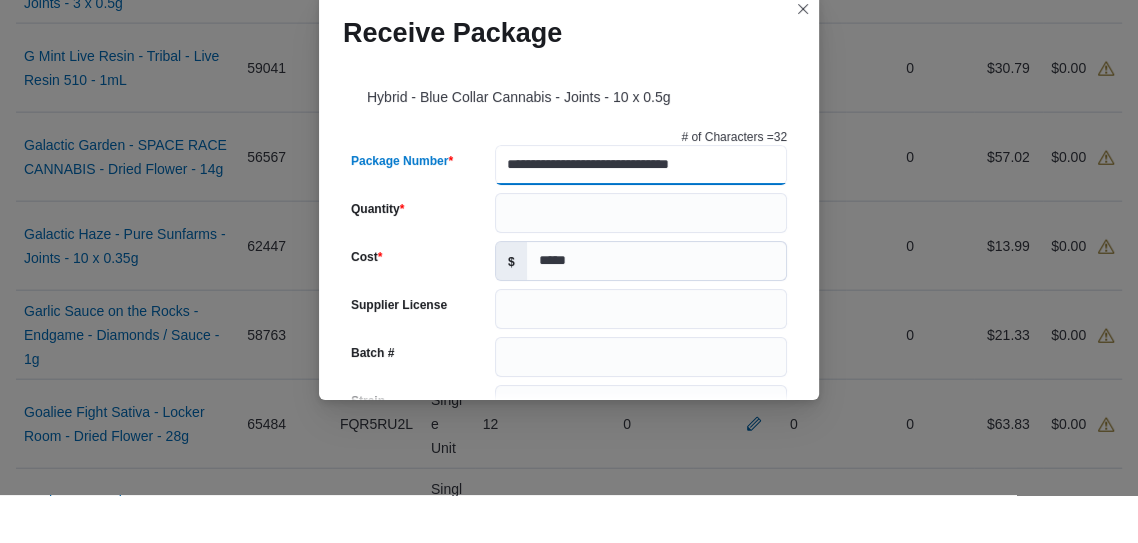 type 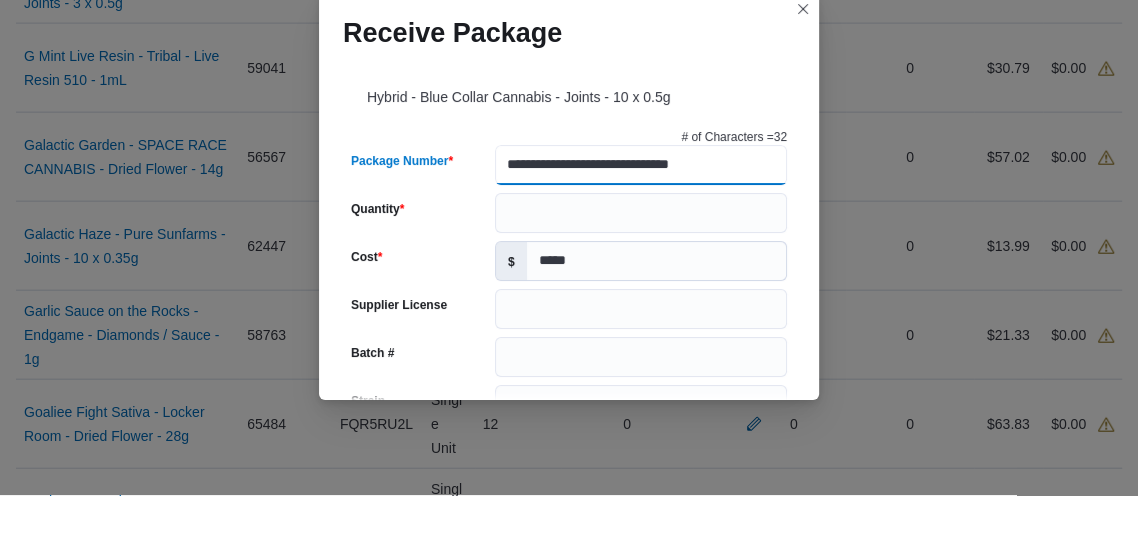type 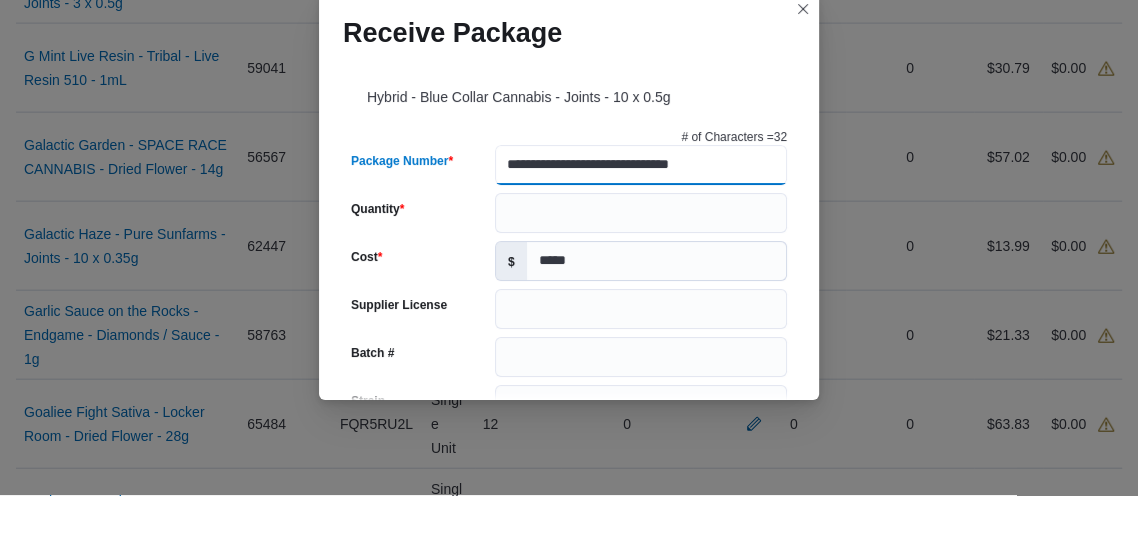 type on "**********" 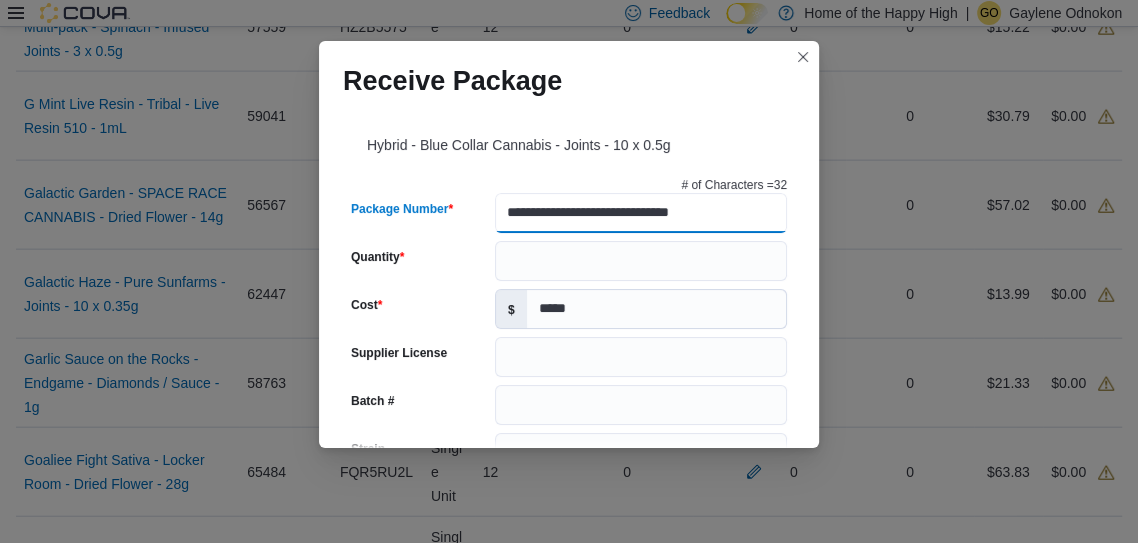 scroll, scrollTop: 0, scrollLeft: 0, axis: both 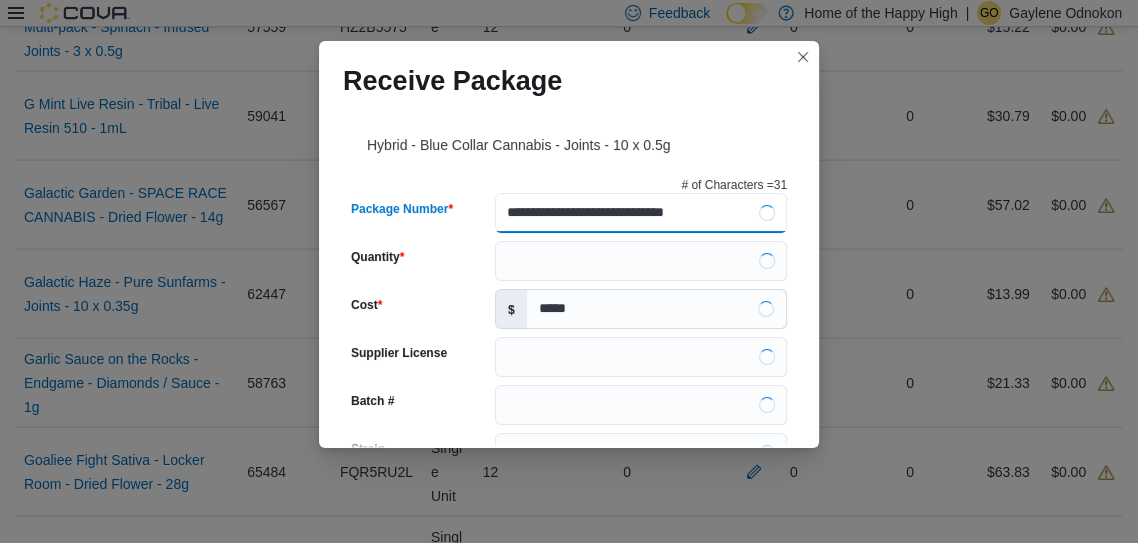 type on "**********" 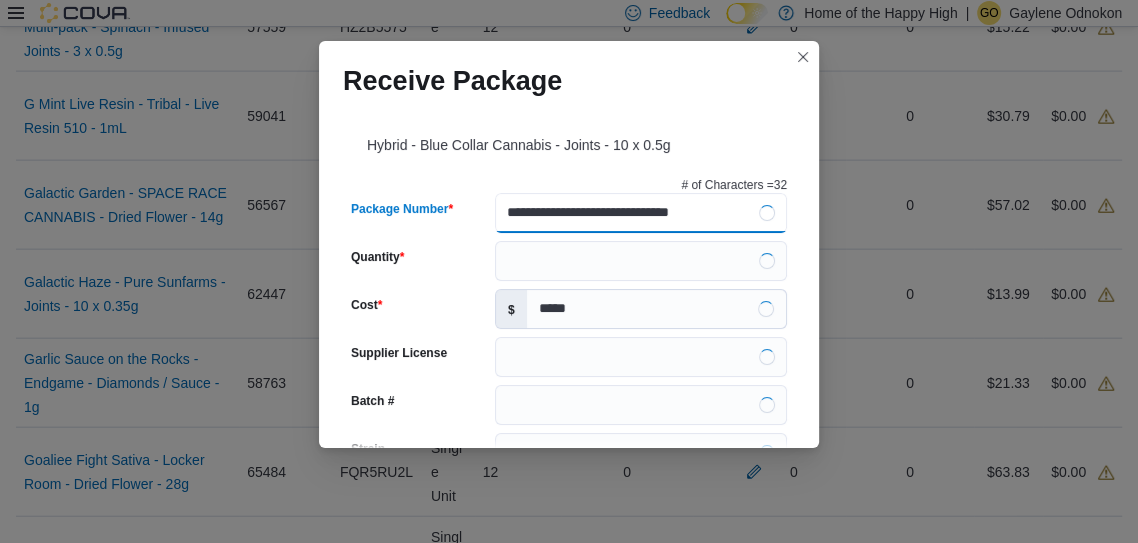 type on "**********" 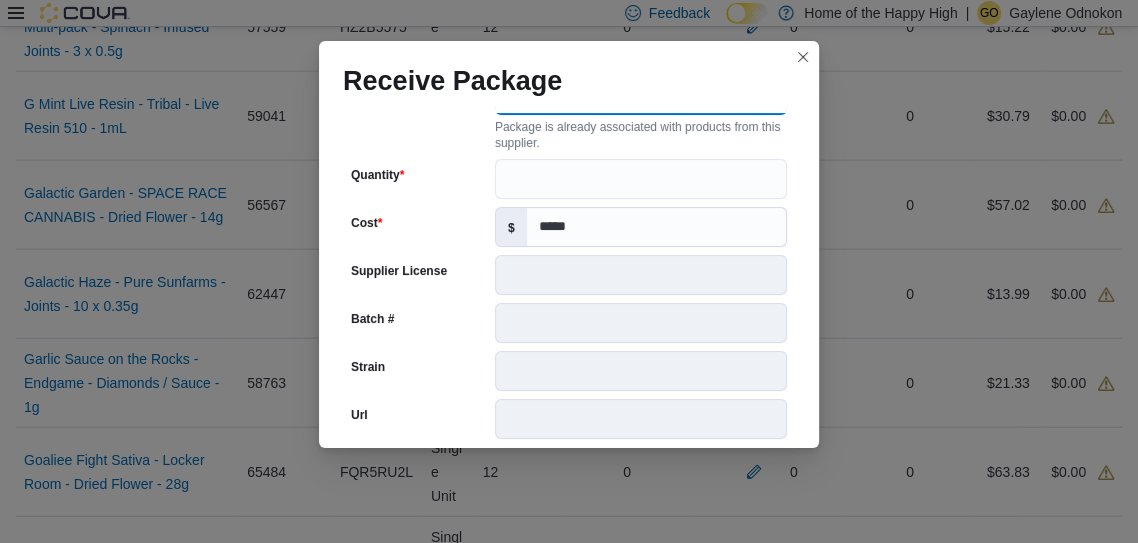 scroll, scrollTop: 124, scrollLeft: 0, axis: vertical 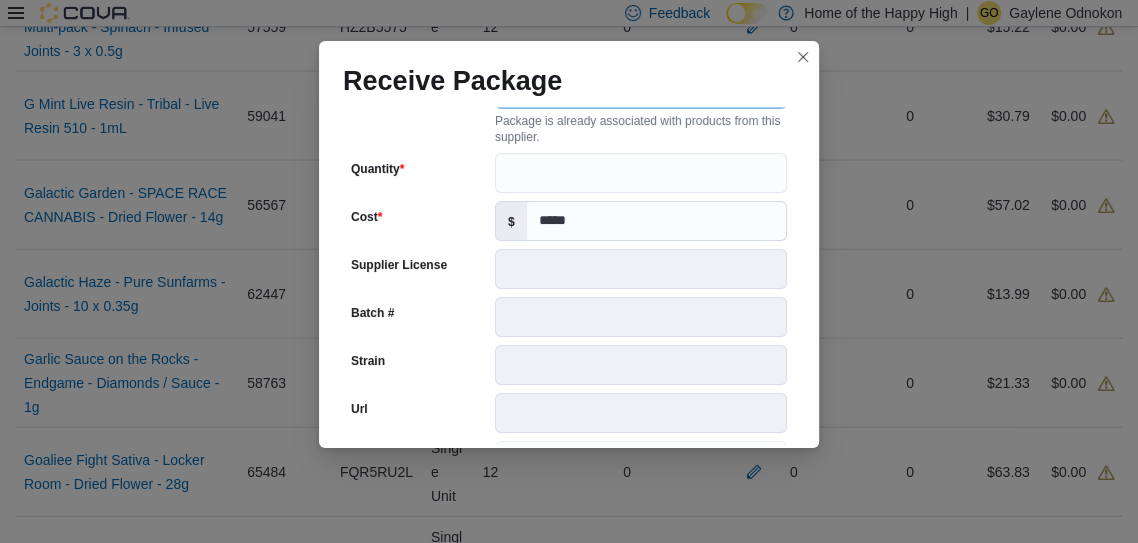 type on "**********" 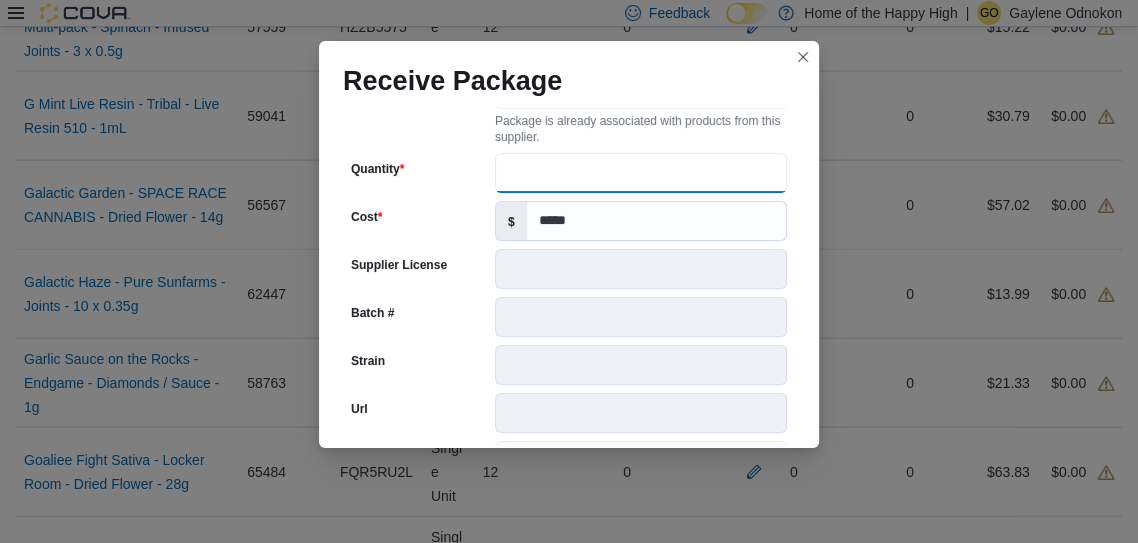 click on "Quantity" at bounding box center (641, 173) 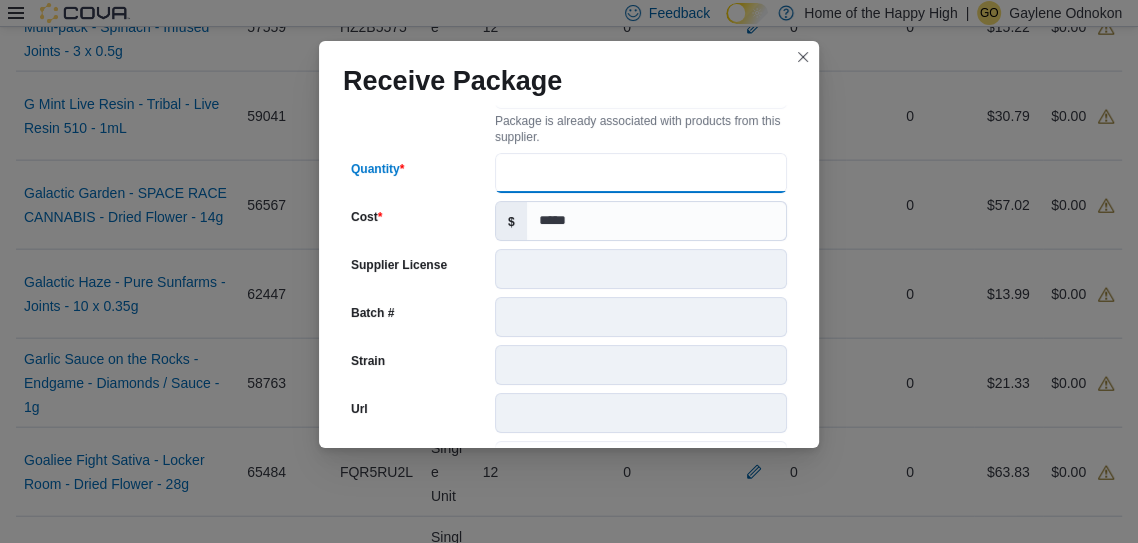 type on "**" 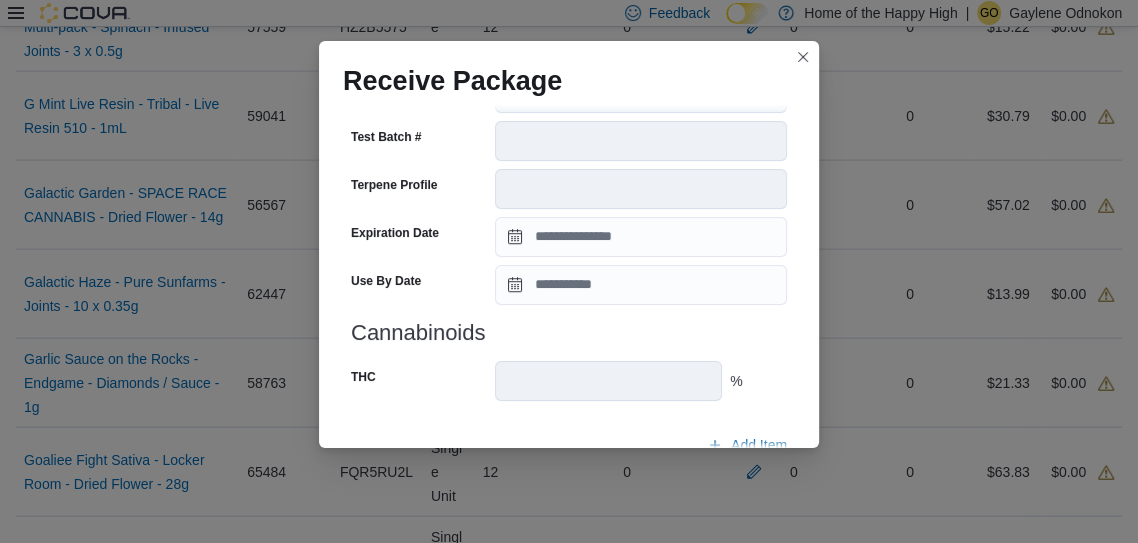 scroll, scrollTop: 700, scrollLeft: 0, axis: vertical 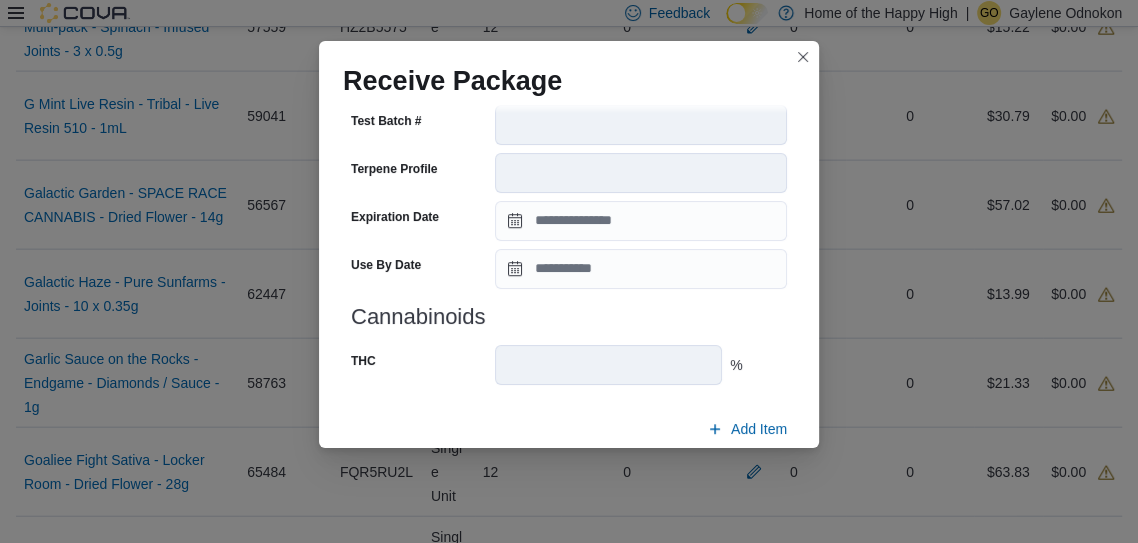 click on "Submit" at bounding box center (739, 476) 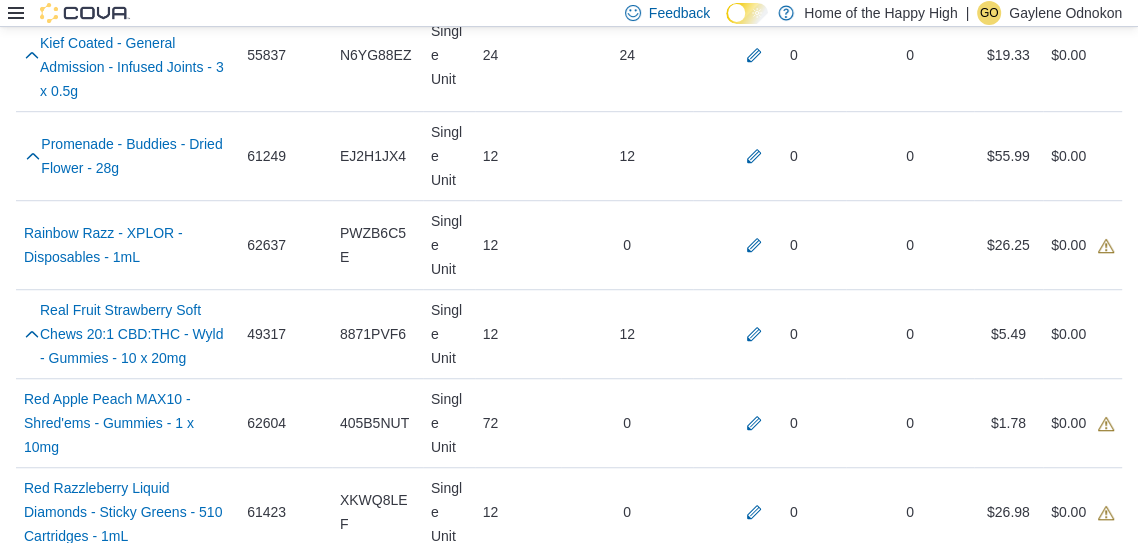 scroll, scrollTop: 6463, scrollLeft: 0, axis: vertical 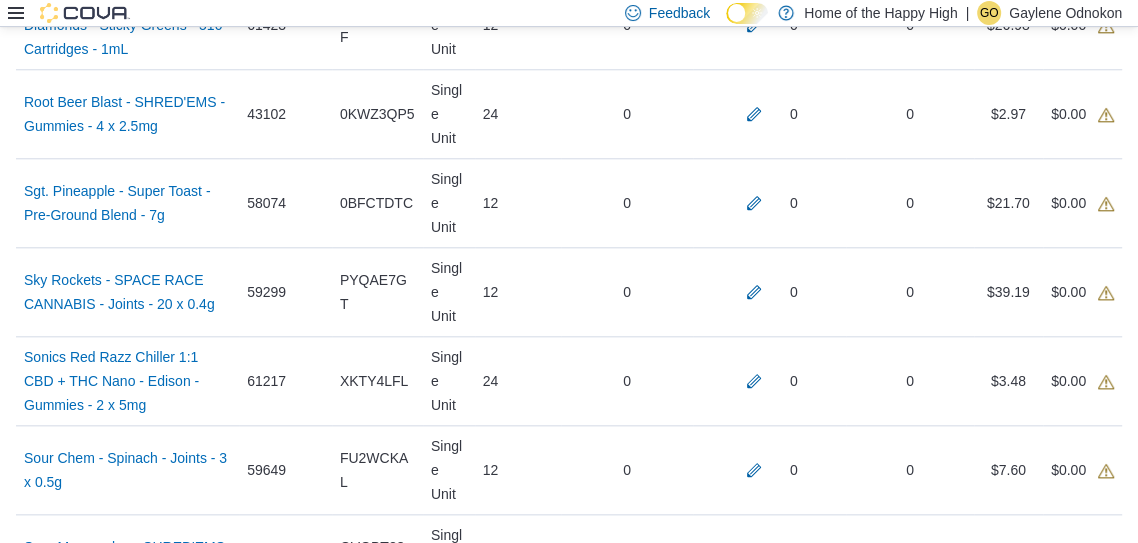click on "Receive Products" at bounding box center (1055, 2338) 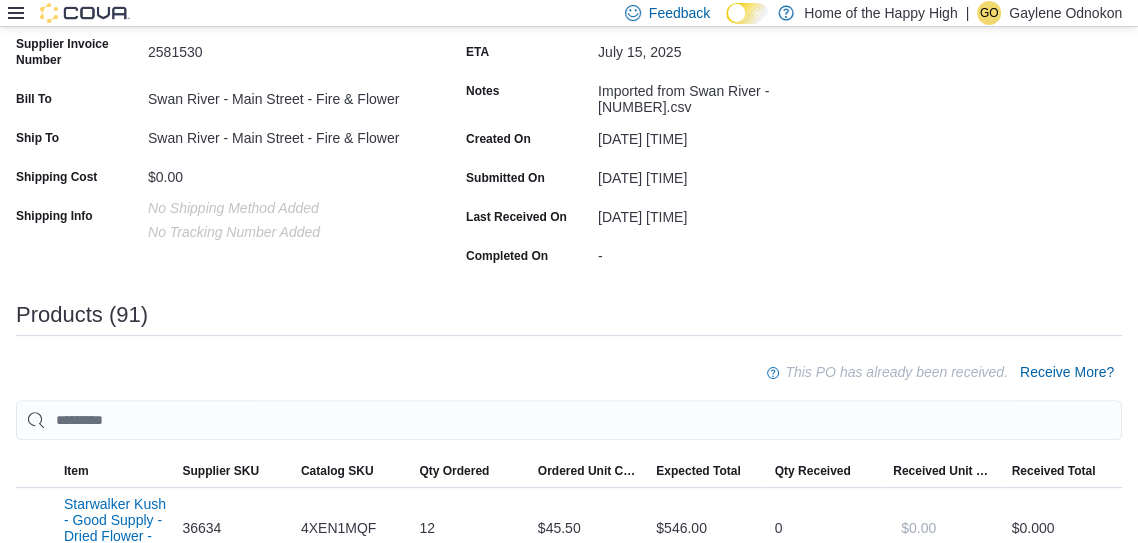 scroll, scrollTop: 259, scrollLeft: 0, axis: vertical 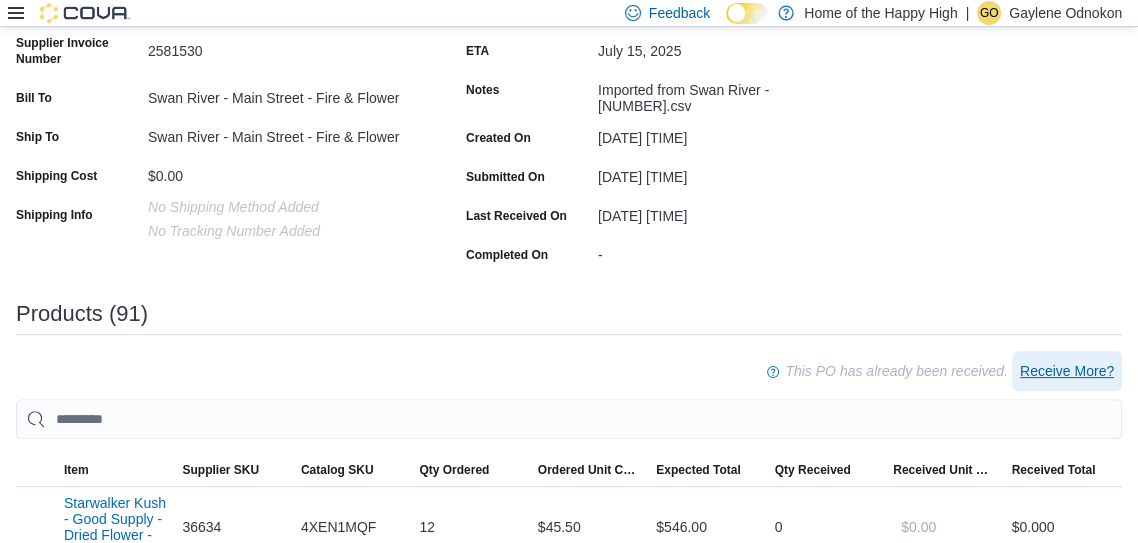 click on "Receive More?" at bounding box center [1067, 371] 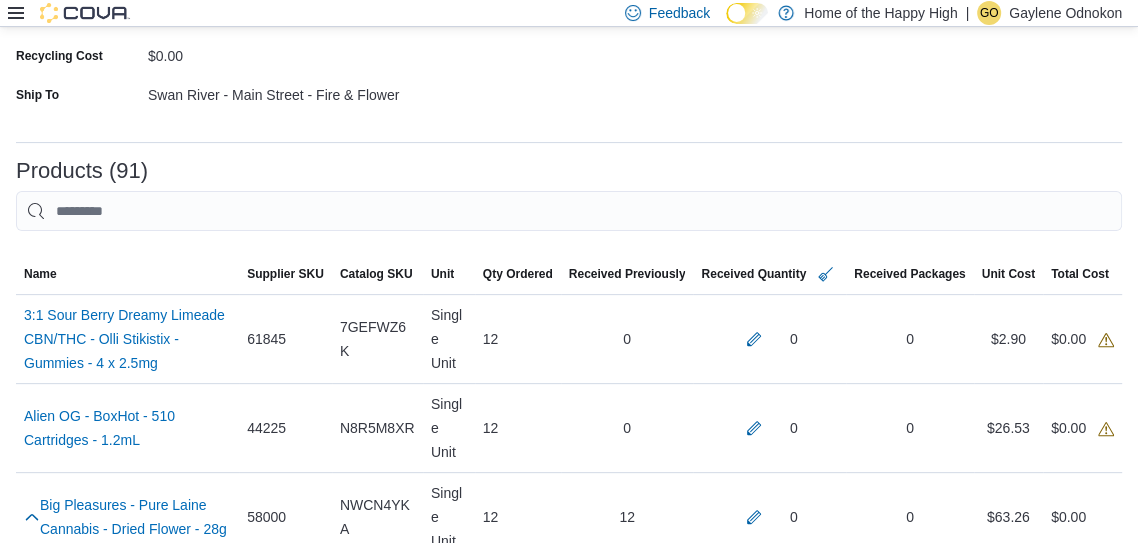 scroll, scrollTop: 316, scrollLeft: 0, axis: vertical 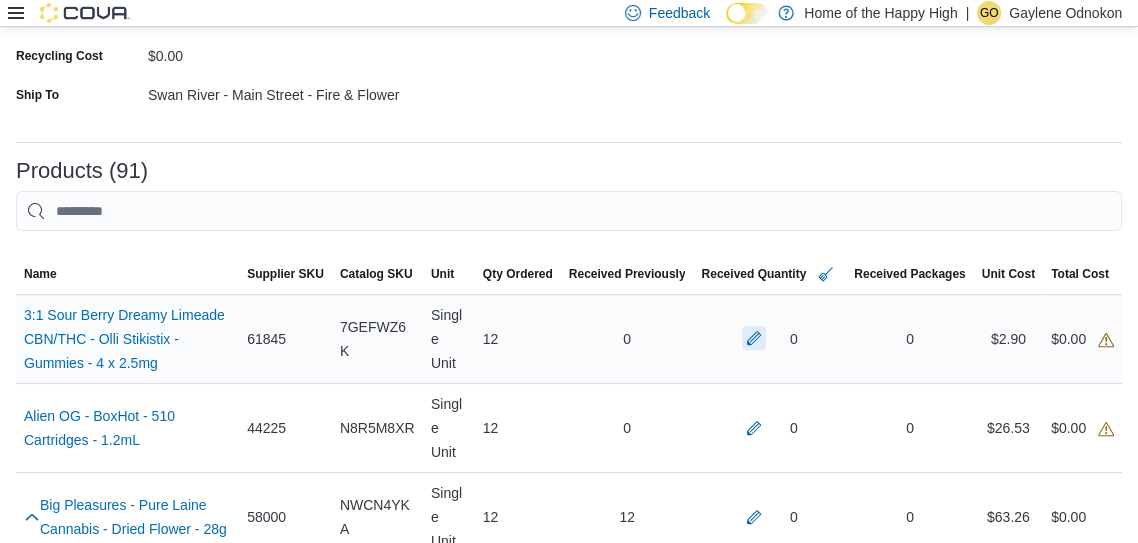 click at bounding box center (754, 338) 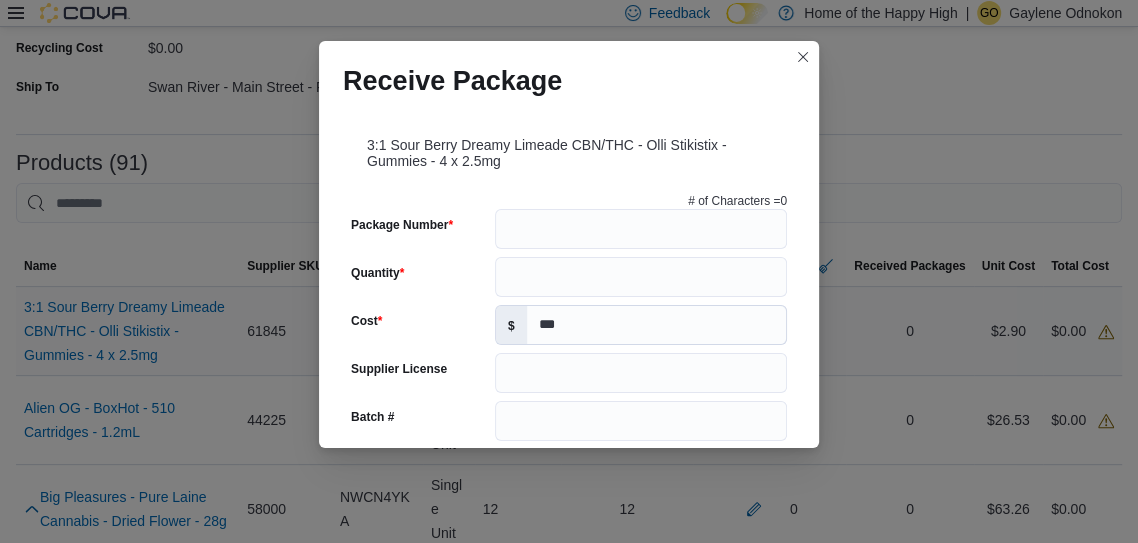 scroll, scrollTop: 360, scrollLeft: 0, axis: vertical 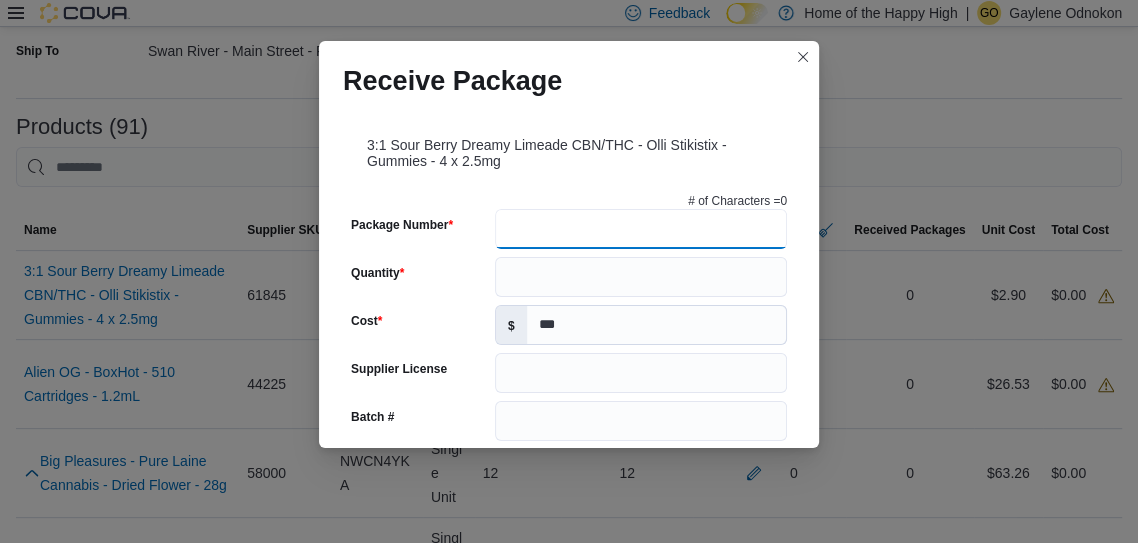 click on "Package Number" at bounding box center (641, 229) 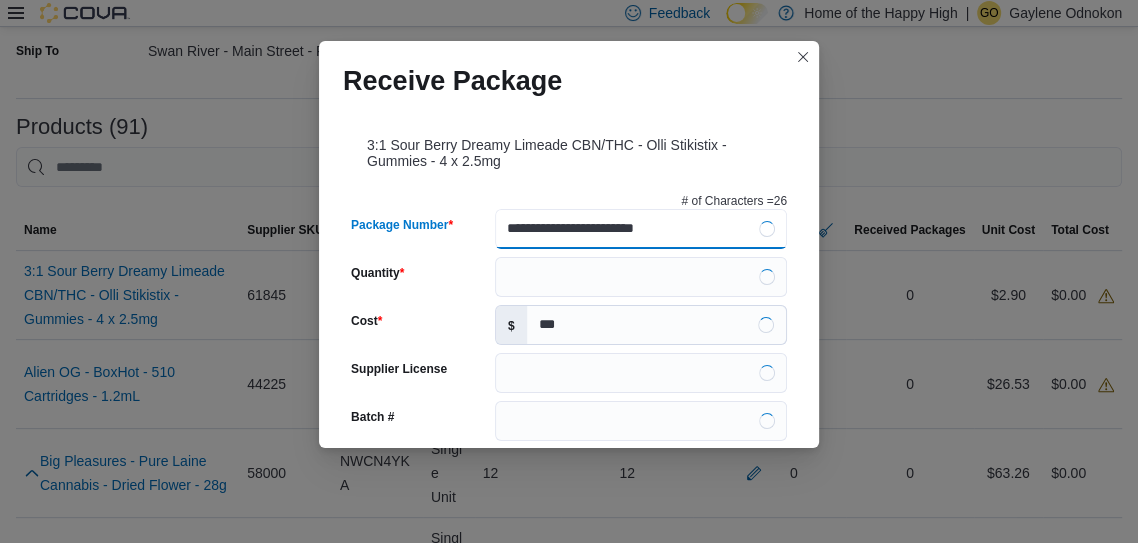 type on "**********" 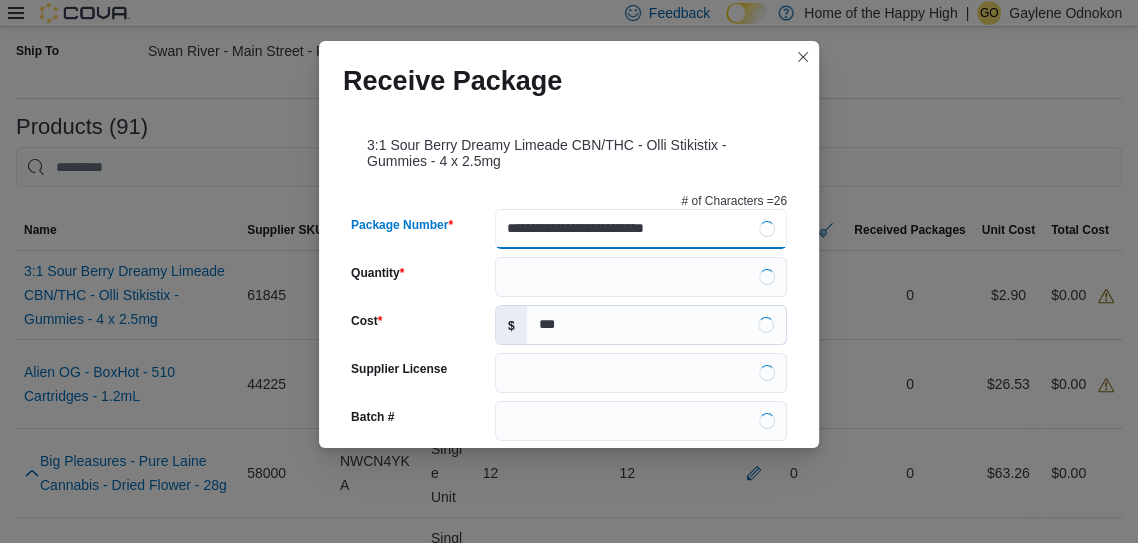 type on "**********" 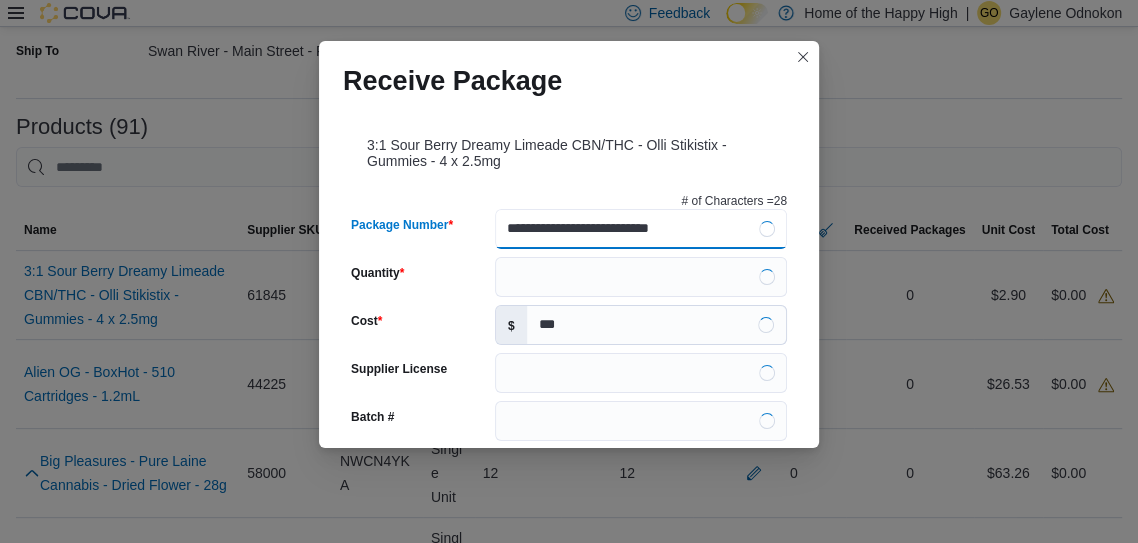 type on "**********" 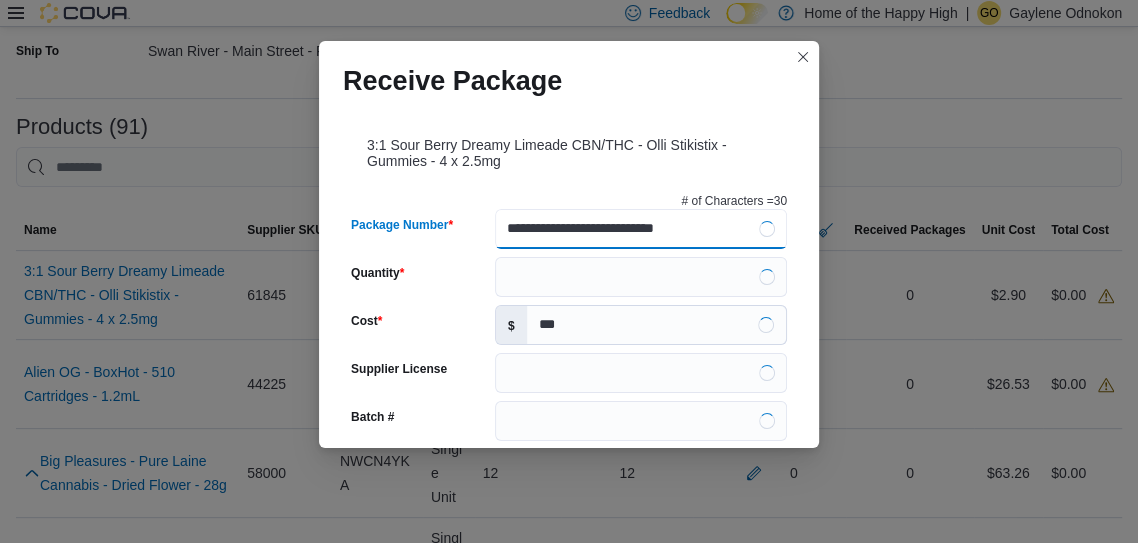 type on "**********" 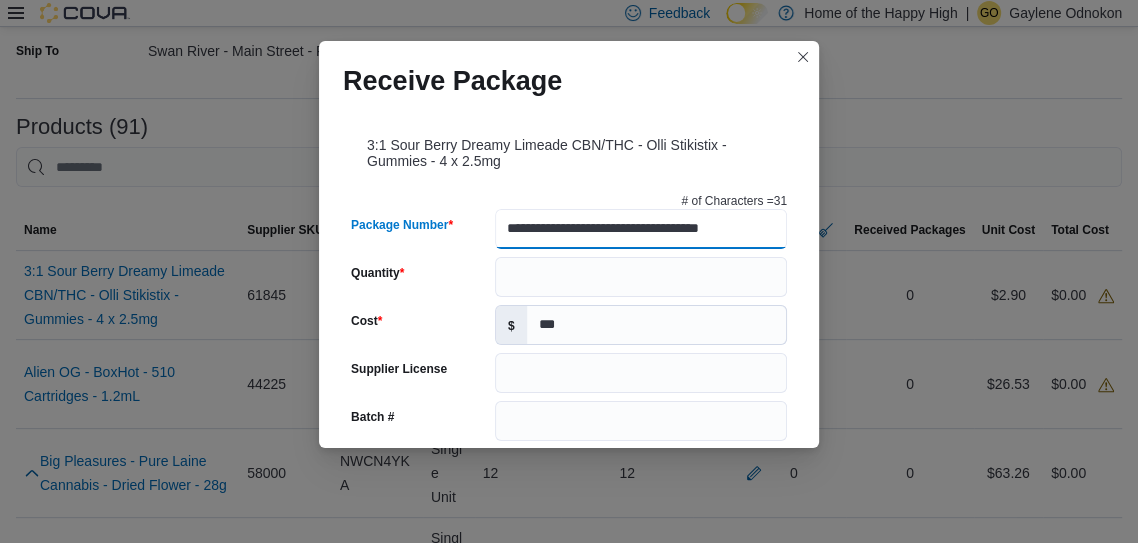 type on "**********" 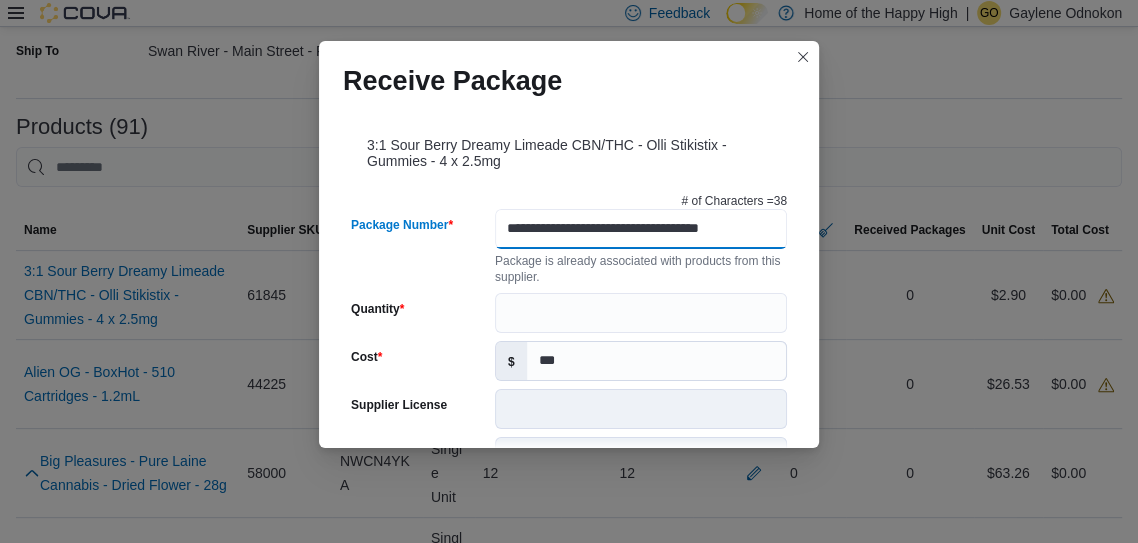 scroll, scrollTop: 0, scrollLeft: 37, axis: horizontal 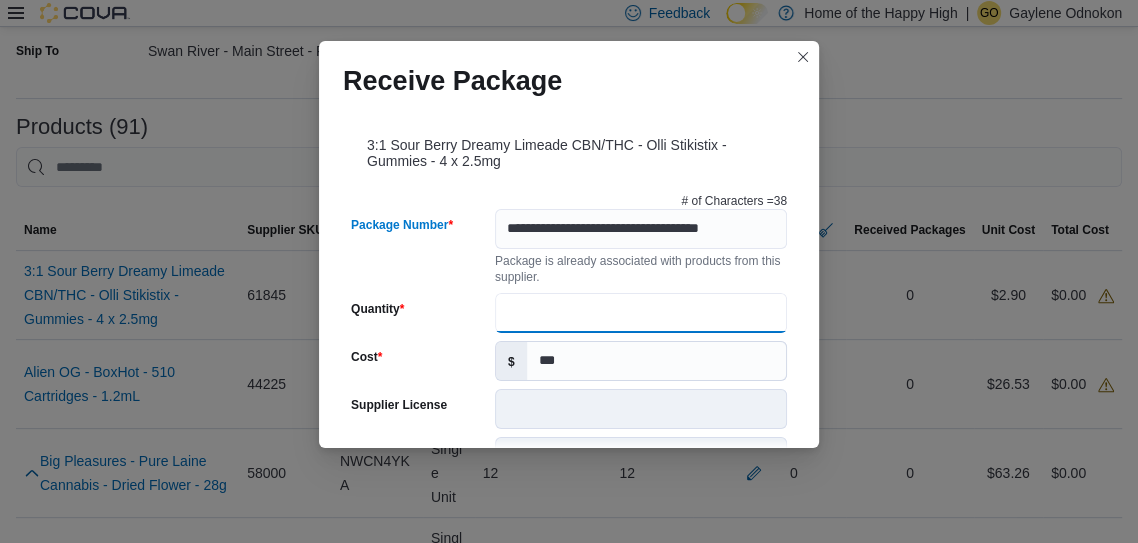 click on "Quantity" at bounding box center [641, 313] 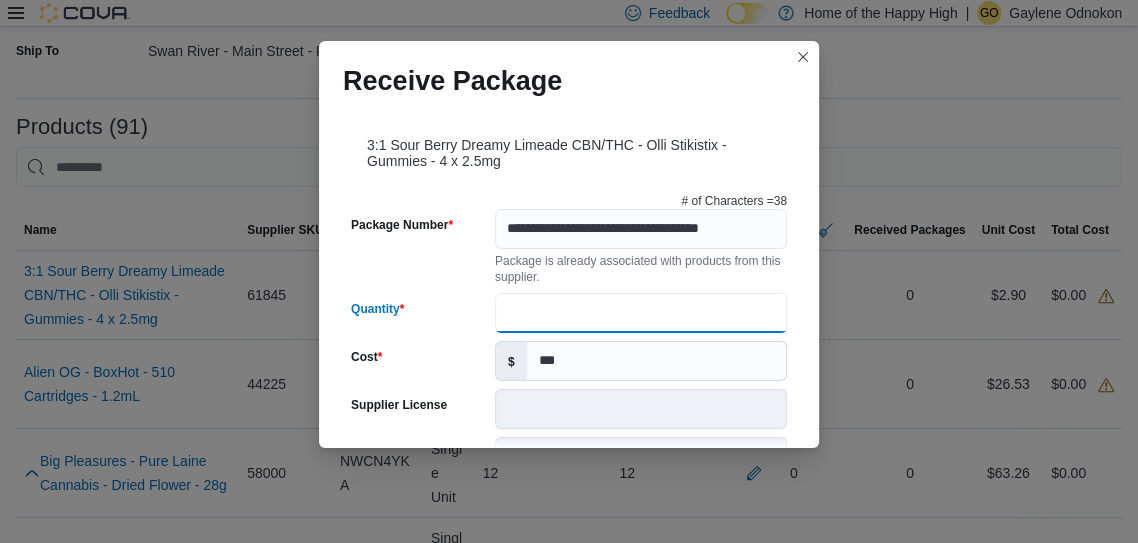 scroll, scrollTop: 0, scrollLeft: 0, axis: both 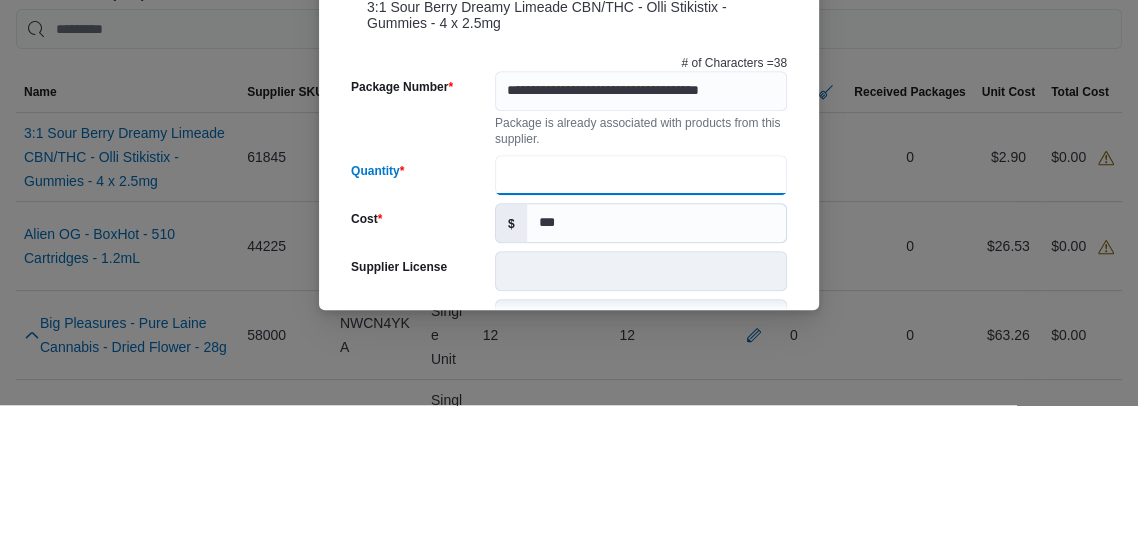 type on "**" 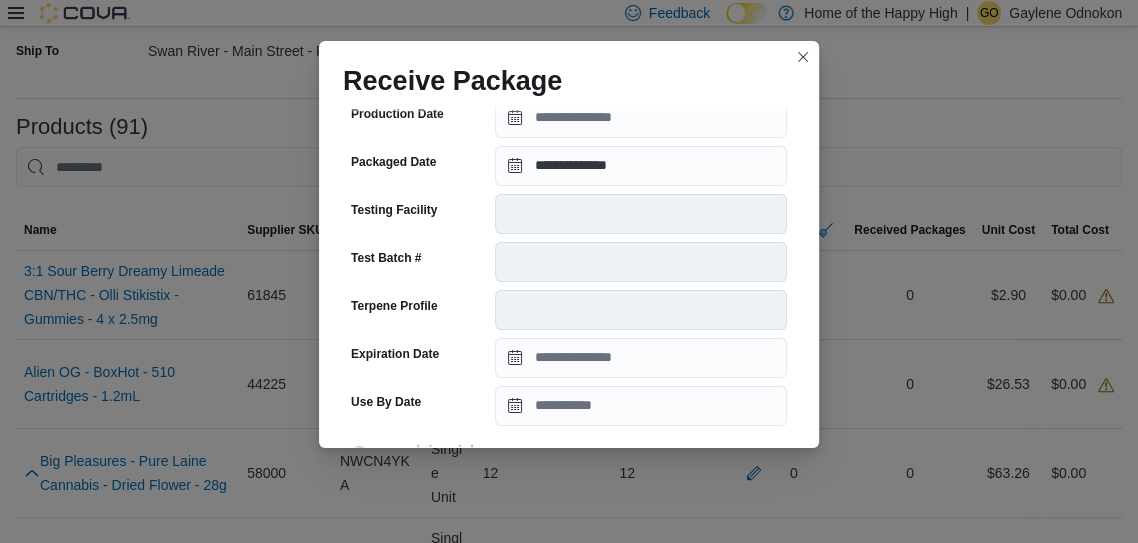 scroll, scrollTop: 764, scrollLeft: 0, axis: vertical 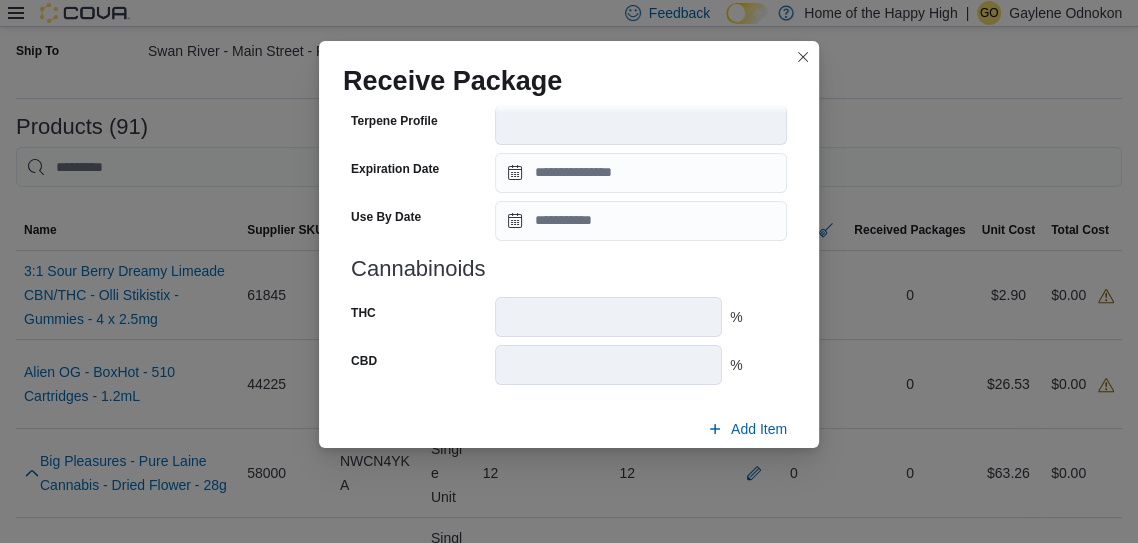 click on "Submit" at bounding box center [739, 476] 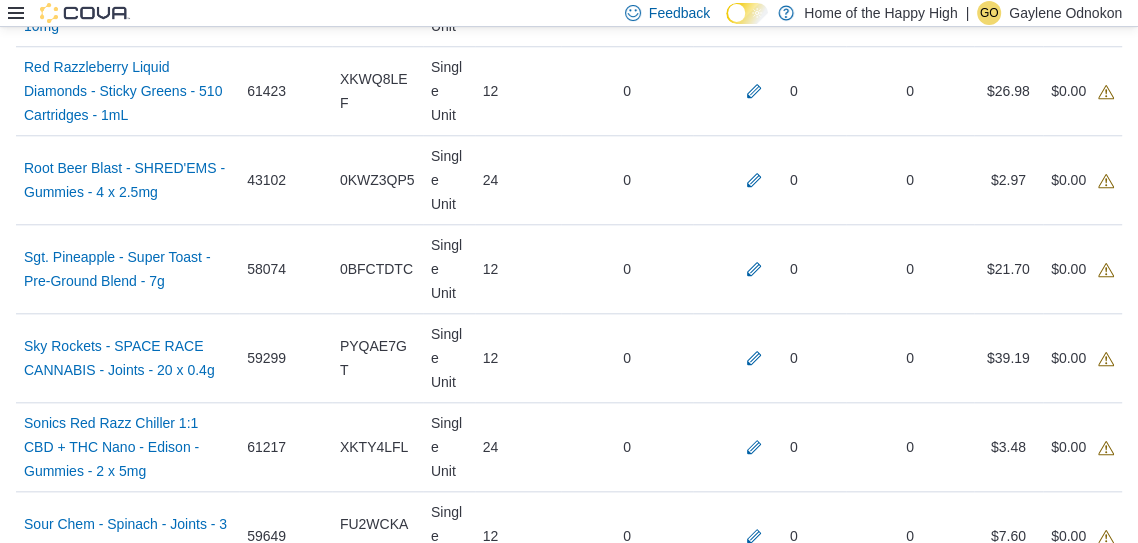 scroll, scrollTop: 6463, scrollLeft: 0, axis: vertical 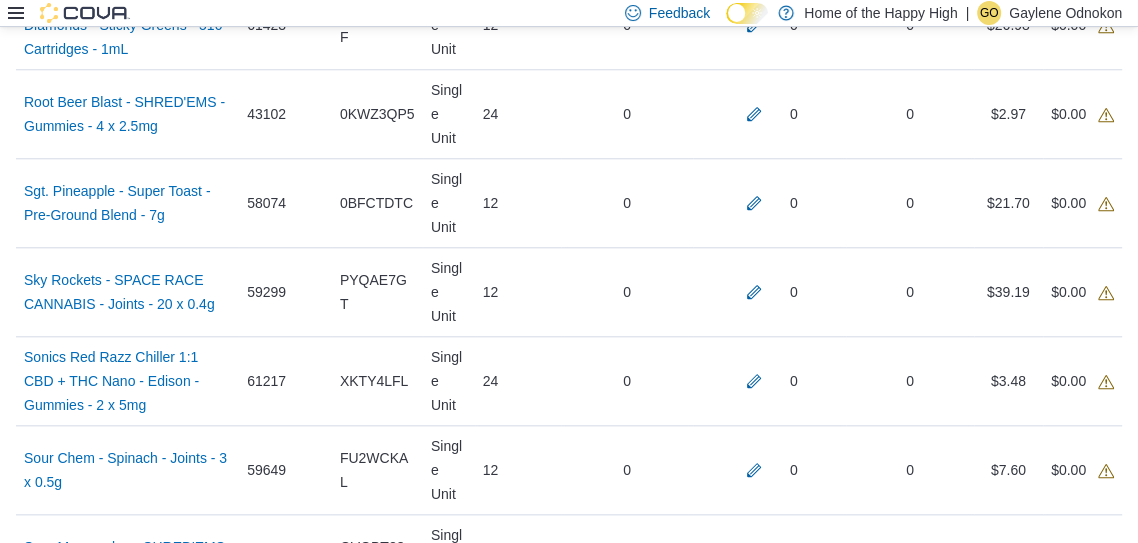 click on "Receive Products" at bounding box center [1055, 2338] 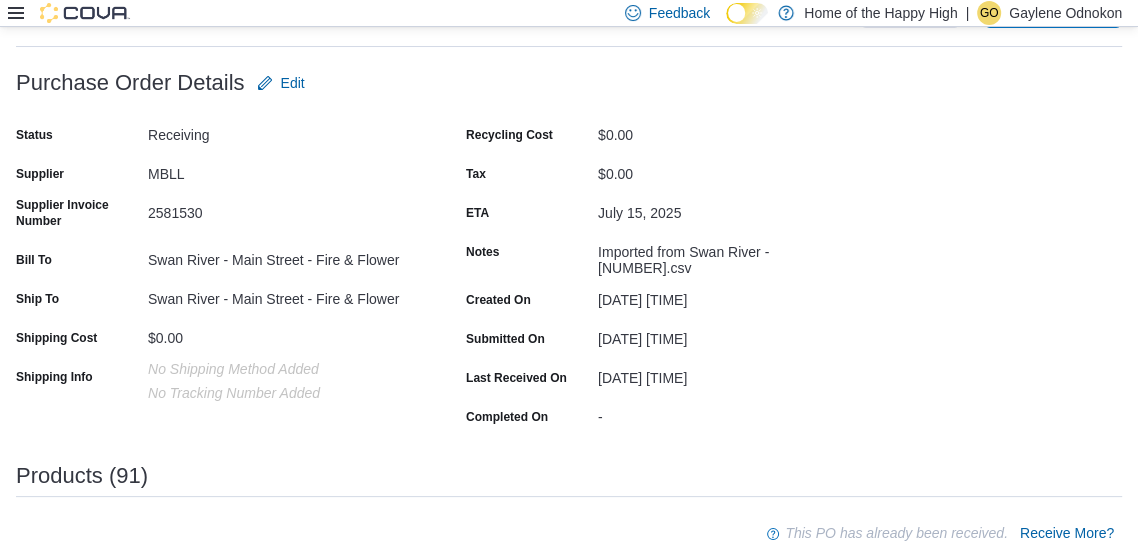 scroll, scrollTop: 94, scrollLeft: 0, axis: vertical 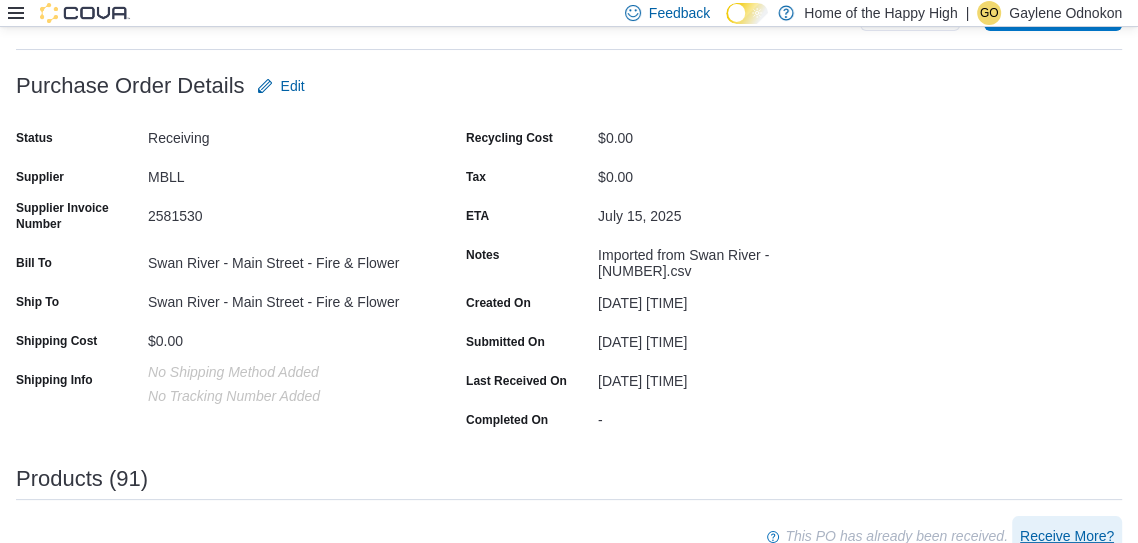 click on "Receive More?" at bounding box center [1067, 536] 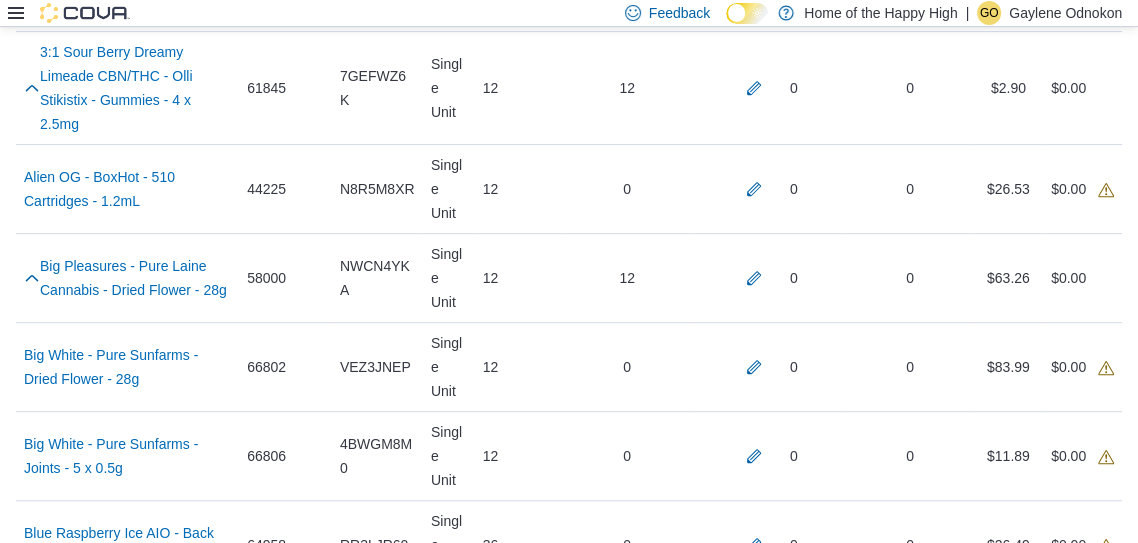 scroll, scrollTop: 586, scrollLeft: 0, axis: vertical 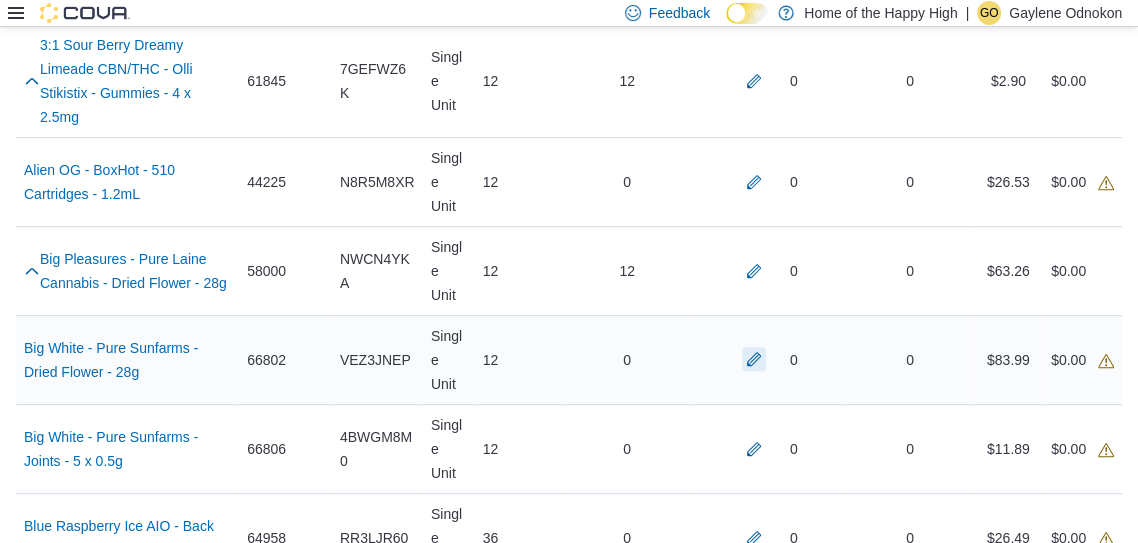 click at bounding box center (754, 359) 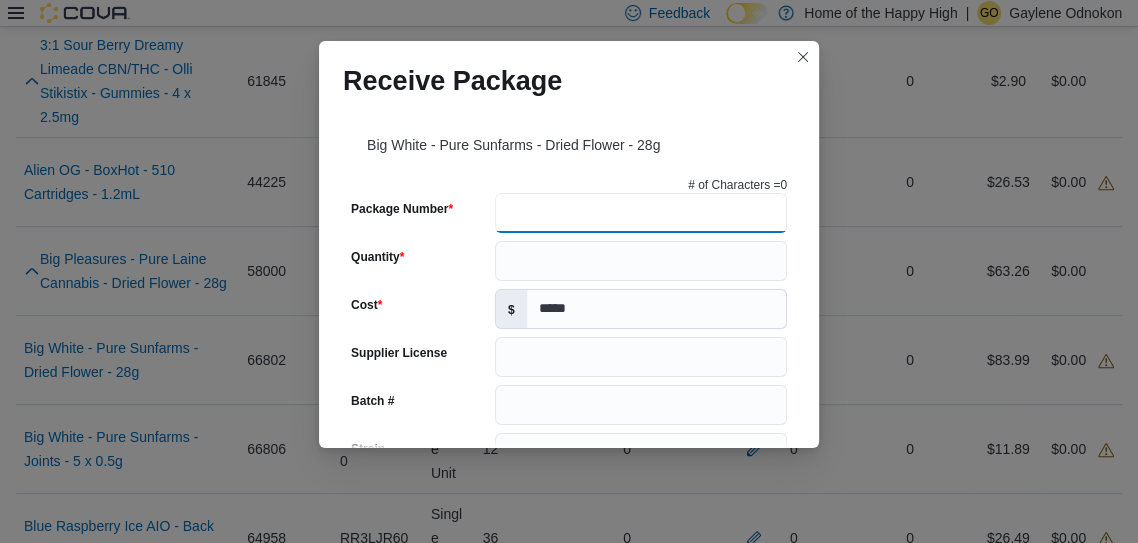 click on "Package Number" at bounding box center [641, 213] 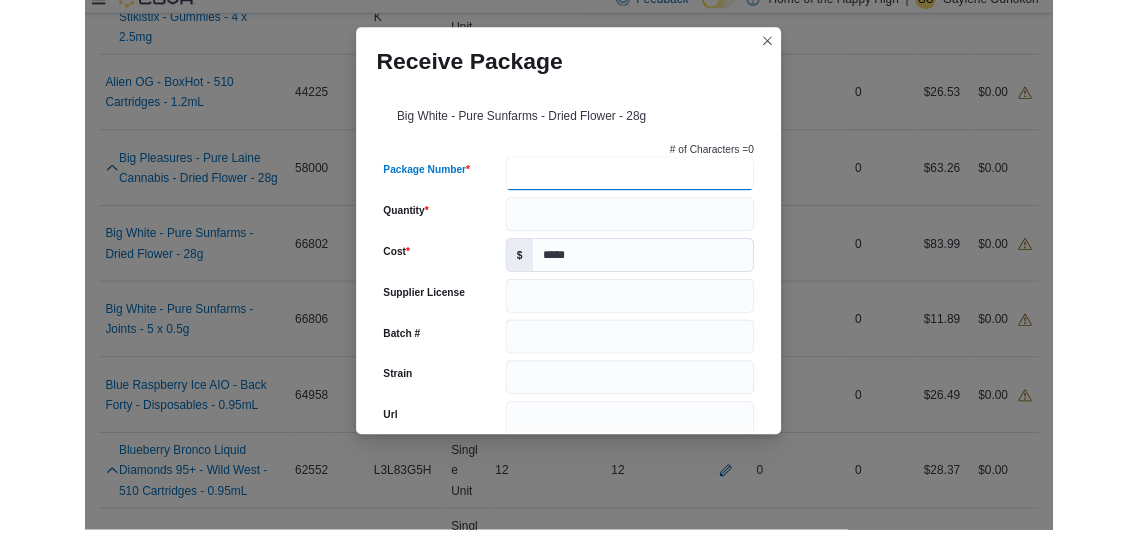 scroll, scrollTop: 649, scrollLeft: 0, axis: vertical 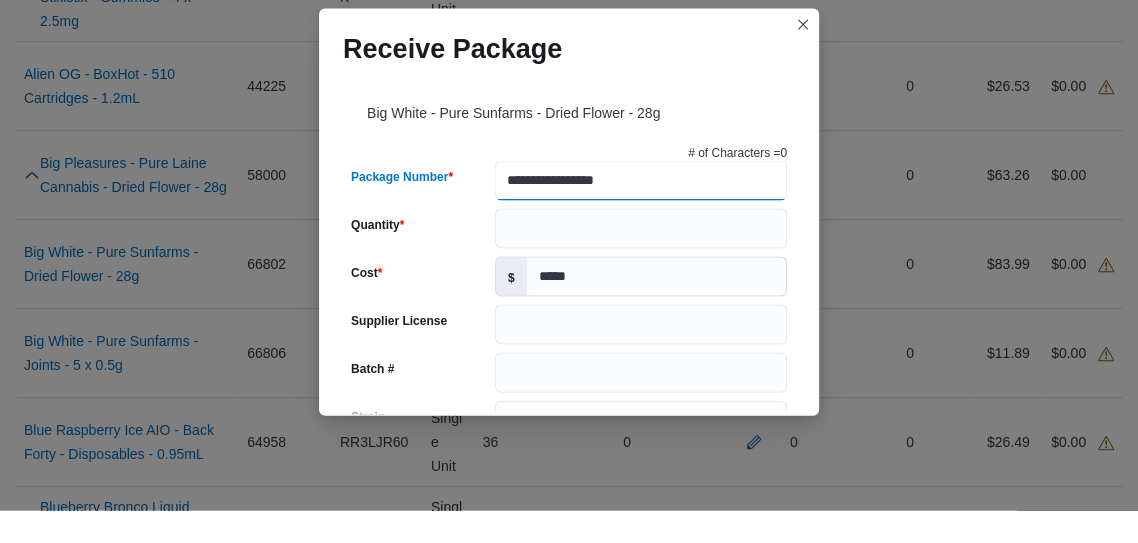 type on "**********" 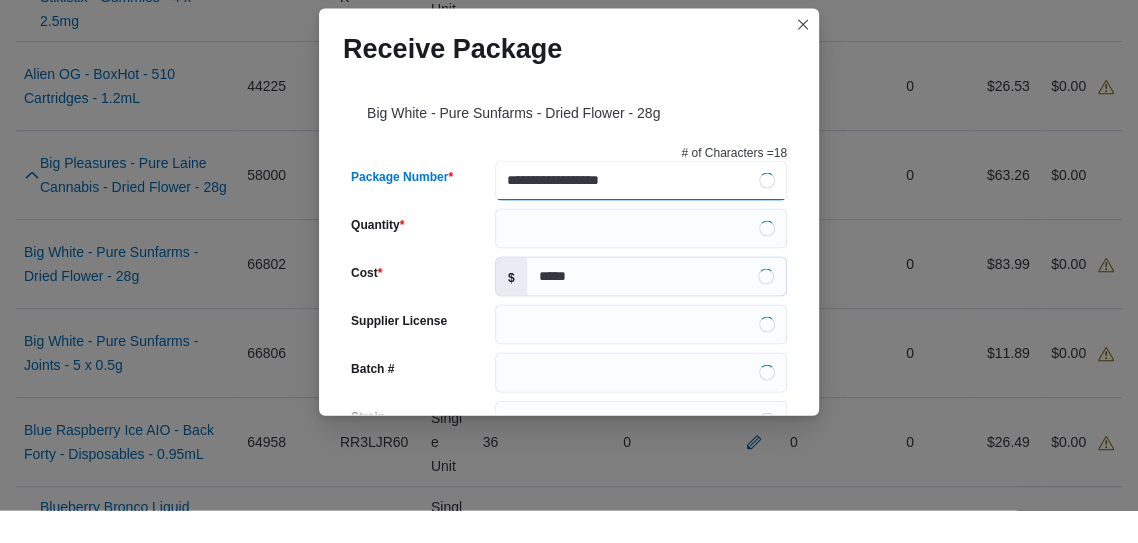 type on "**********" 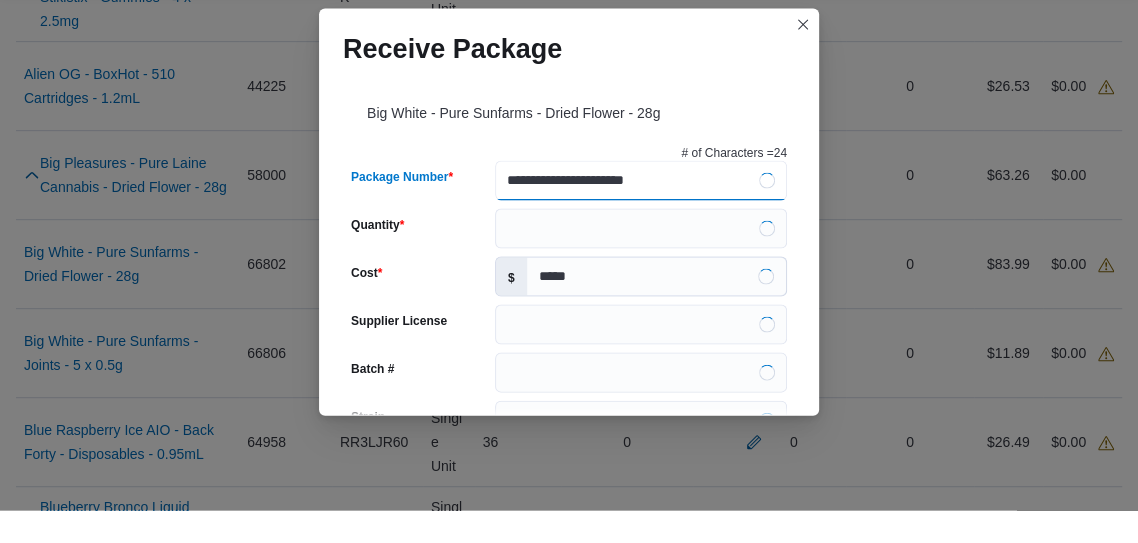 type on "**********" 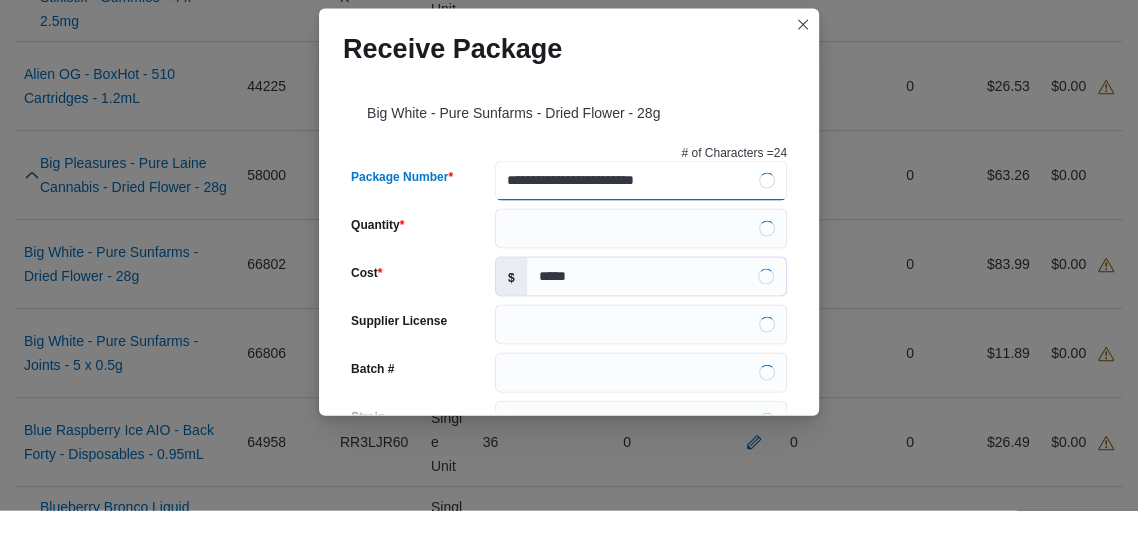 type on "**********" 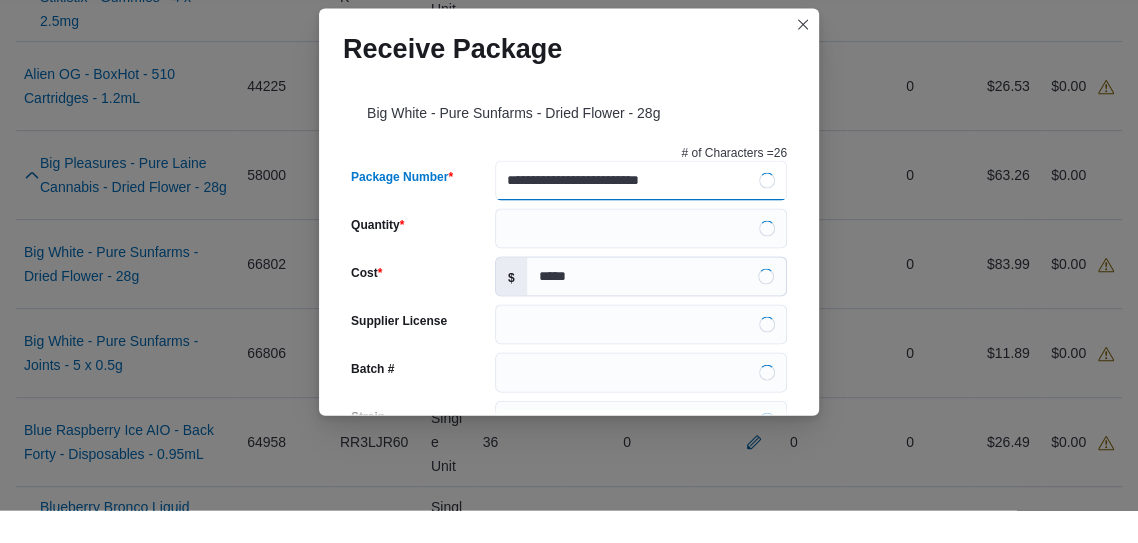 type 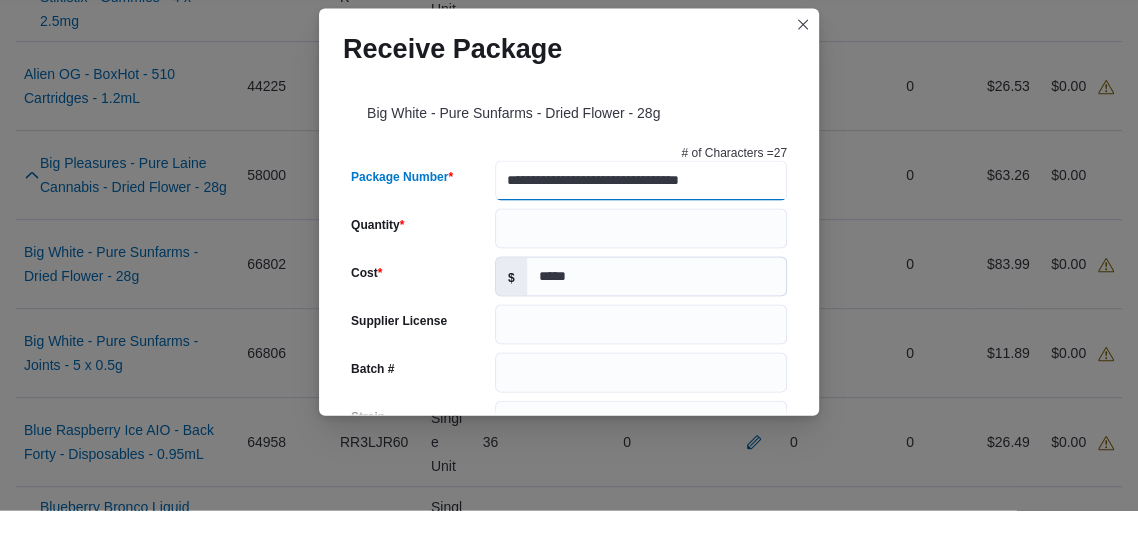 type on "**********" 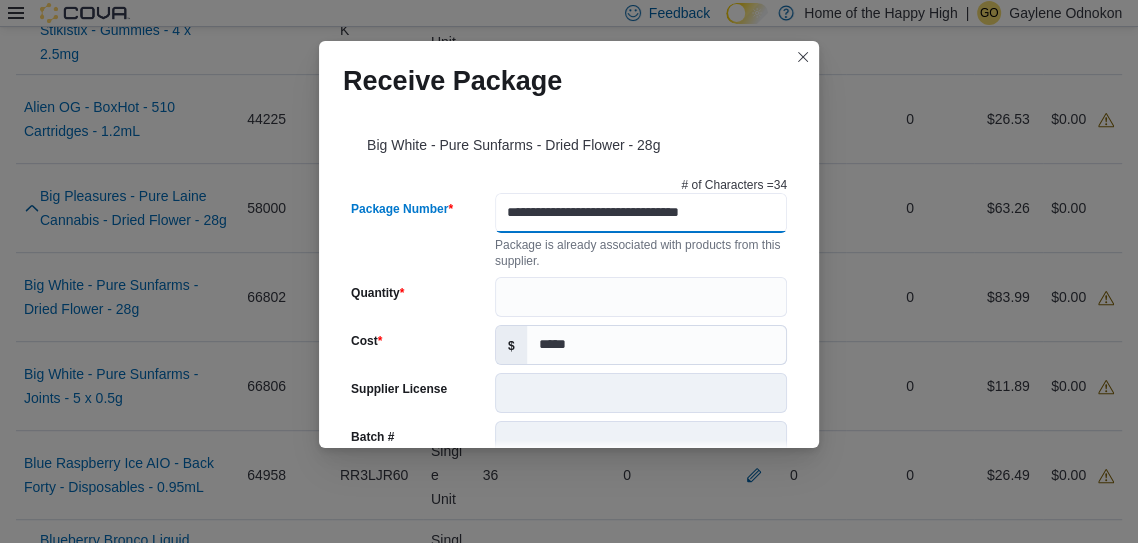 scroll, scrollTop: 0, scrollLeft: 0, axis: both 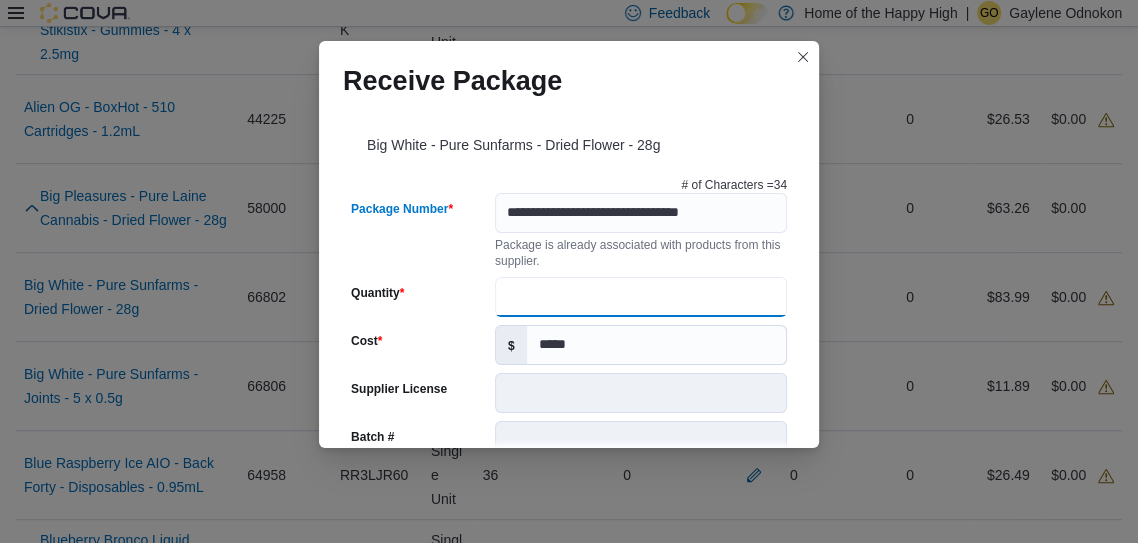 click on "Quantity" at bounding box center [641, 297] 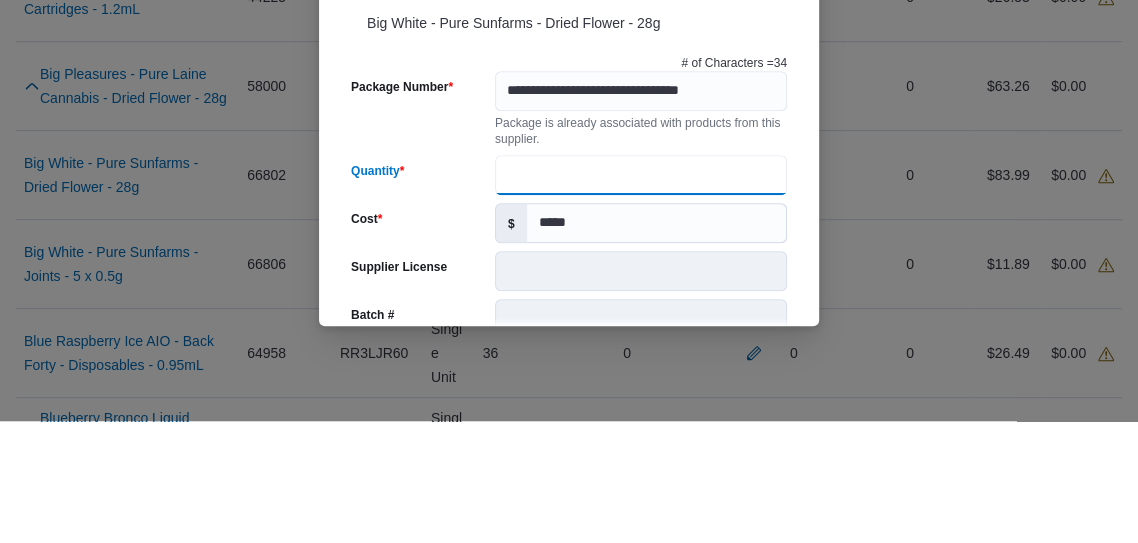scroll, scrollTop: 649, scrollLeft: 0, axis: vertical 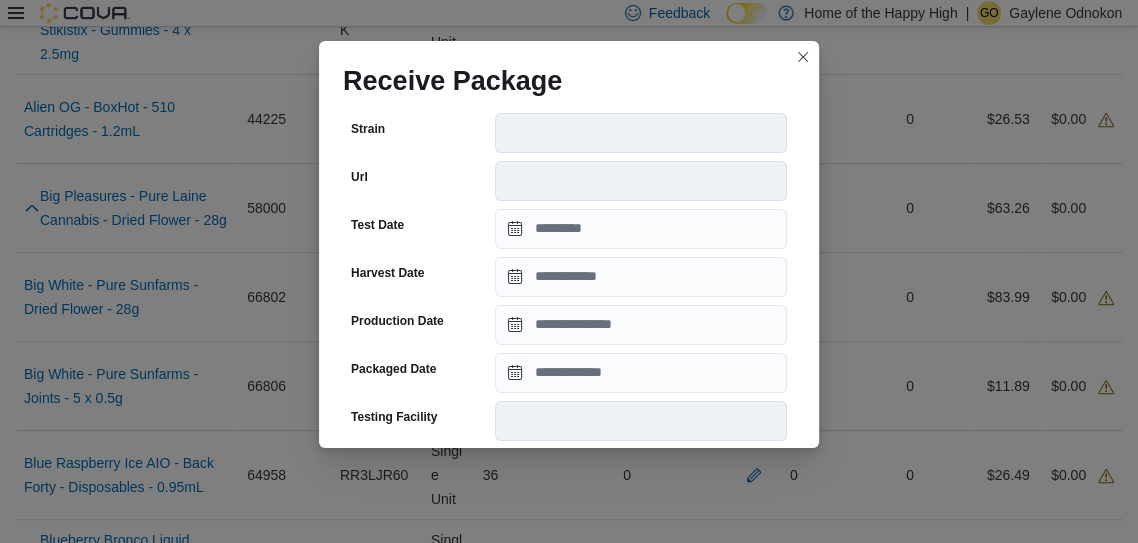 type on "**" 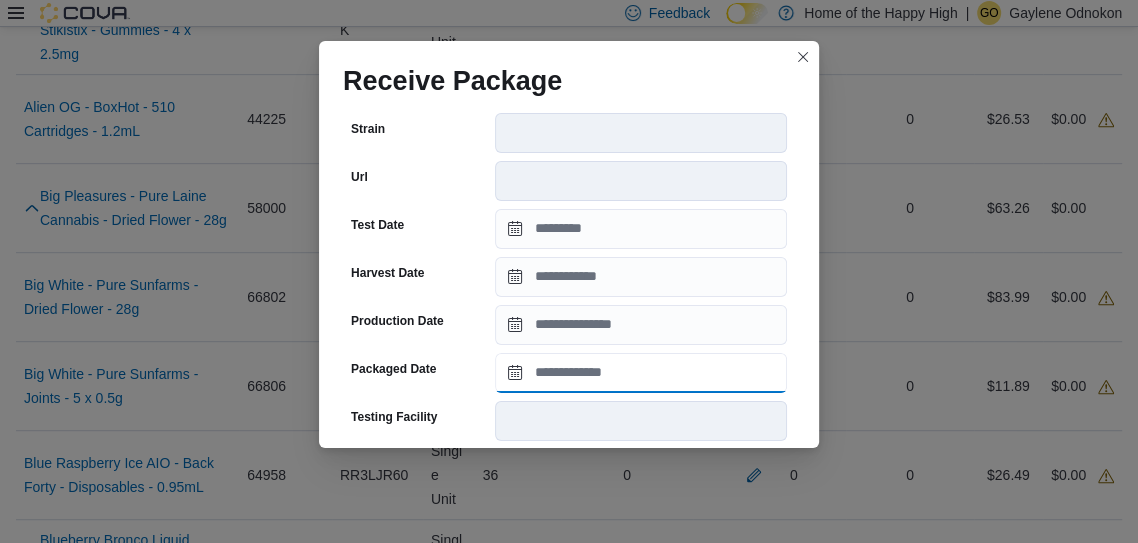 click on "Packaged Date" at bounding box center [641, 373] 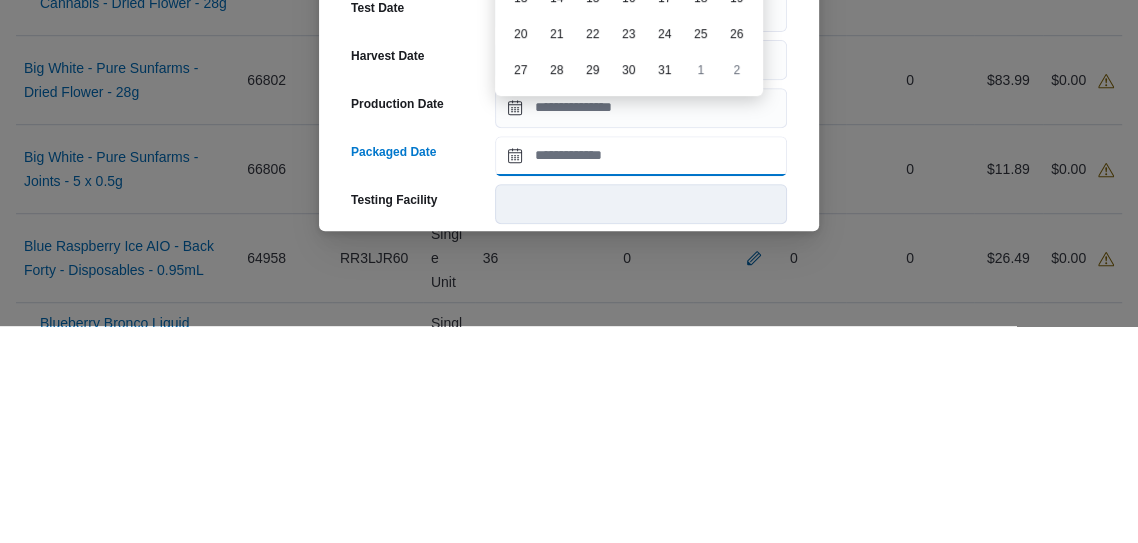 scroll, scrollTop: 649, scrollLeft: 0, axis: vertical 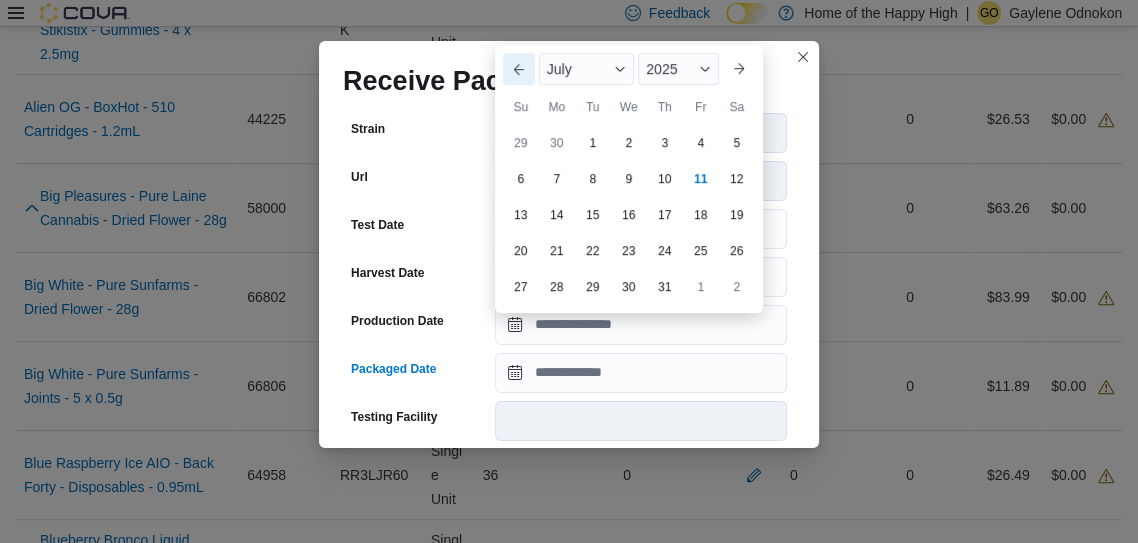 click on "Previous Month" at bounding box center (519, 69) 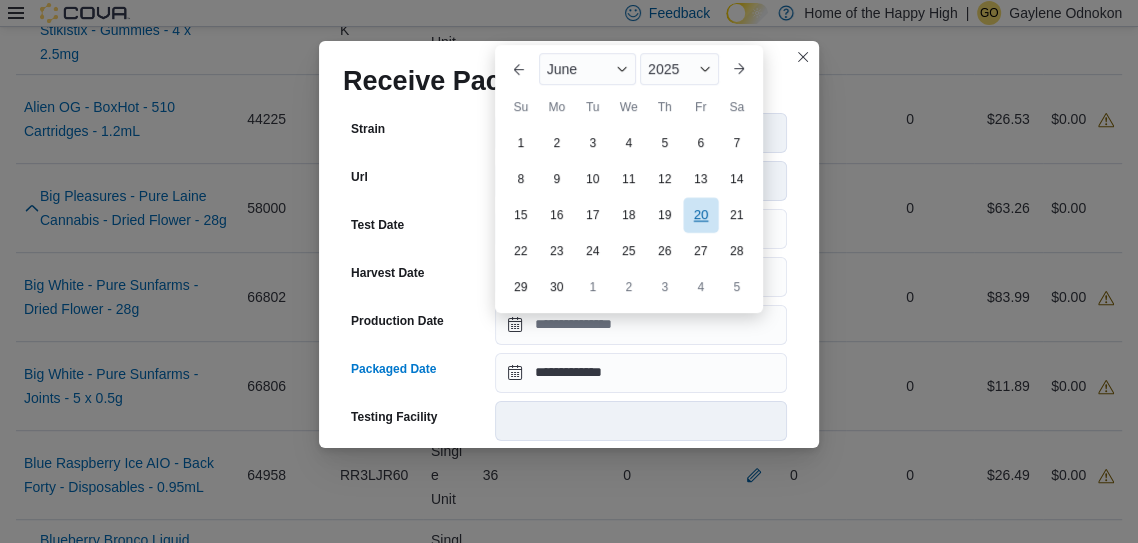 click on "20" at bounding box center (700, 214) 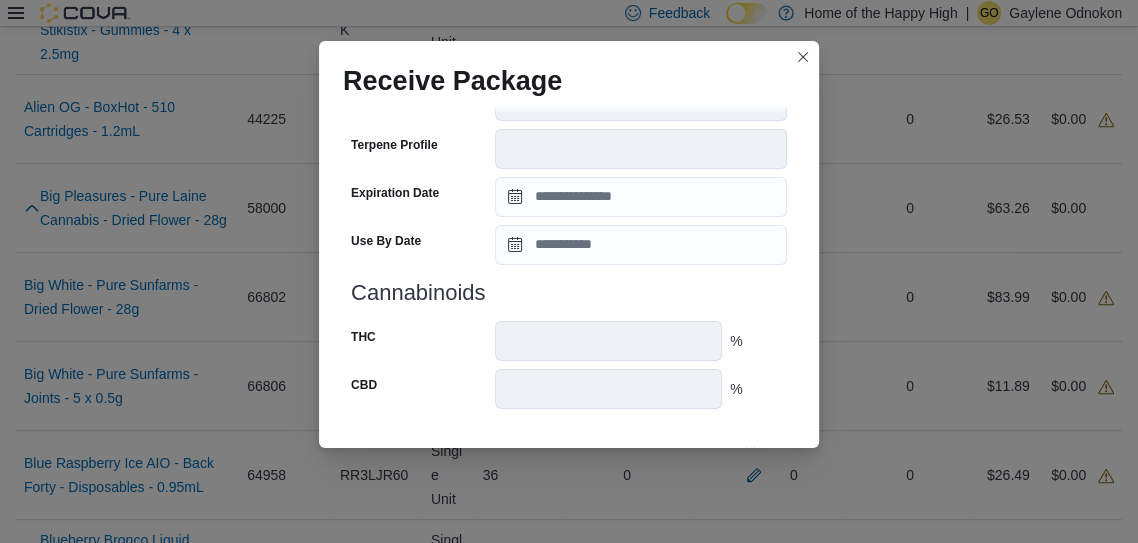 scroll, scrollTop: 728, scrollLeft: 0, axis: vertical 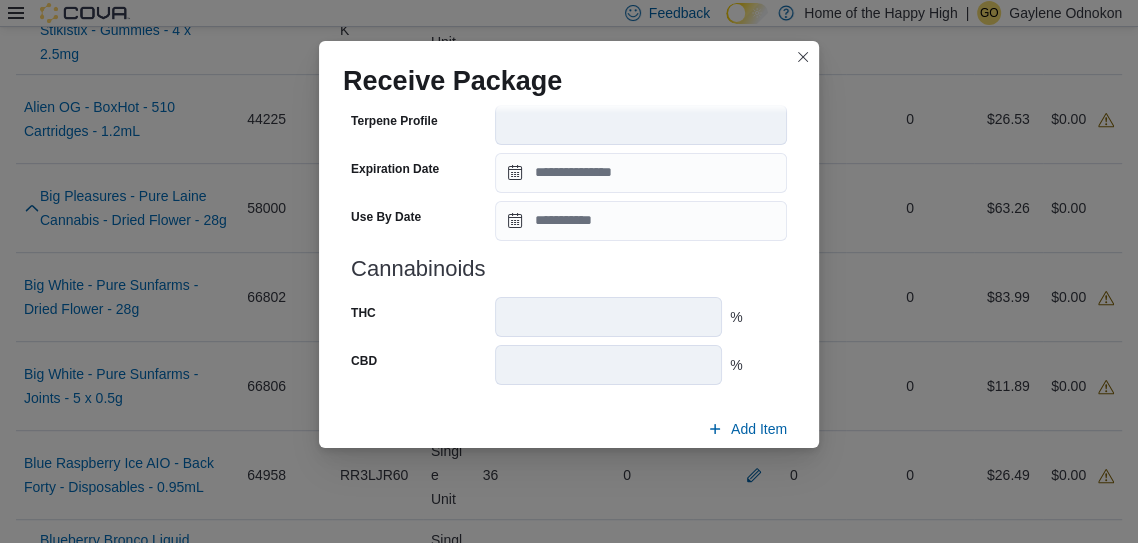 click on "Submit" at bounding box center (739, 476) 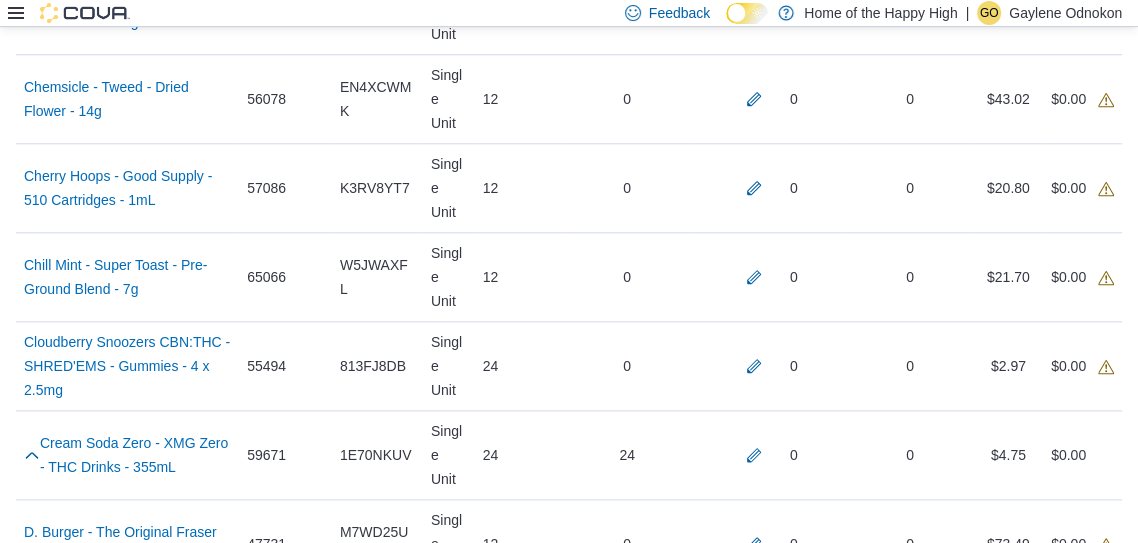 scroll, scrollTop: 1472, scrollLeft: 0, axis: vertical 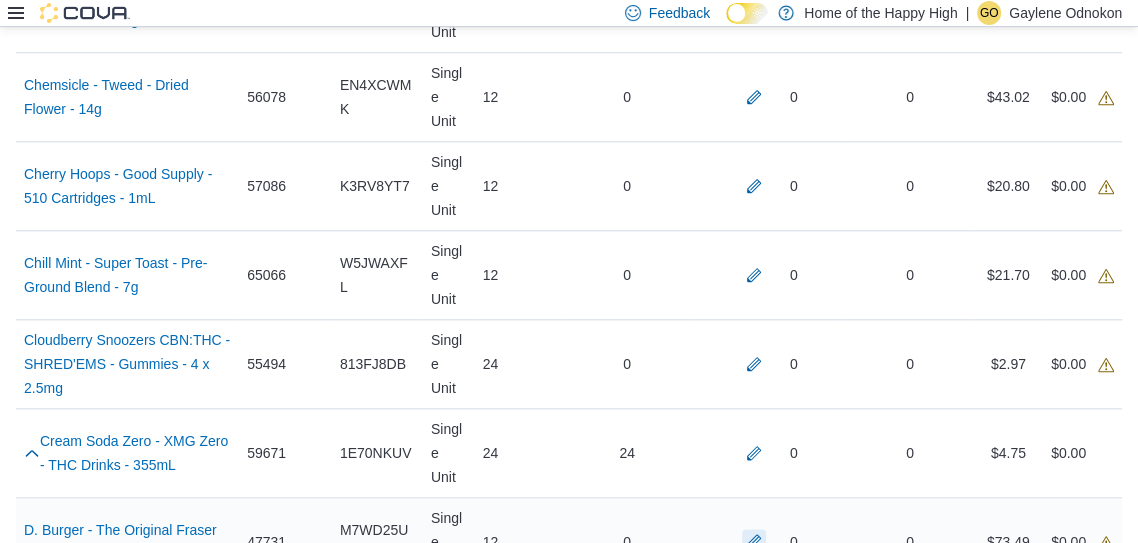 click at bounding box center [754, 541] 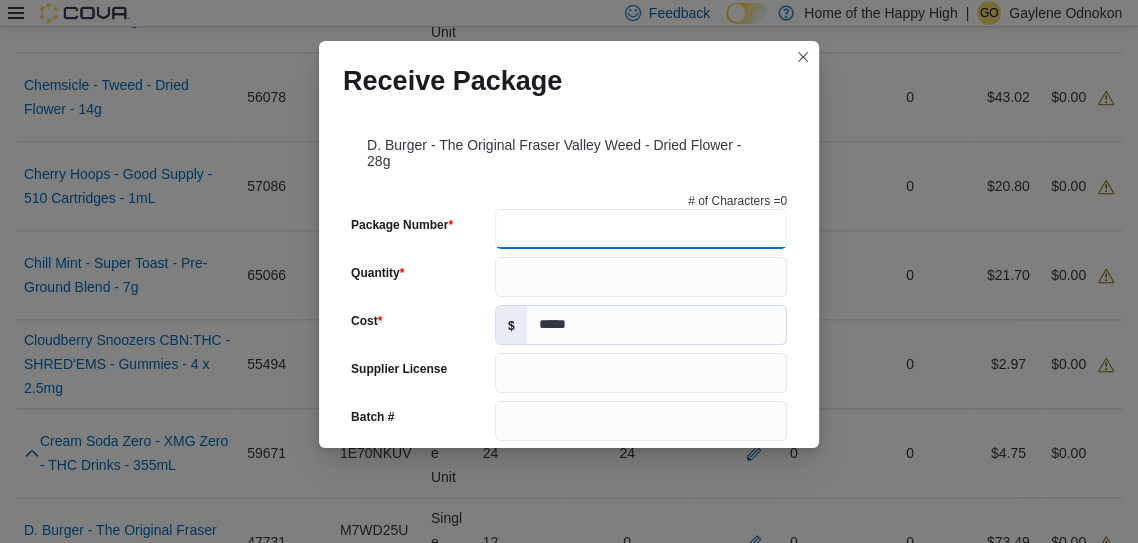 click on "Package Number" at bounding box center [641, 229] 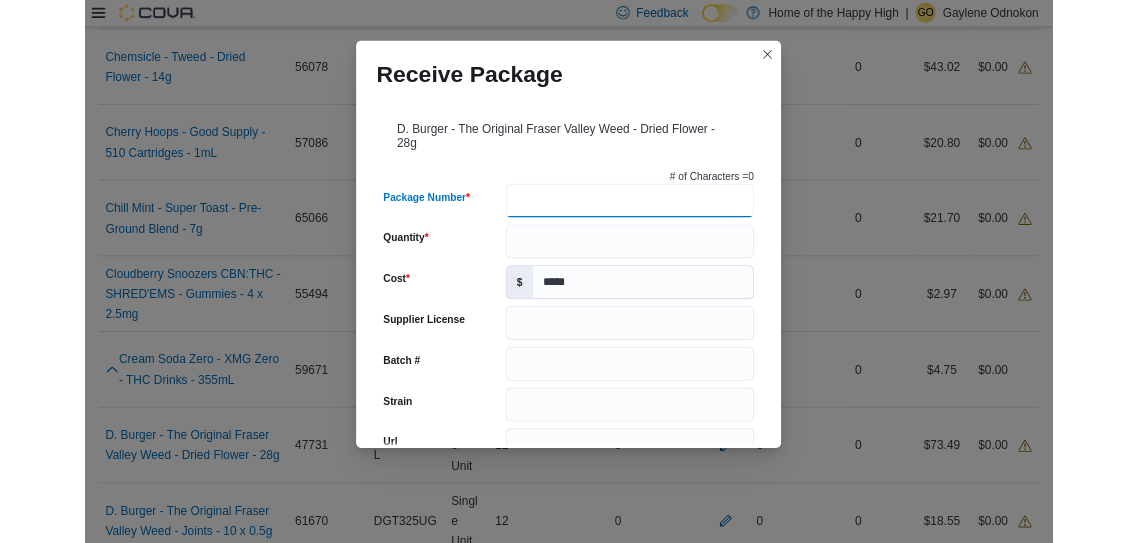 scroll, scrollTop: 1544, scrollLeft: 0, axis: vertical 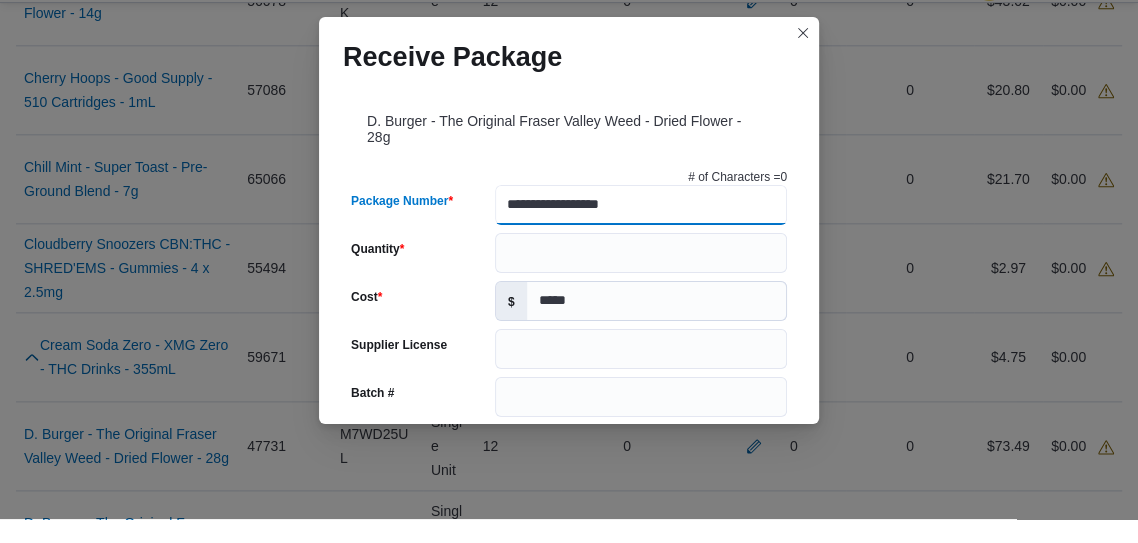type on "**********" 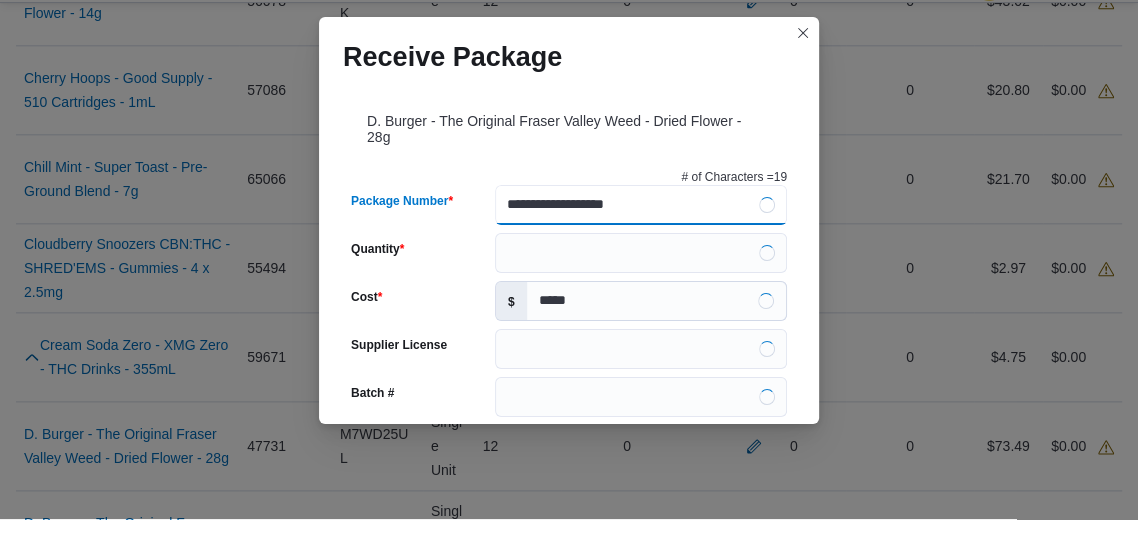 type 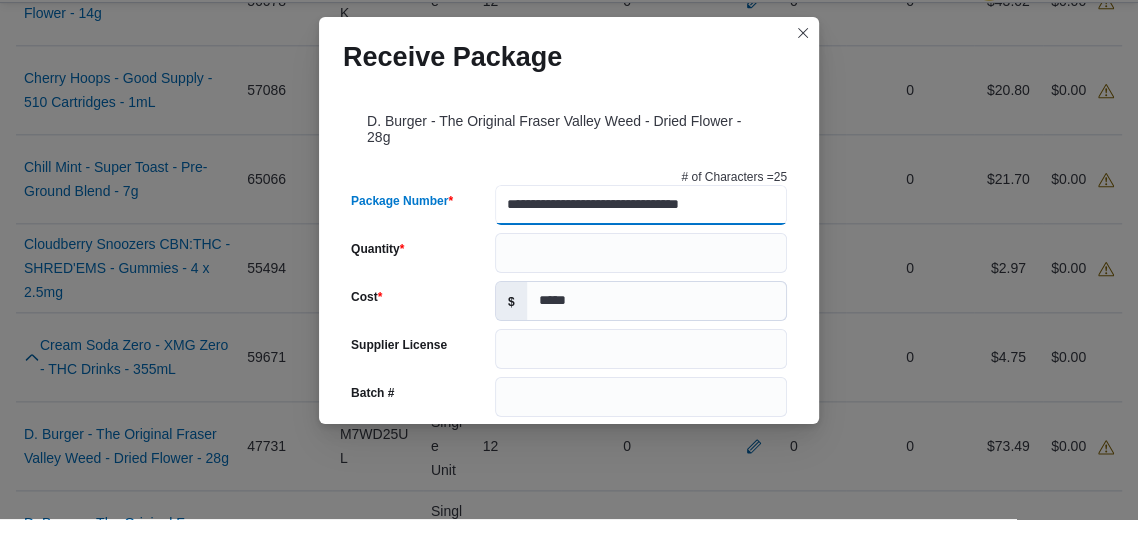 type on "**********" 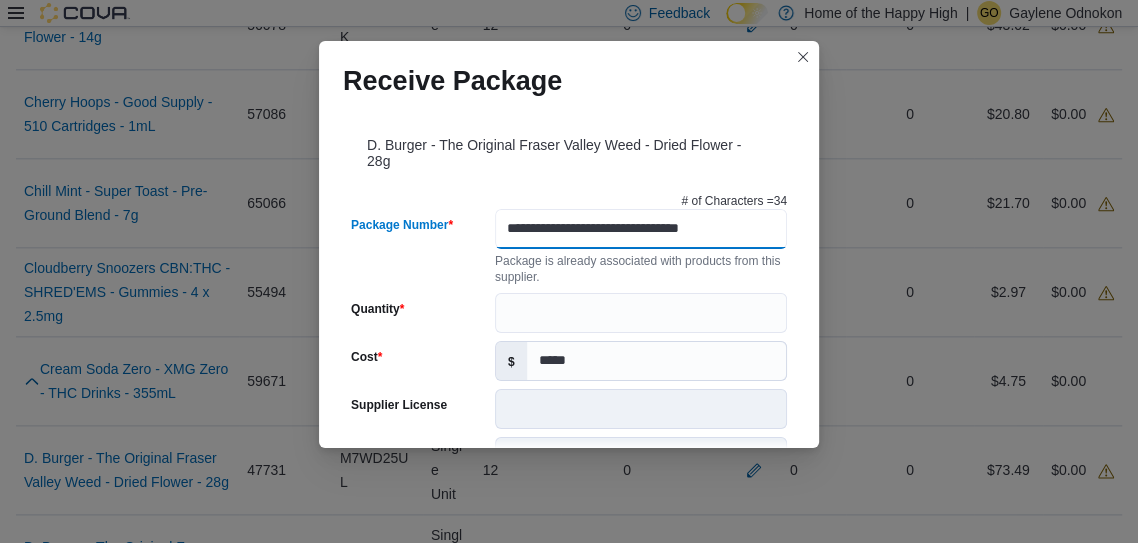 scroll, scrollTop: 0, scrollLeft: 0, axis: both 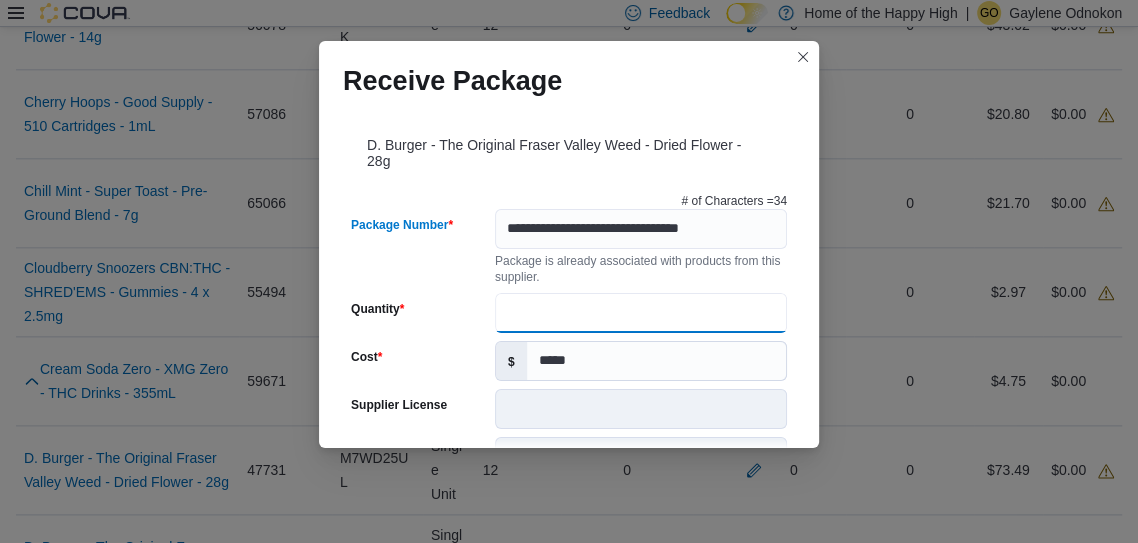 click on "Quantity" at bounding box center [641, 313] 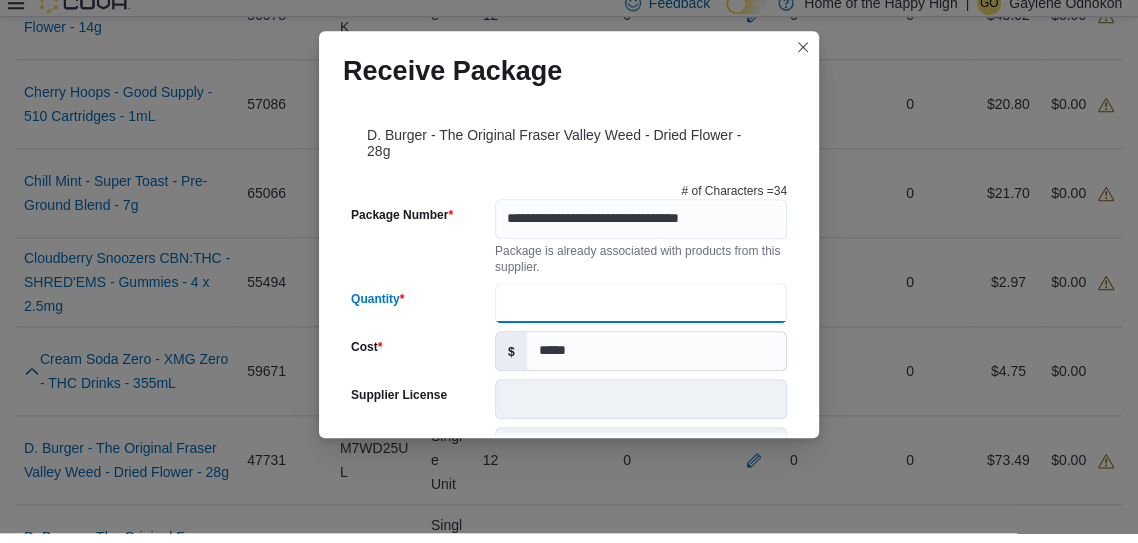 scroll, scrollTop: 1544, scrollLeft: 0, axis: vertical 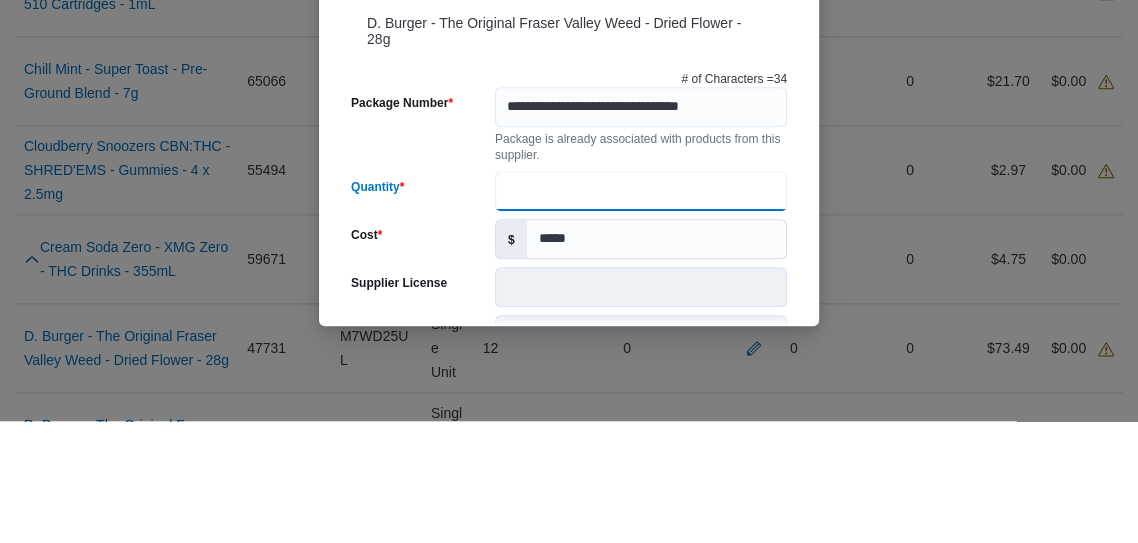 type on "**" 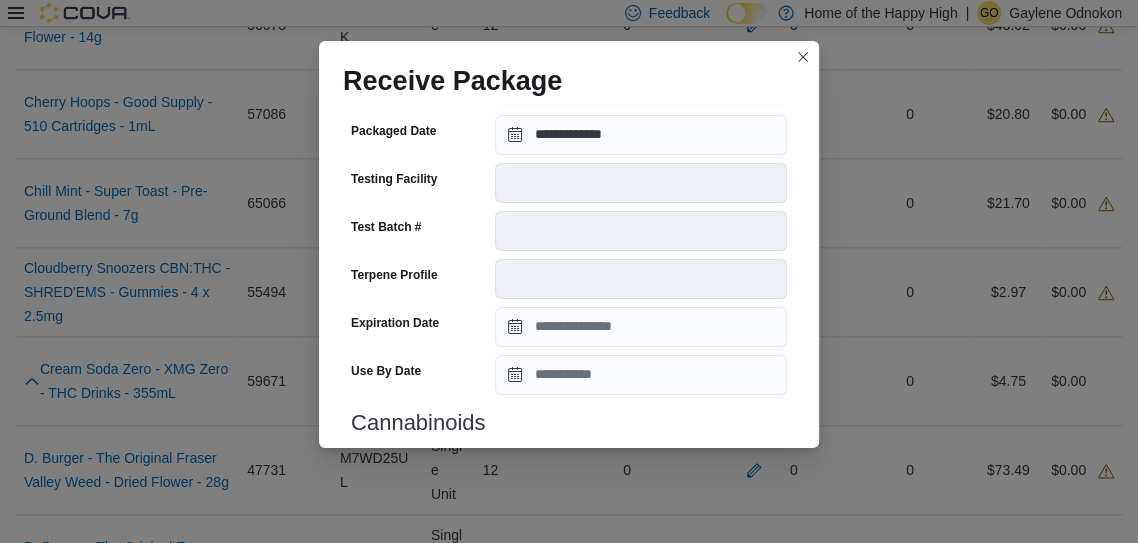 scroll, scrollTop: 748, scrollLeft: 0, axis: vertical 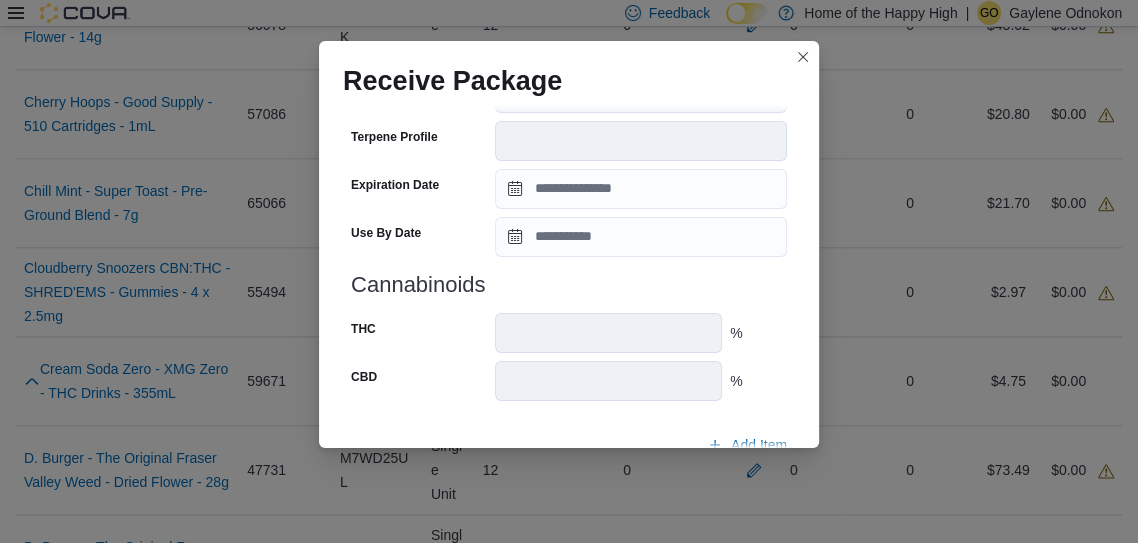 click on "Submit" at bounding box center [739, 492] 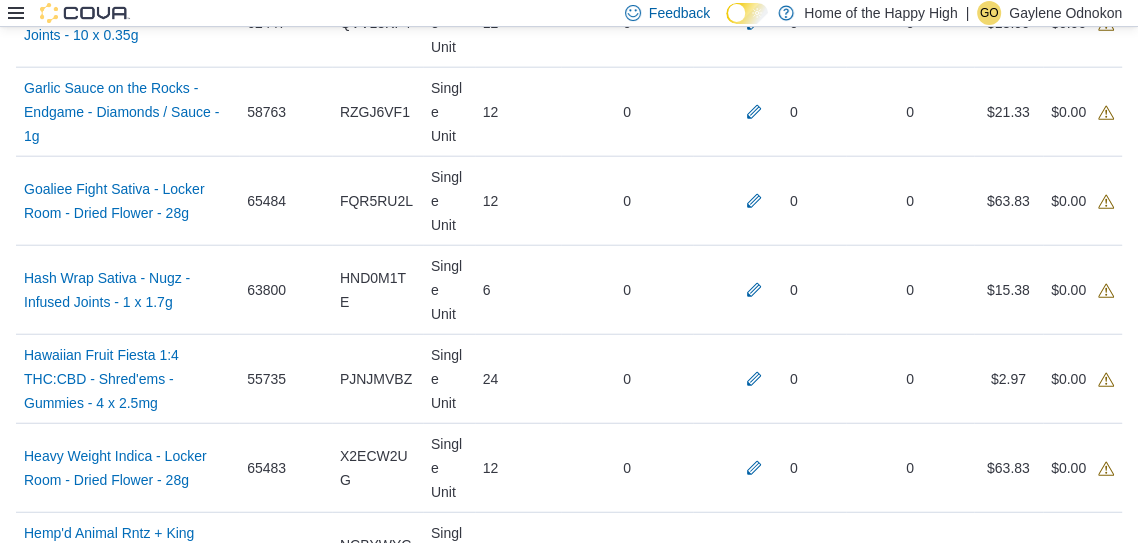scroll, scrollTop: 3350, scrollLeft: 0, axis: vertical 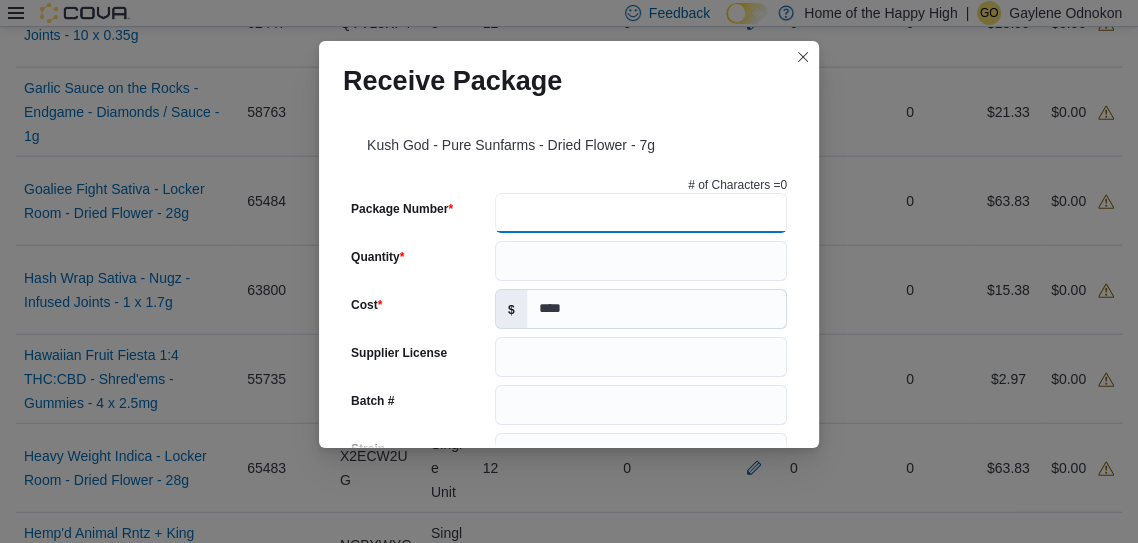 click on "Package Number" at bounding box center (641, 213) 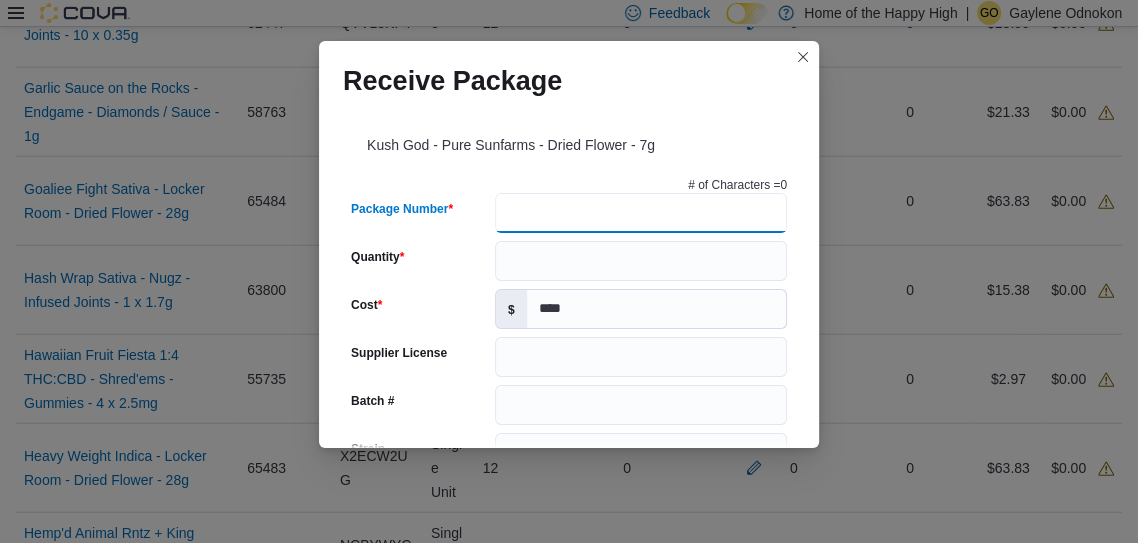 scroll, scrollTop: 3406, scrollLeft: 0, axis: vertical 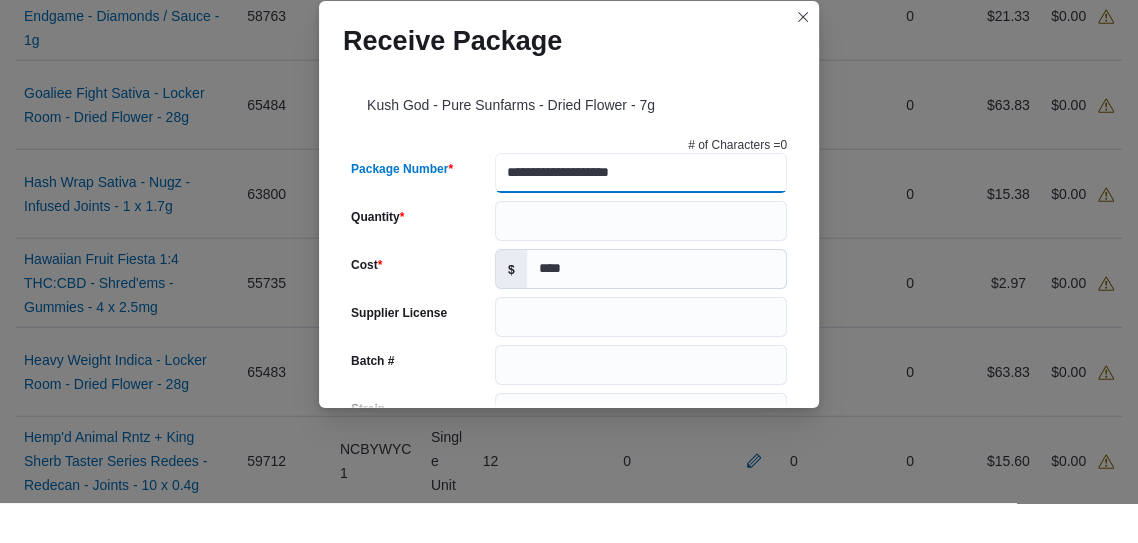 type on "**********" 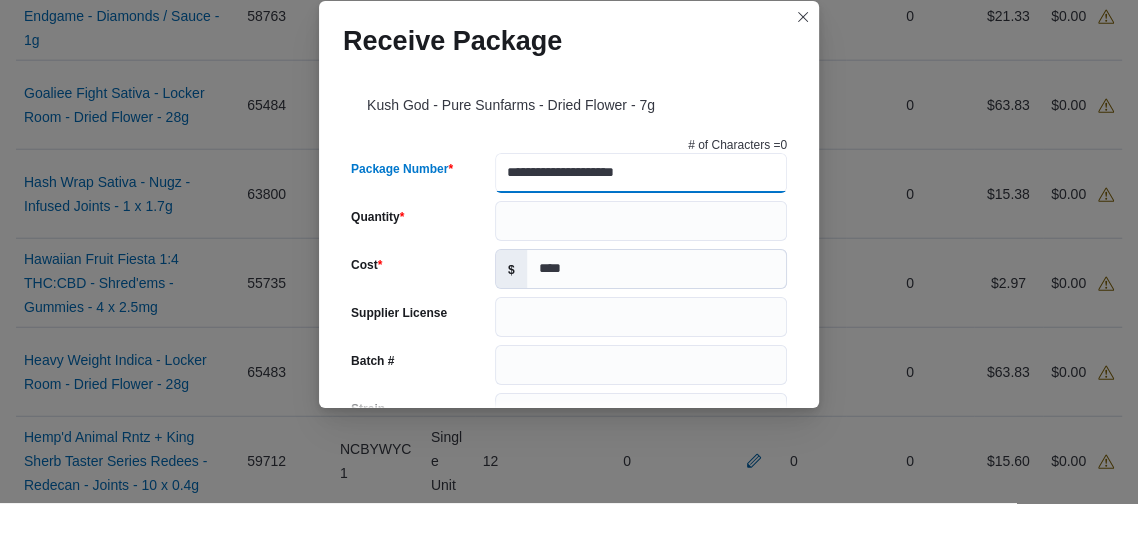 type 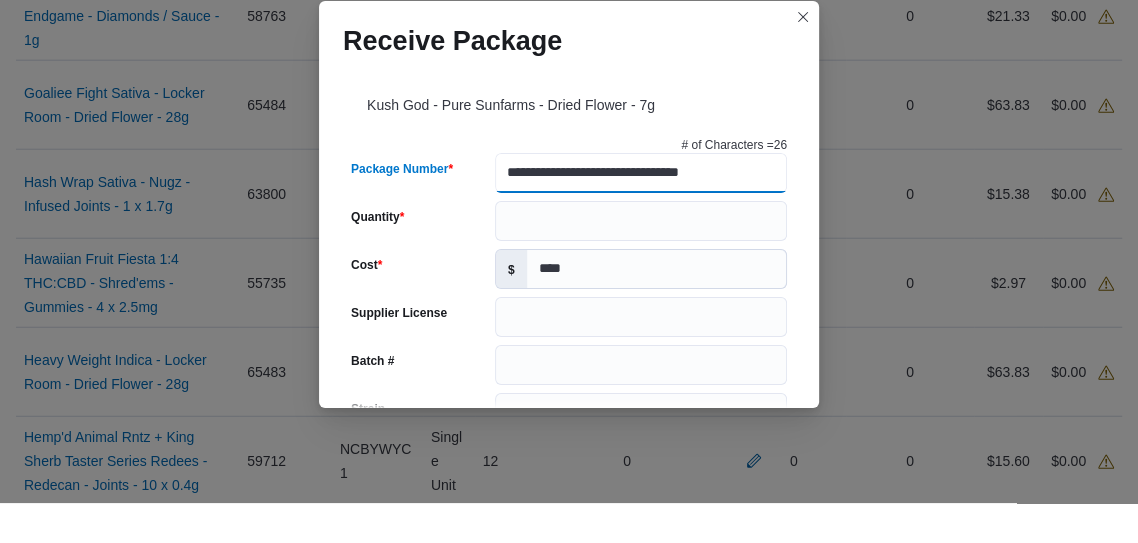 type on "**********" 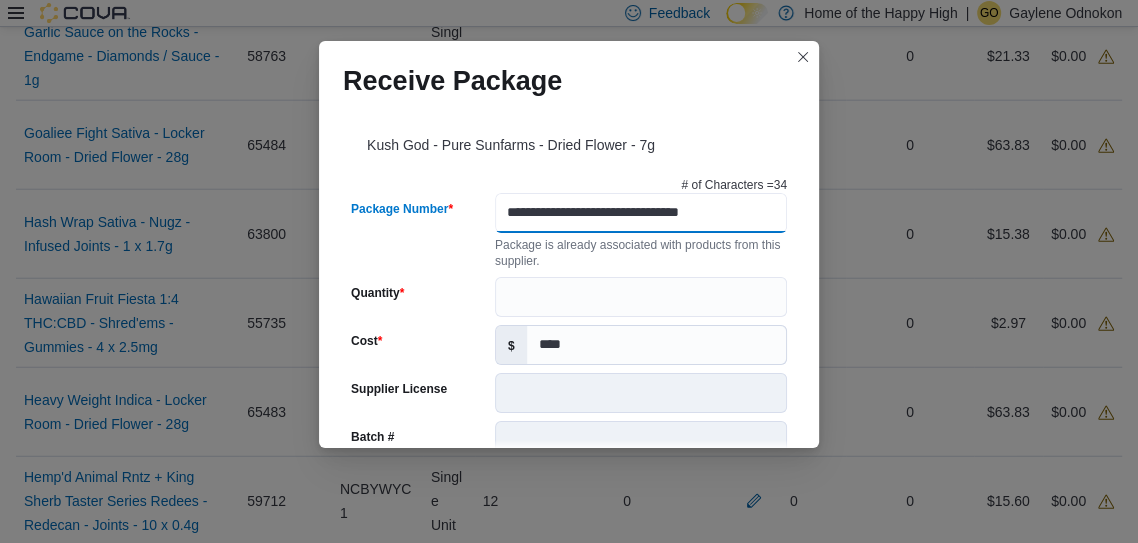 scroll, scrollTop: 0, scrollLeft: 0, axis: both 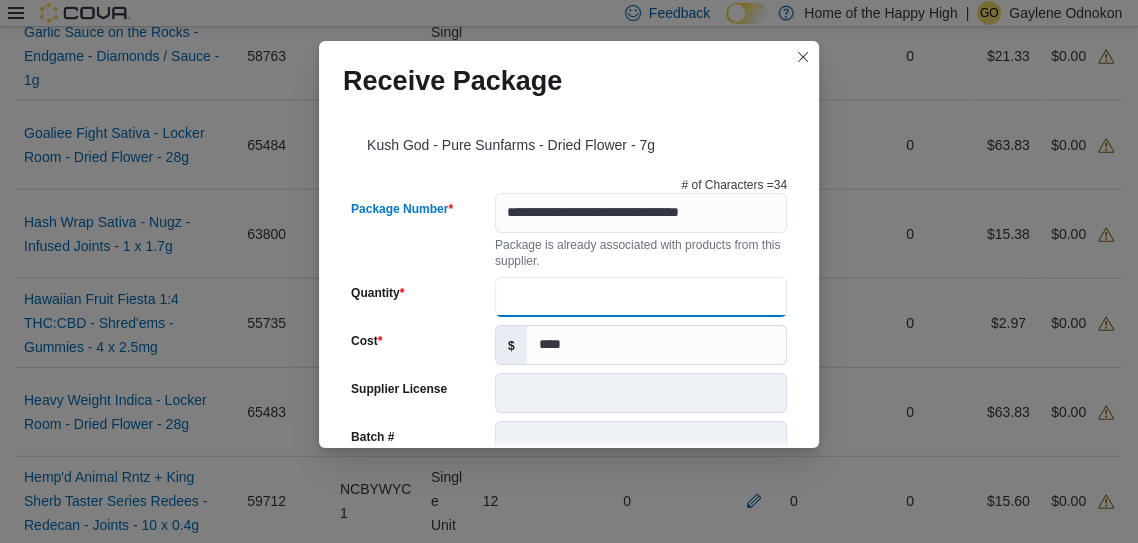 click on "Quantity" at bounding box center (641, 297) 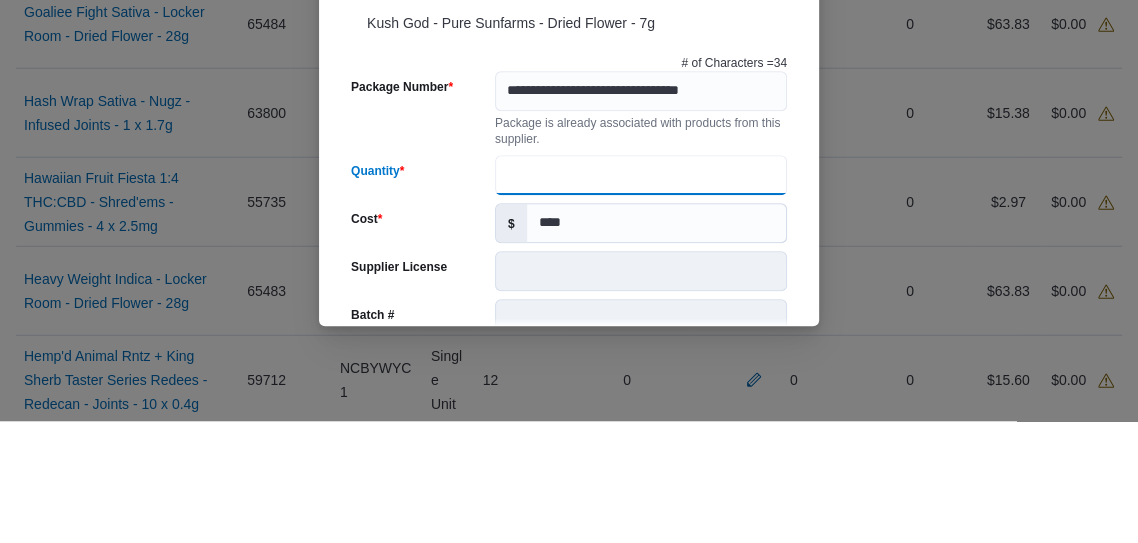 scroll, scrollTop: 3406, scrollLeft: 0, axis: vertical 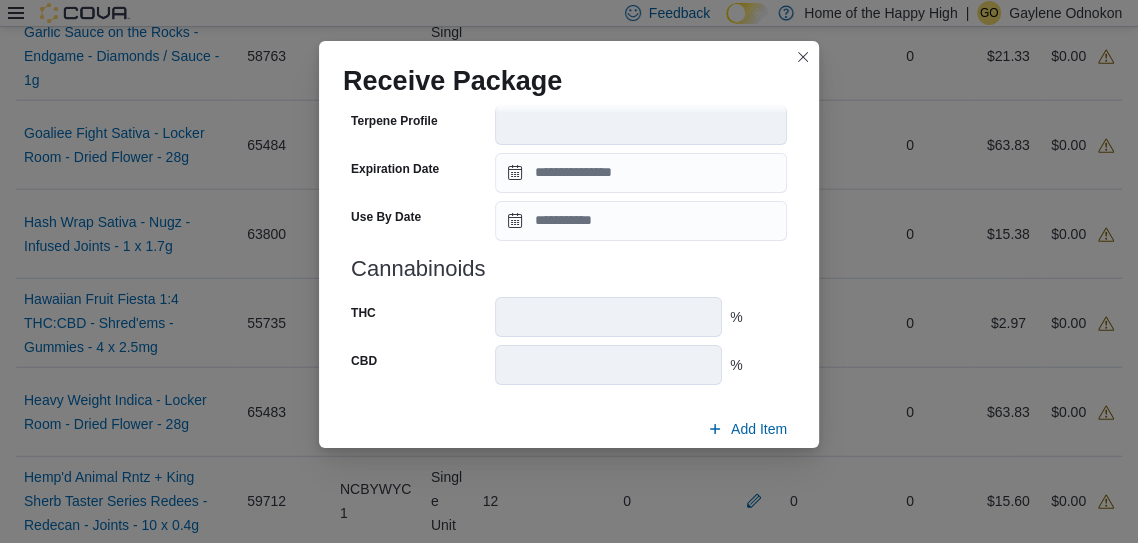 type on "**" 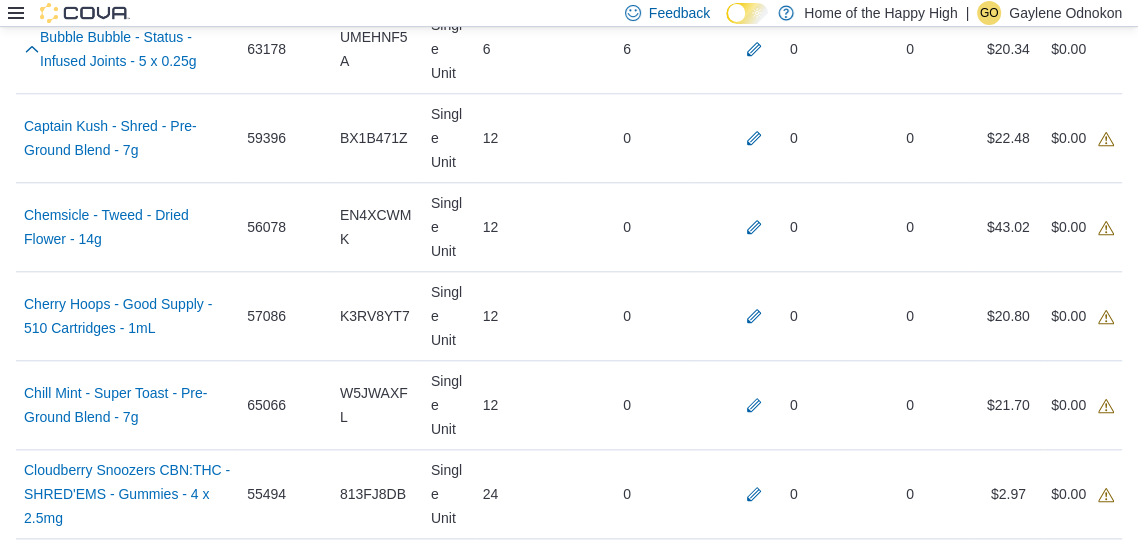 scroll, scrollTop: 1296, scrollLeft: 0, axis: vertical 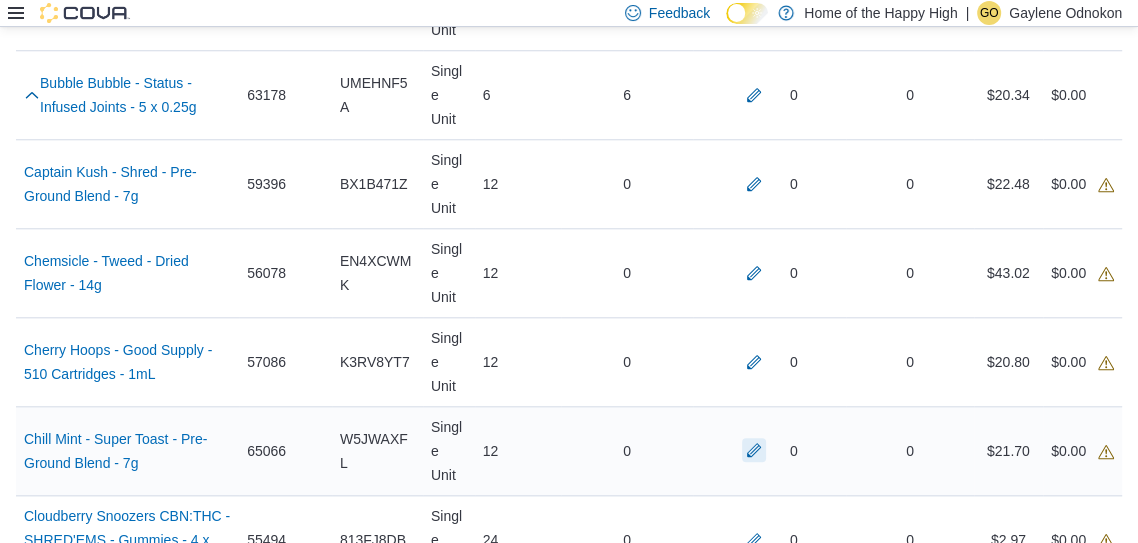 click at bounding box center (754, 450) 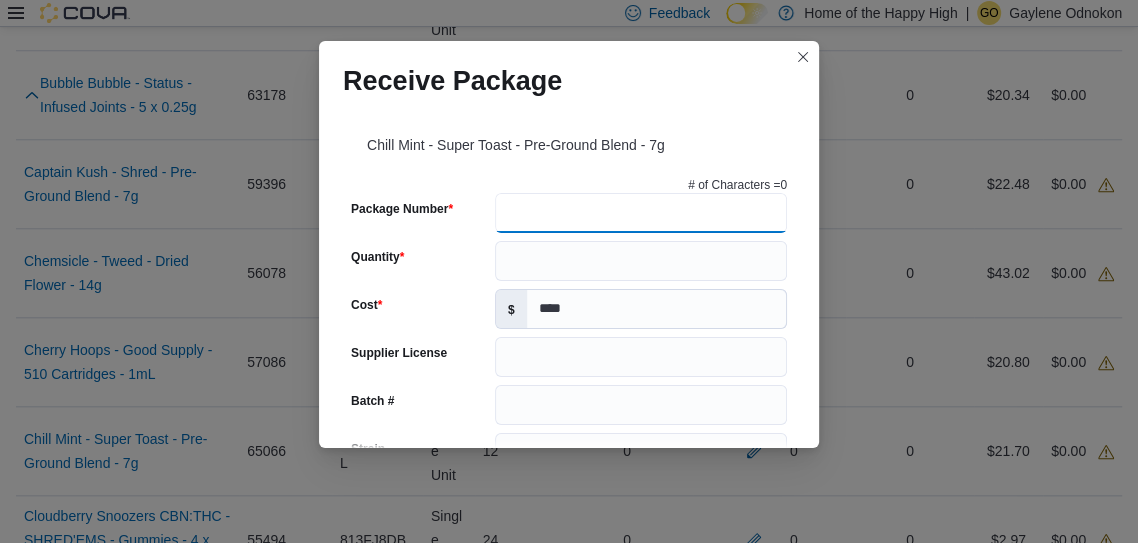 click on "Package Number" at bounding box center (641, 213) 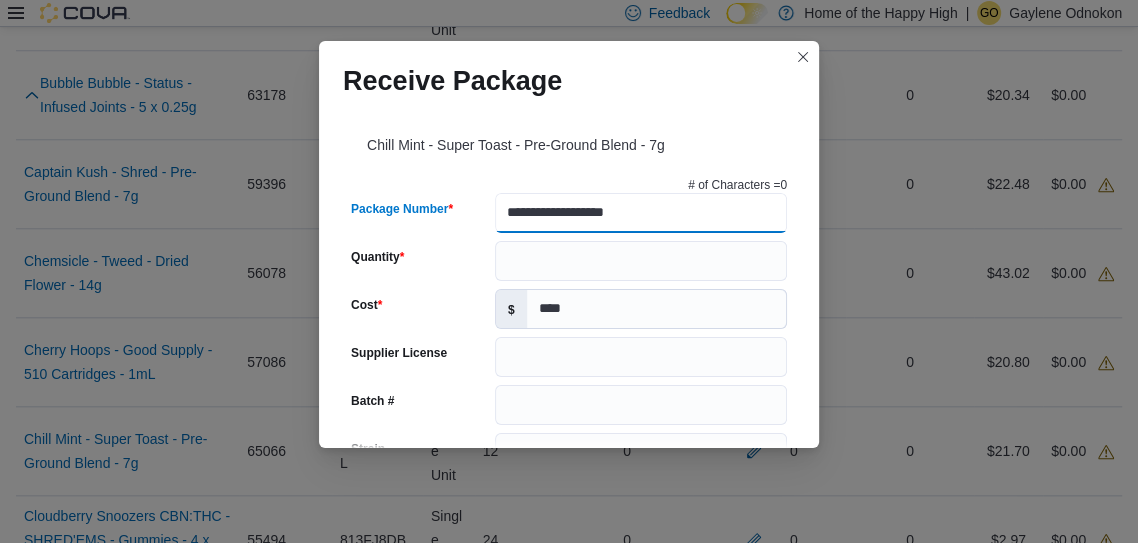 type on "**********" 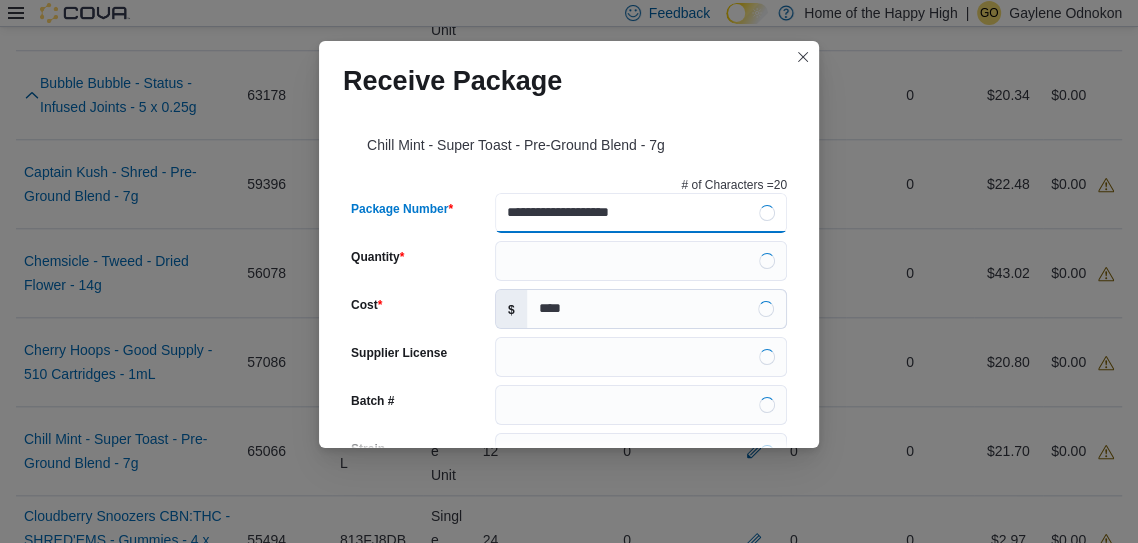 type 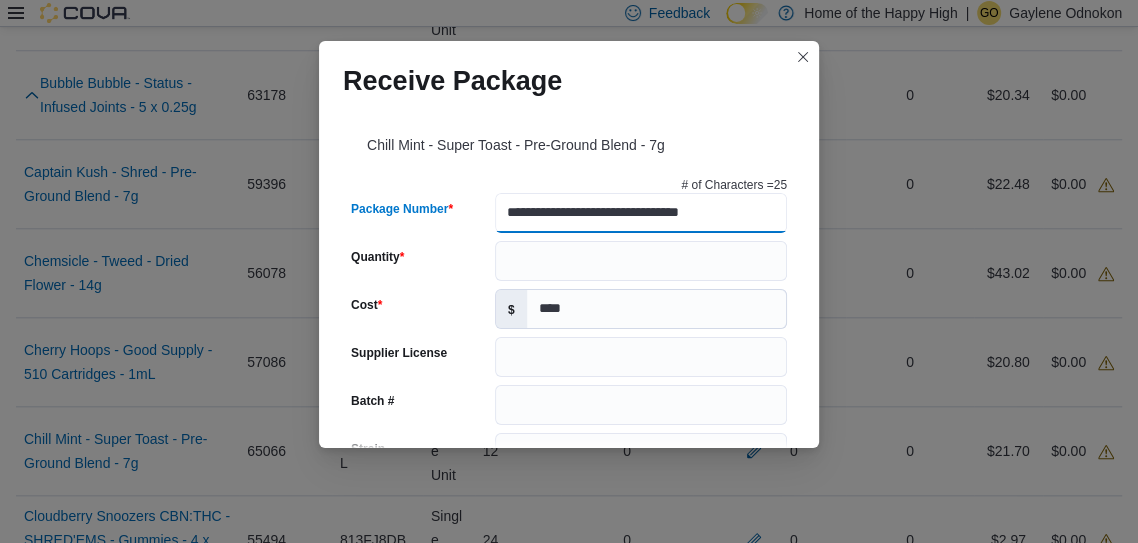 type on "**********" 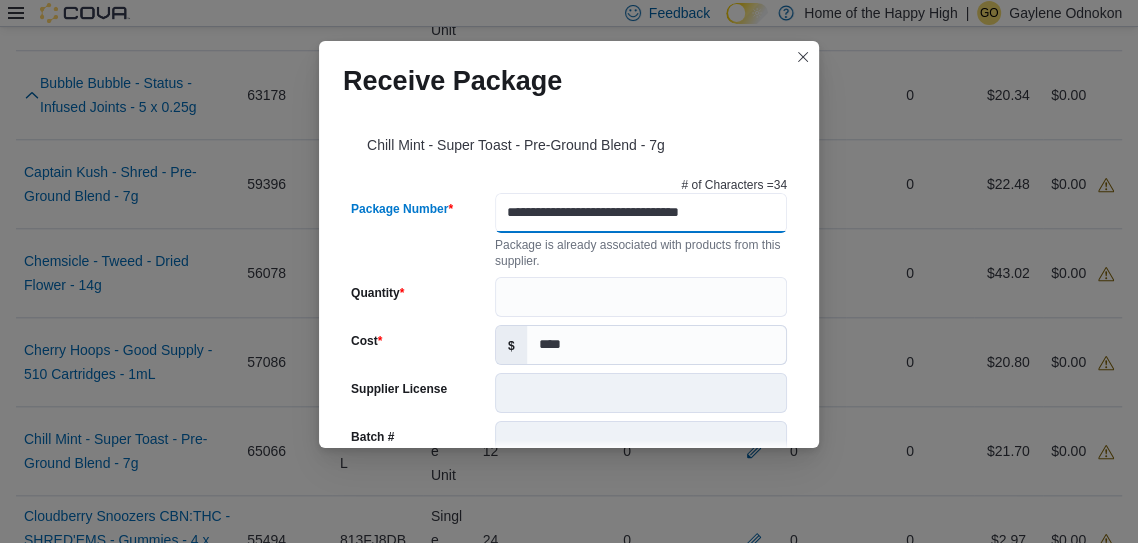 scroll, scrollTop: 0, scrollLeft: 0, axis: both 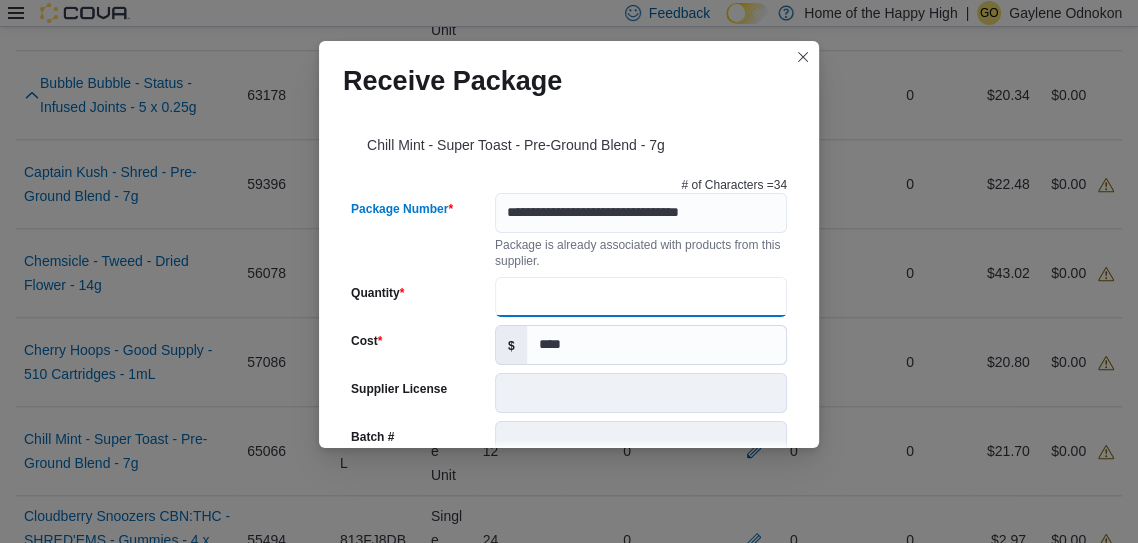 click on "Quantity" at bounding box center (641, 297) 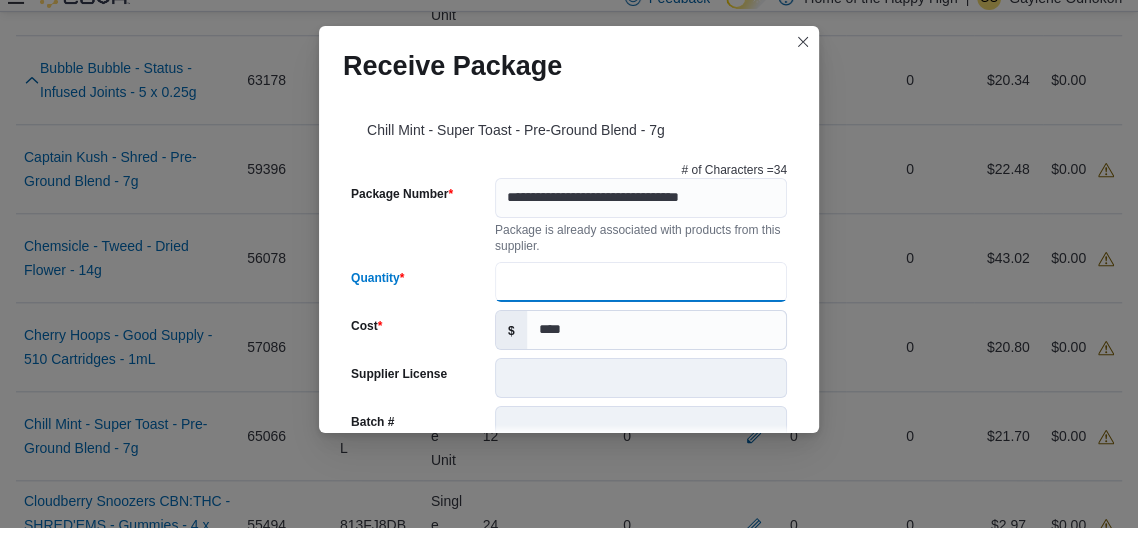 scroll, scrollTop: 1296, scrollLeft: 0, axis: vertical 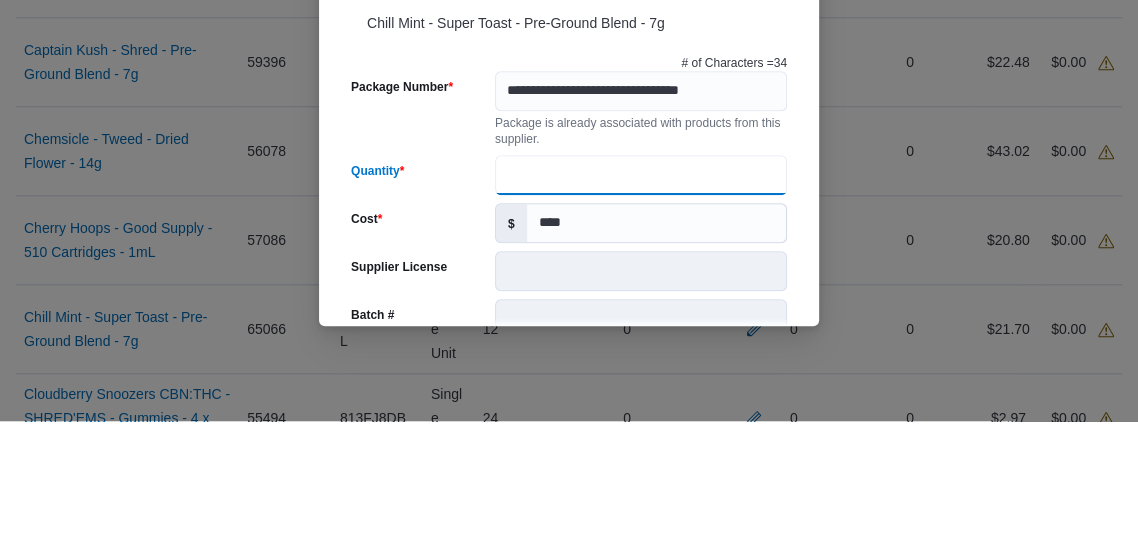 type on "**" 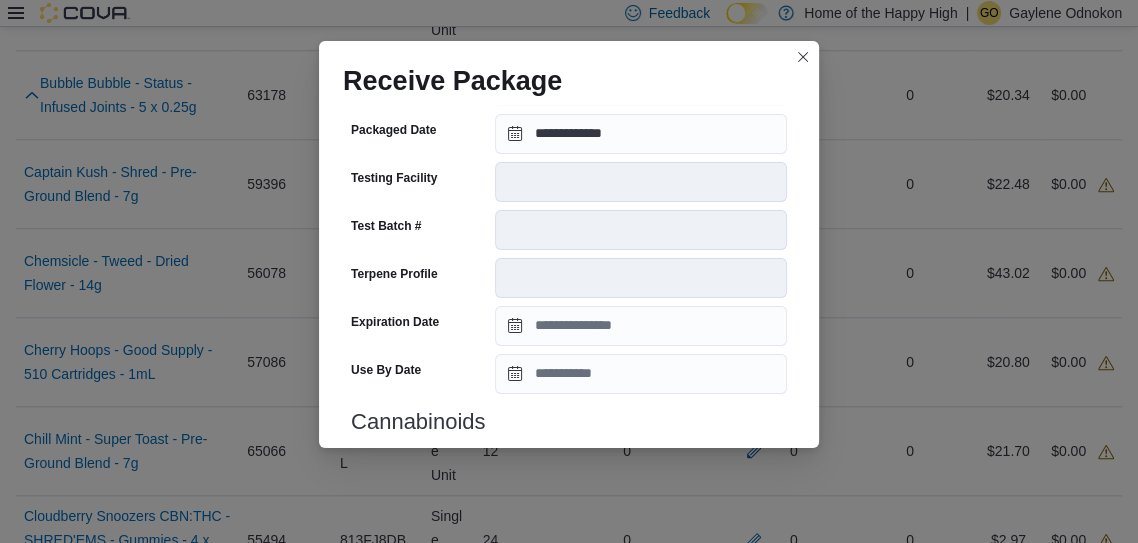 scroll, scrollTop: 748, scrollLeft: 0, axis: vertical 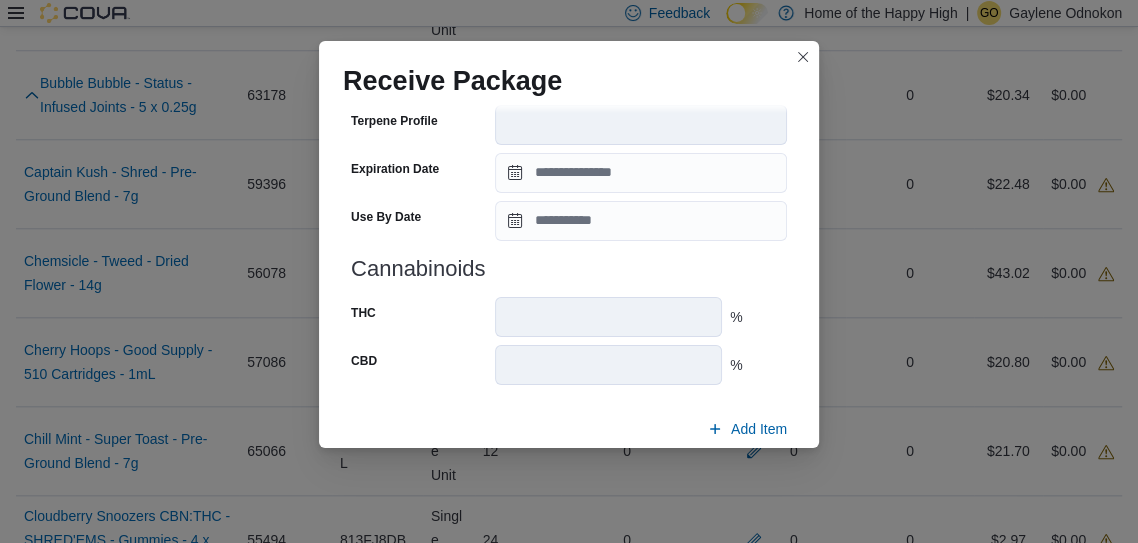 click on "Submit" at bounding box center [739, 476] 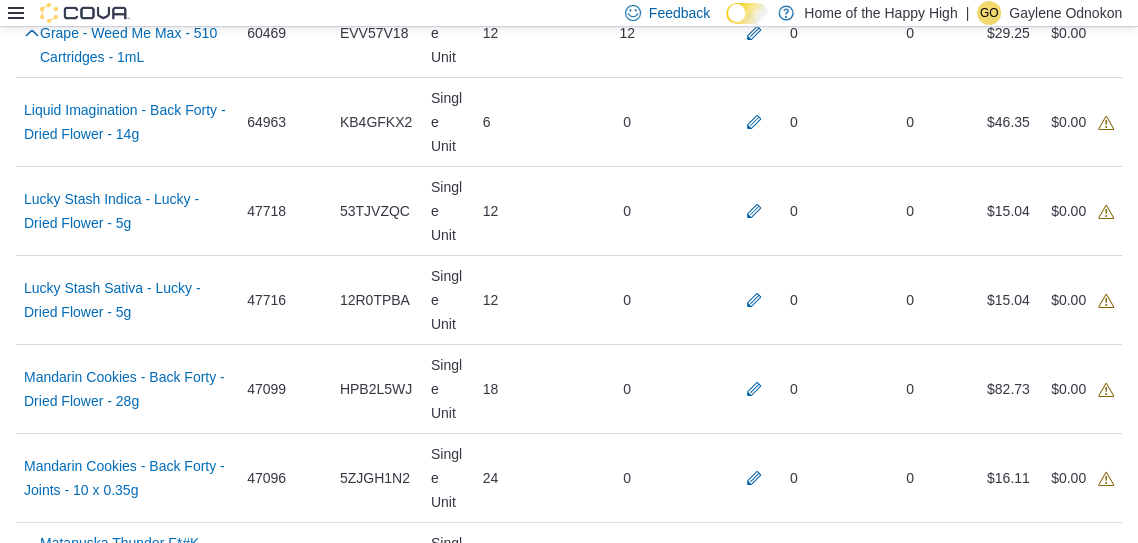 scroll, scrollTop: 4953, scrollLeft: 0, axis: vertical 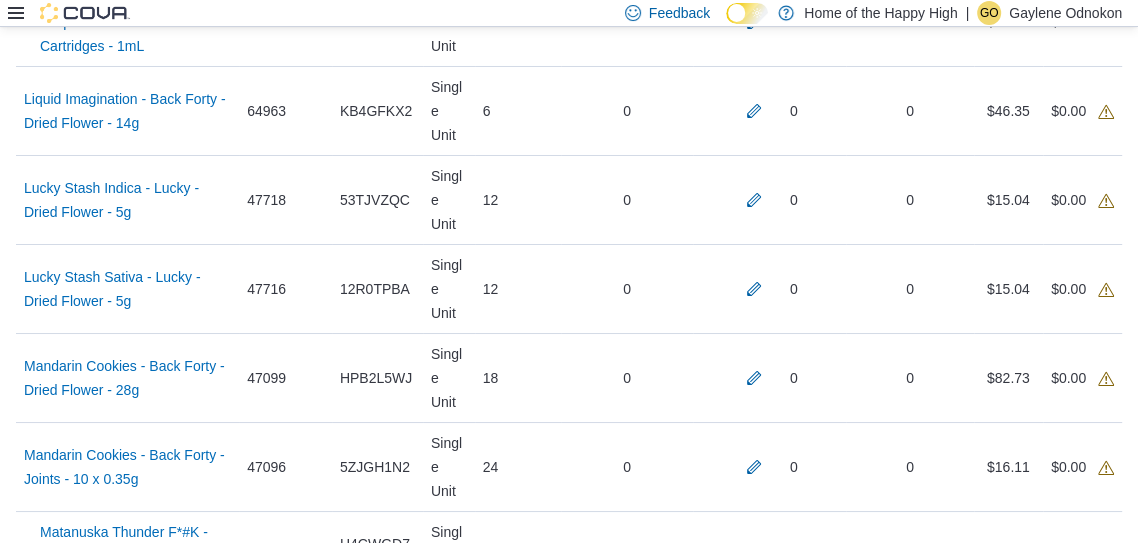 click at bounding box center [754, 1736] 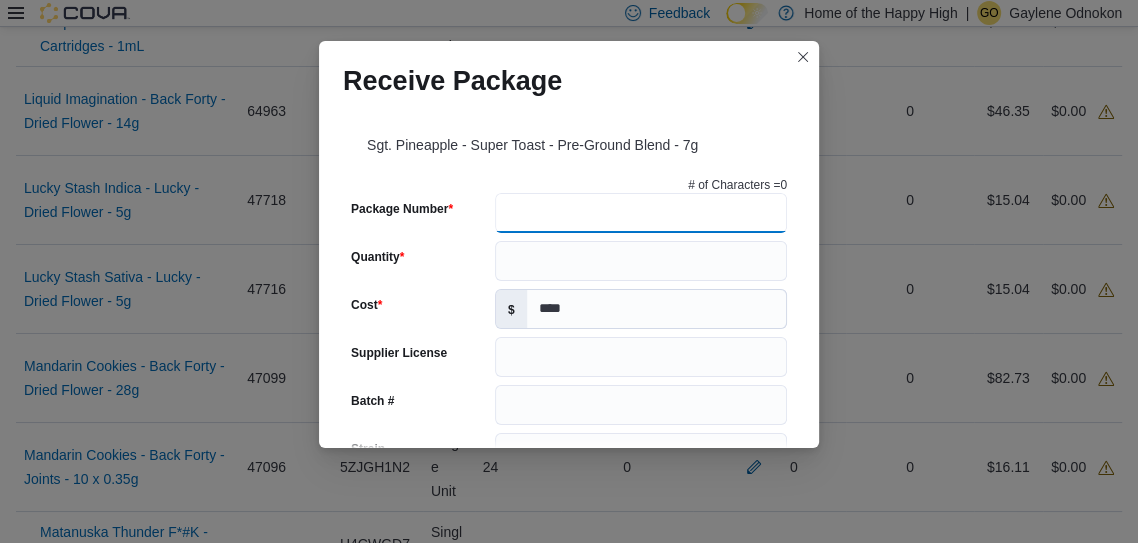click on "Package Number" at bounding box center (641, 213) 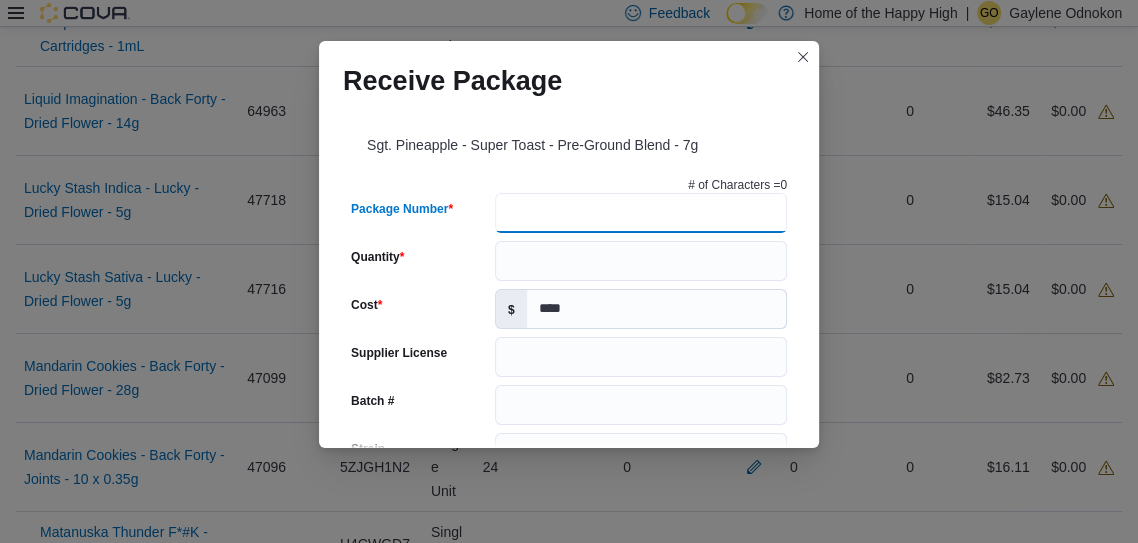 scroll, scrollTop: 5033, scrollLeft: 0, axis: vertical 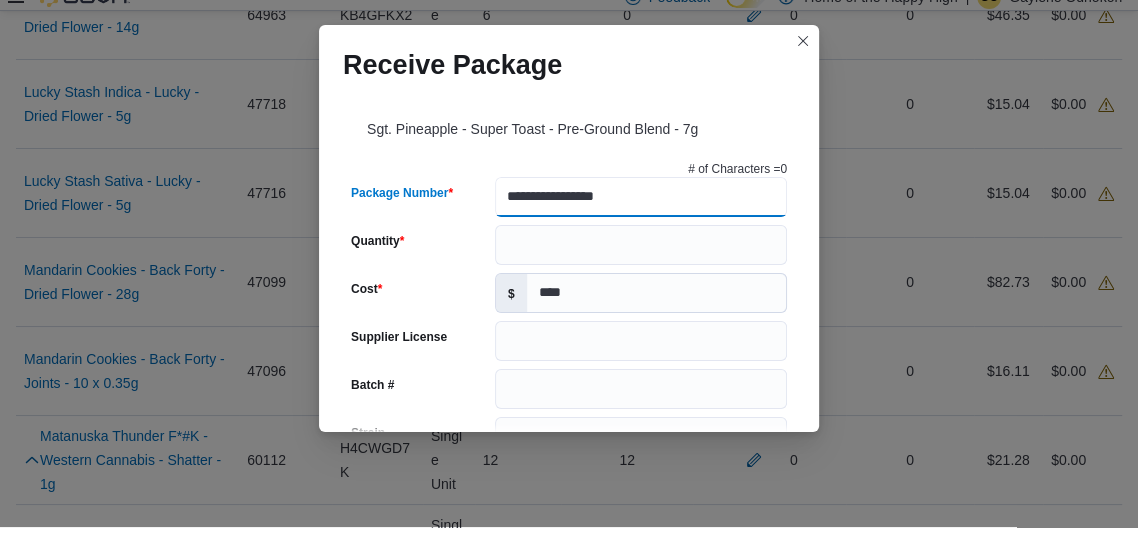 type on "**********" 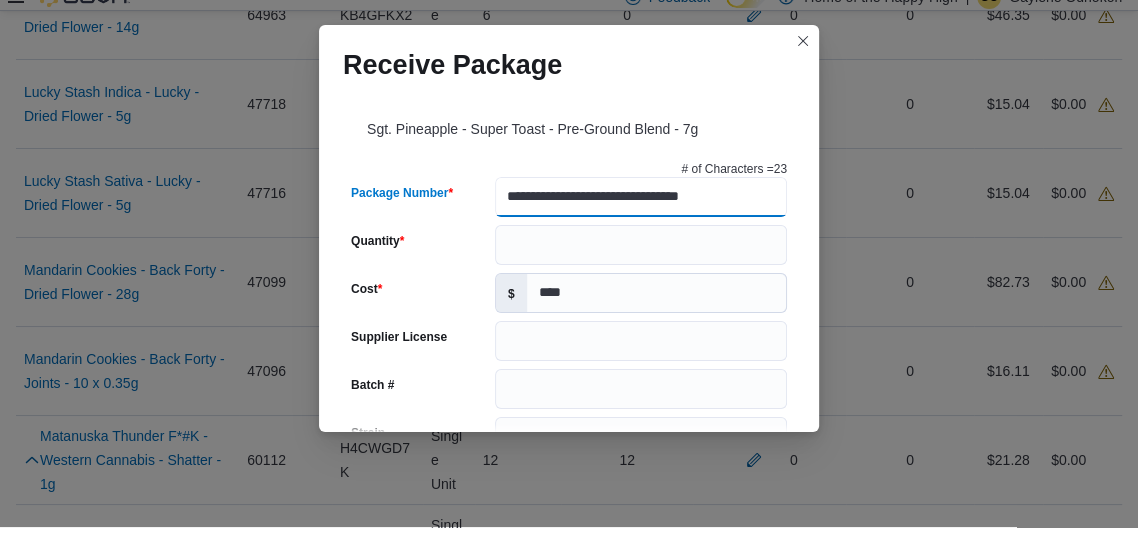 type on "**********" 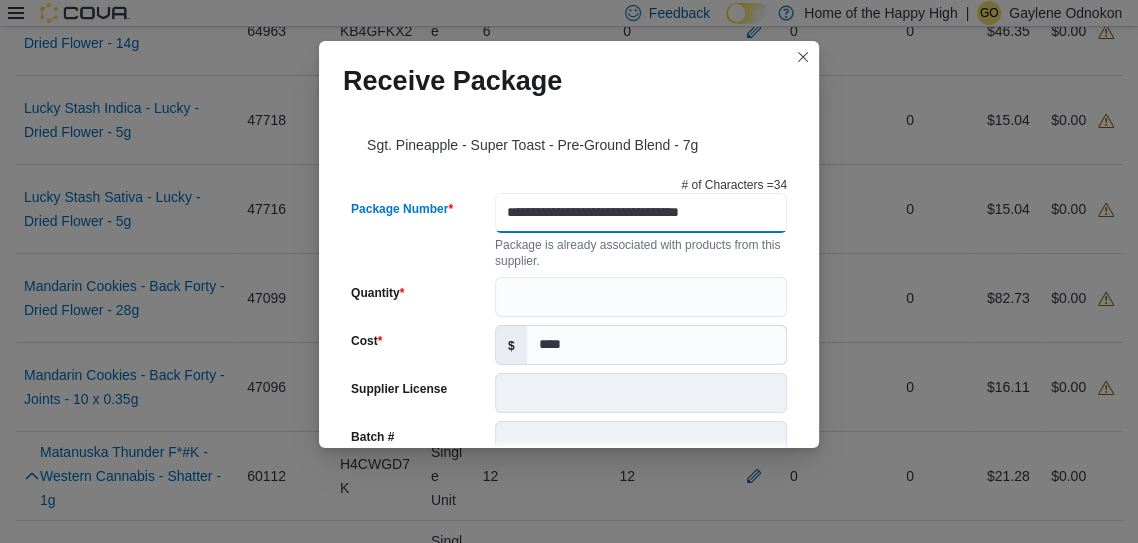 scroll, scrollTop: 0, scrollLeft: 0, axis: both 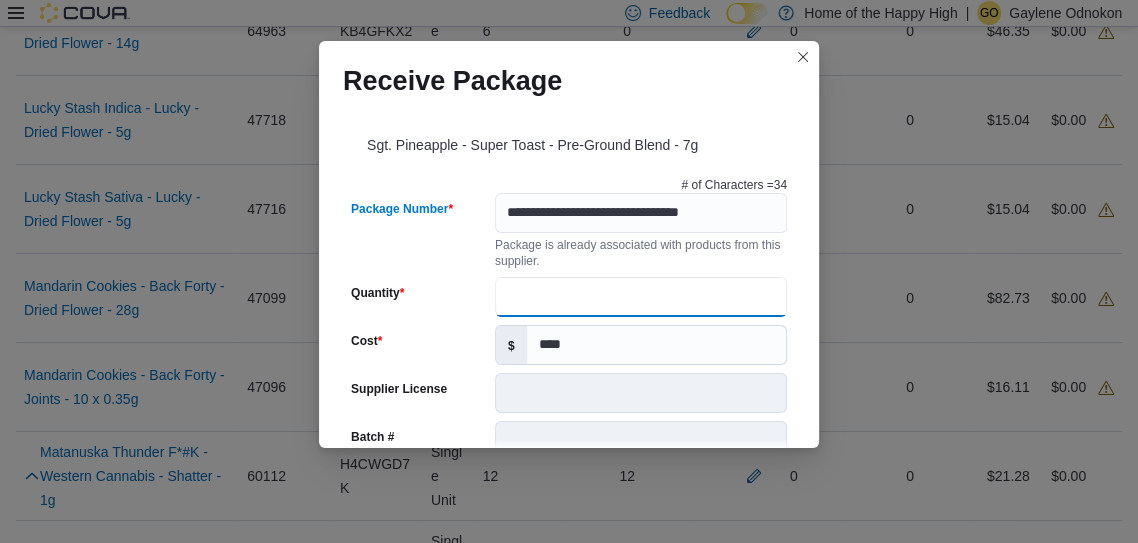 click on "Quantity" at bounding box center [641, 297] 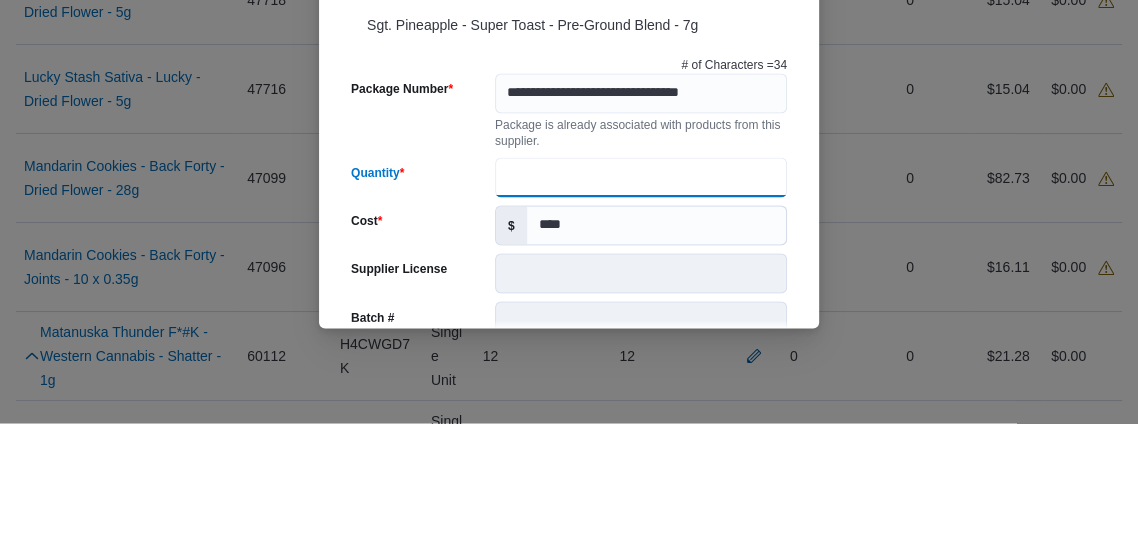 scroll, scrollTop: 5033, scrollLeft: 0, axis: vertical 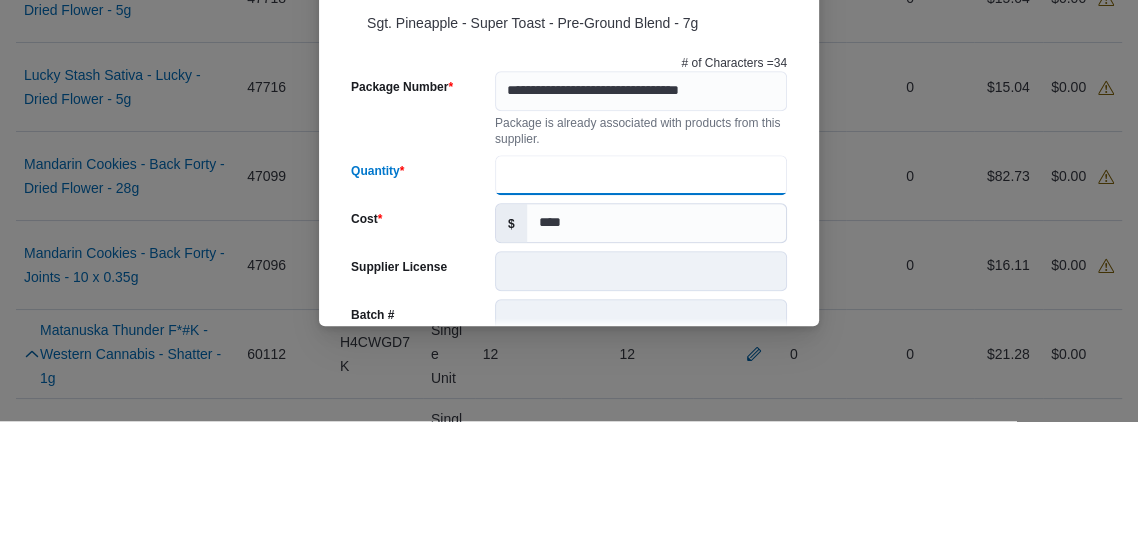 type on "**" 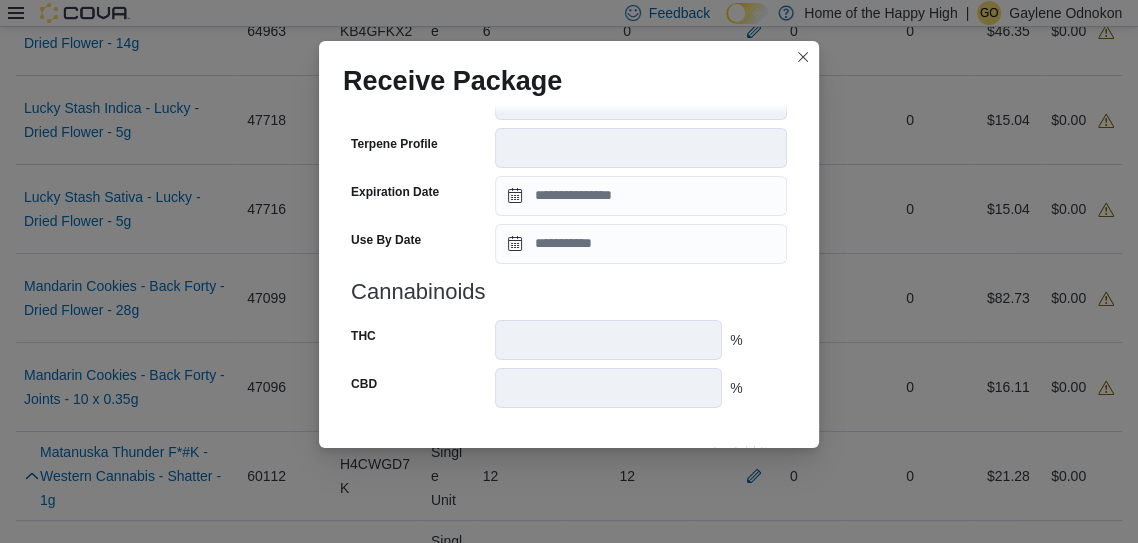 scroll, scrollTop: 748, scrollLeft: 0, axis: vertical 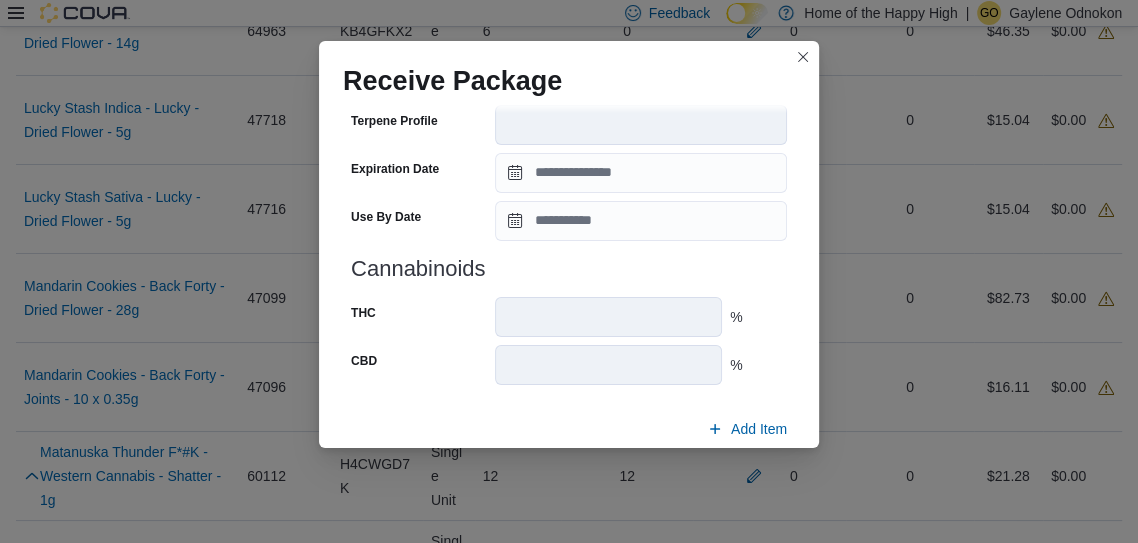 click on "Submit" at bounding box center [739, 476] 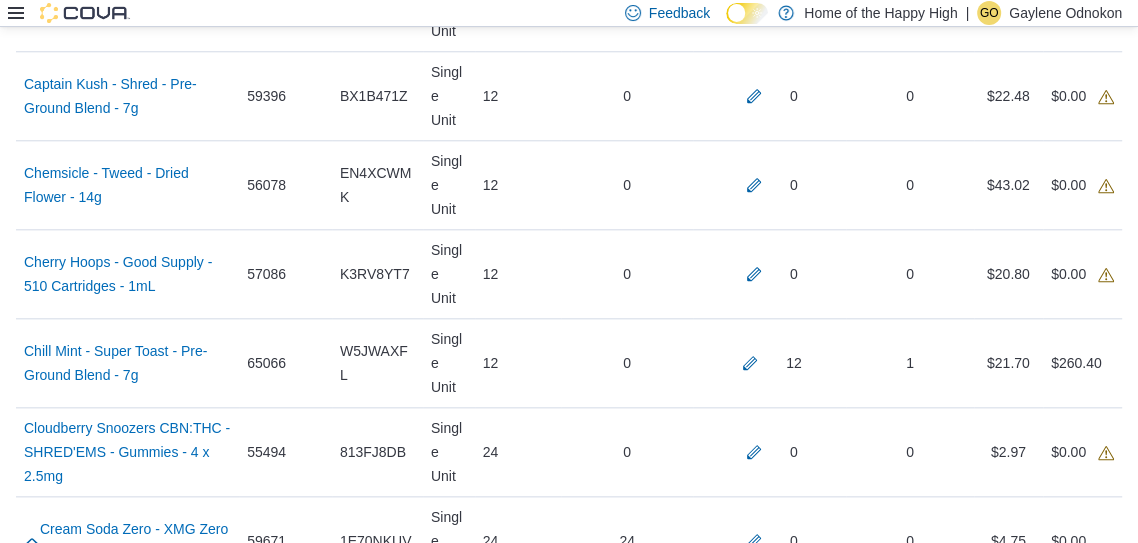 scroll, scrollTop: 1378, scrollLeft: 0, axis: vertical 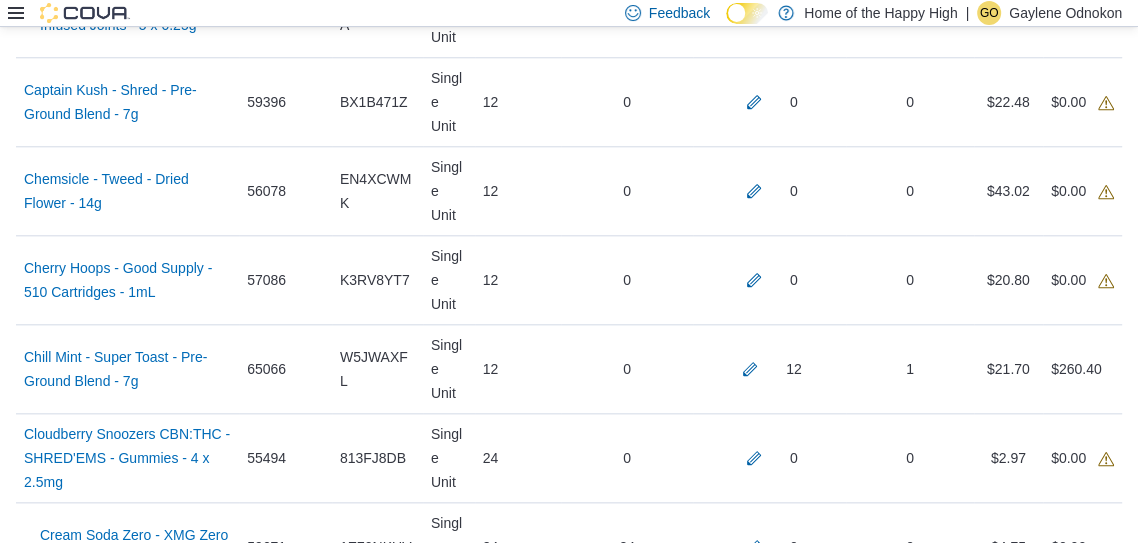 click at bounding box center [754, 724] 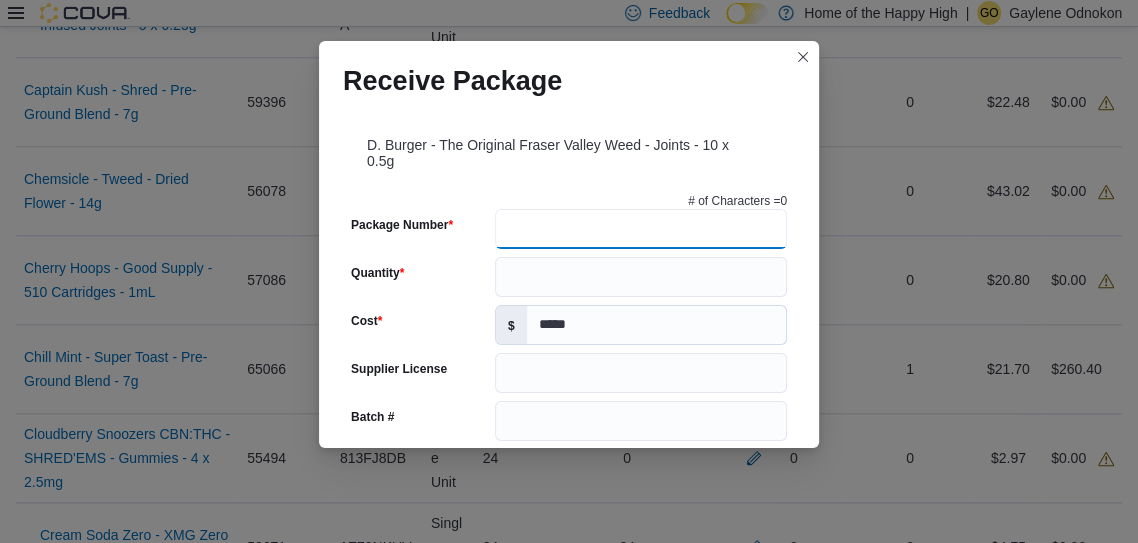 click on "Package Number" at bounding box center (641, 229) 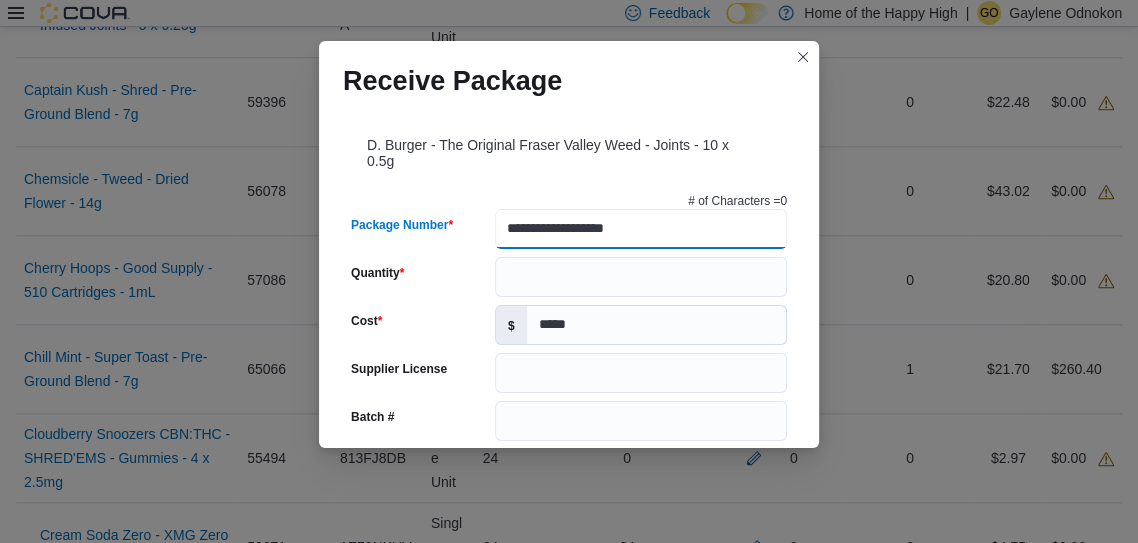 type on "**********" 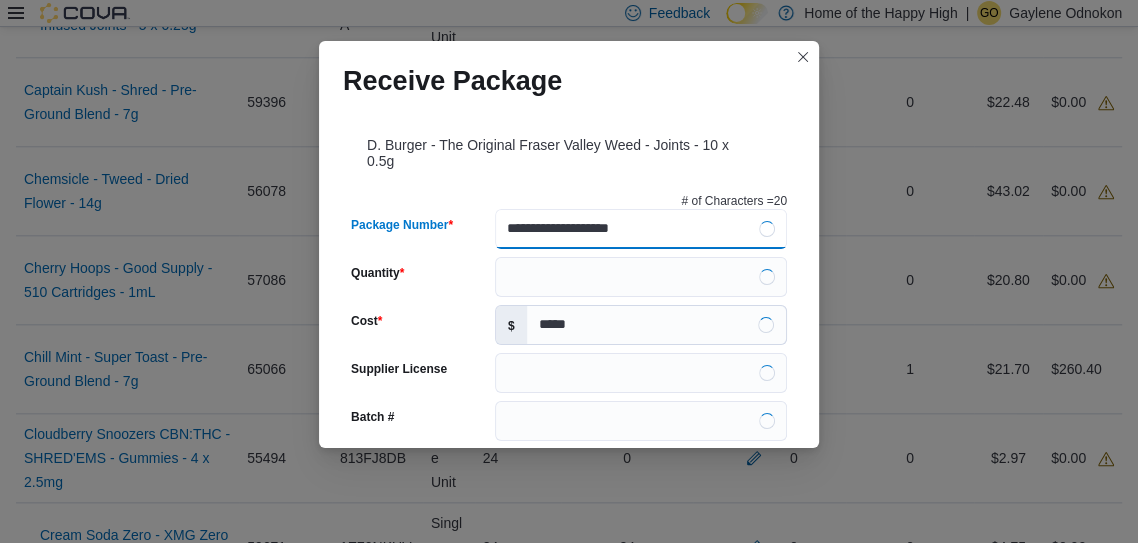 type 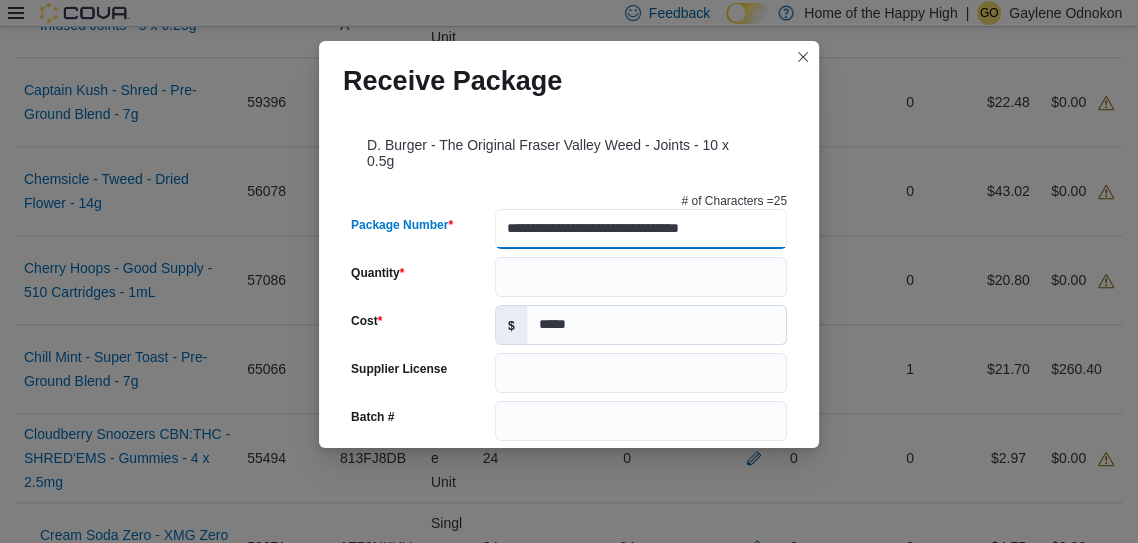 type on "**********" 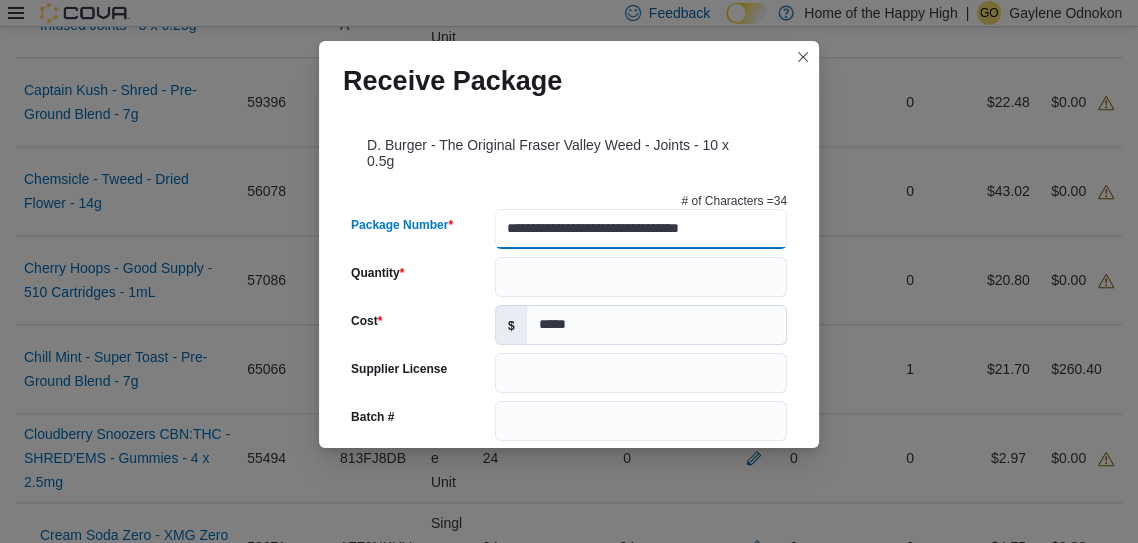 scroll, scrollTop: 0, scrollLeft: 0, axis: both 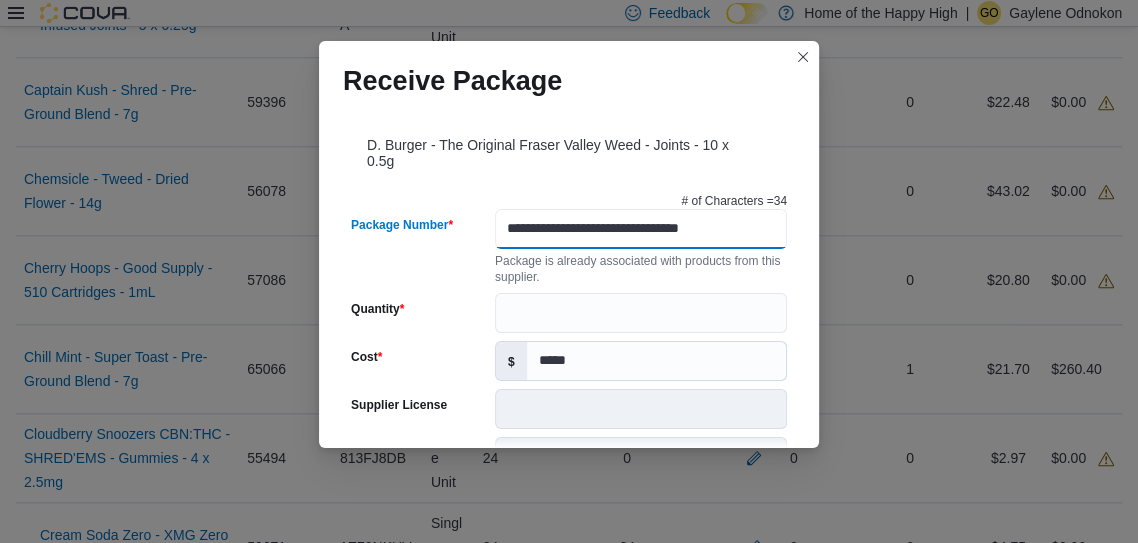 type on "**********" 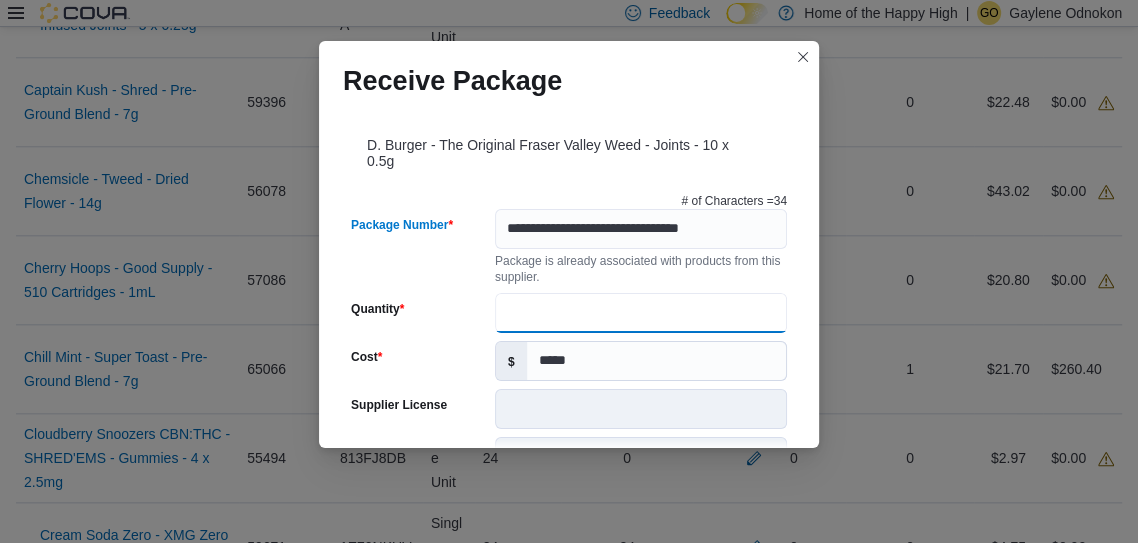 click on "Quantity" at bounding box center [641, 313] 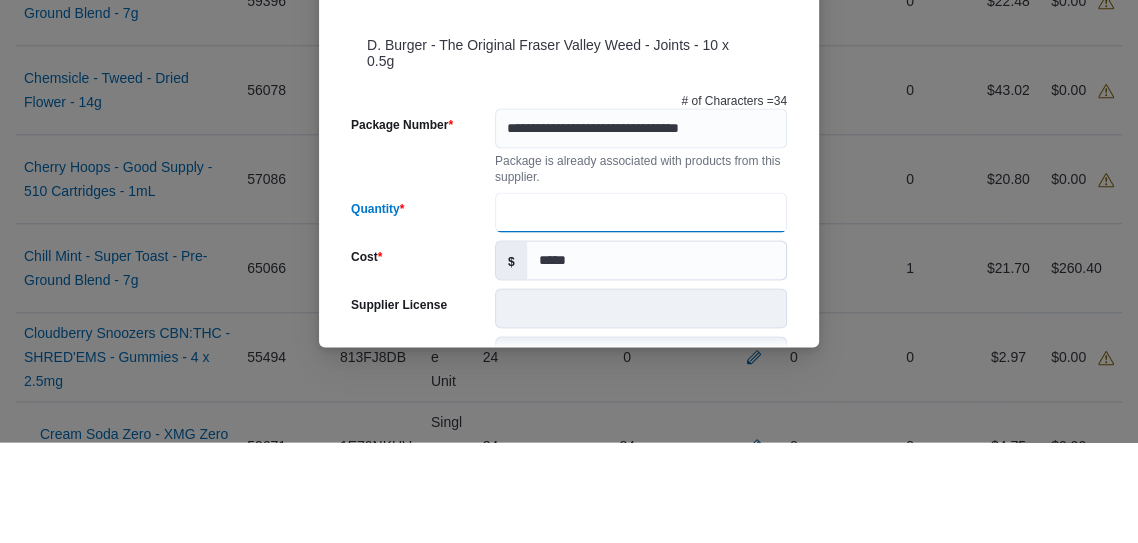 scroll, scrollTop: 1378, scrollLeft: 0, axis: vertical 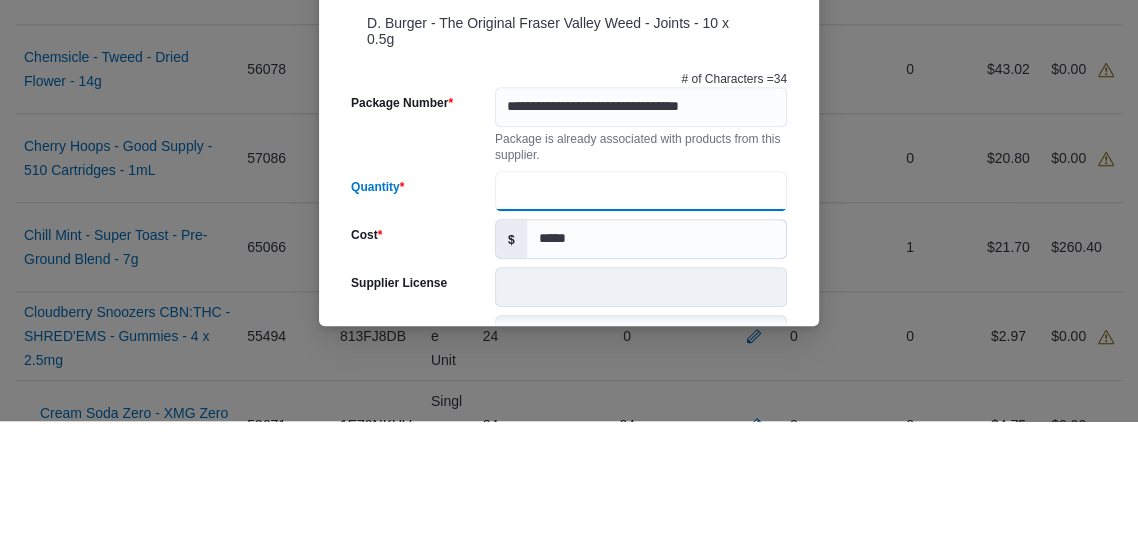 type on "**" 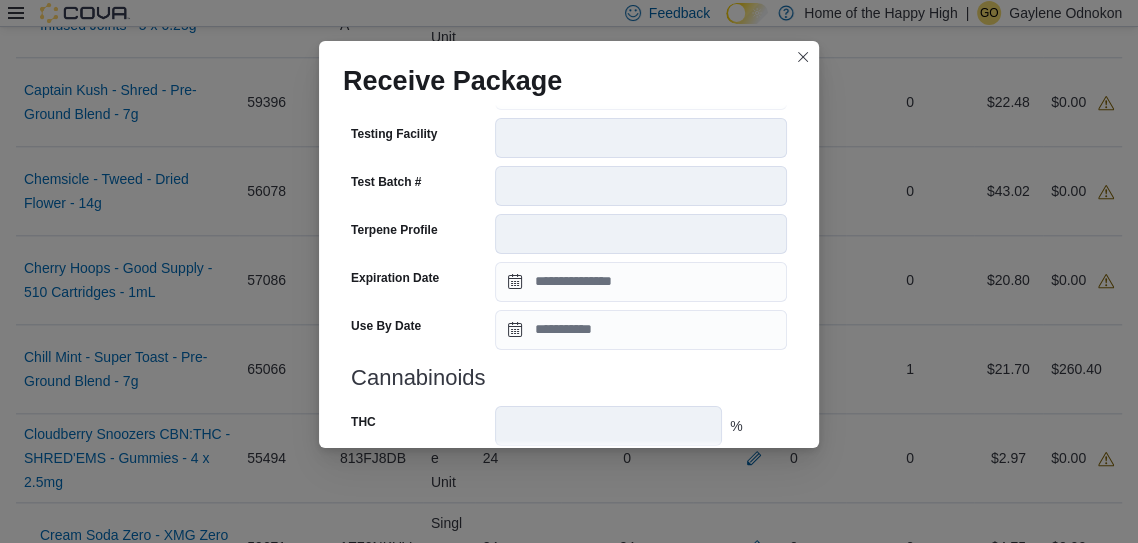 scroll, scrollTop: 748, scrollLeft: 0, axis: vertical 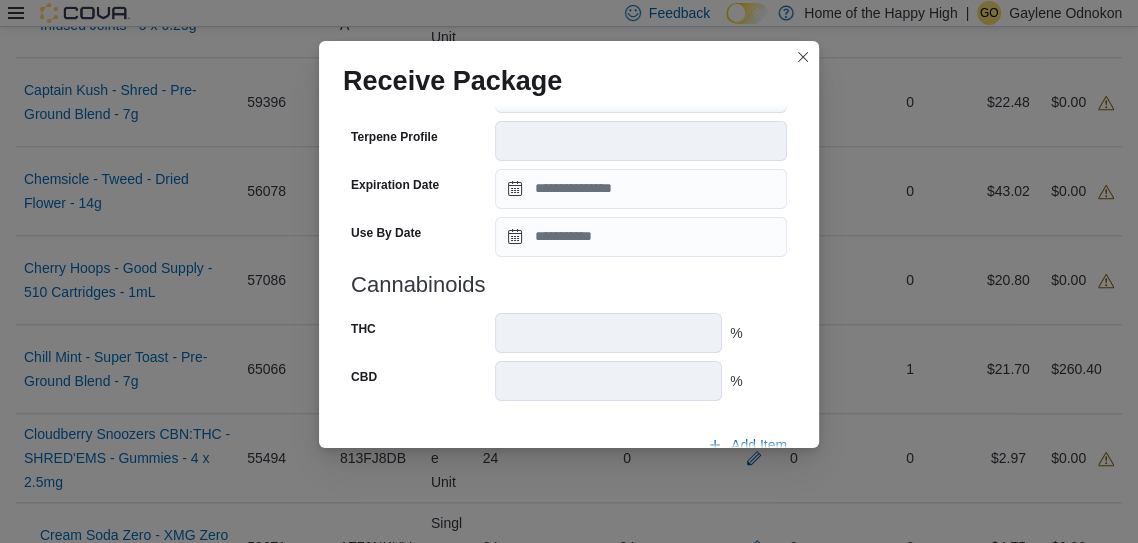 click on "Submit" at bounding box center (739, 492) 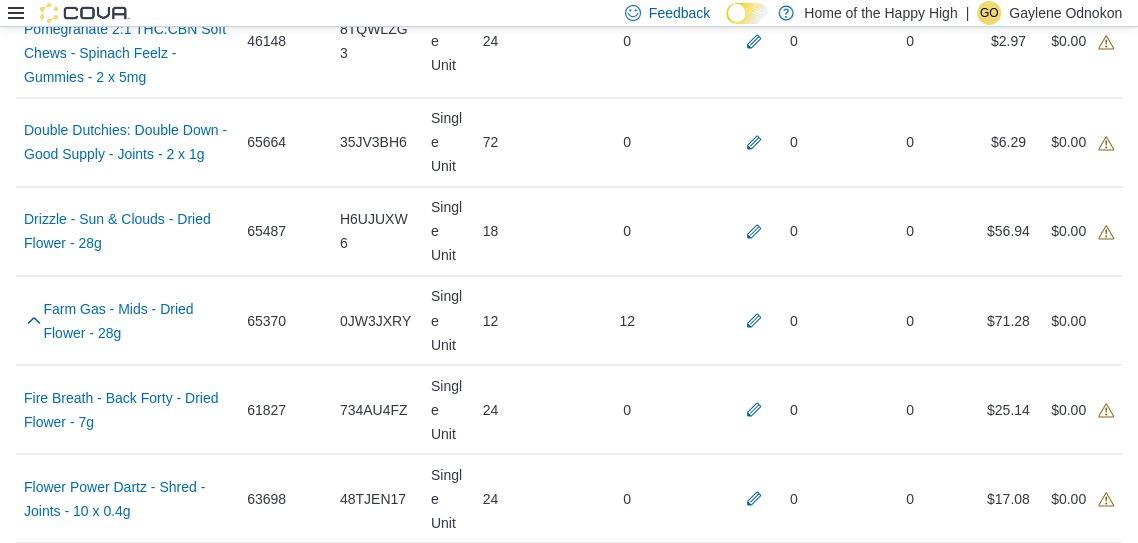 scroll, scrollTop: 2260, scrollLeft: 0, axis: vertical 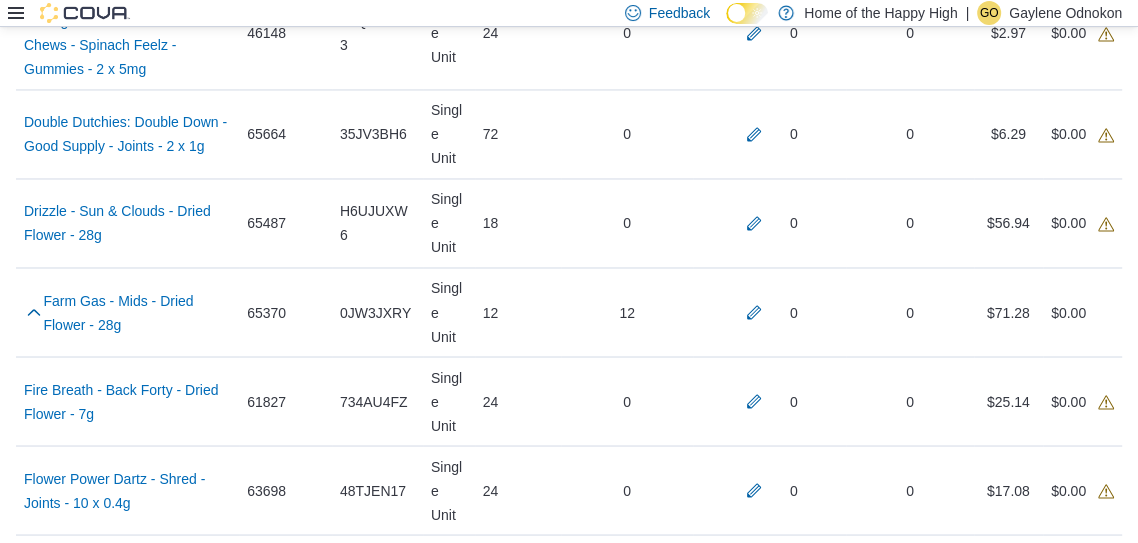 click at bounding box center (754, 1112) 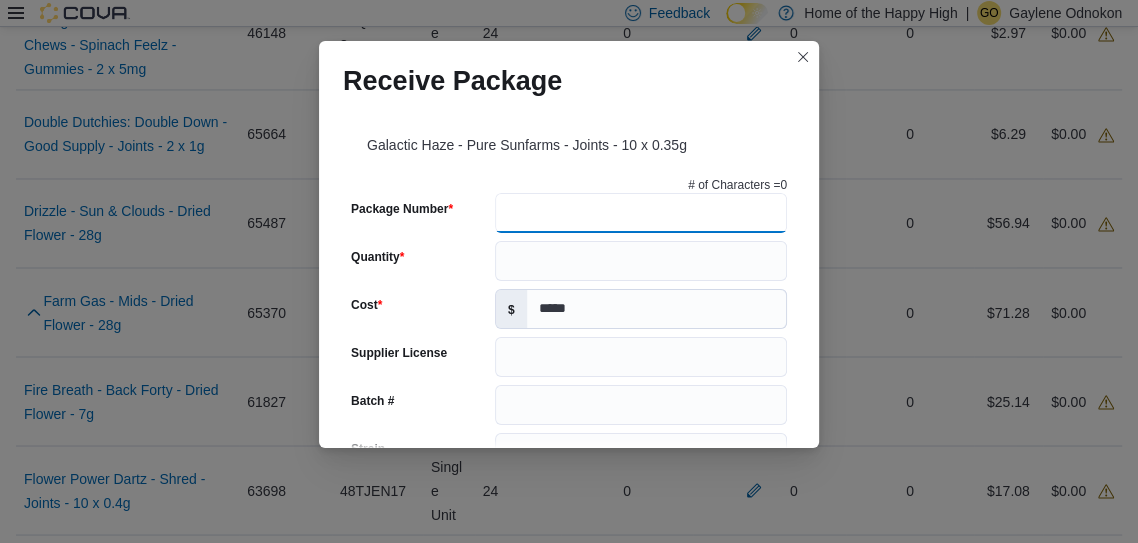 click on "Package Number" at bounding box center [641, 213] 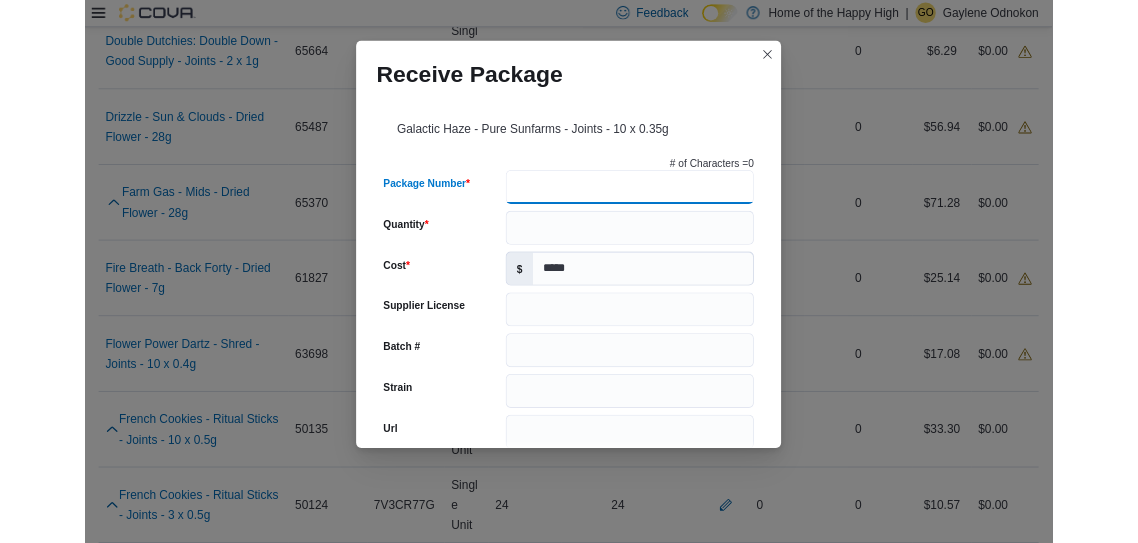 scroll, scrollTop: 2339, scrollLeft: 0, axis: vertical 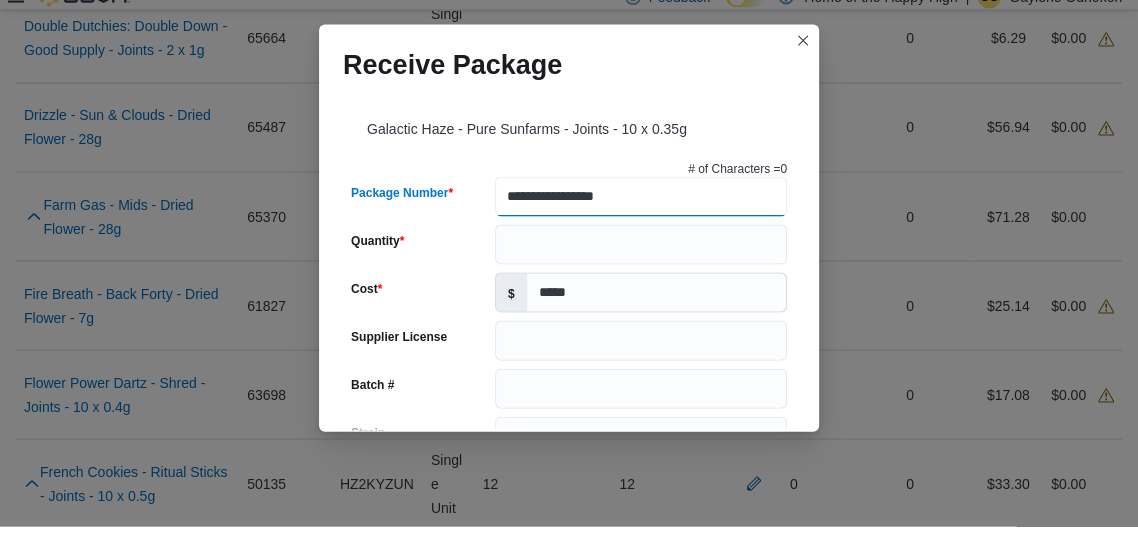 type on "**********" 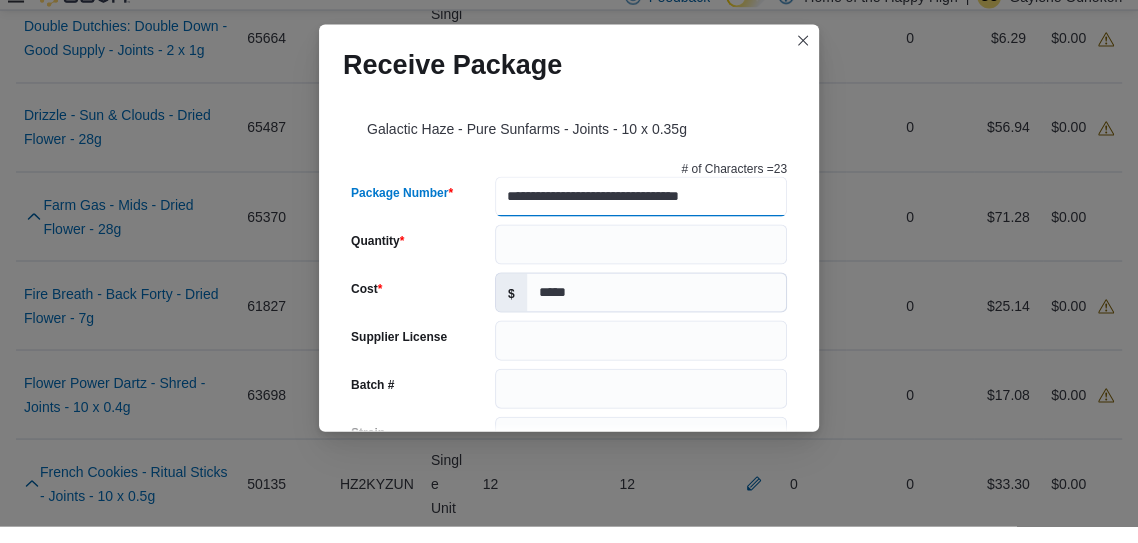 type on "**********" 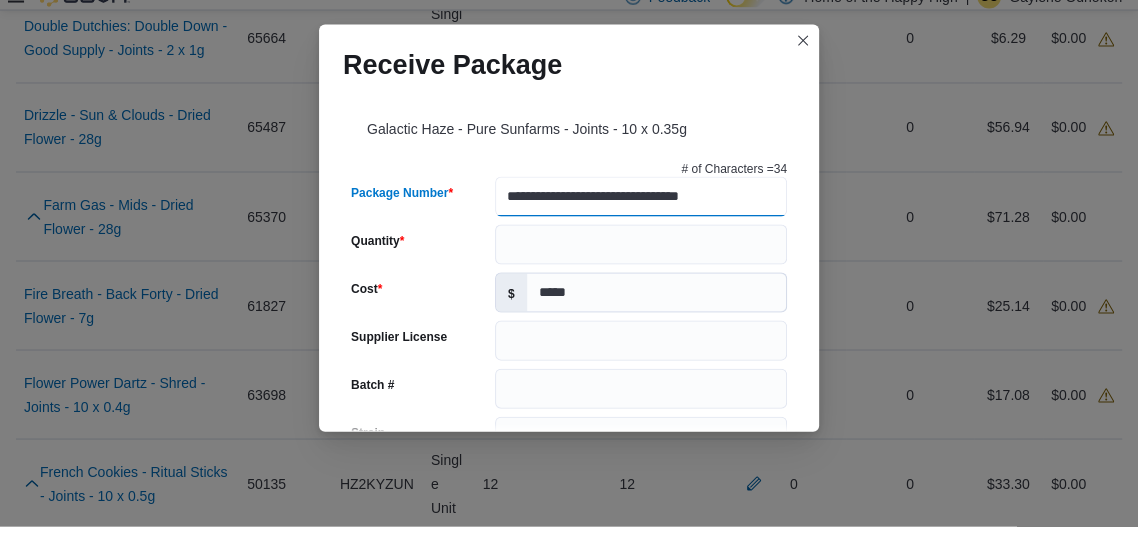 scroll, scrollTop: 2339, scrollLeft: 0, axis: vertical 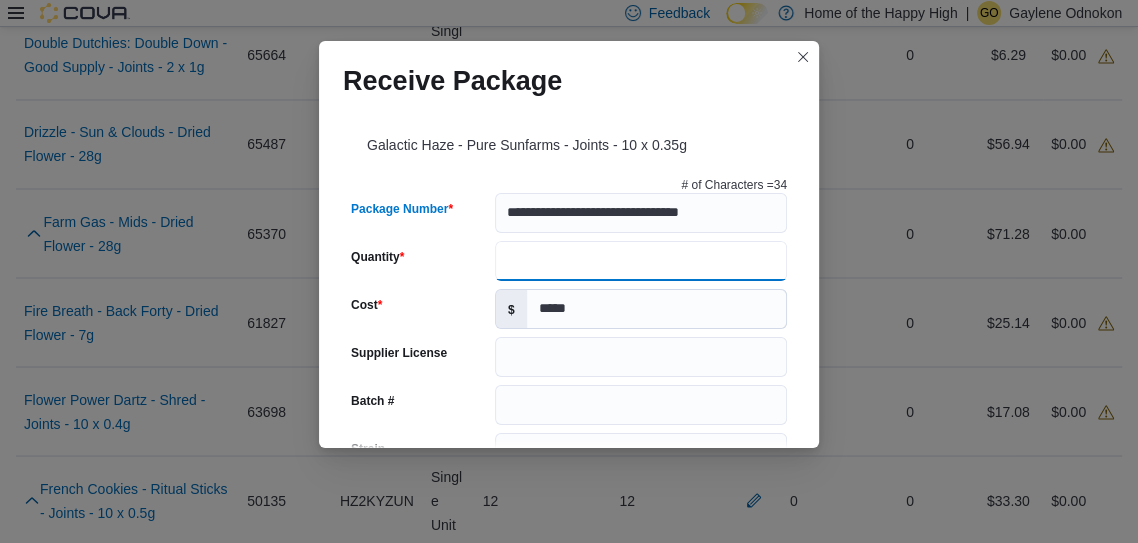 click on "Quantity" at bounding box center (641, 261) 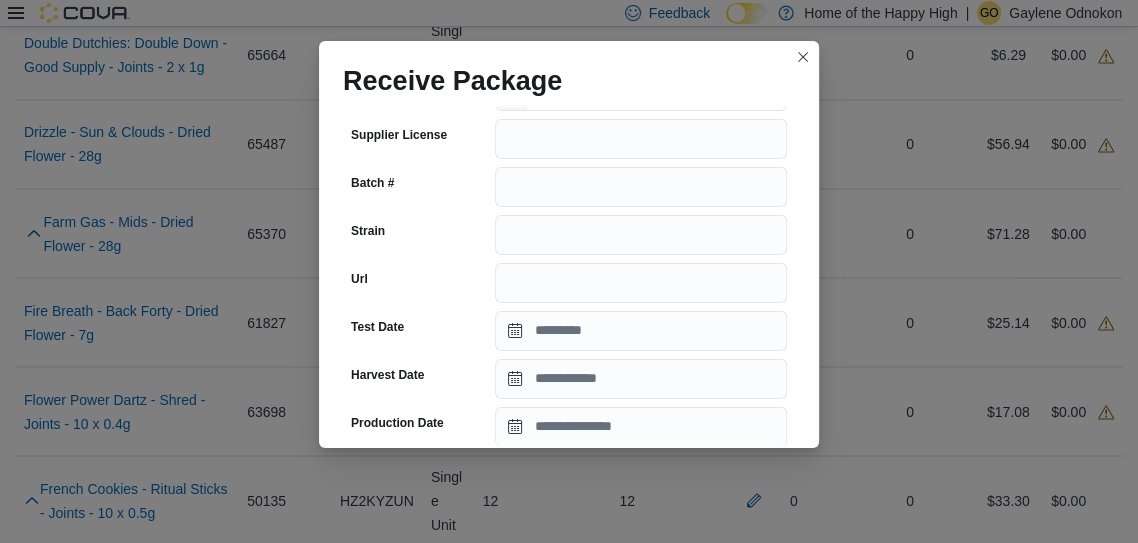 scroll, scrollTop: 243, scrollLeft: 0, axis: vertical 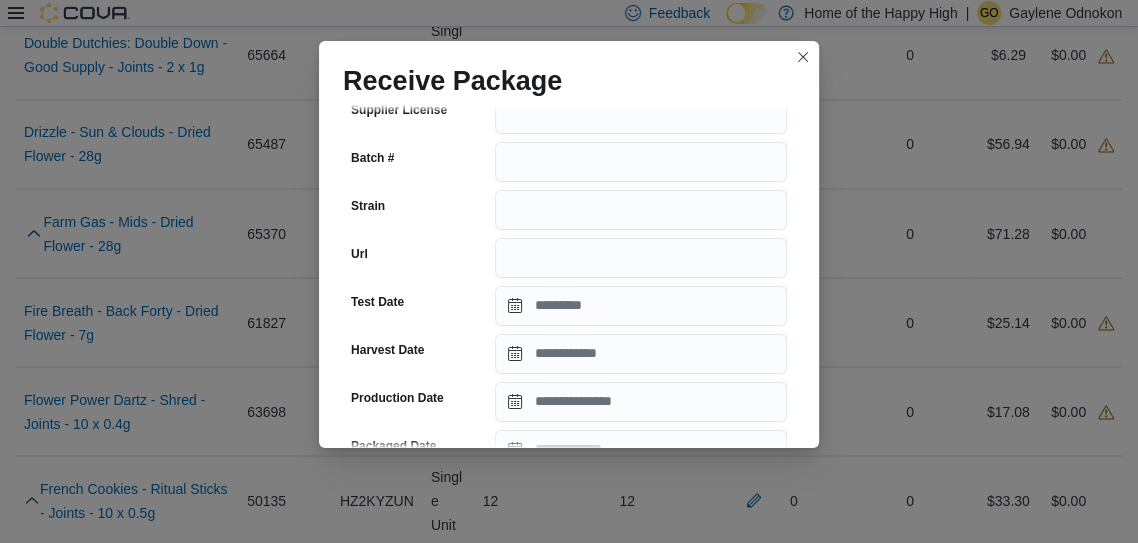 type on "**" 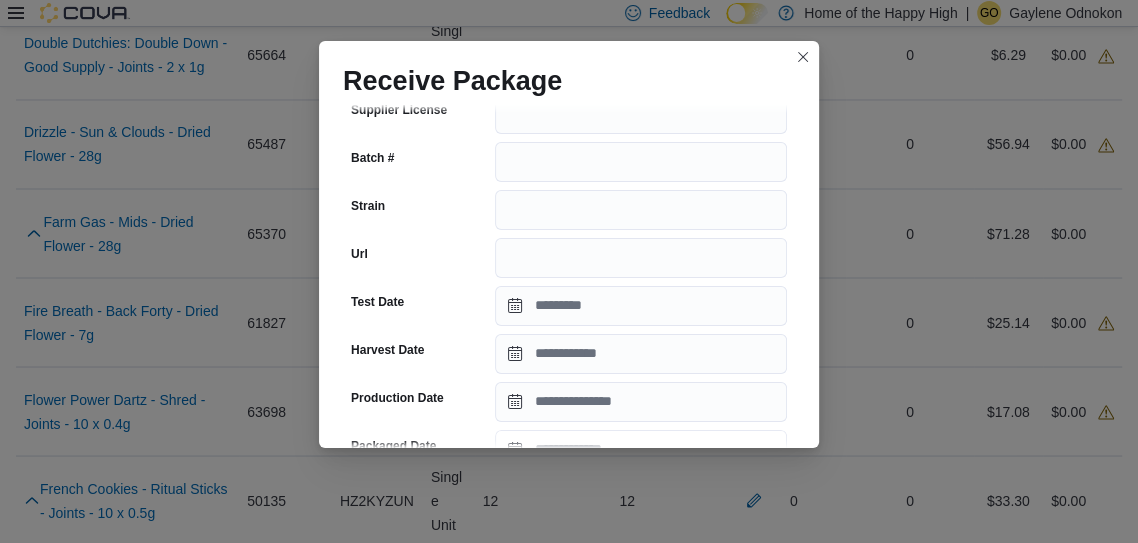 click on "Packaged Date" at bounding box center [641, 450] 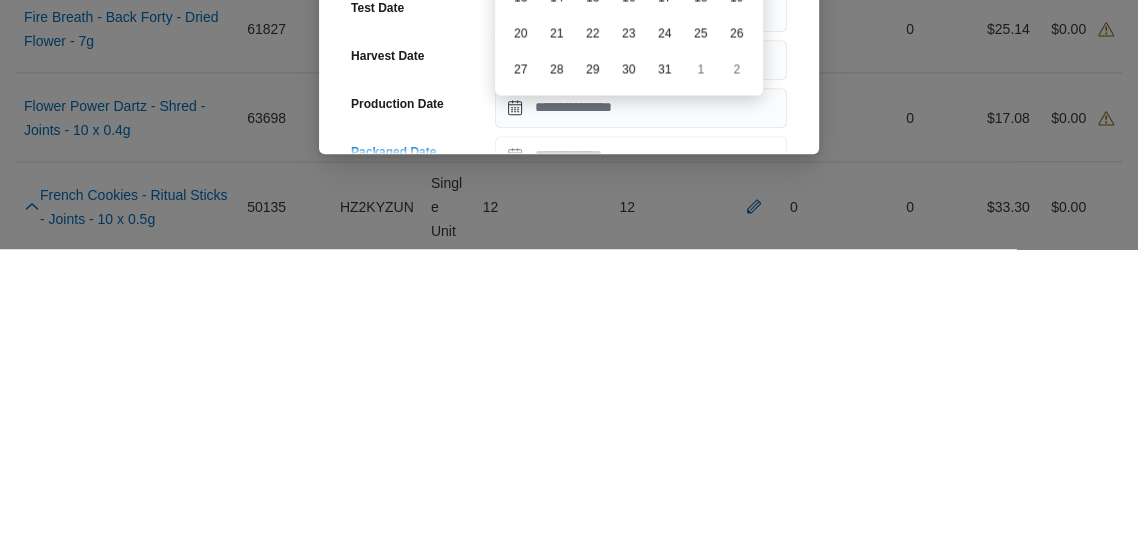 scroll, scrollTop: 2339, scrollLeft: 0, axis: vertical 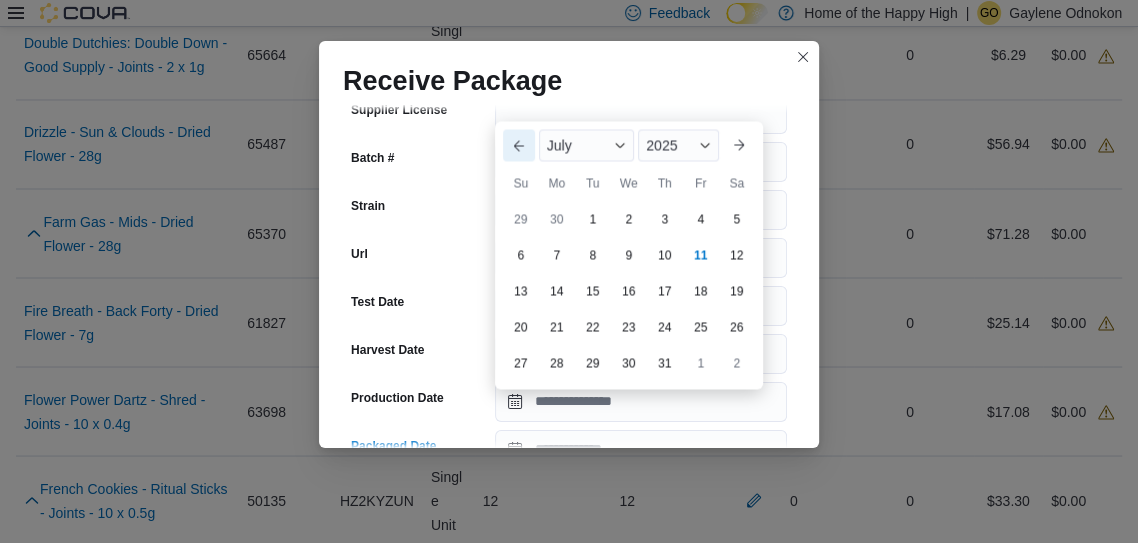 click on "Previous Month" at bounding box center (519, 145) 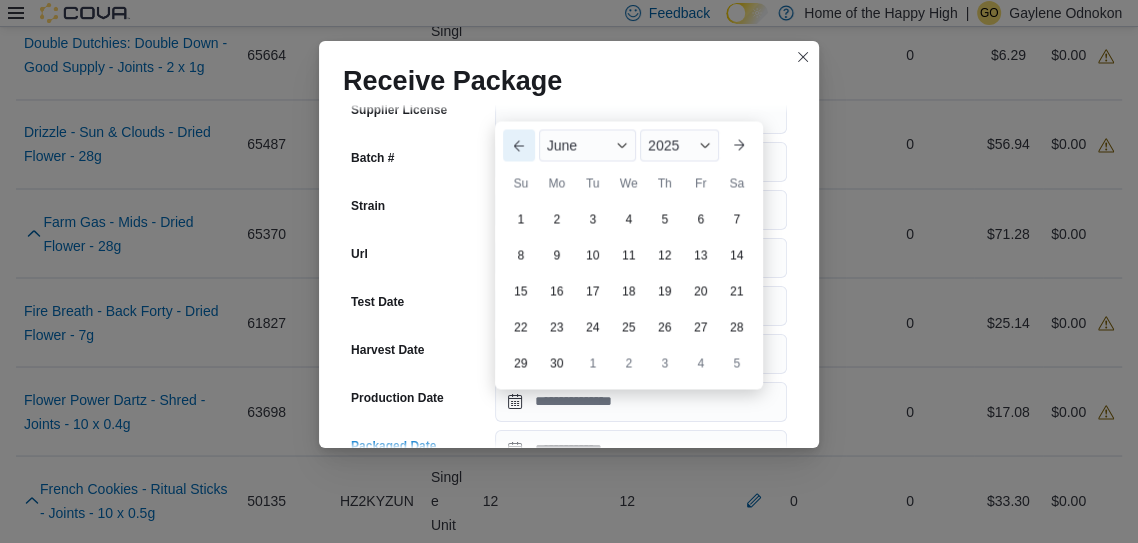 click on "Previous Month" at bounding box center [519, 145] 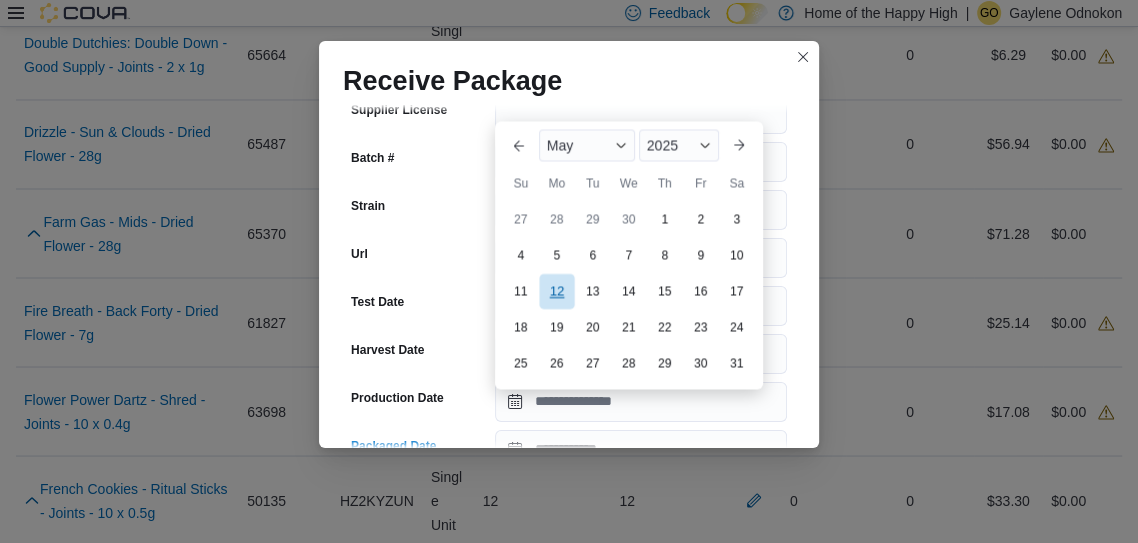 click on "12" at bounding box center (556, 291) 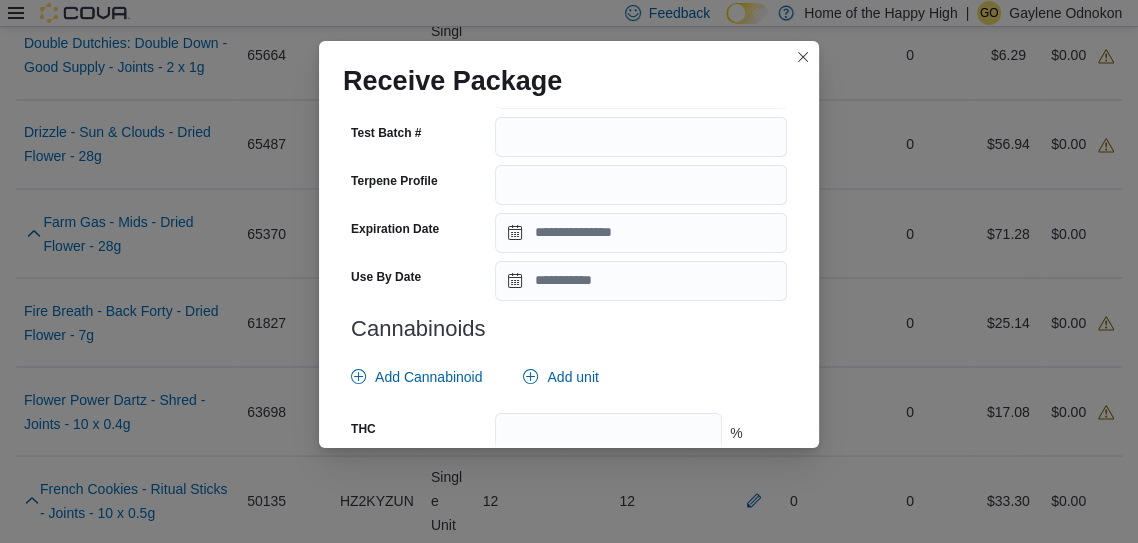 scroll, scrollTop: 768, scrollLeft: 0, axis: vertical 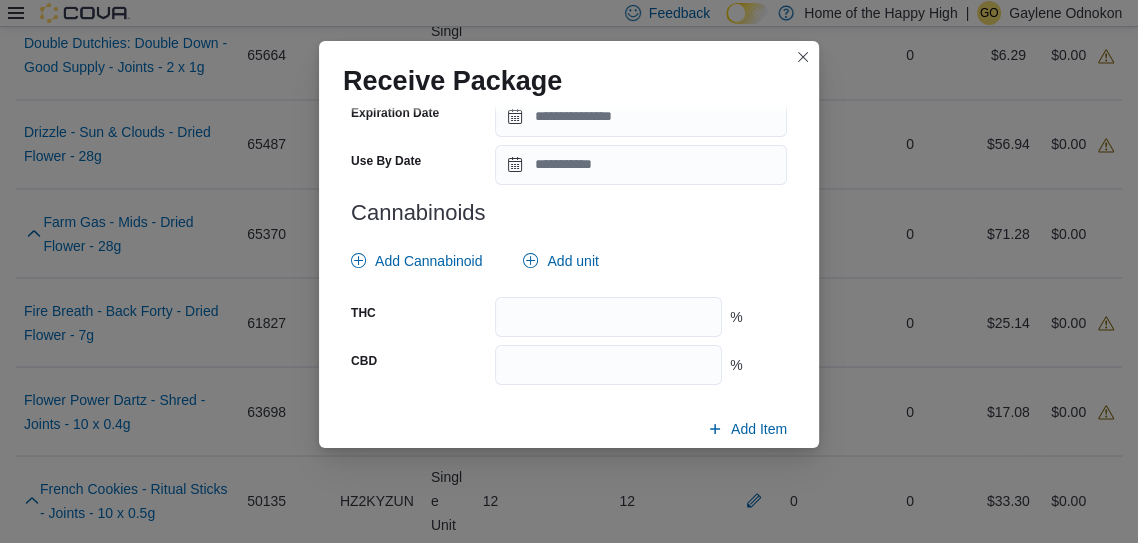 click on "Submit" at bounding box center (739, 476) 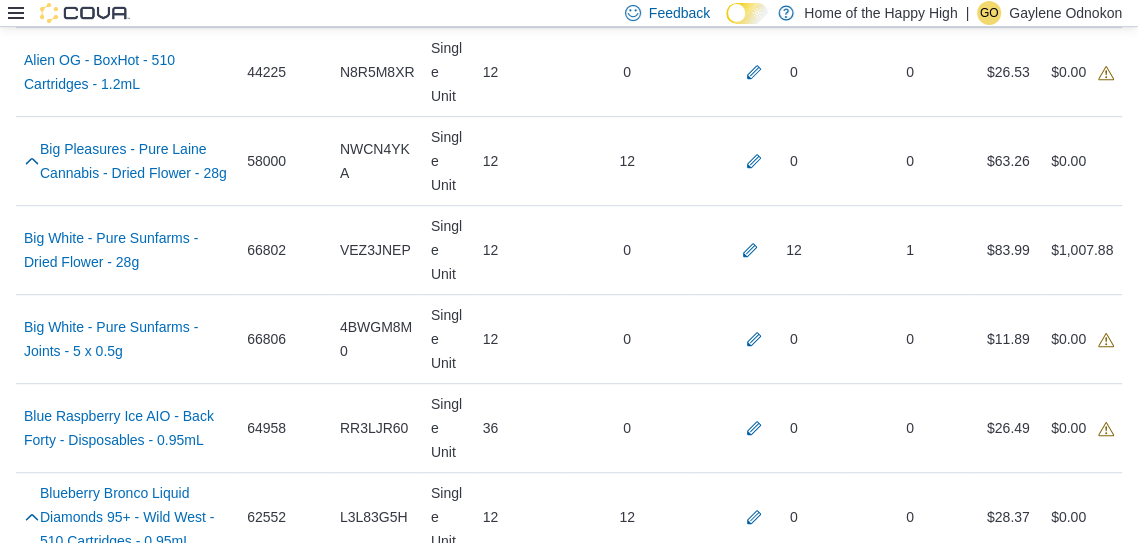 scroll, scrollTop: 694, scrollLeft: 0, axis: vertical 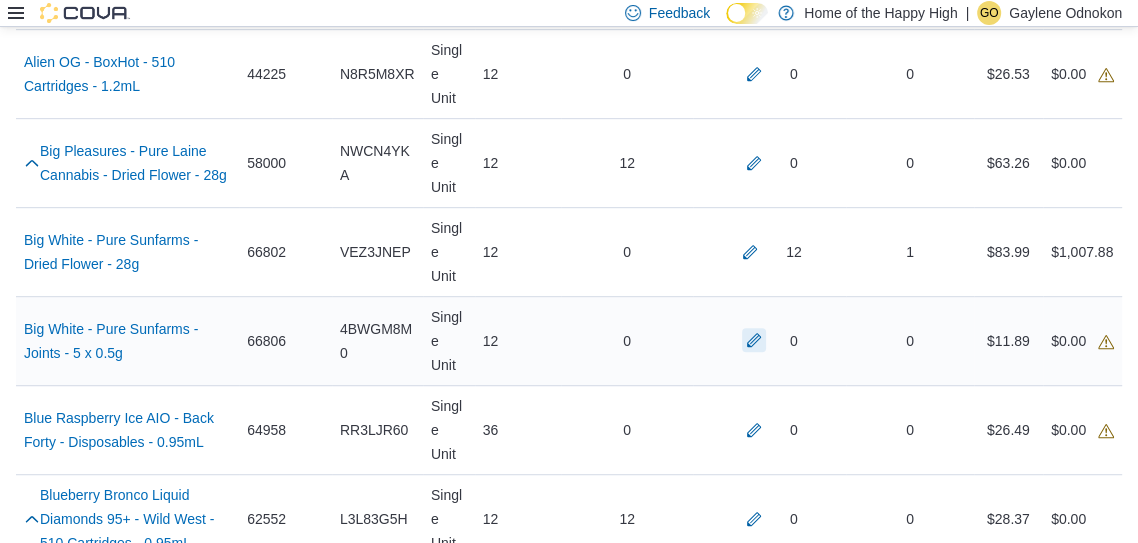 click at bounding box center (754, 340) 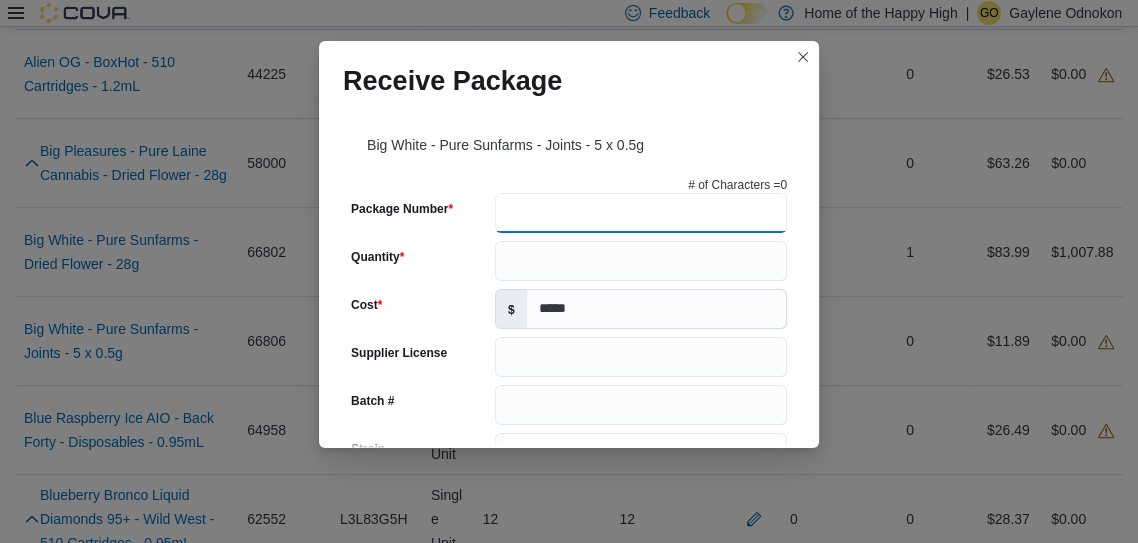 click on "Package Number" at bounding box center (641, 213) 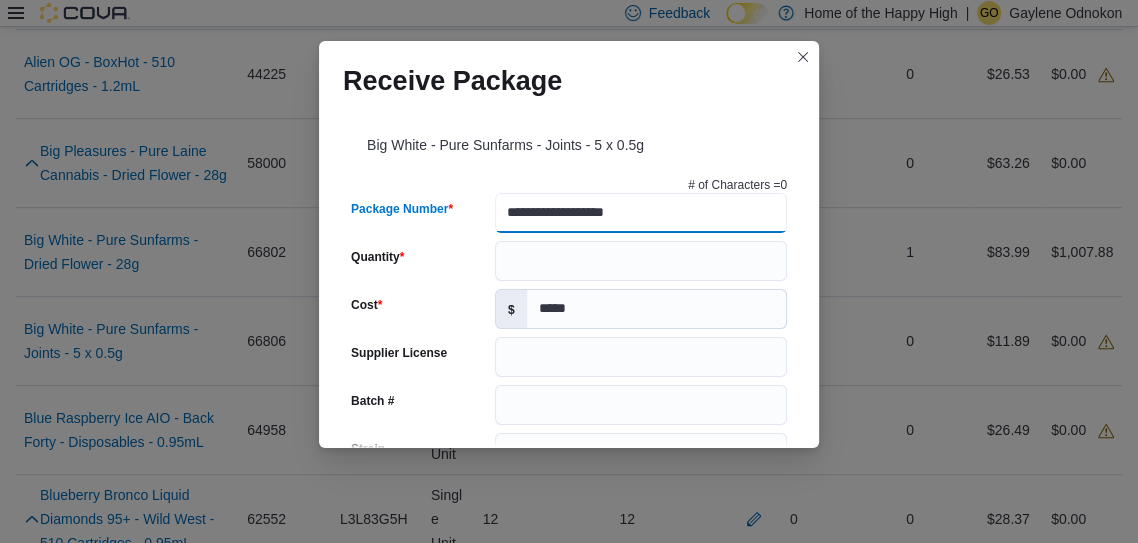 type on "**********" 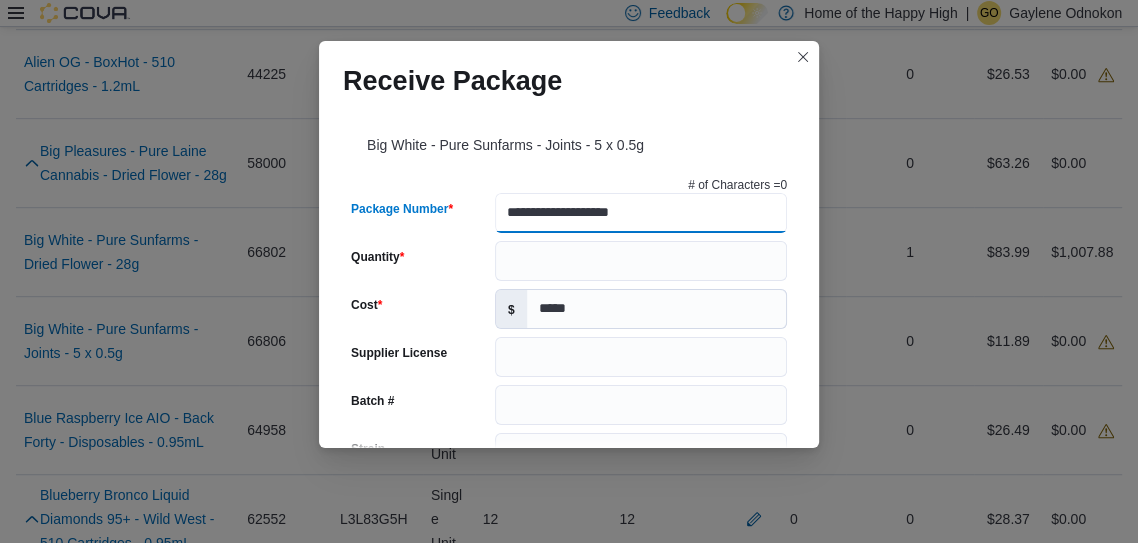type 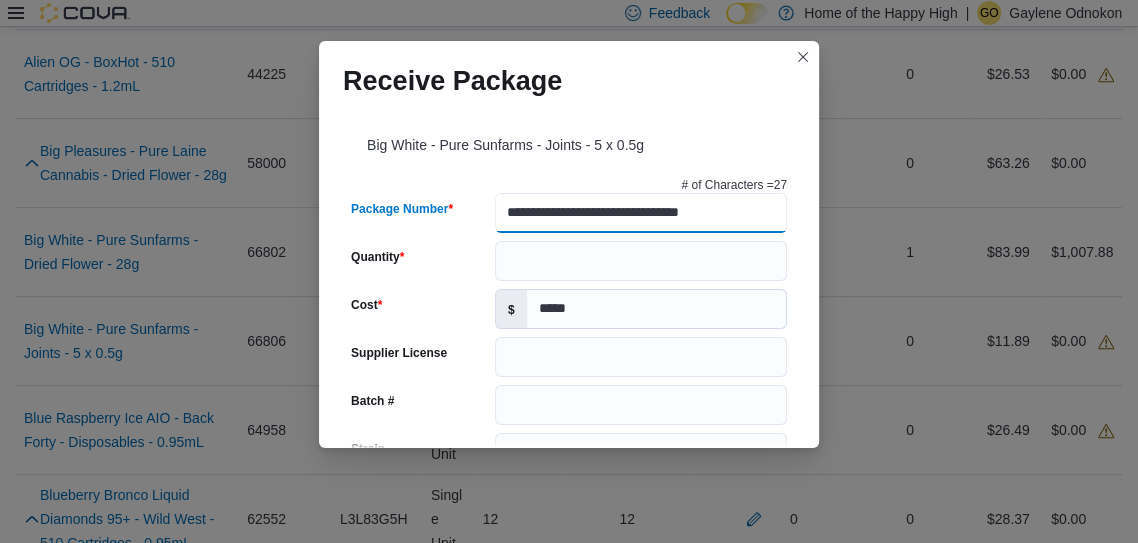 type on "**********" 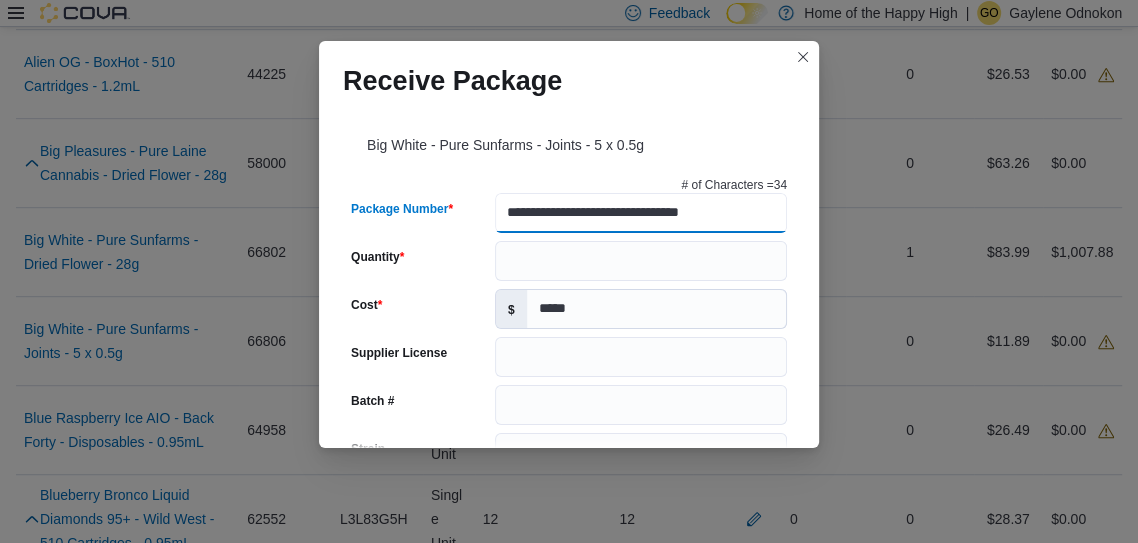 scroll, scrollTop: 0, scrollLeft: 0, axis: both 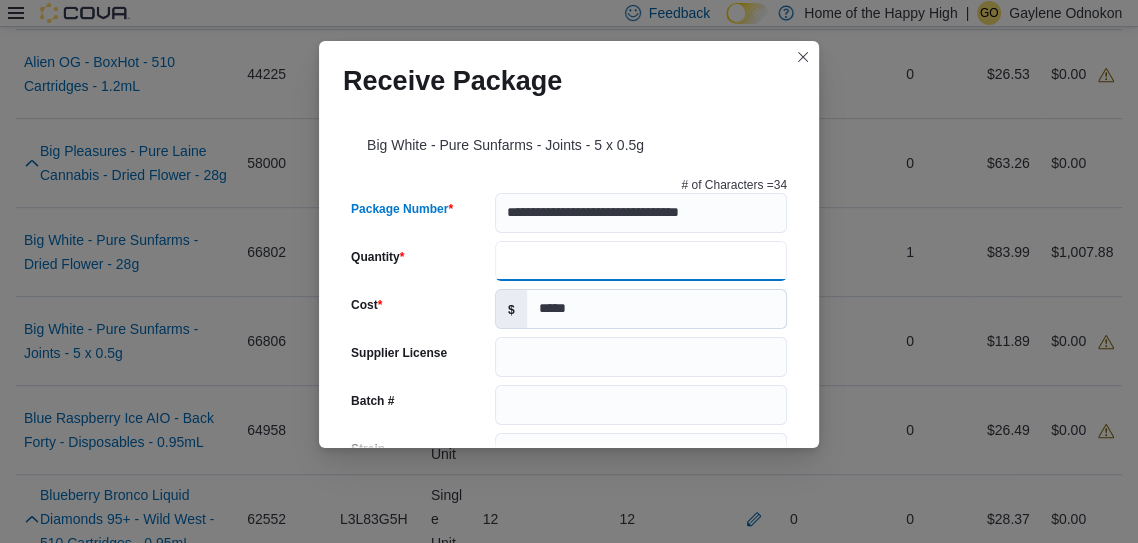 click on "Quantity" at bounding box center [641, 261] 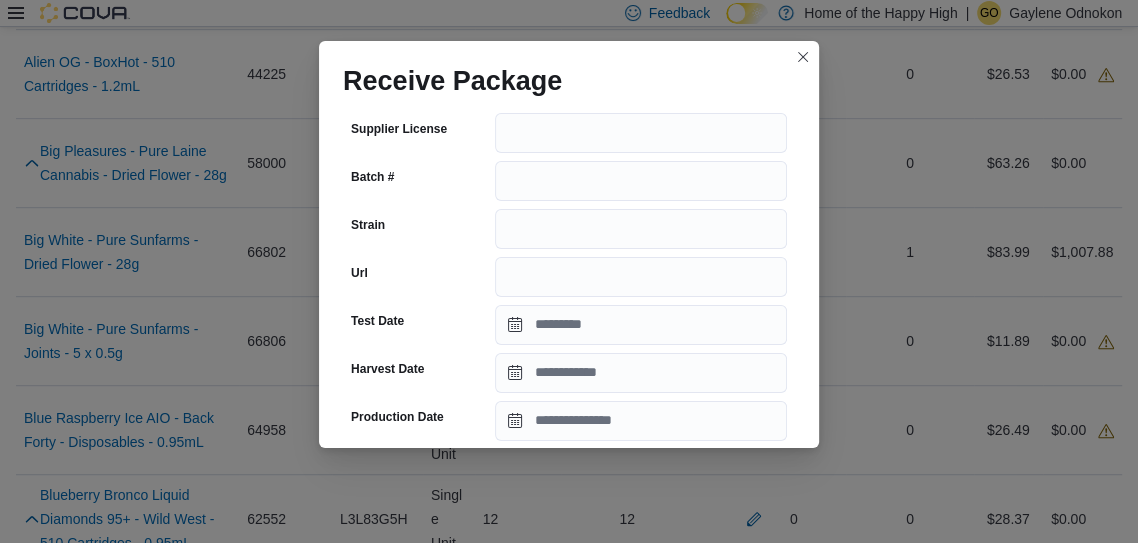 scroll, scrollTop: 254, scrollLeft: 0, axis: vertical 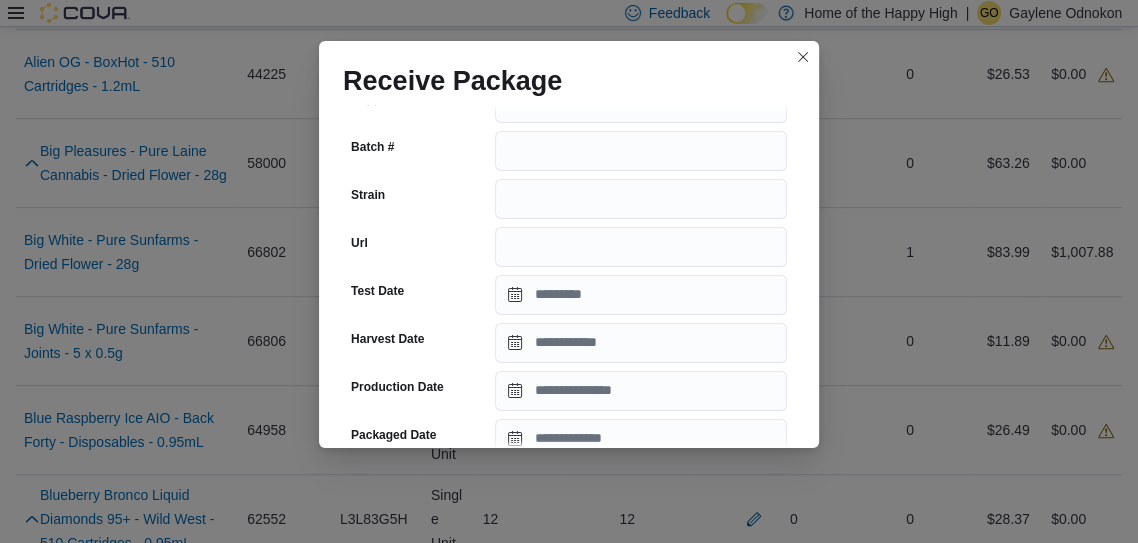 type on "**" 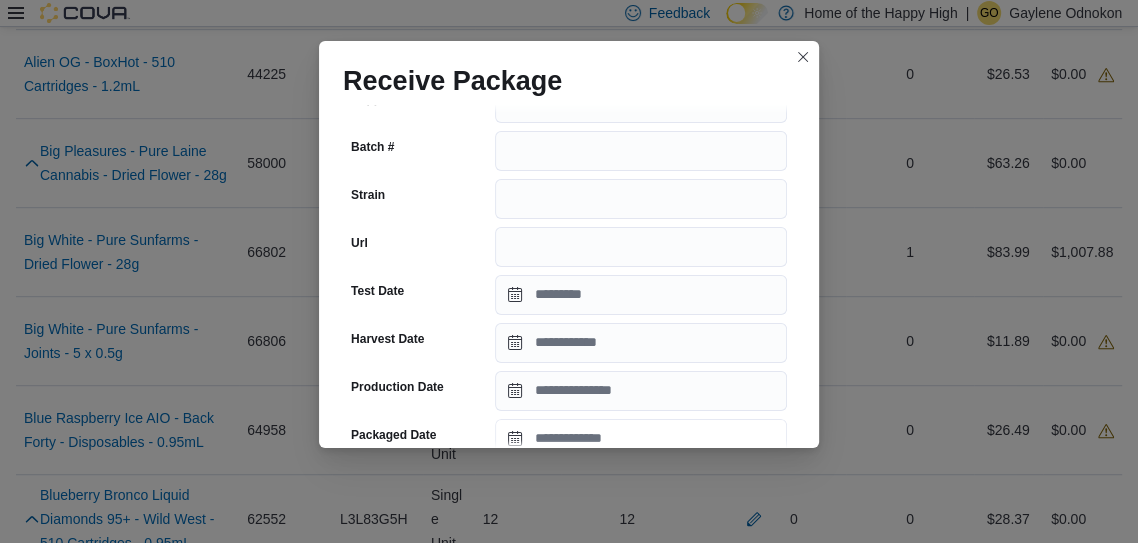 click on "Packaged Date" at bounding box center [641, 439] 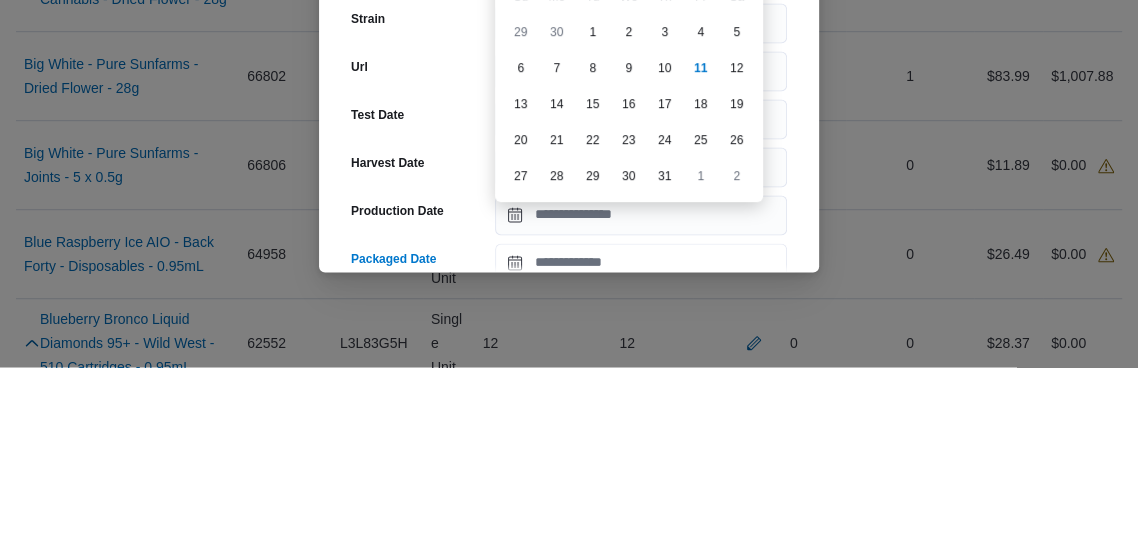 scroll, scrollTop: 694, scrollLeft: 0, axis: vertical 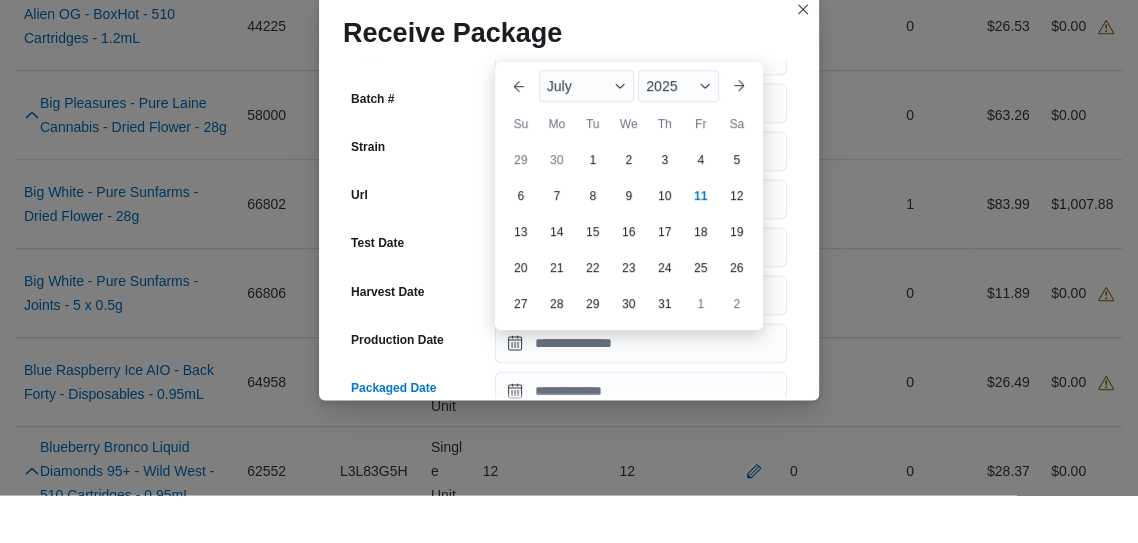 click on "Previous Month Next month July 2025 July 2025 Su Mo Tu We Th Fr Sa 29 30 1 2 3 4 5 6 7 8 9 10 11 12 13 14 15 16 17 18 19 20 21 22 23 24 25 26 27 28 29 30 31 1 2" at bounding box center [629, 244] 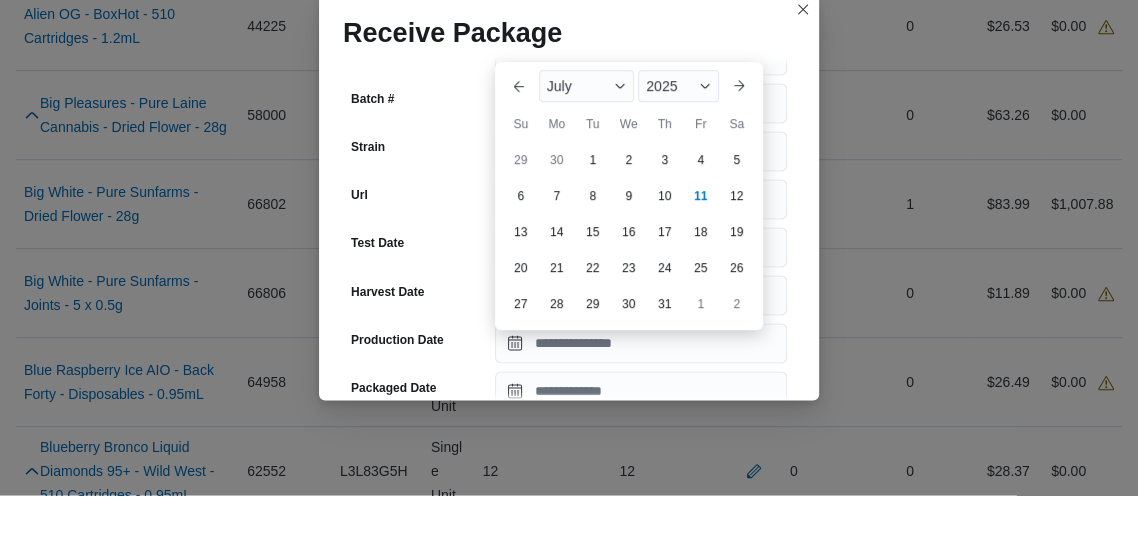 scroll, scrollTop: 694, scrollLeft: 0, axis: vertical 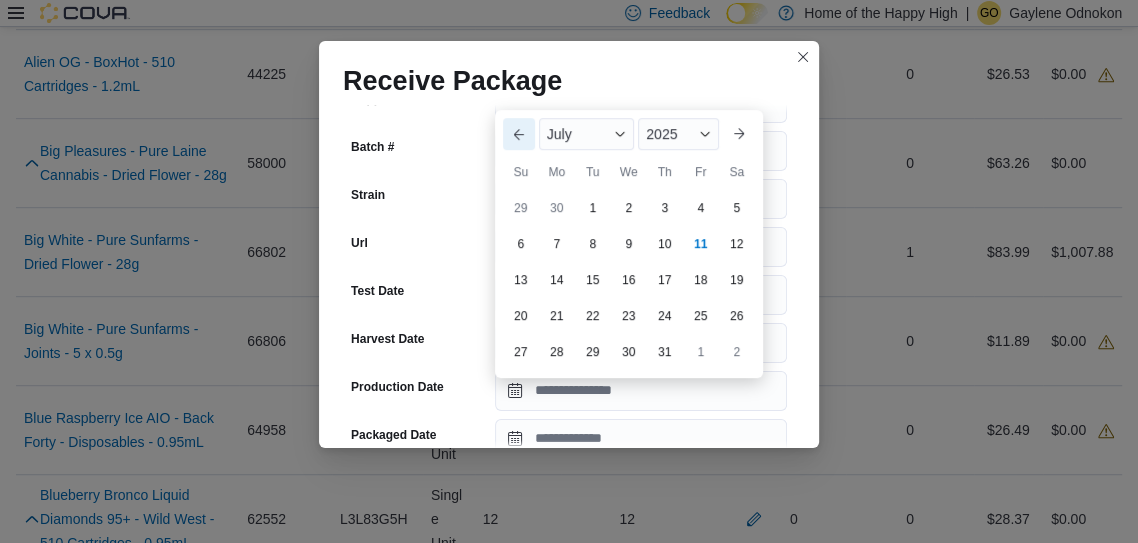 click on "Previous Month" at bounding box center (519, 134) 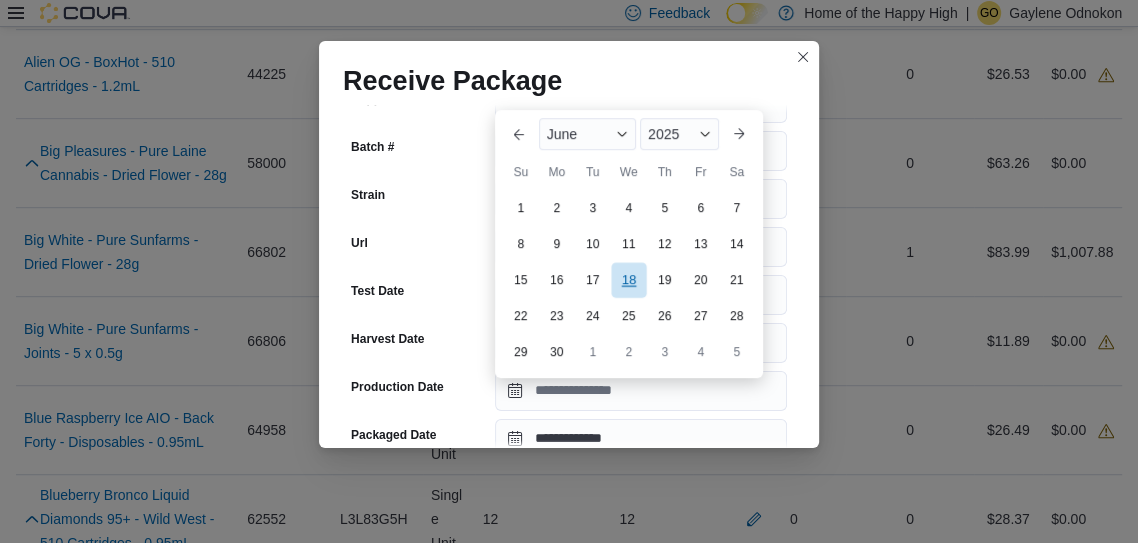 click on "18" at bounding box center (628, 279) 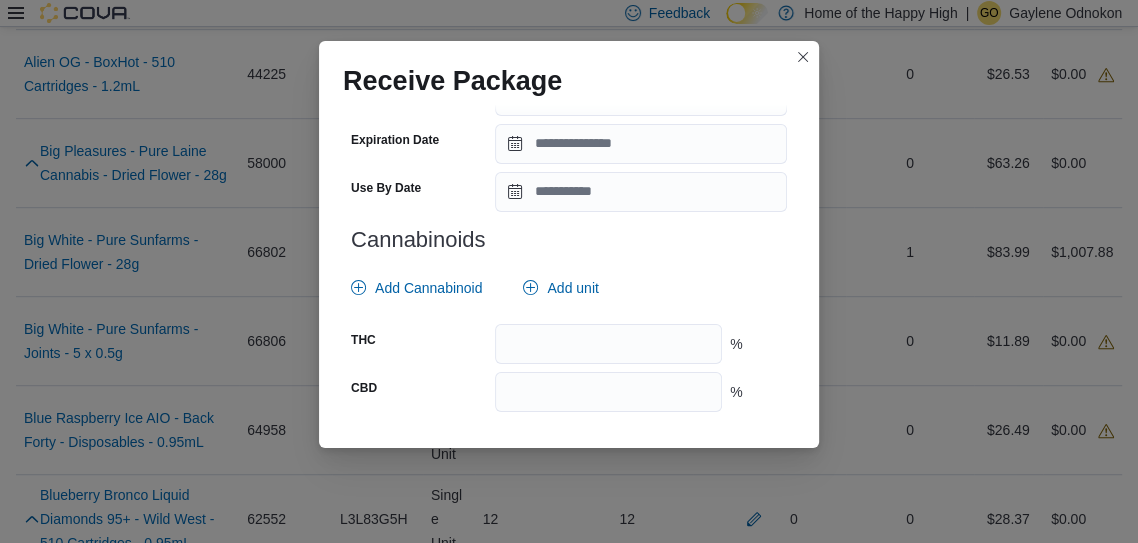 scroll, scrollTop: 768, scrollLeft: 0, axis: vertical 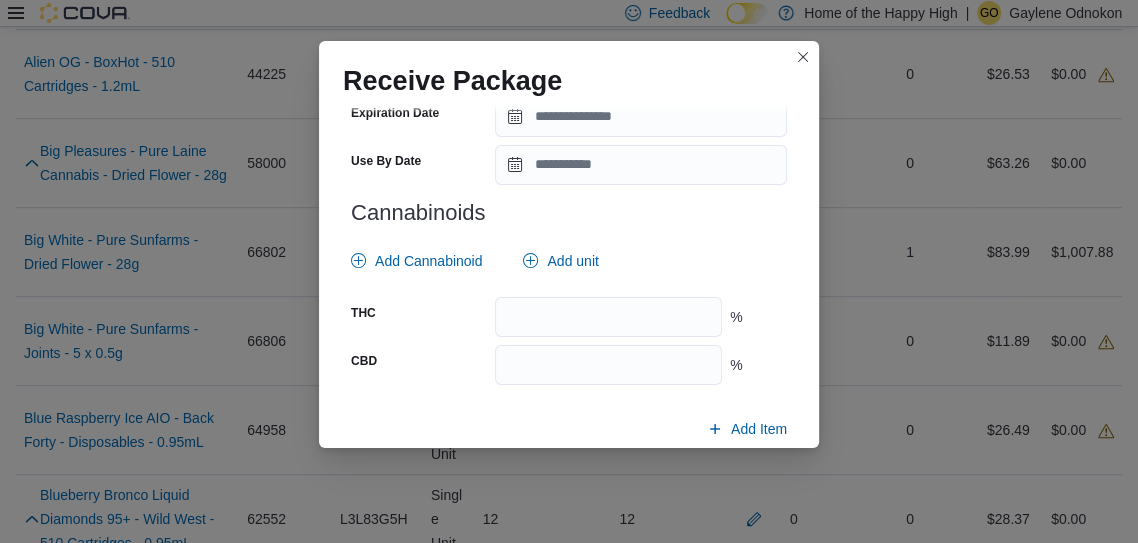 click on "Submit" at bounding box center (739, 476) 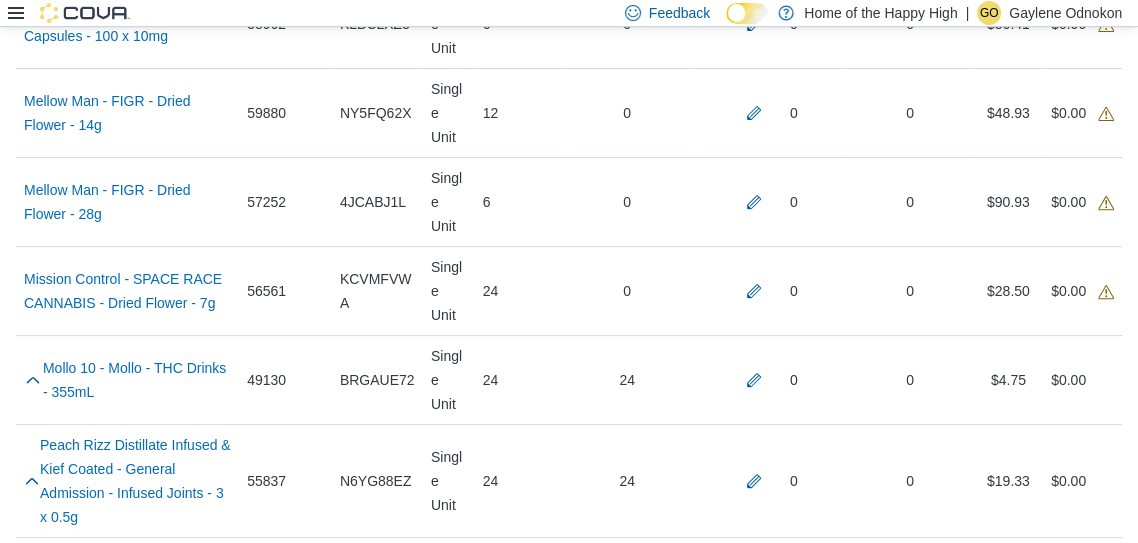 scroll, scrollTop: 6463, scrollLeft: 0, axis: vertical 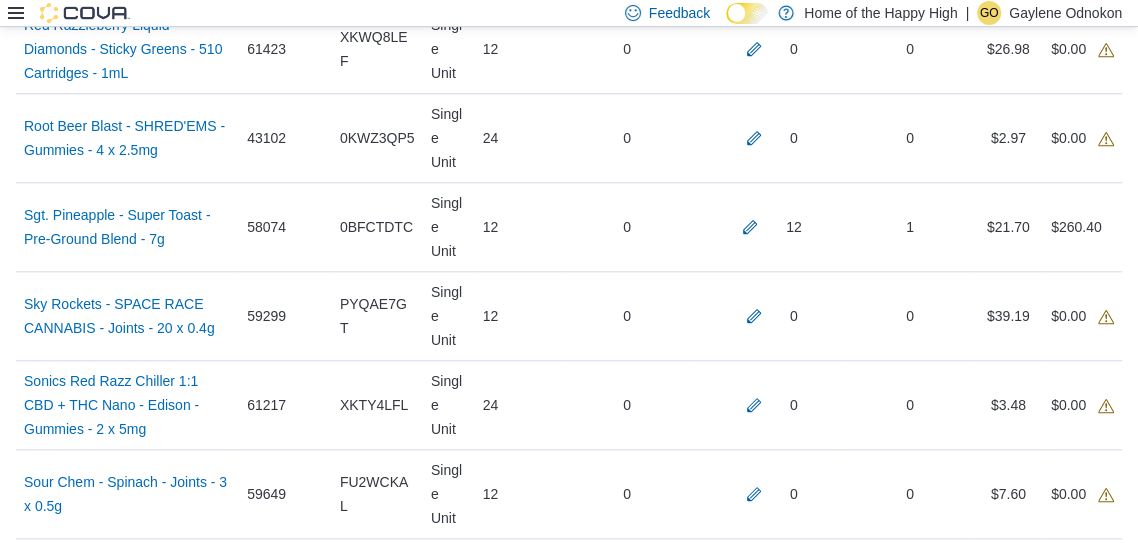 click on "Receive Products" at bounding box center (1055, 2362) 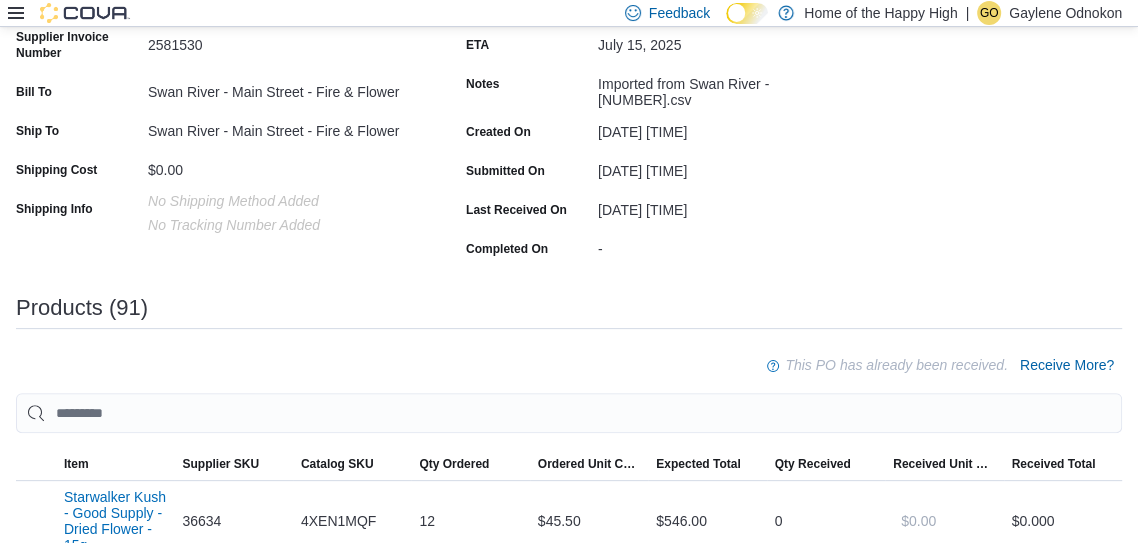 scroll, scrollTop: 266, scrollLeft: 0, axis: vertical 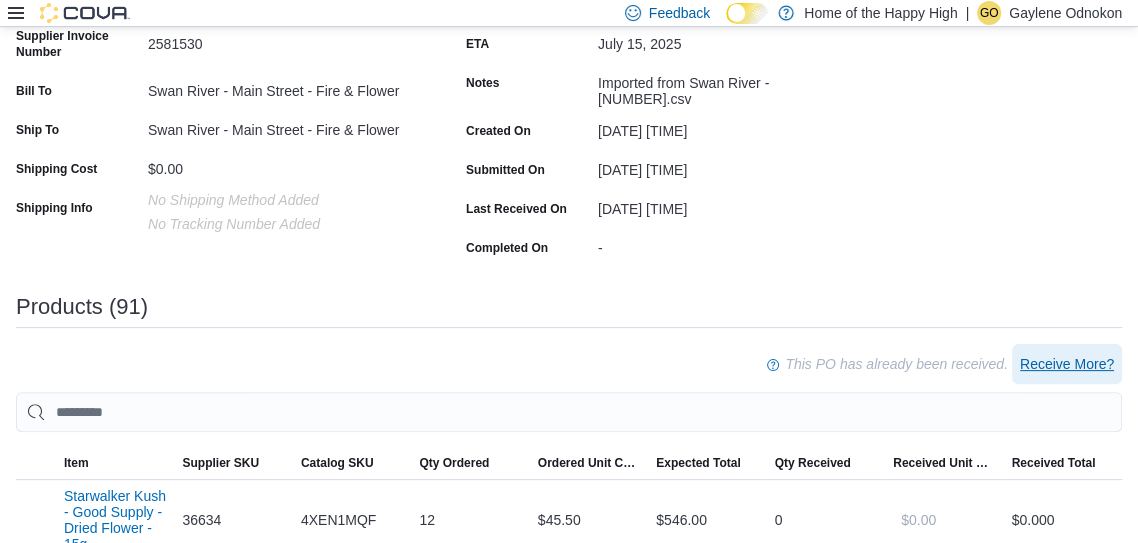 click on "Receive More?" at bounding box center [1067, 364] 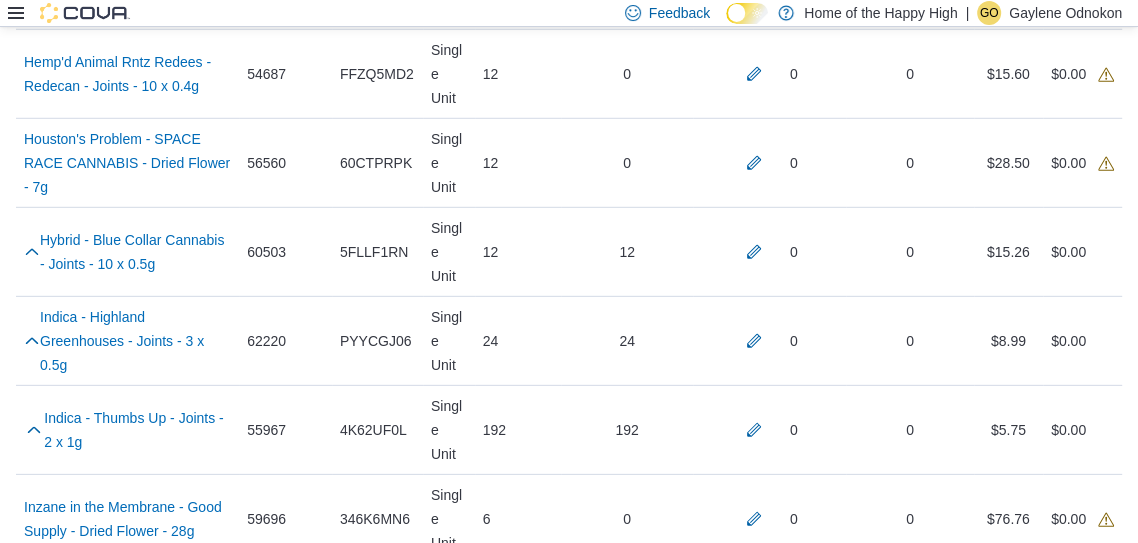 scroll, scrollTop: 3923, scrollLeft: 0, axis: vertical 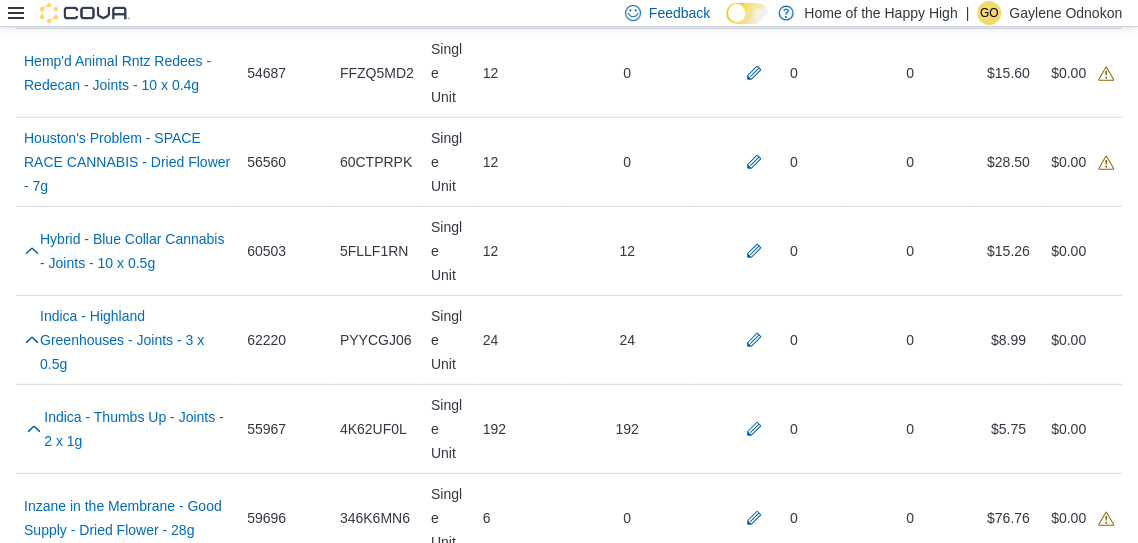 click at bounding box center (754, 1407) 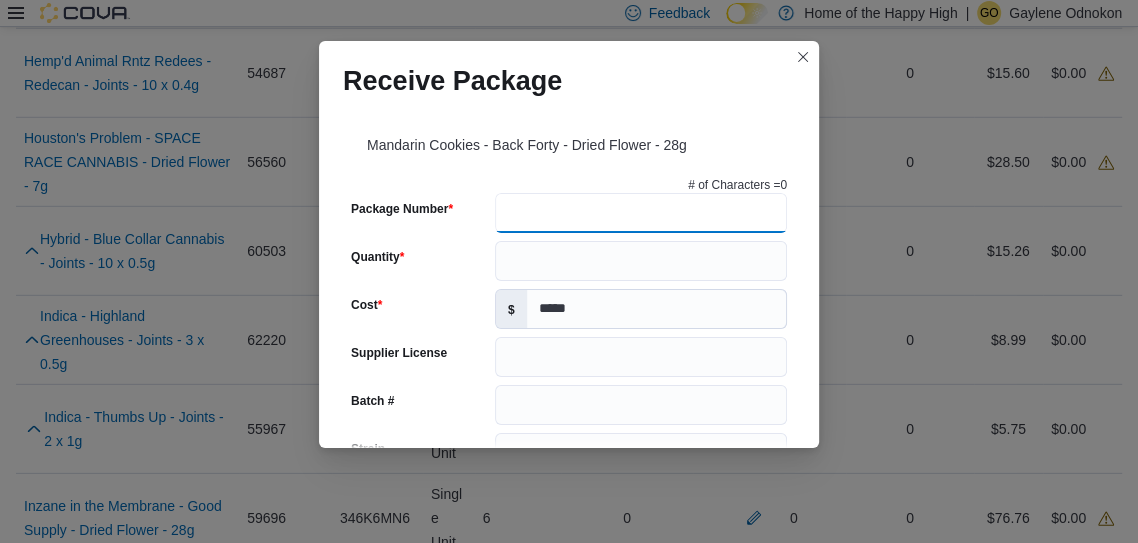click on "Package Number" at bounding box center [641, 213] 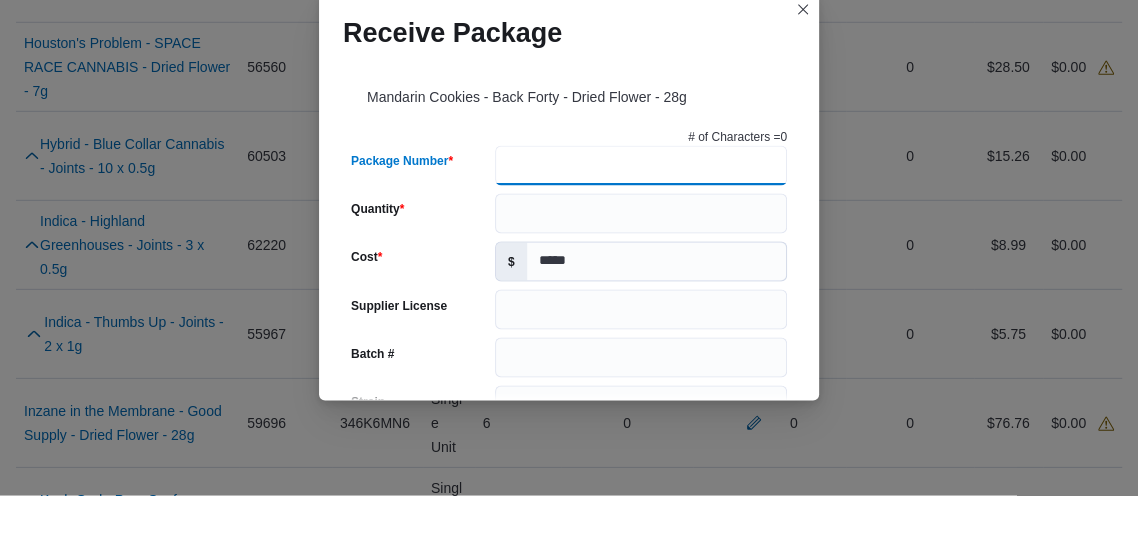 scroll, scrollTop: 3971, scrollLeft: 0, axis: vertical 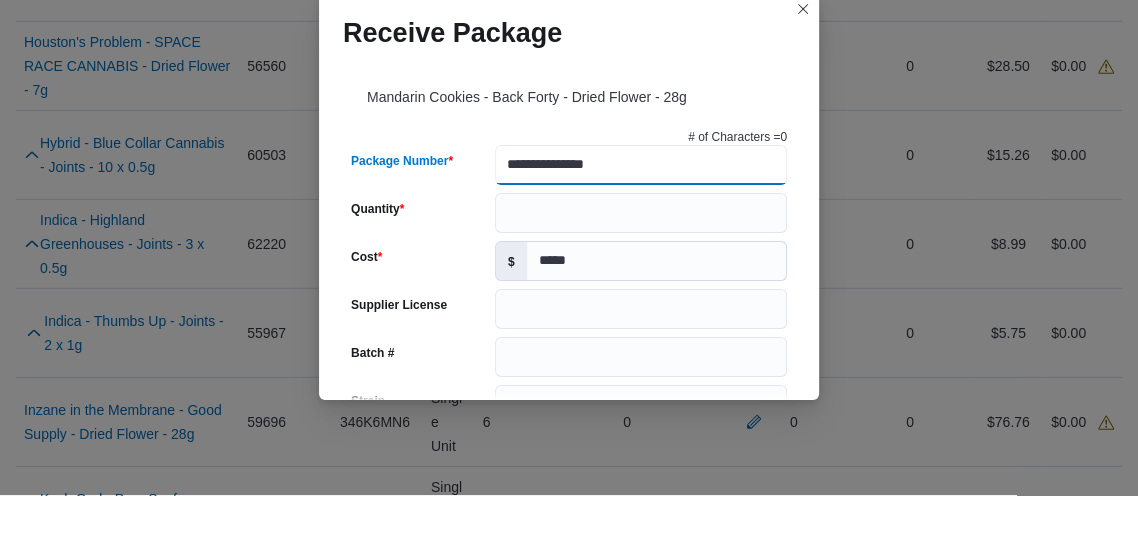 type on "**********" 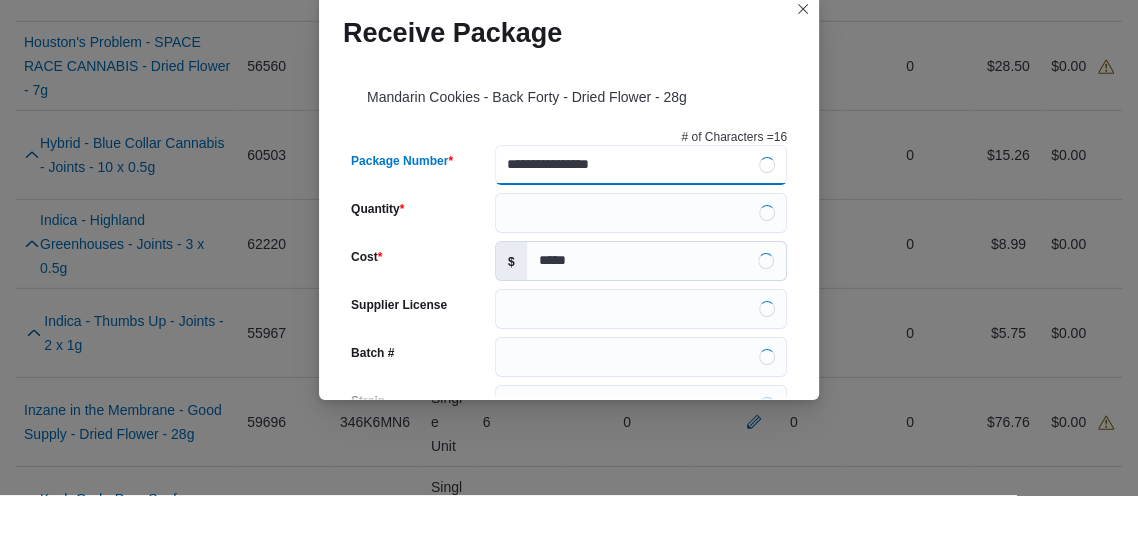 type on "**********" 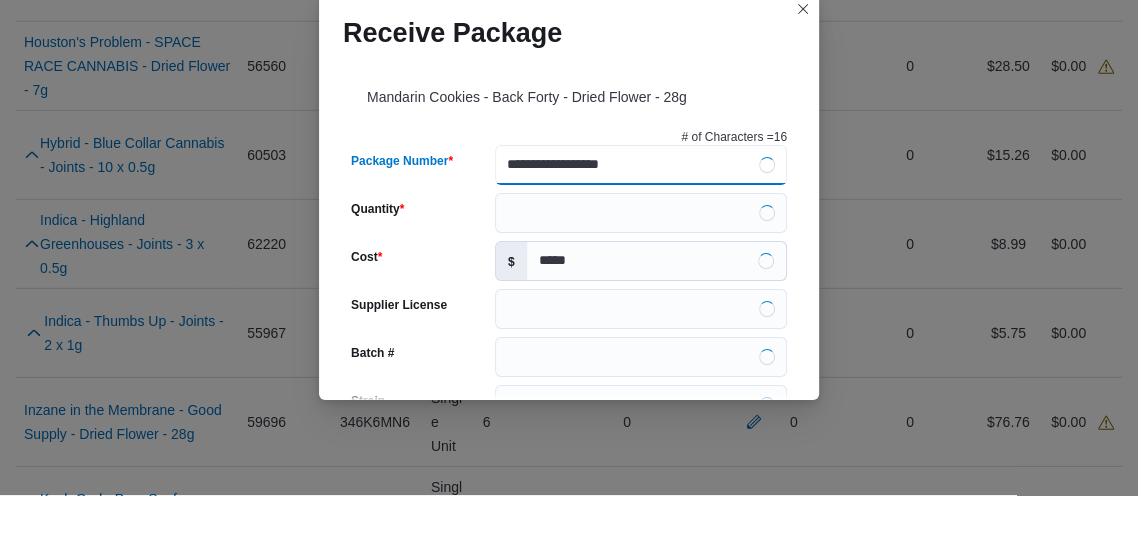 type on "**********" 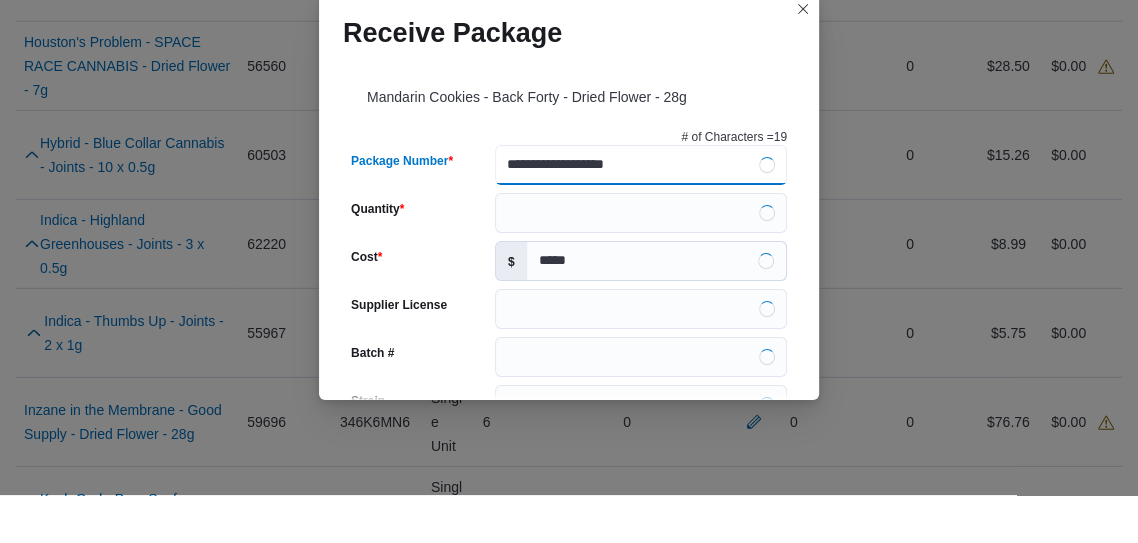 type on "**********" 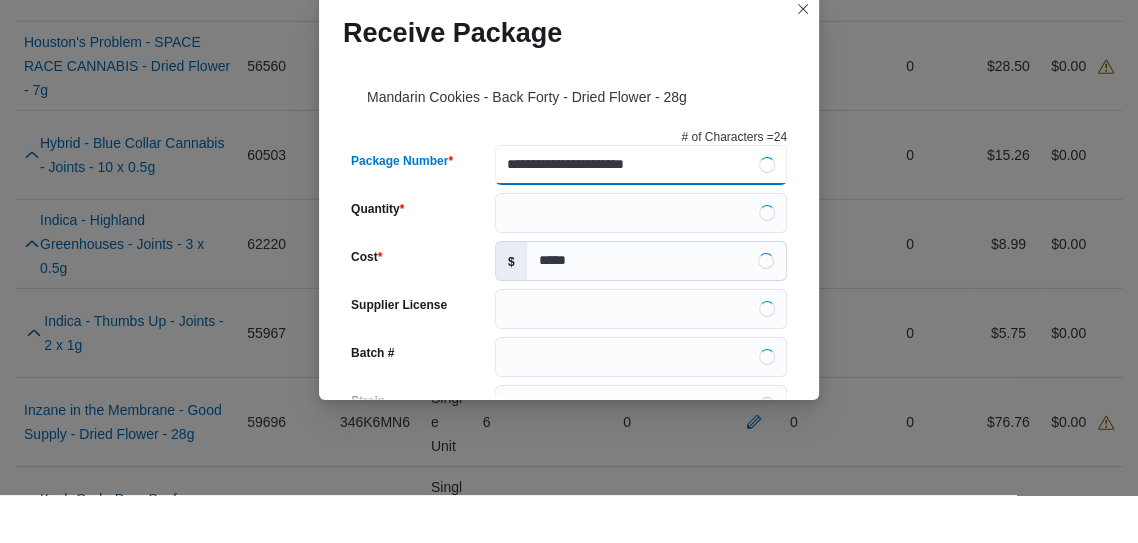 type on "**********" 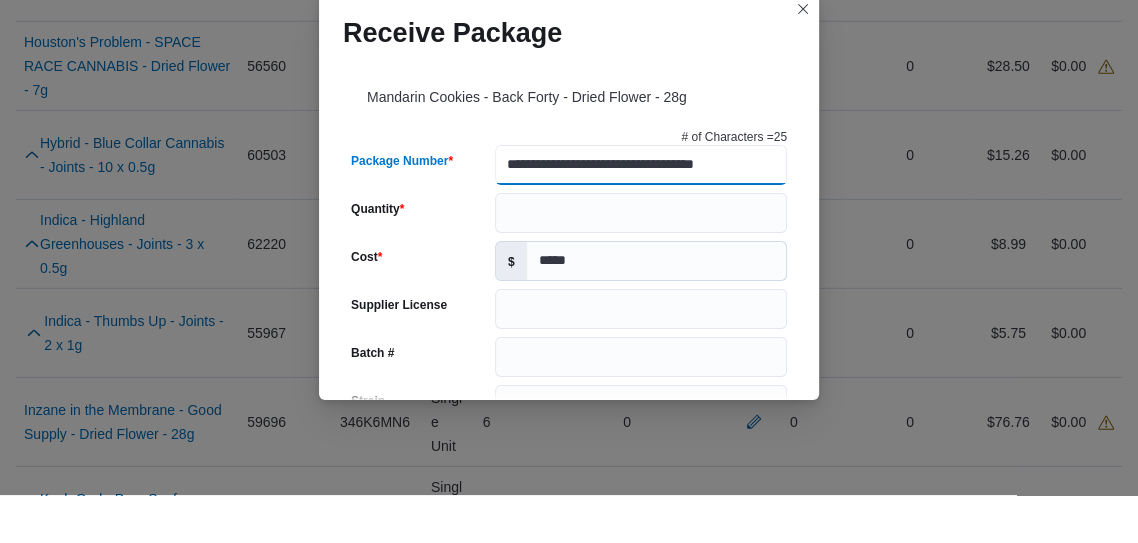 type on "**********" 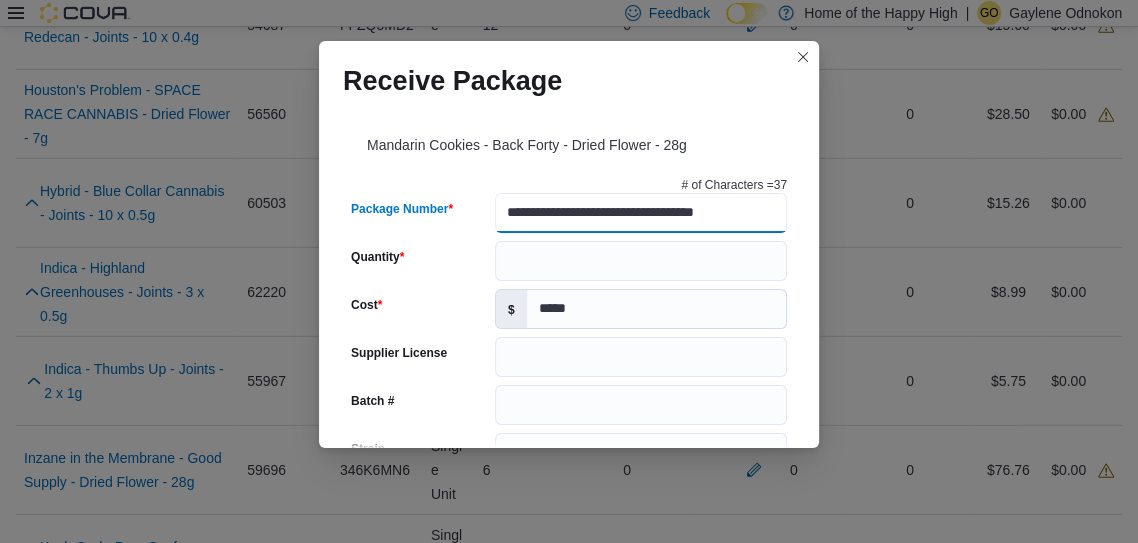 scroll, scrollTop: 0, scrollLeft: 19, axis: horizontal 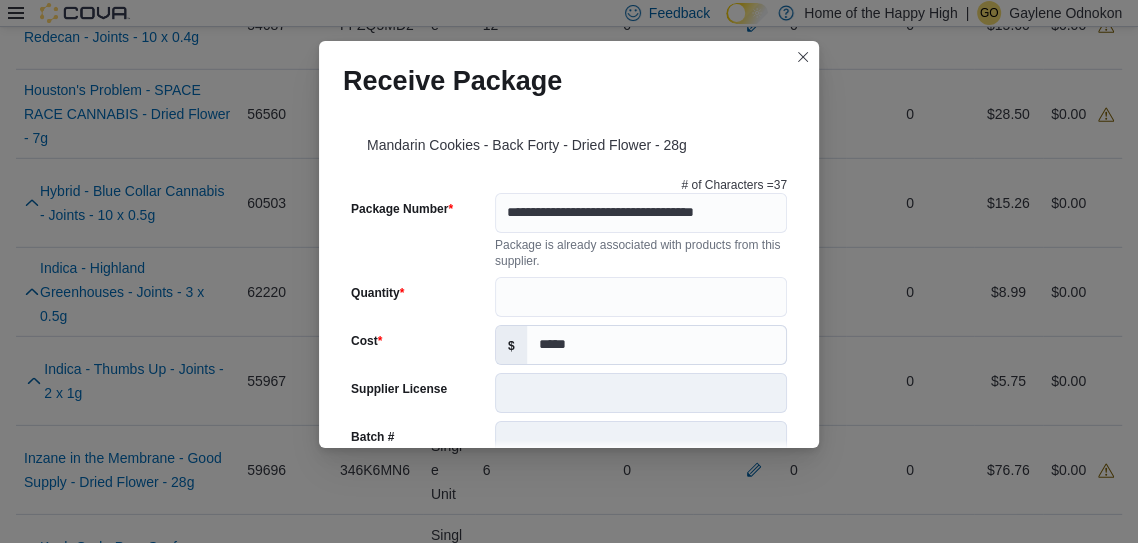type on "**********" 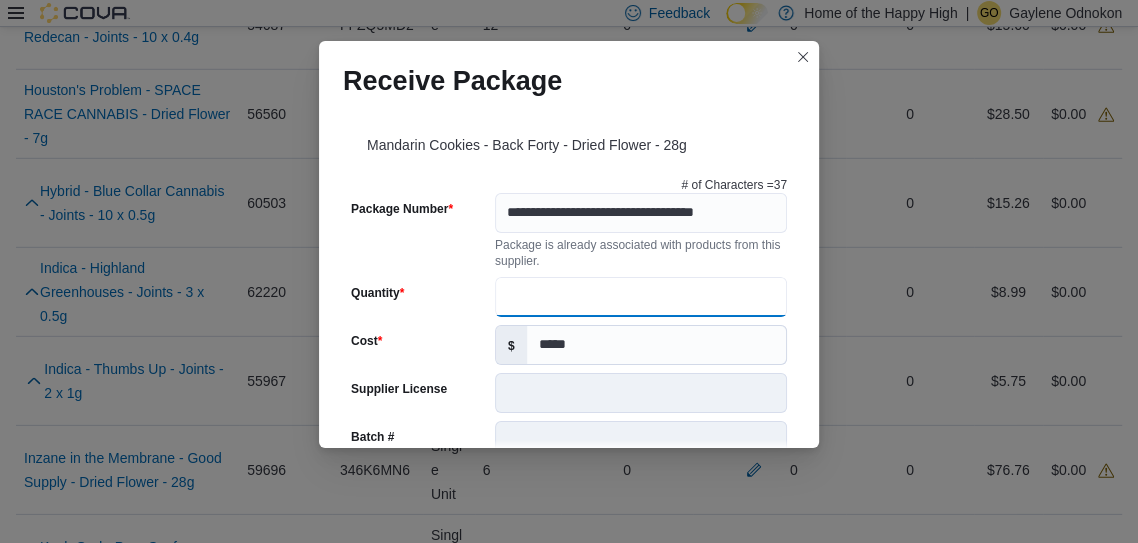 click on "Quantity" at bounding box center [641, 297] 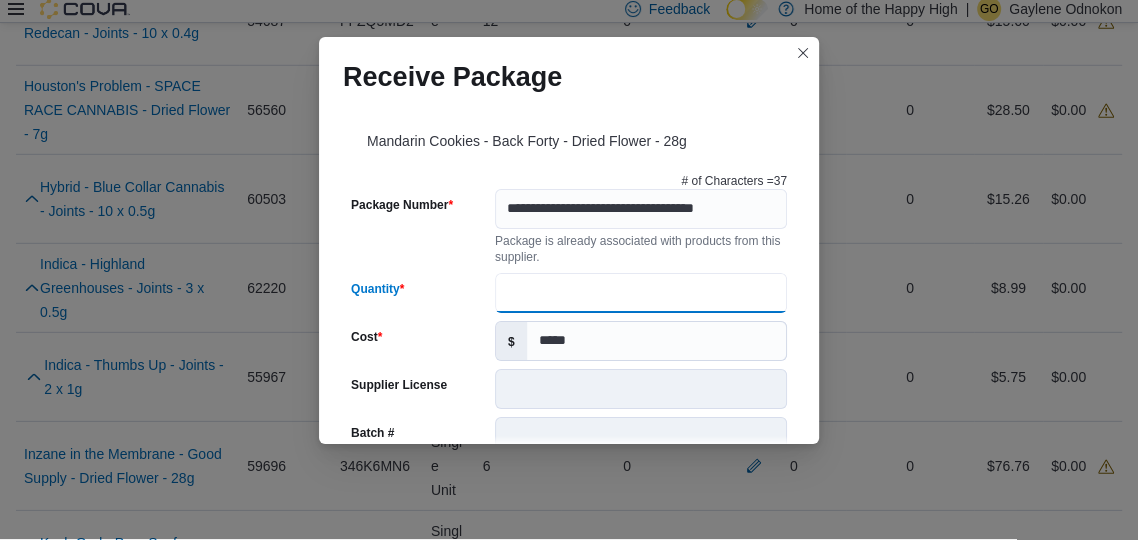 scroll, scrollTop: 3971, scrollLeft: 0, axis: vertical 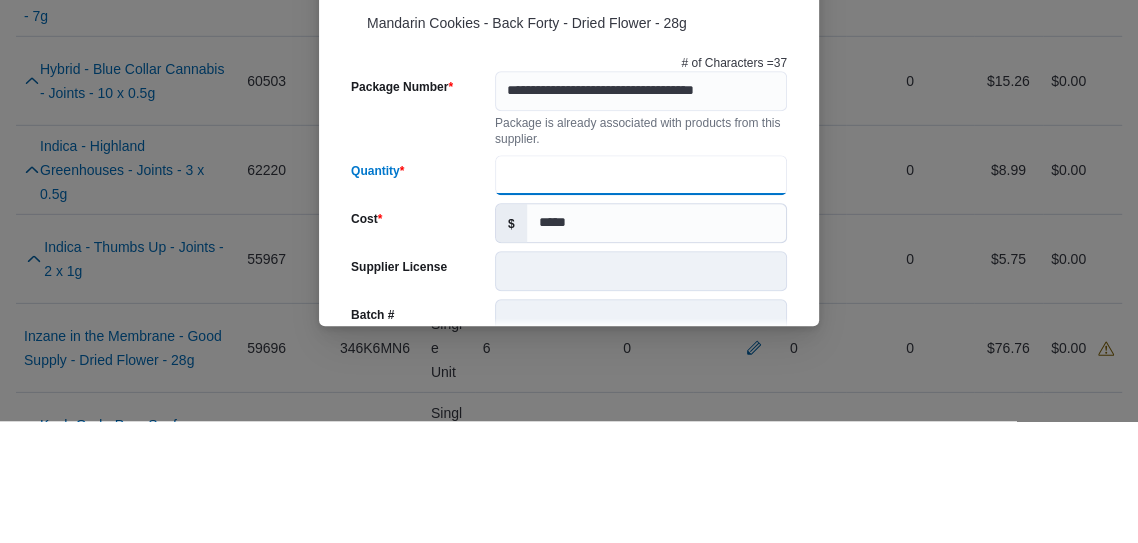 type on "**" 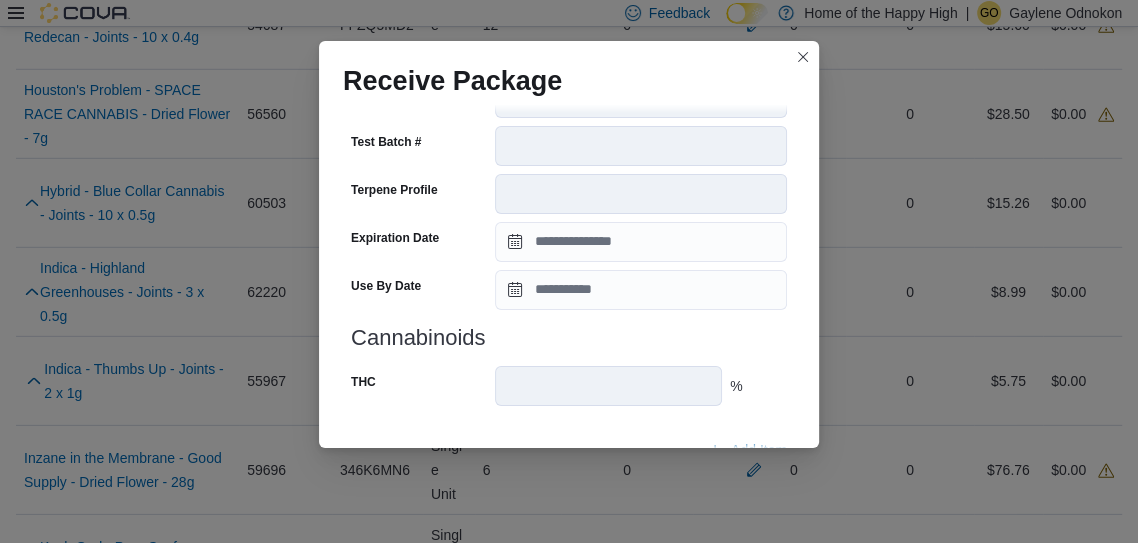 scroll, scrollTop: 700, scrollLeft: 0, axis: vertical 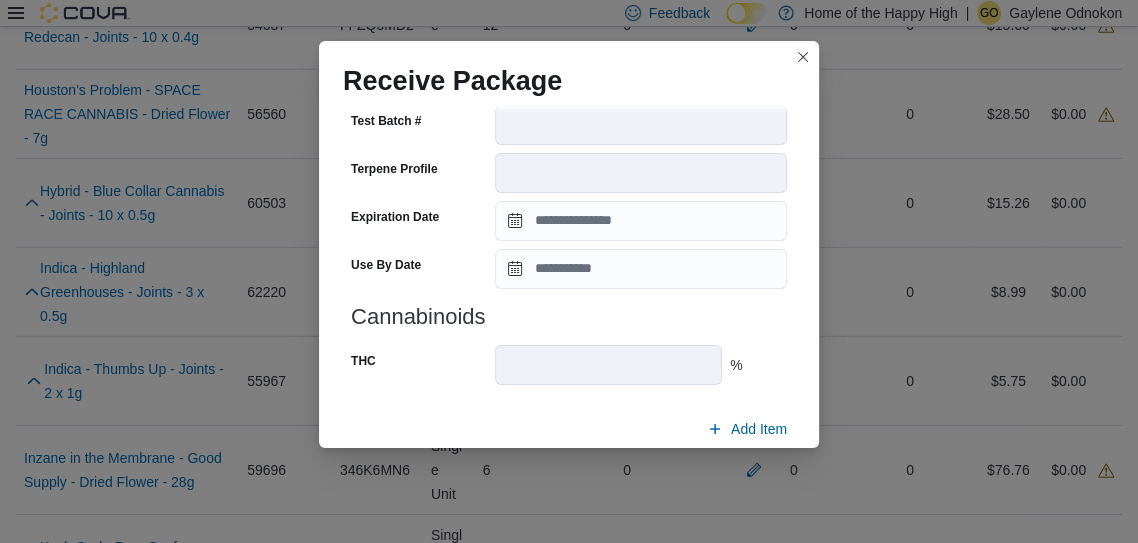 click on "Submit" at bounding box center [739, 476] 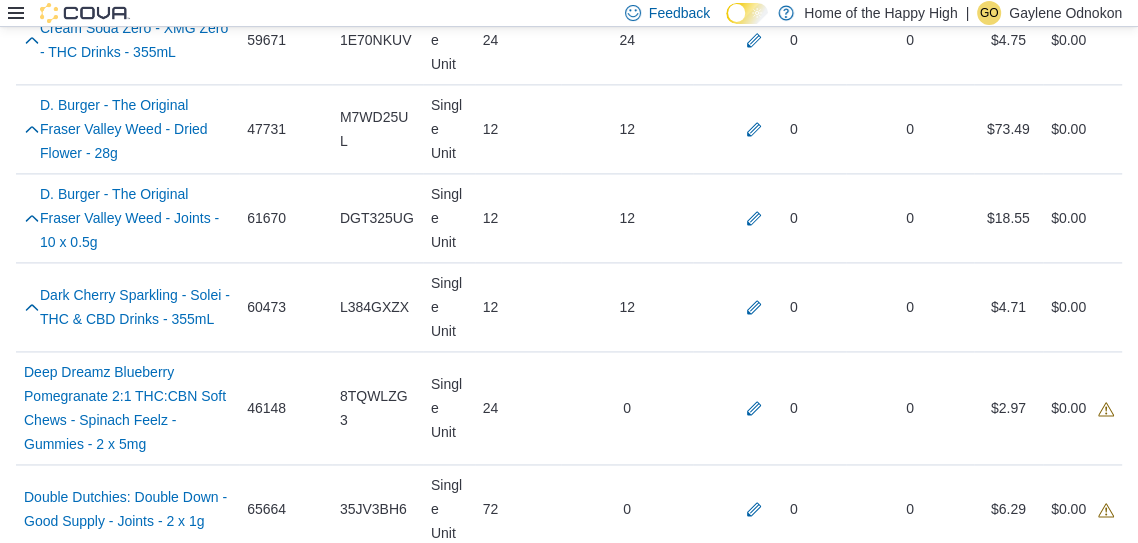 scroll, scrollTop: 1862, scrollLeft: 0, axis: vertical 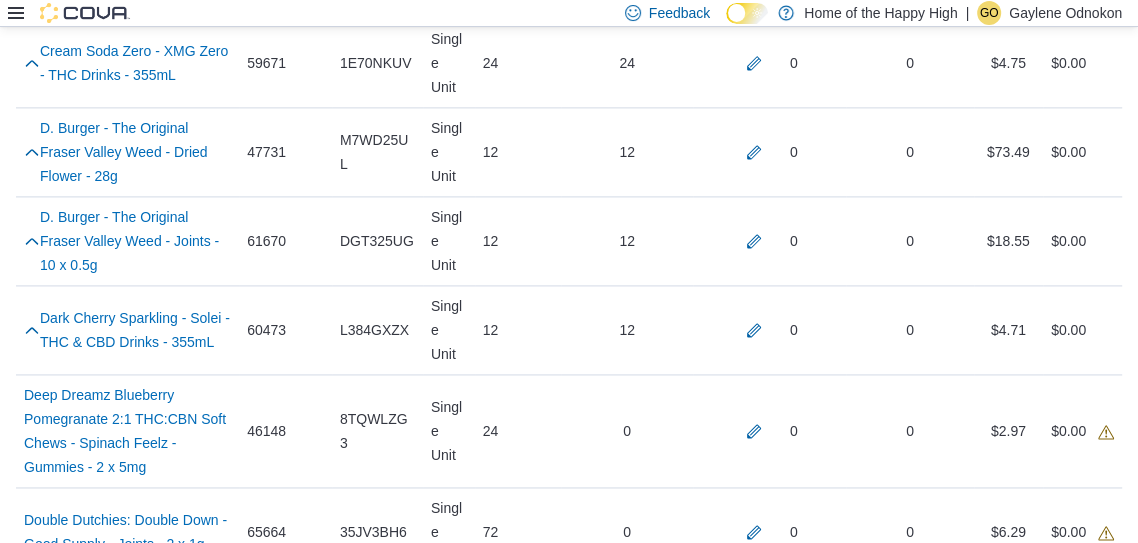 click at bounding box center [754, 798] 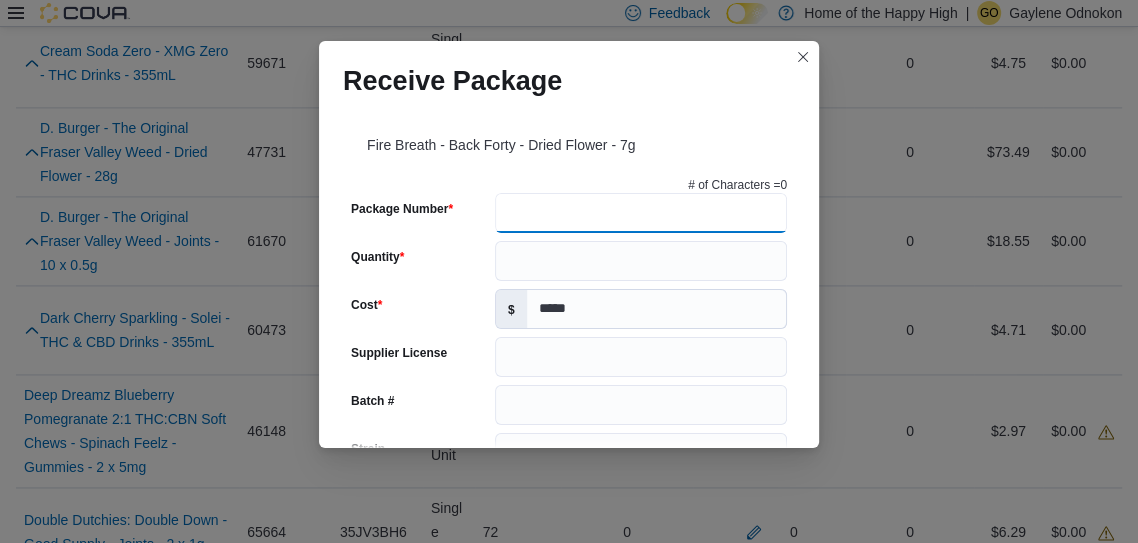 click on "Package Number" at bounding box center [641, 213] 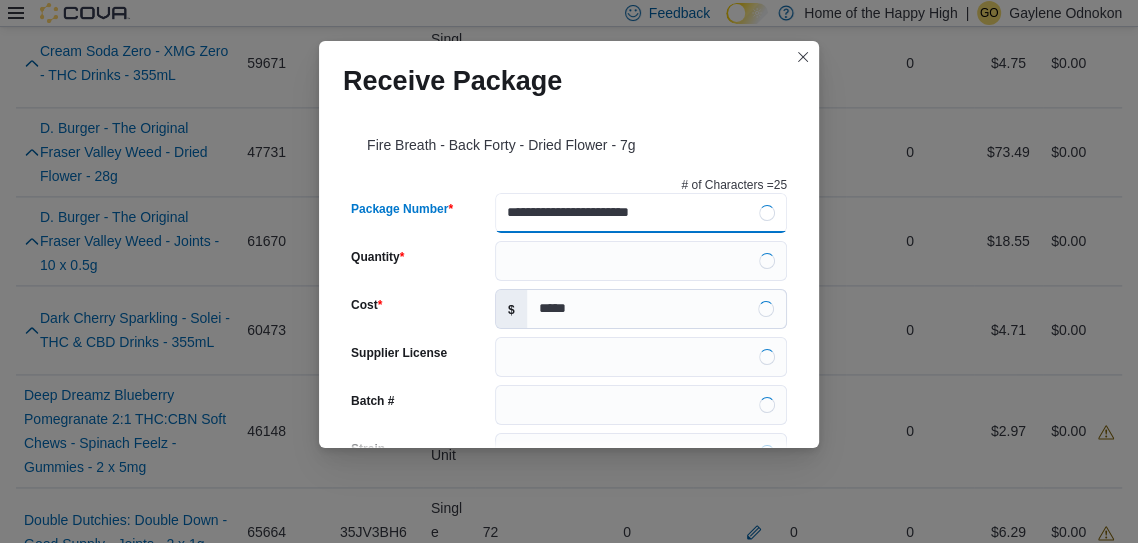 type on "**********" 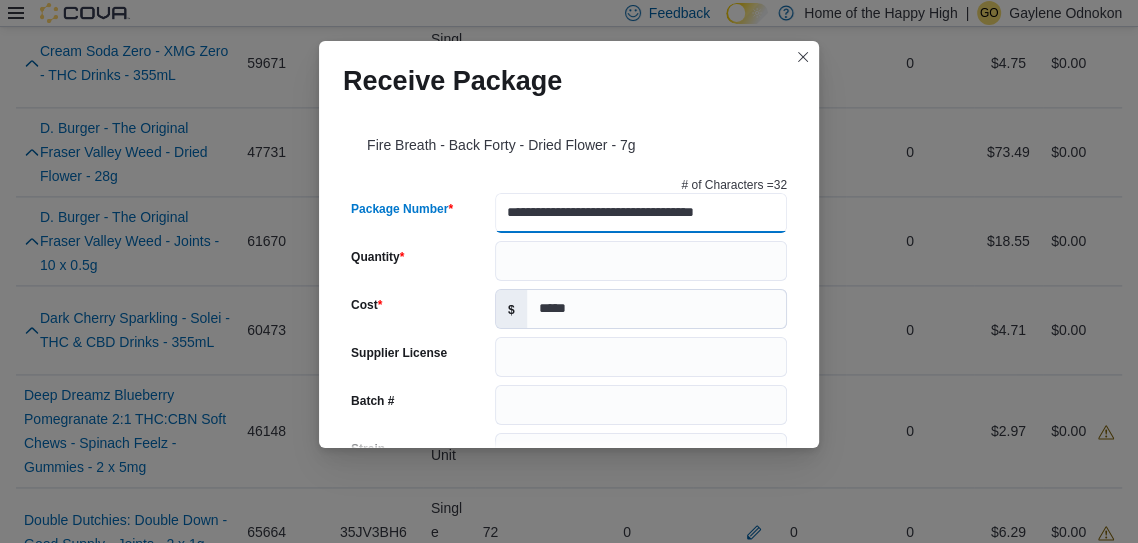 type on "**********" 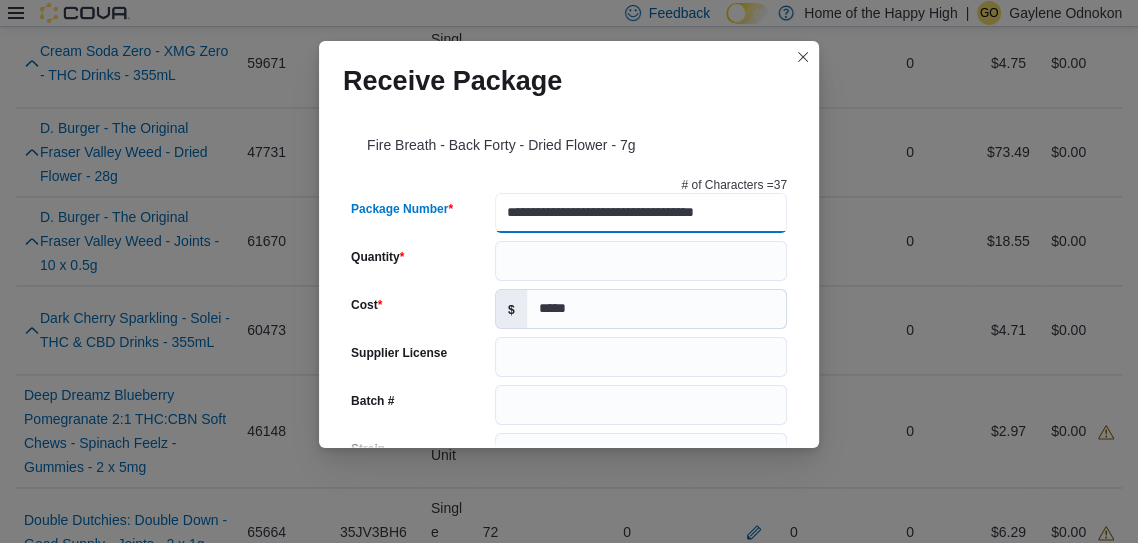 scroll, scrollTop: 0, scrollLeft: 19, axis: horizontal 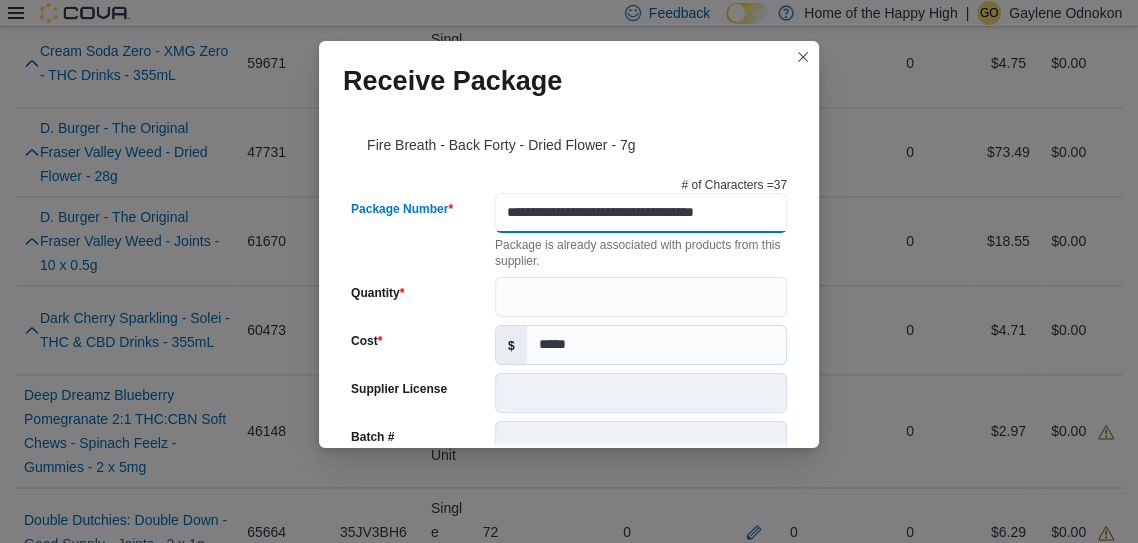 type on "**********" 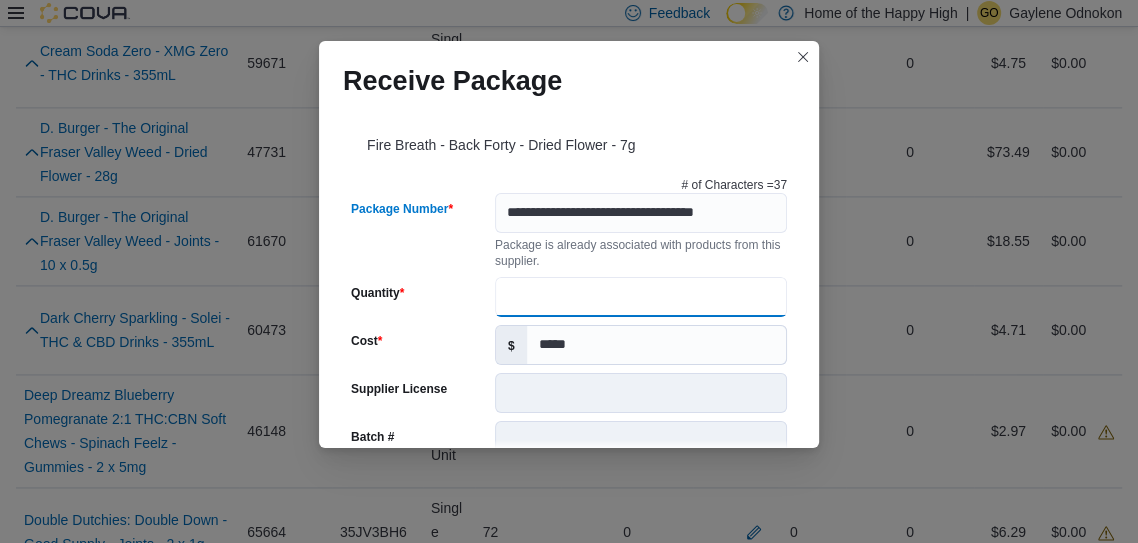 click on "Quantity" at bounding box center (641, 297) 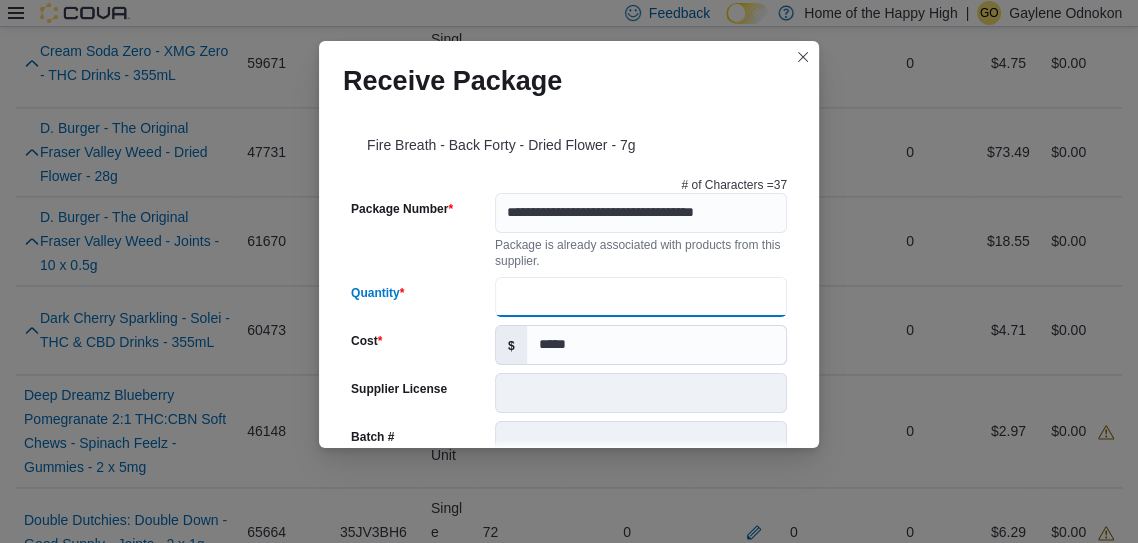 scroll, scrollTop: 0, scrollLeft: 0, axis: both 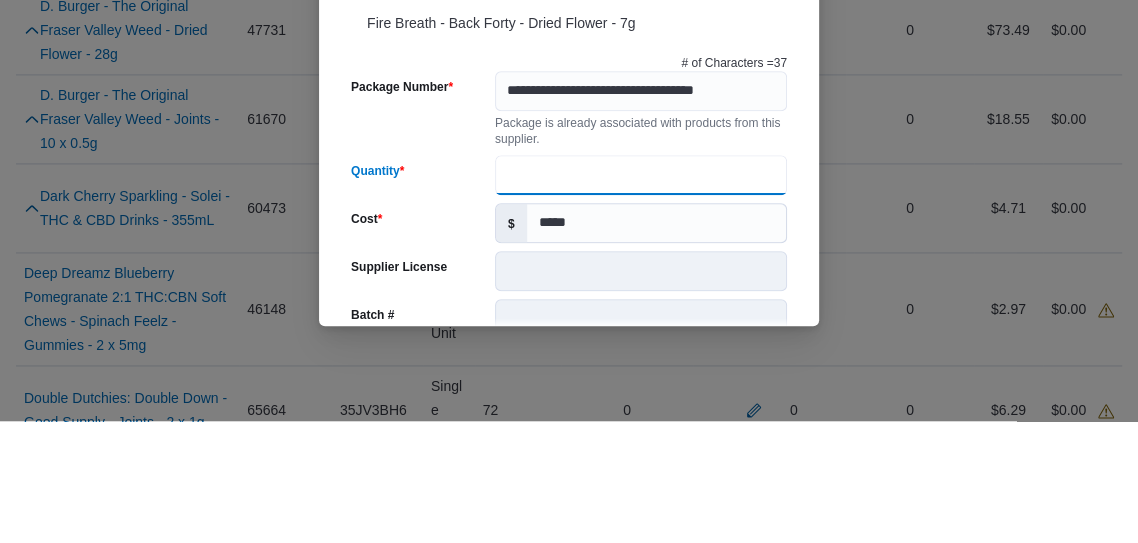 type on "**" 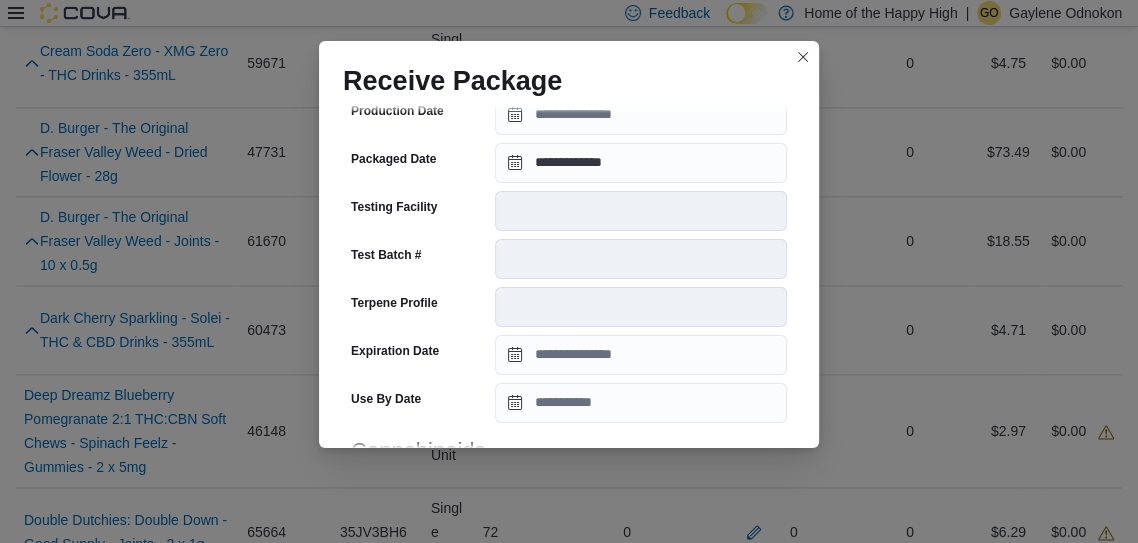 scroll, scrollTop: 700, scrollLeft: 0, axis: vertical 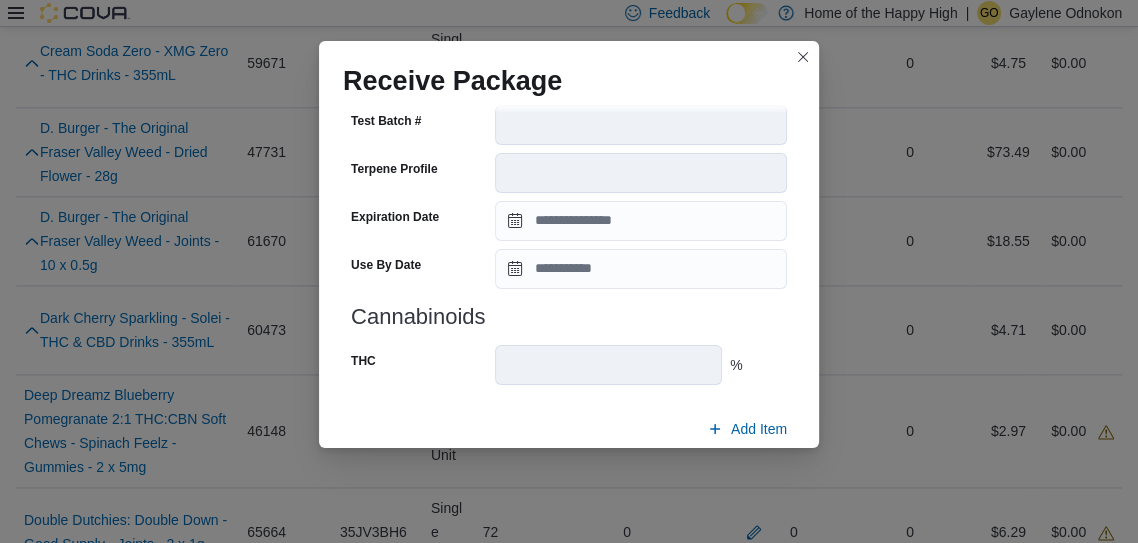 click on "Submit" at bounding box center (739, 476) 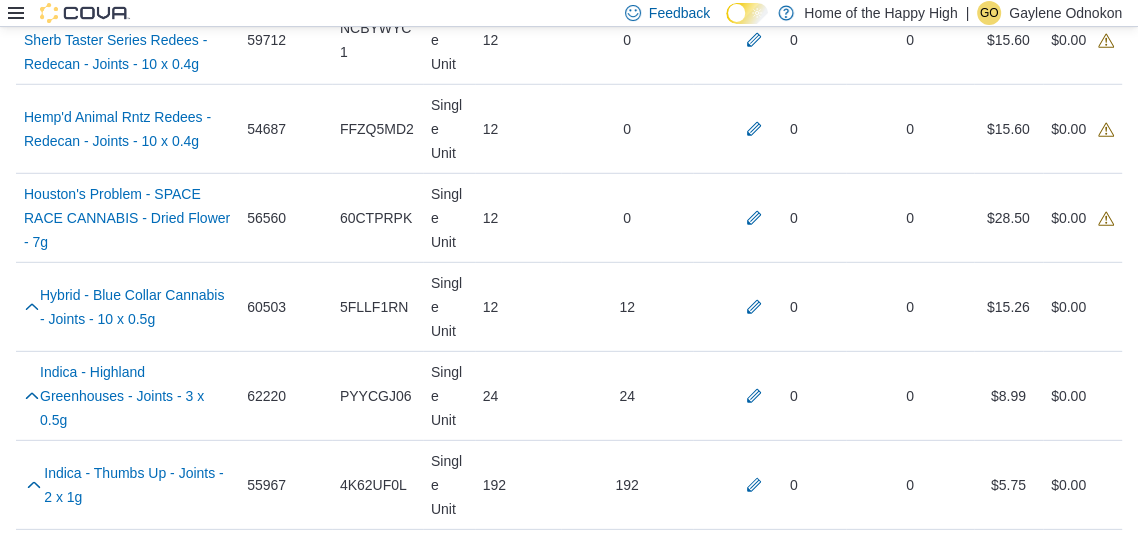 scroll, scrollTop: 3877, scrollLeft: 0, axis: vertical 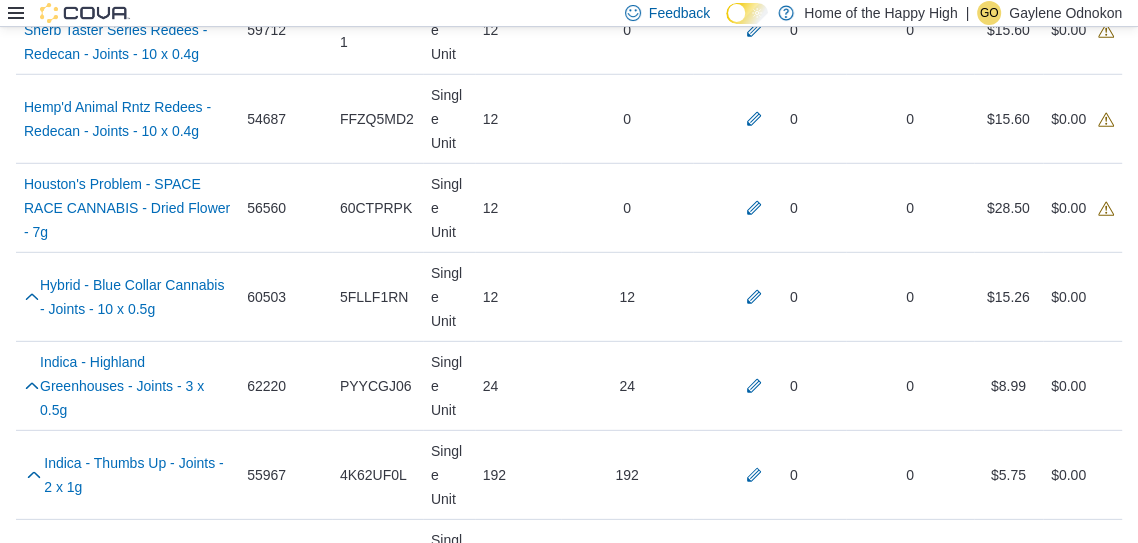 click at bounding box center [754, 1542] 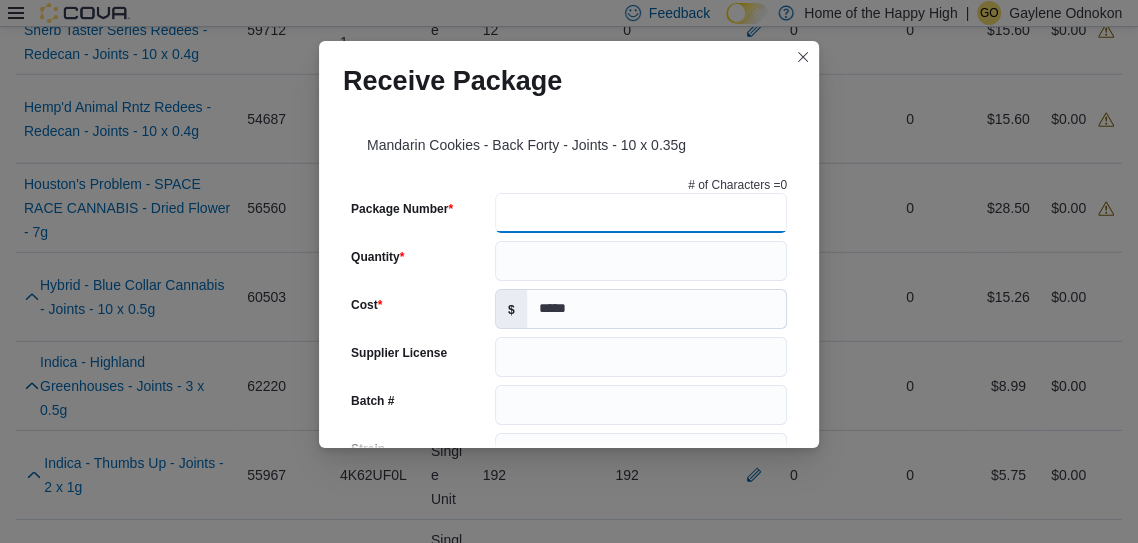 click on "Package Number" at bounding box center (641, 213) 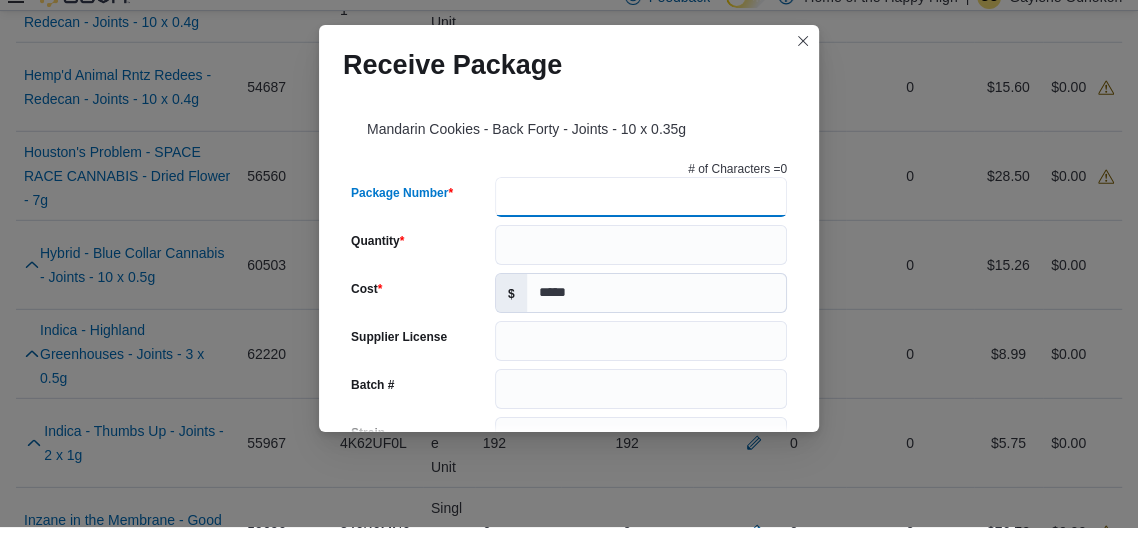 scroll, scrollTop: 3925, scrollLeft: 0, axis: vertical 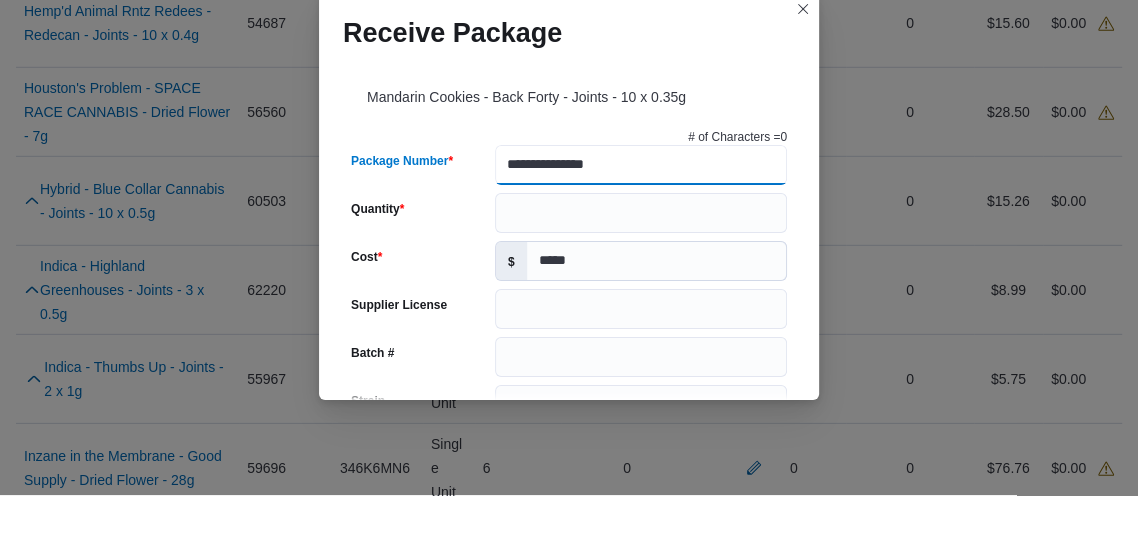 type on "**********" 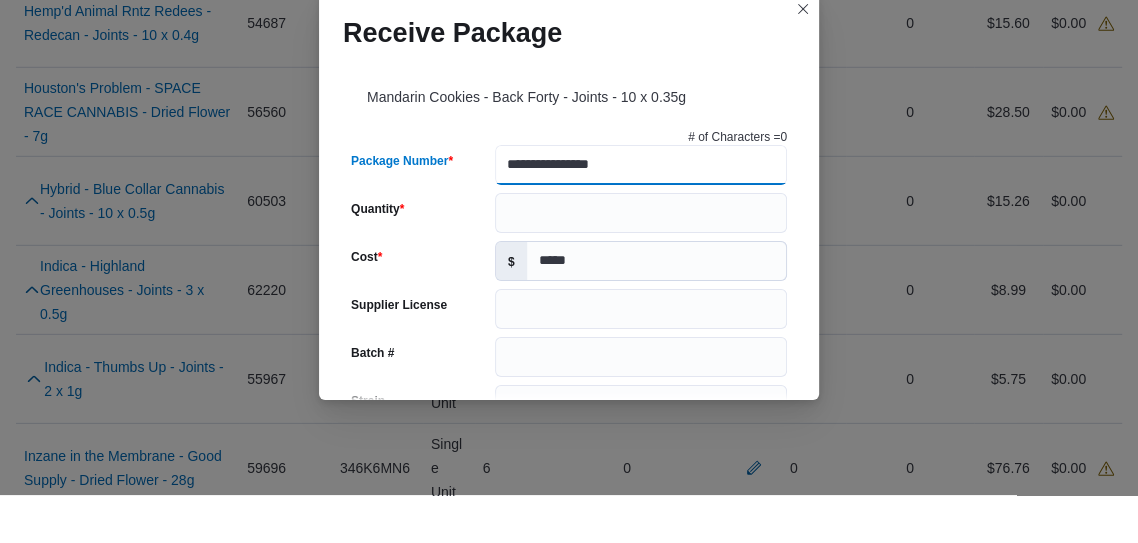 type 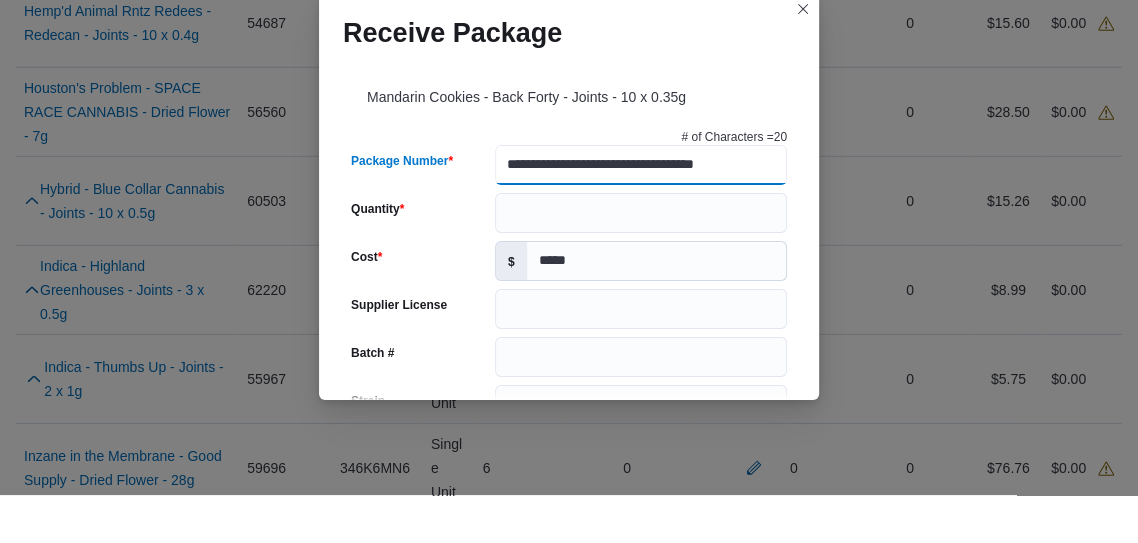 type on "**********" 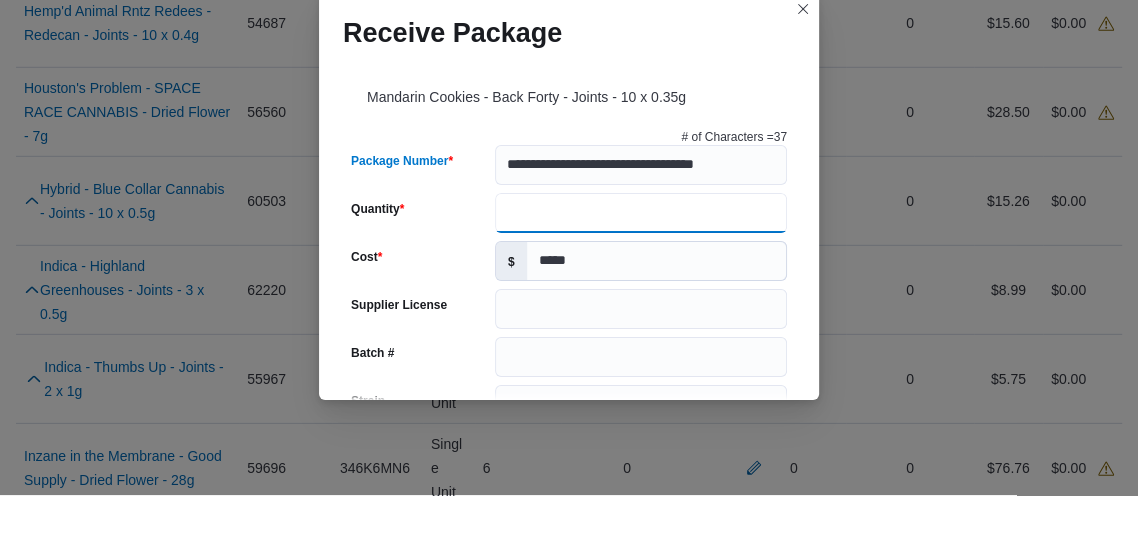 click on "Quantity" at bounding box center (641, 261) 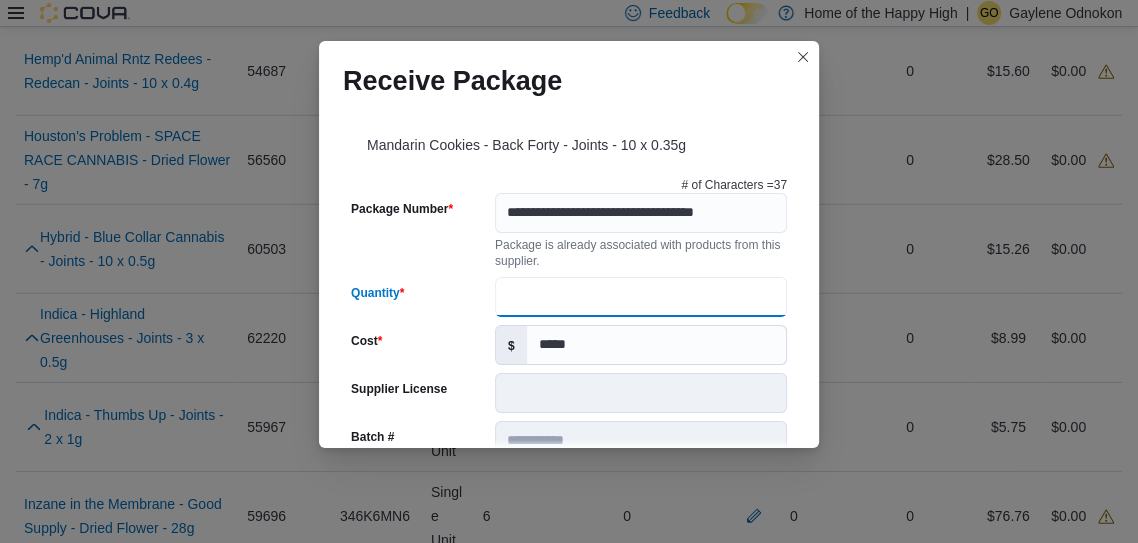 scroll, scrollTop: 0, scrollLeft: 0, axis: both 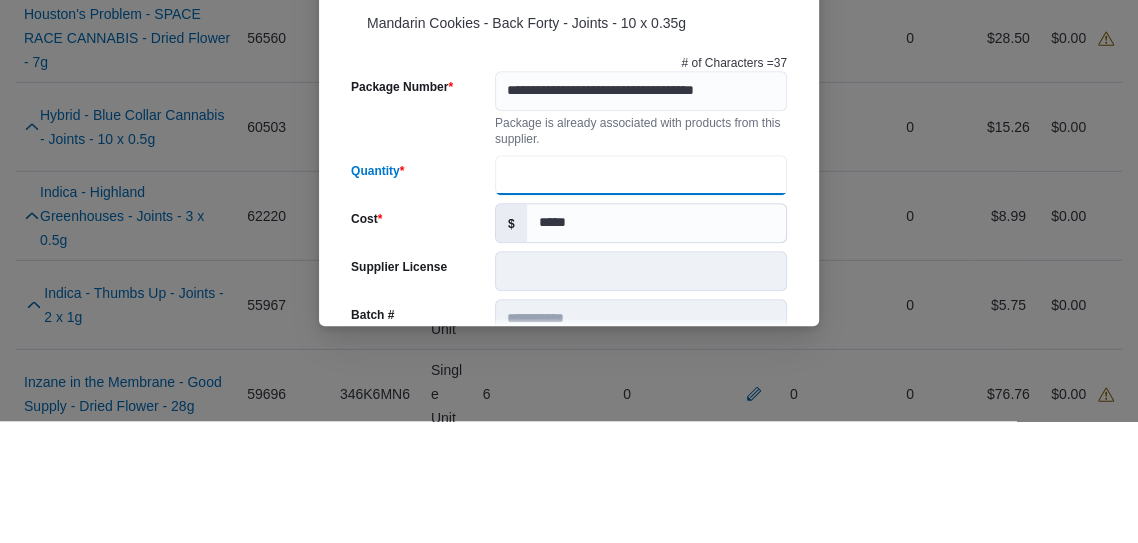 type on "**" 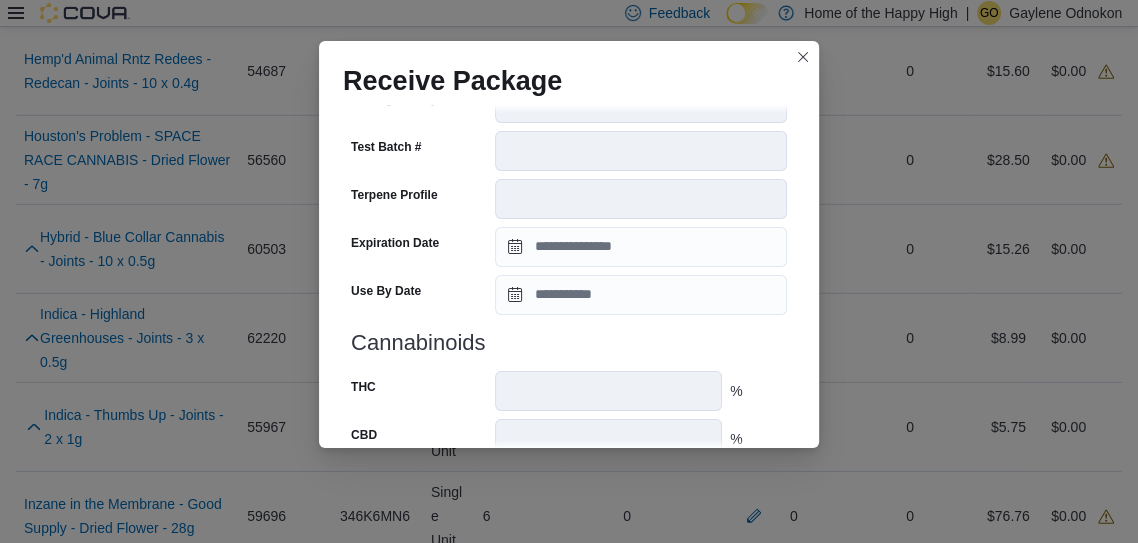 scroll, scrollTop: 748, scrollLeft: 0, axis: vertical 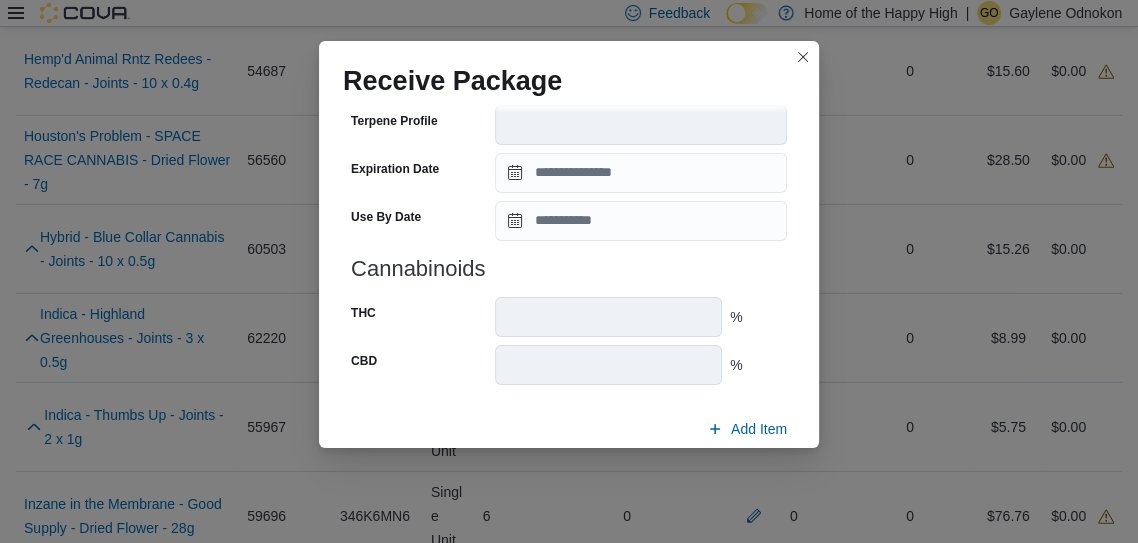 click on "Submit" at bounding box center [739, 476] 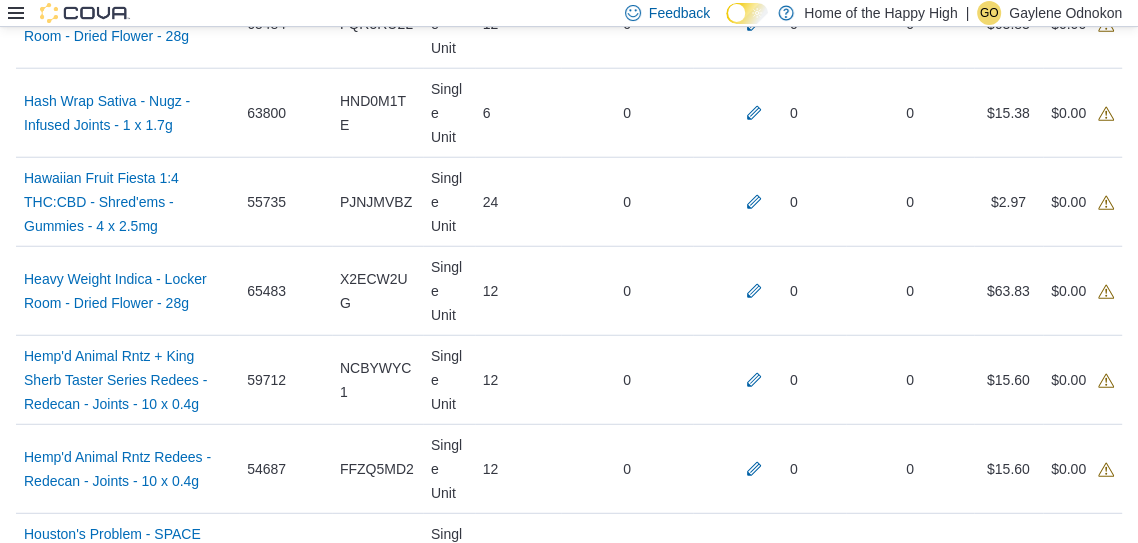 scroll, scrollTop: 3524, scrollLeft: 0, axis: vertical 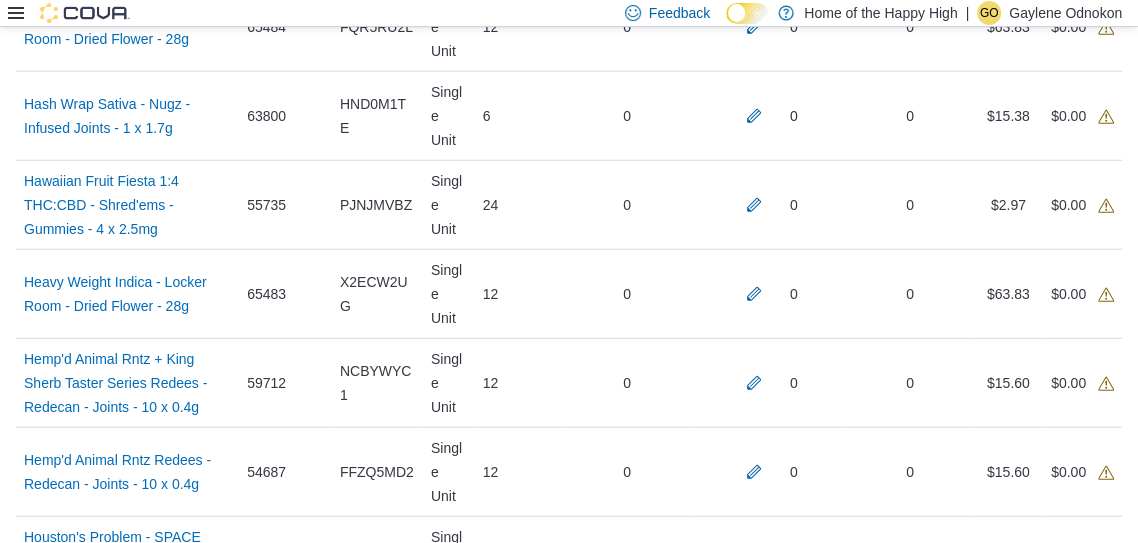 click at bounding box center (754, 1361) 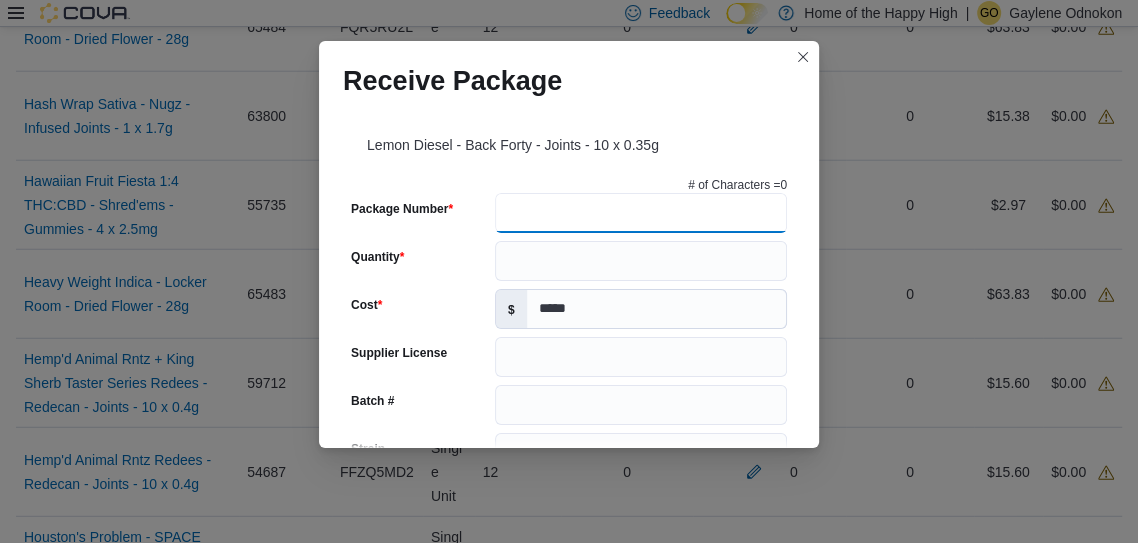 click on "Package Number" at bounding box center [641, 213] 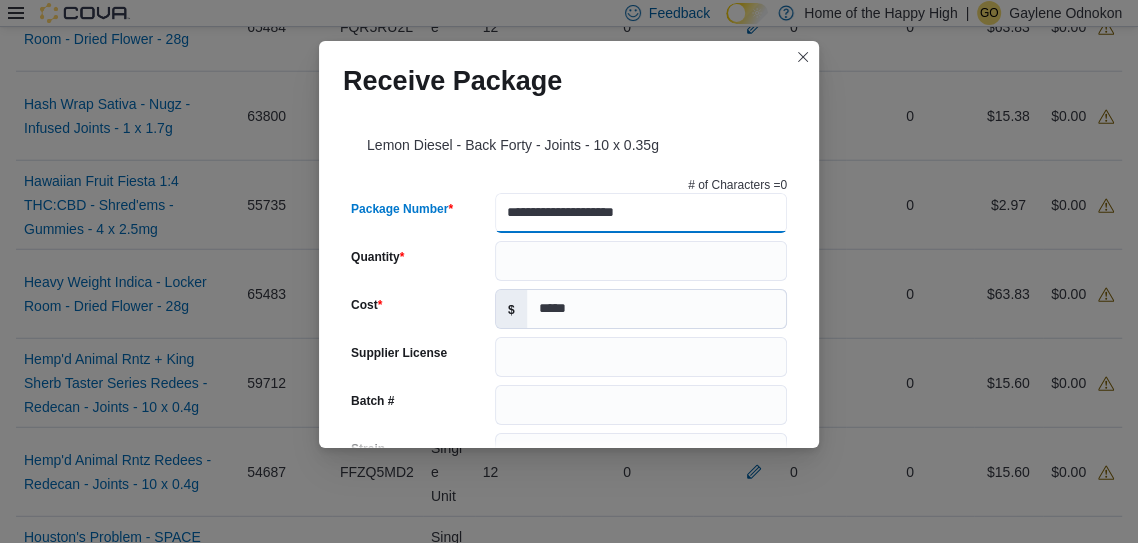 type on "**********" 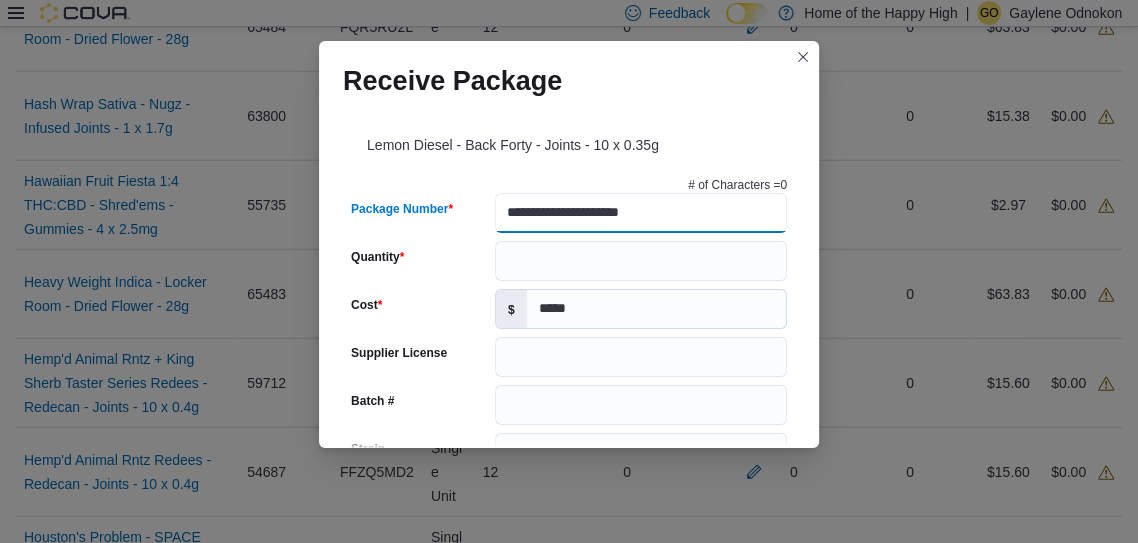 type 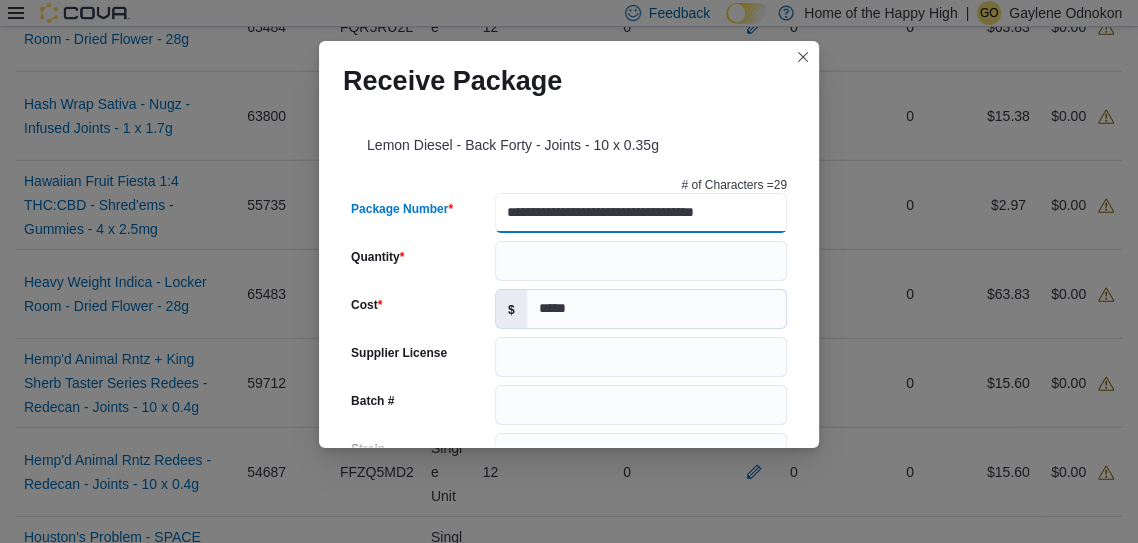 type on "**********" 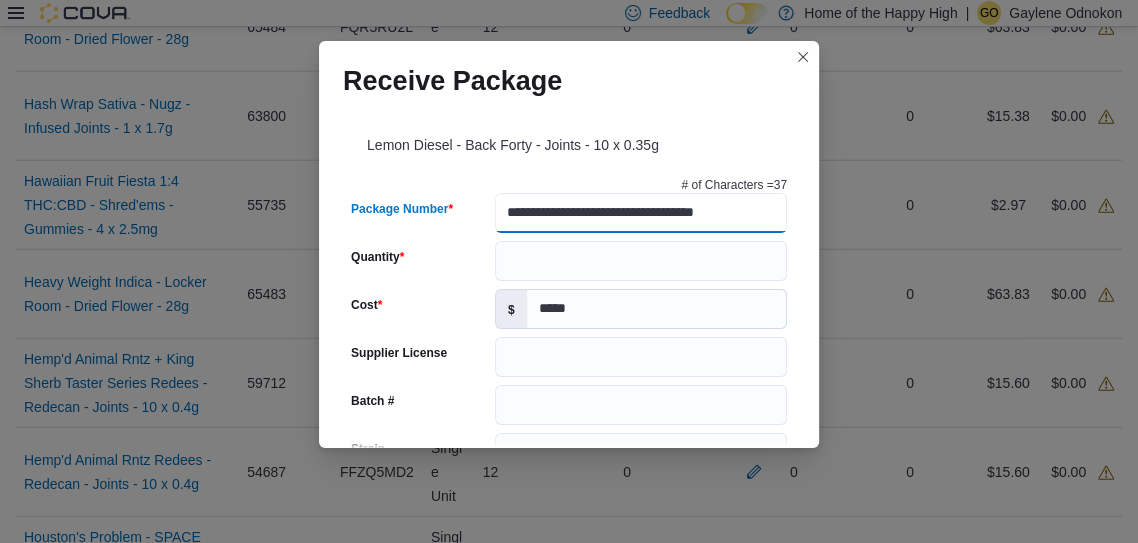 scroll, scrollTop: 0, scrollLeft: 19, axis: horizontal 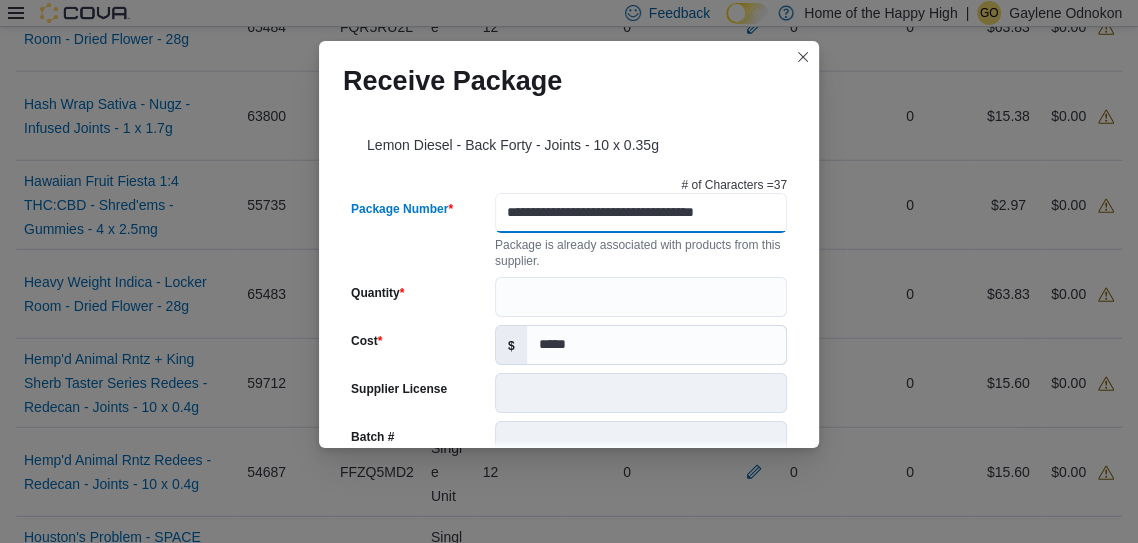 type on "**********" 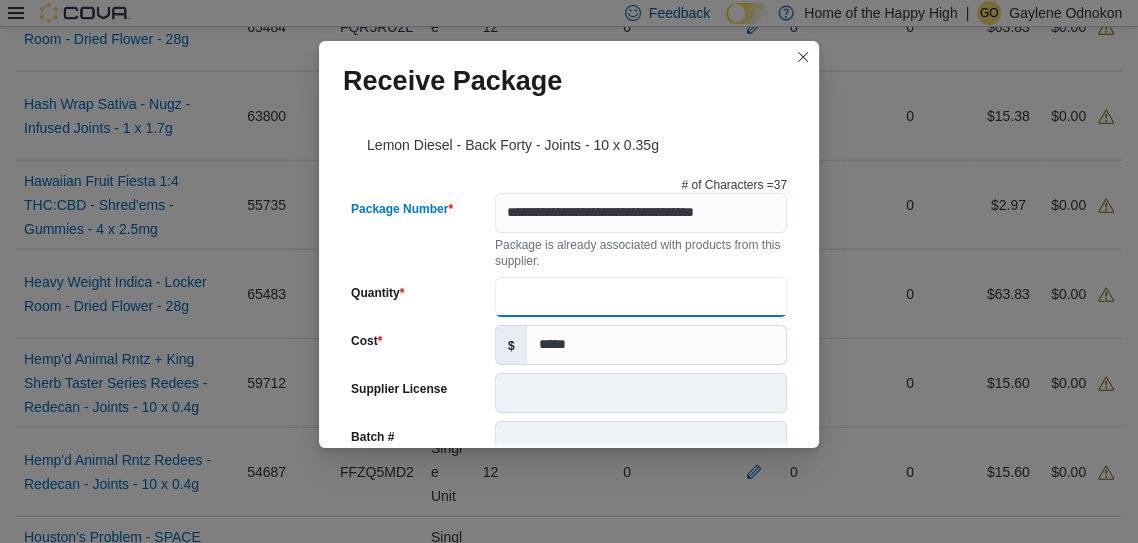 click on "Quantity" at bounding box center [641, 297] 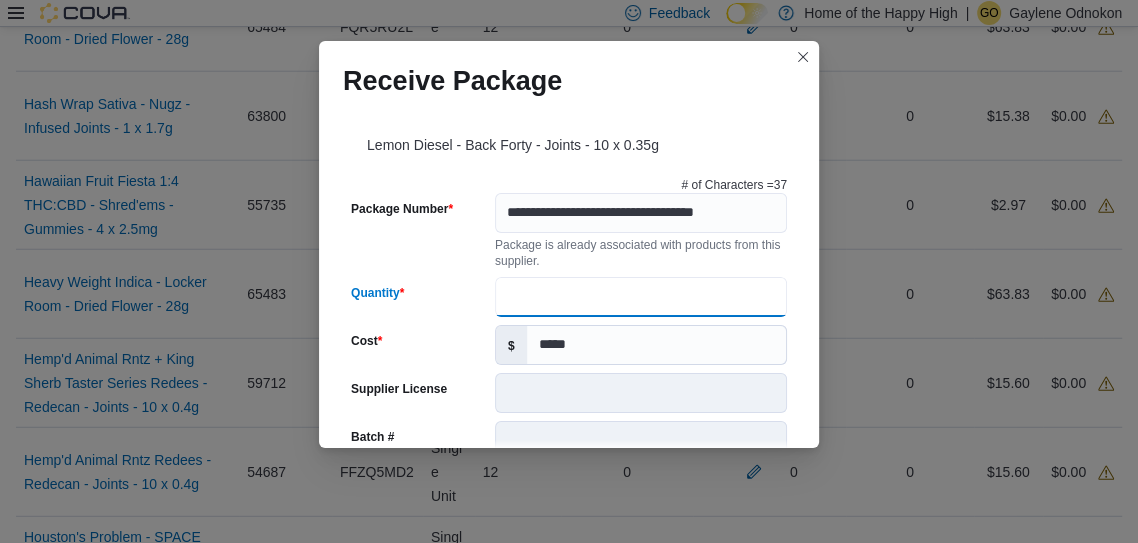 scroll, scrollTop: 0, scrollLeft: 0, axis: both 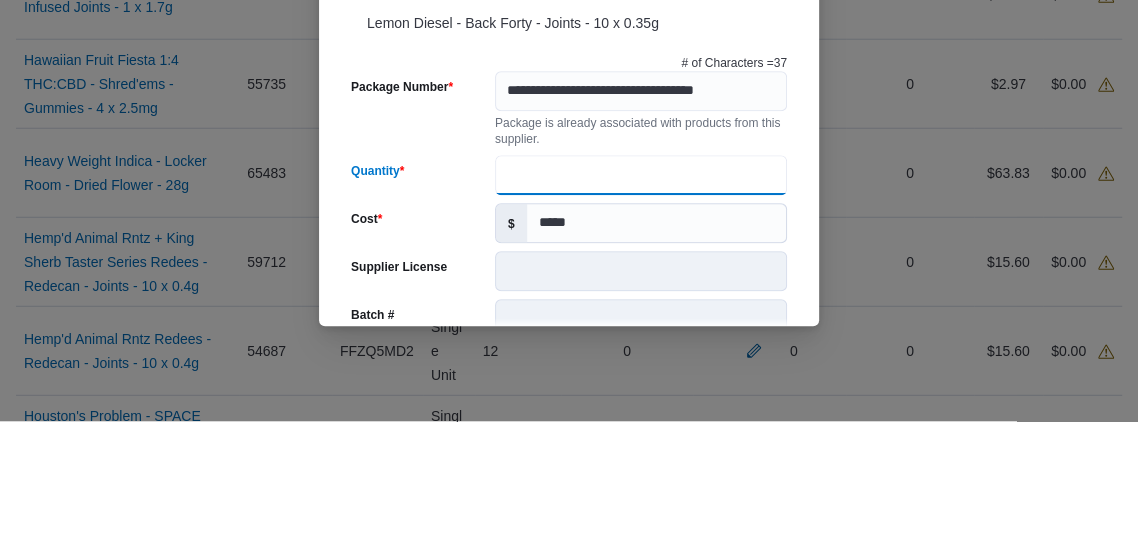 type on "**" 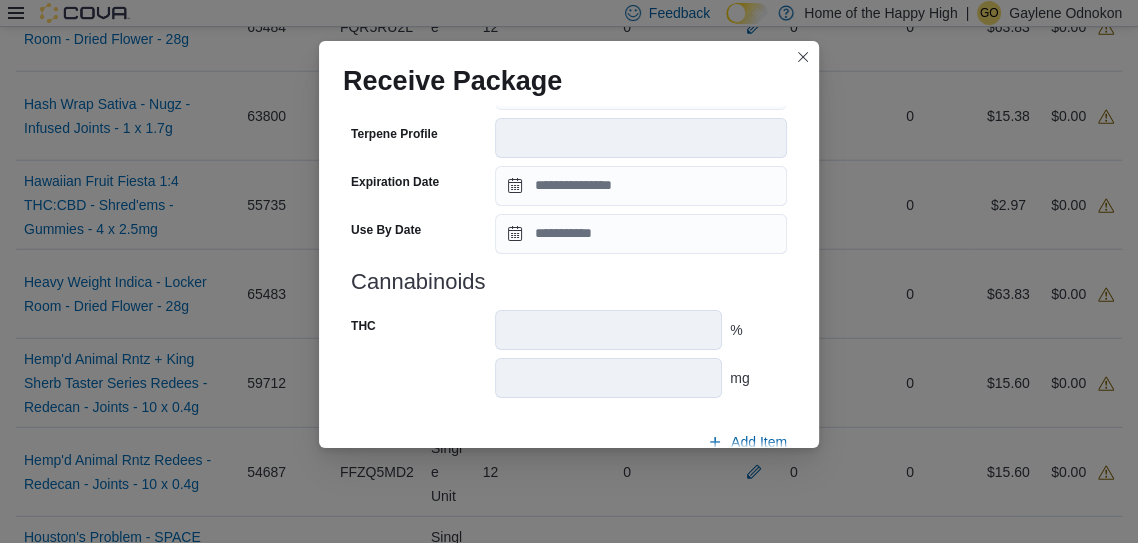 scroll, scrollTop: 748, scrollLeft: 0, axis: vertical 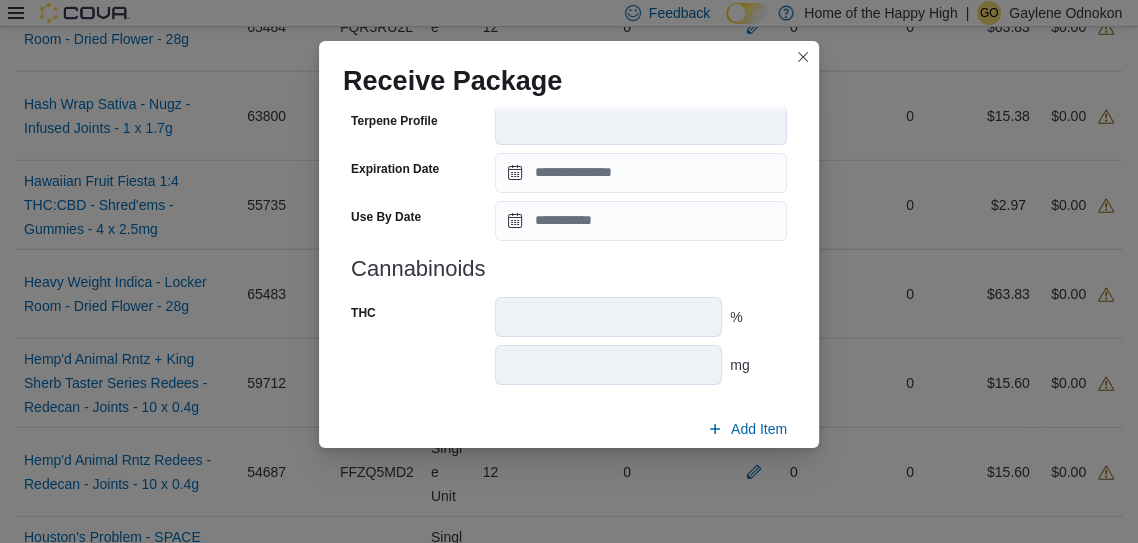 click on "Submit" at bounding box center [739, 476] 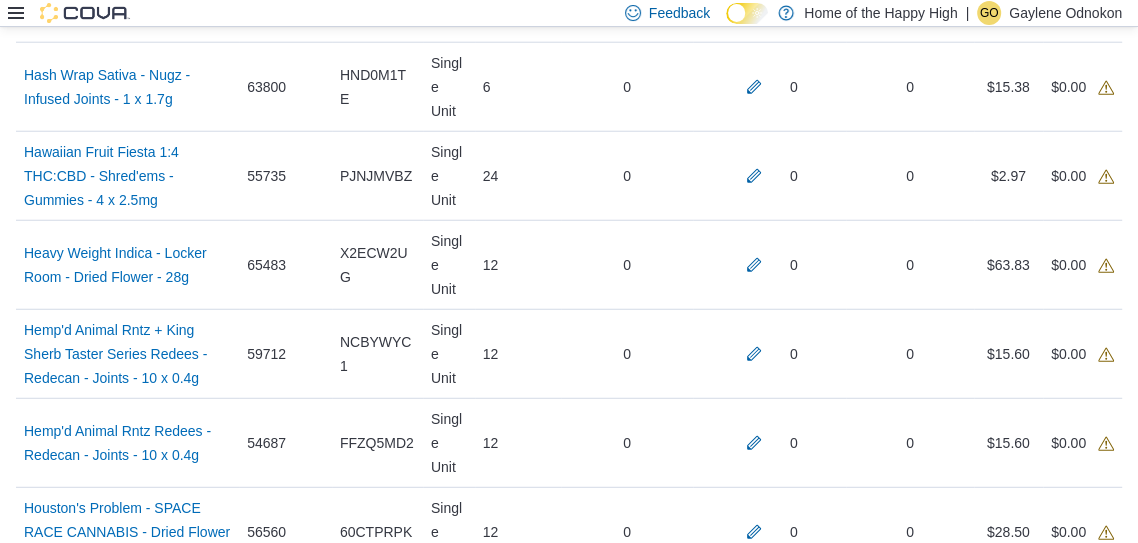 scroll, scrollTop: 3554, scrollLeft: 0, axis: vertical 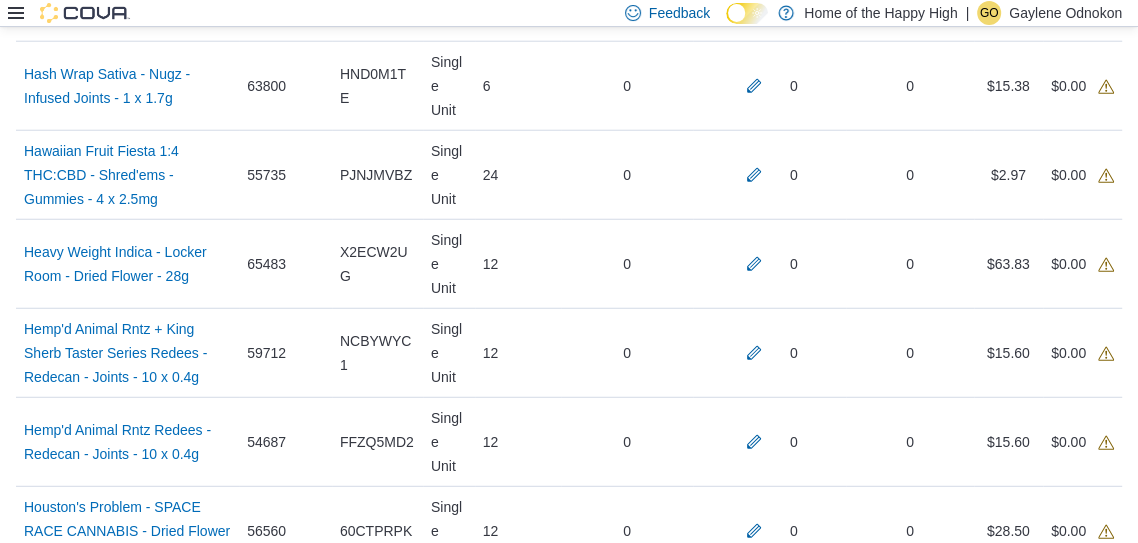 click at bounding box center [754, 1509] 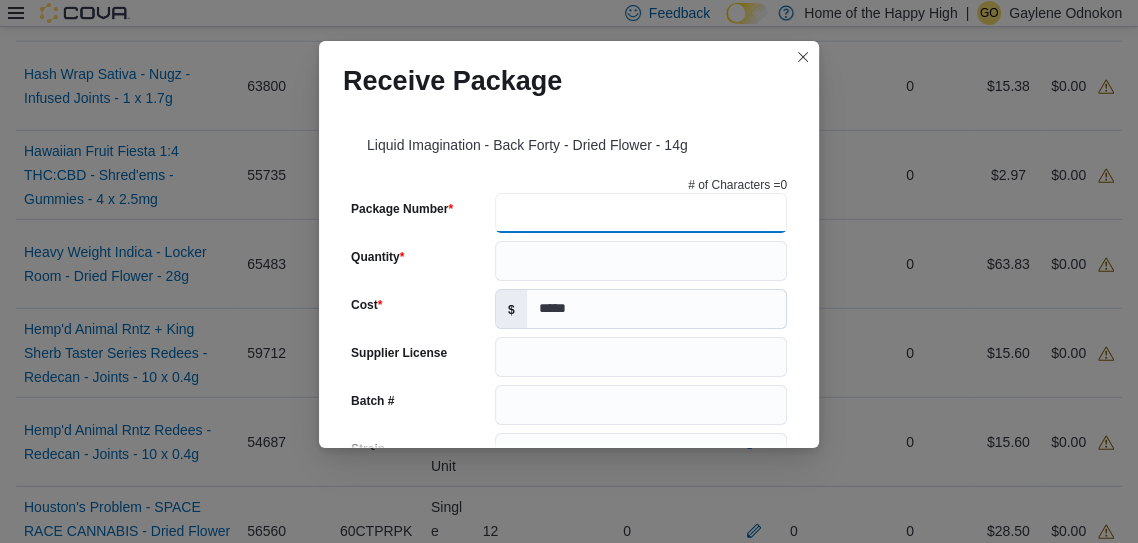 click on "Package Number" at bounding box center (641, 213) 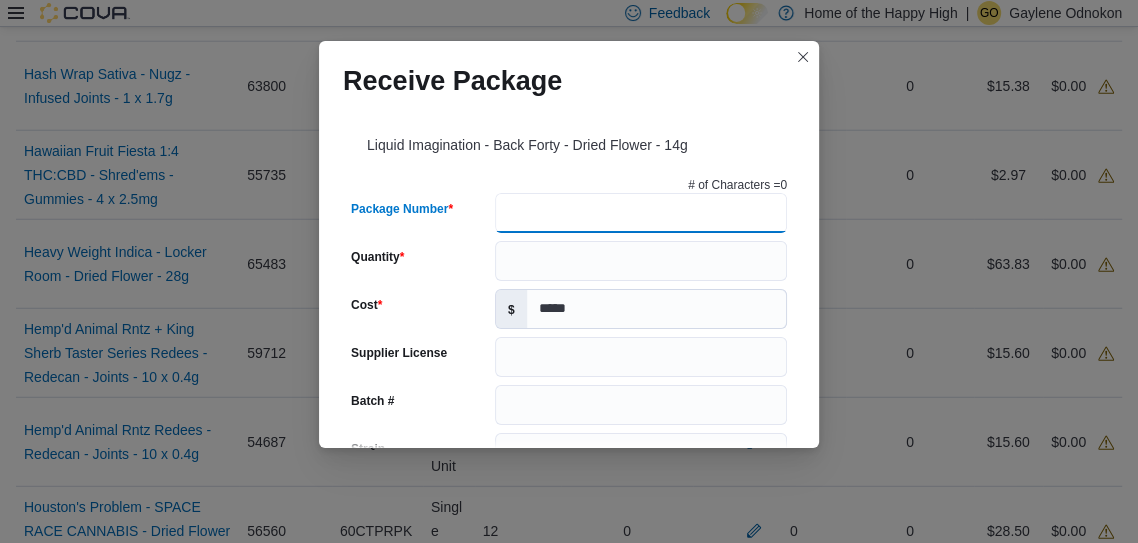 scroll, scrollTop: 3602, scrollLeft: 0, axis: vertical 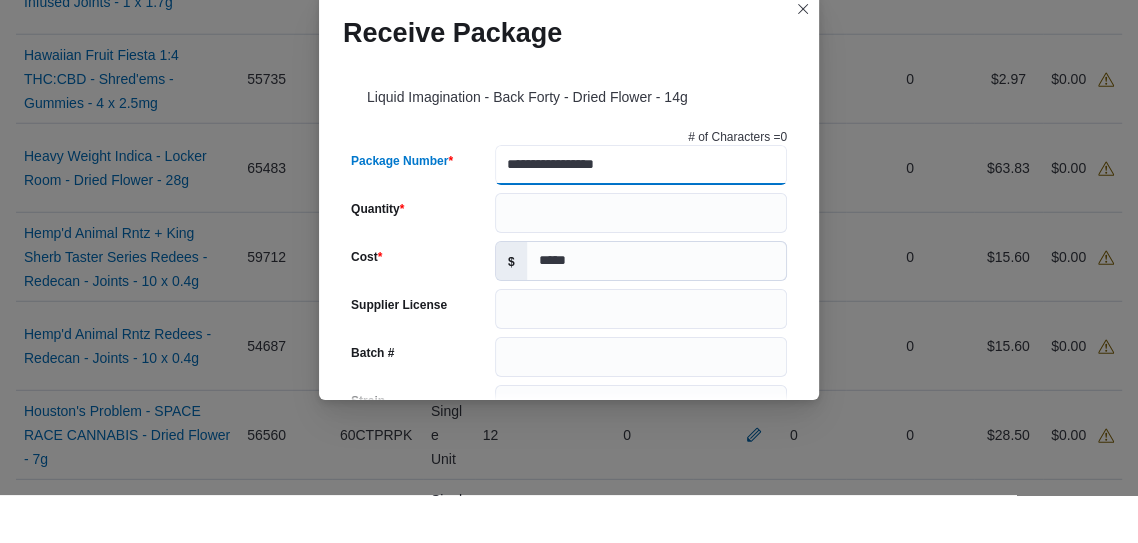 type on "**********" 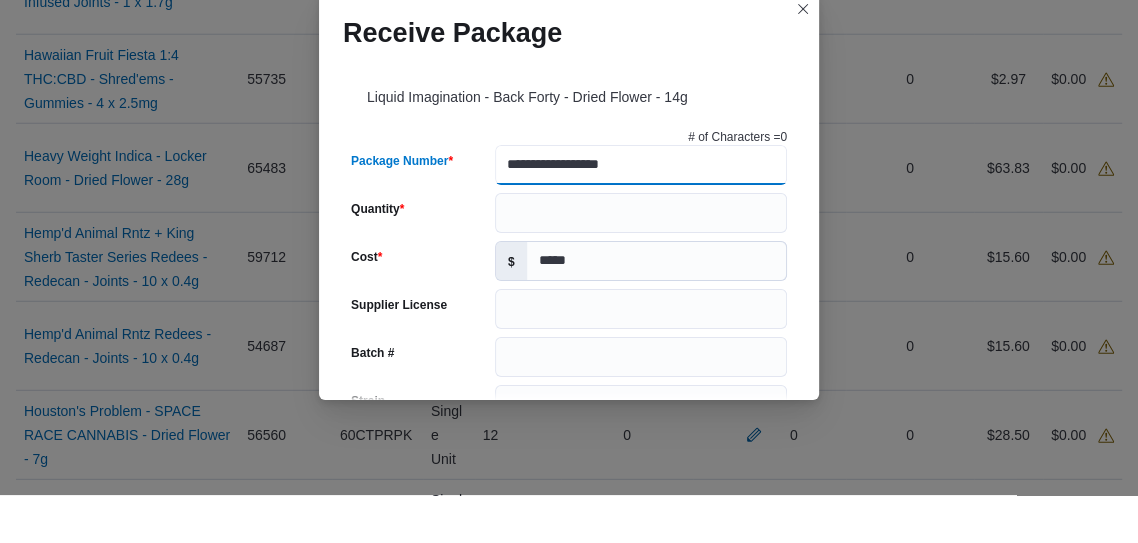 type 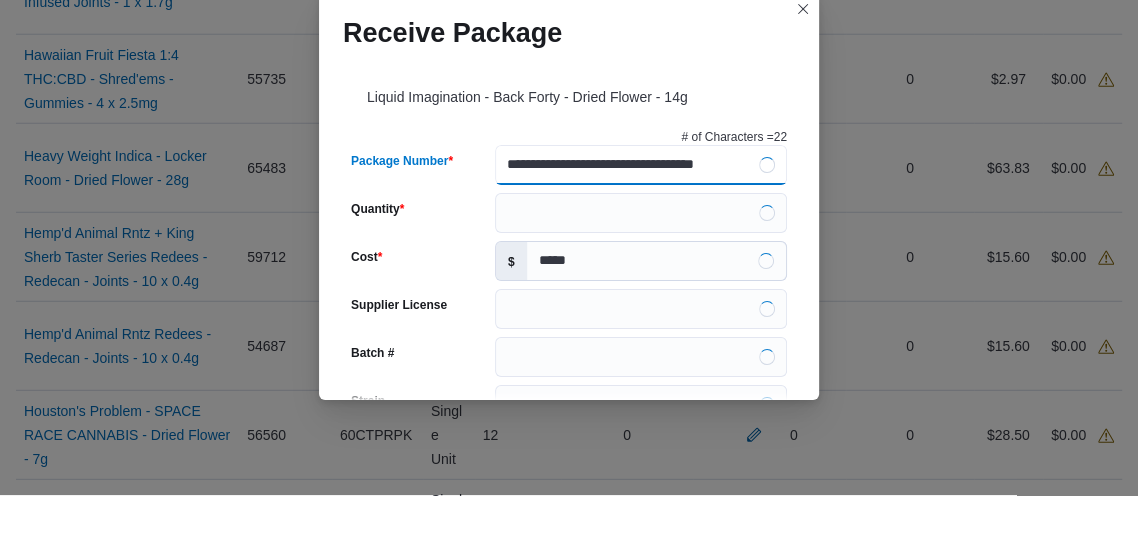 type on "**********" 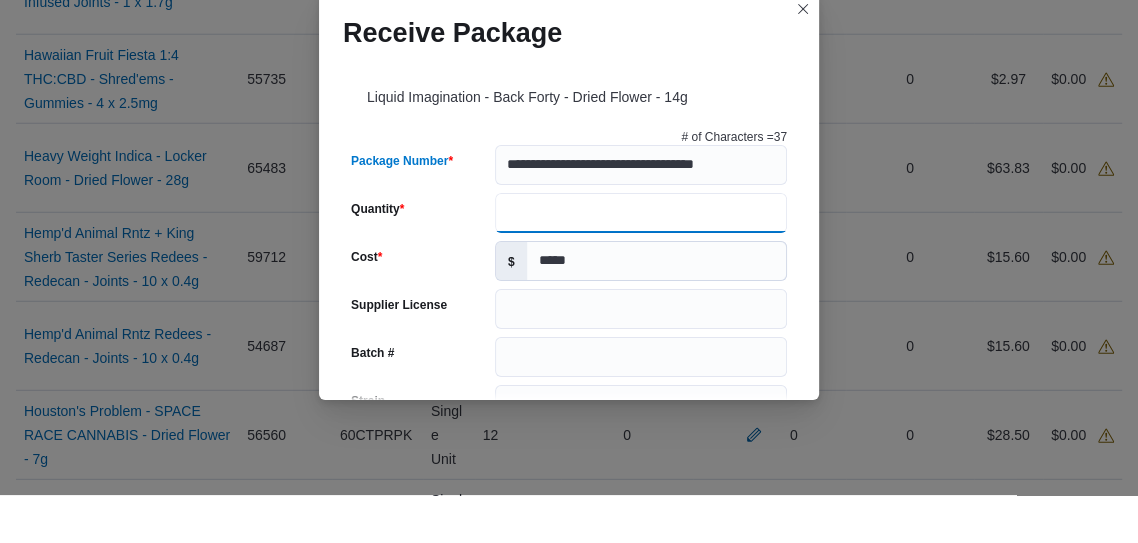 click on "Quantity" at bounding box center (641, 261) 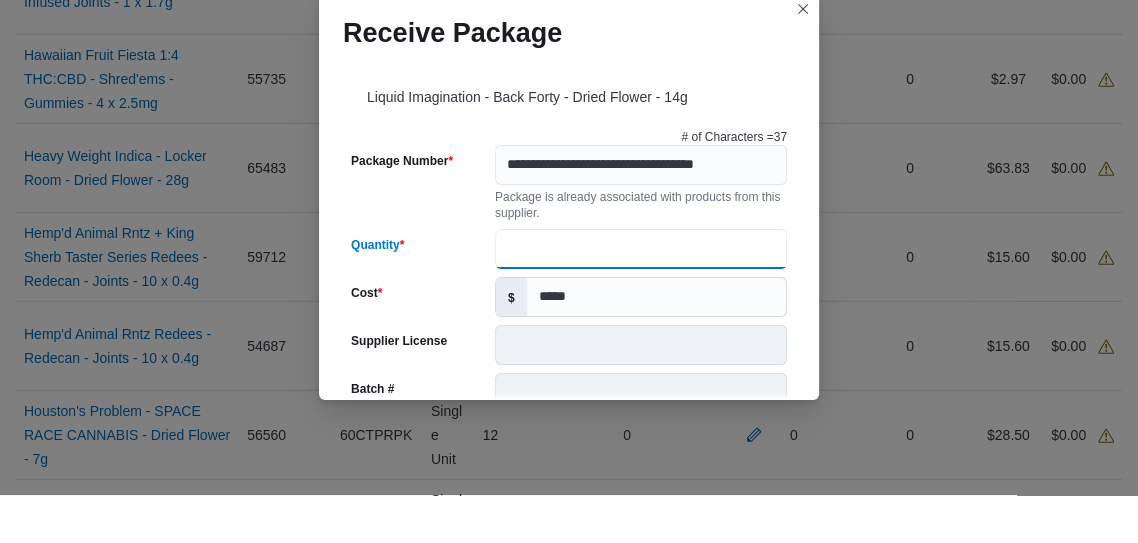 type on "**********" 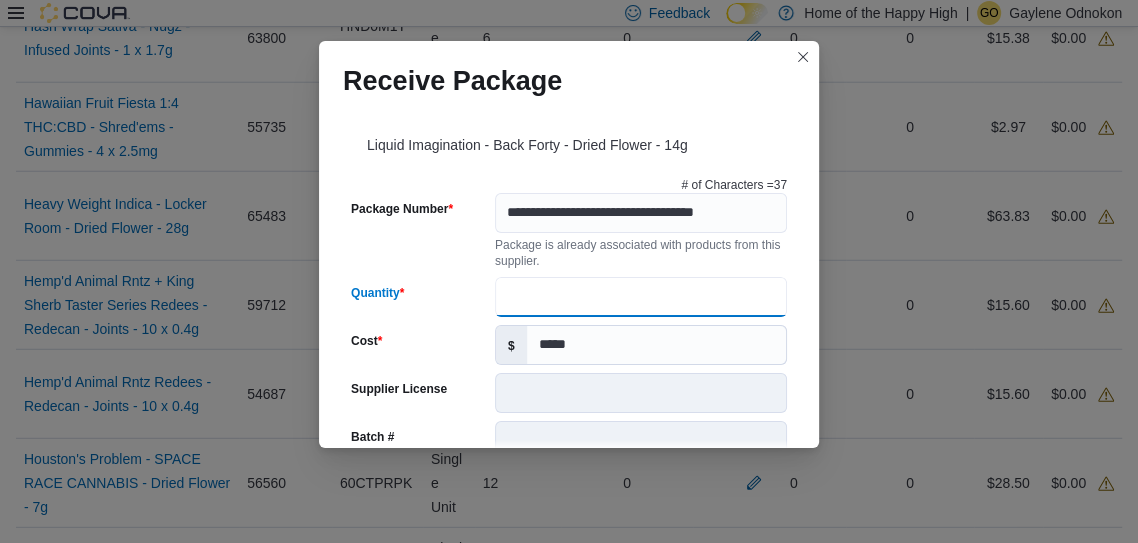 scroll, scrollTop: 0, scrollLeft: 0, axis: both 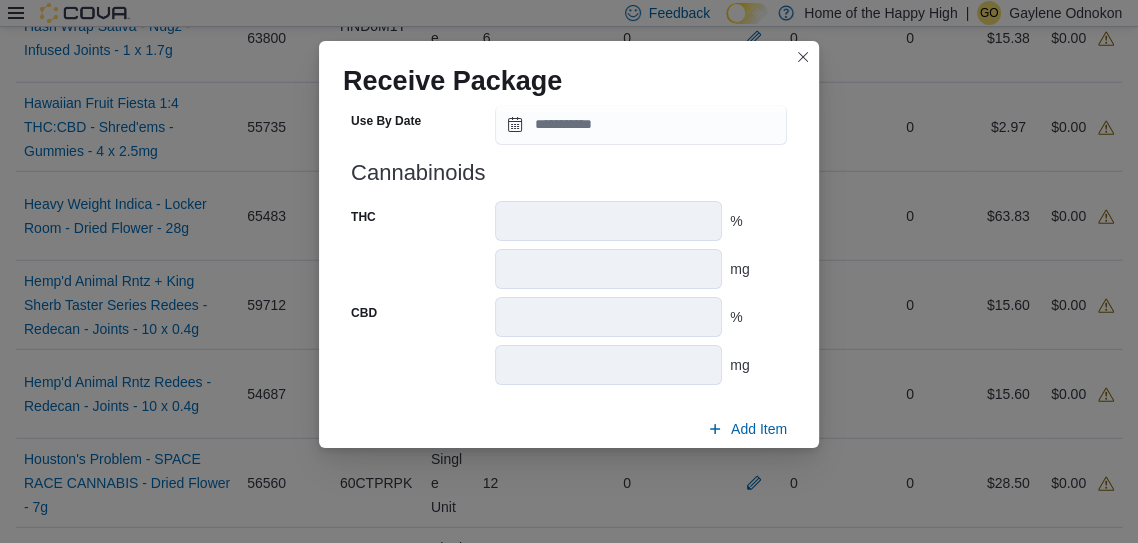 click on "Submit" at bounding box center [739, 476] 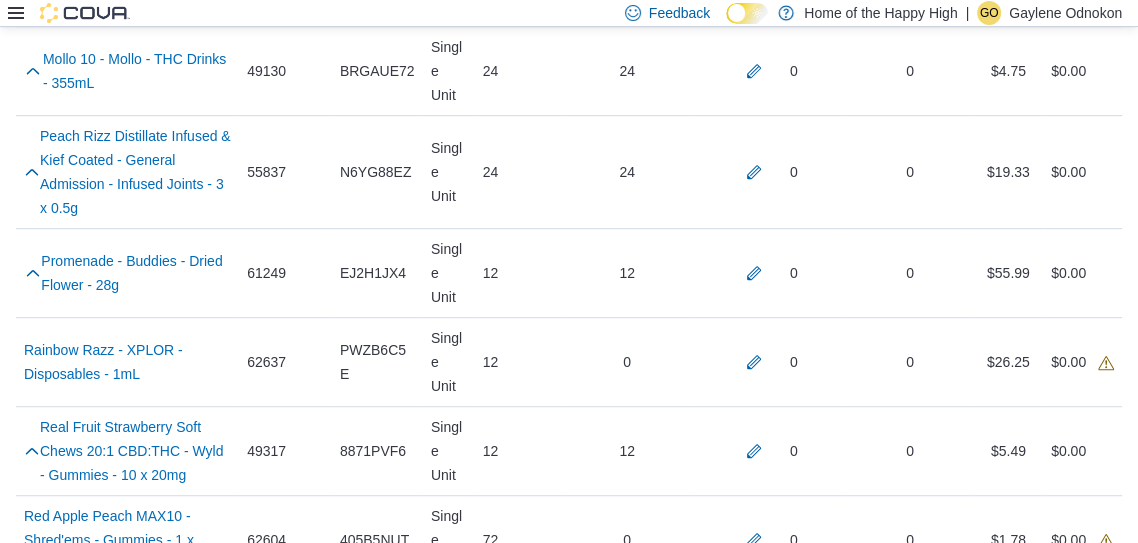 scroll, scrollTop: 6463, scrollLeft: 0, axis: vertical 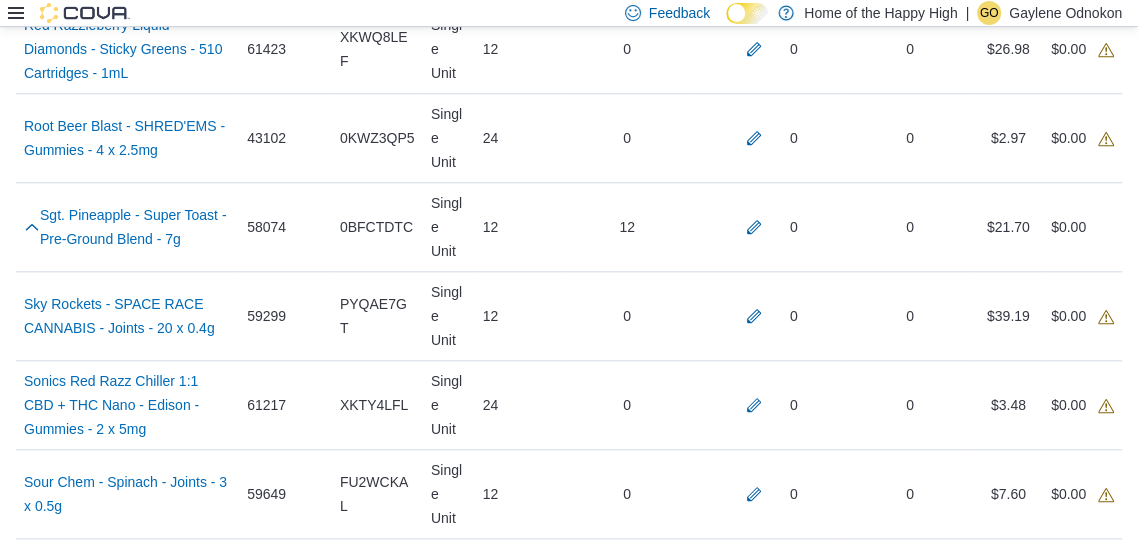 click on "Receive Products" at bounding box center [1055, 2362] 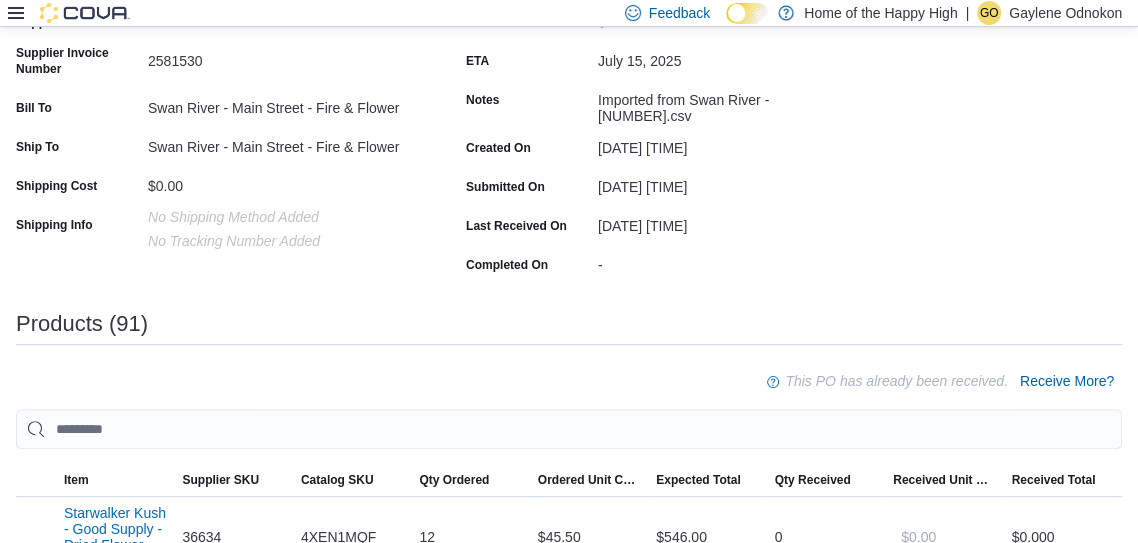 scroll, scrollTop: 256, scrollLeft: 0, axis: vertical 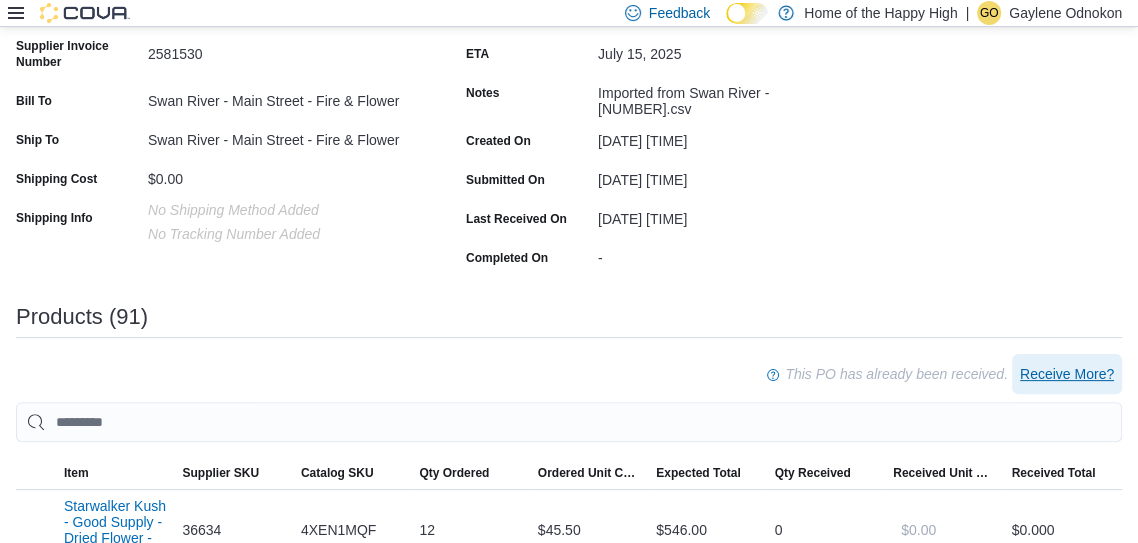 click on "Receive More?" at bounding box center (1067, 374) 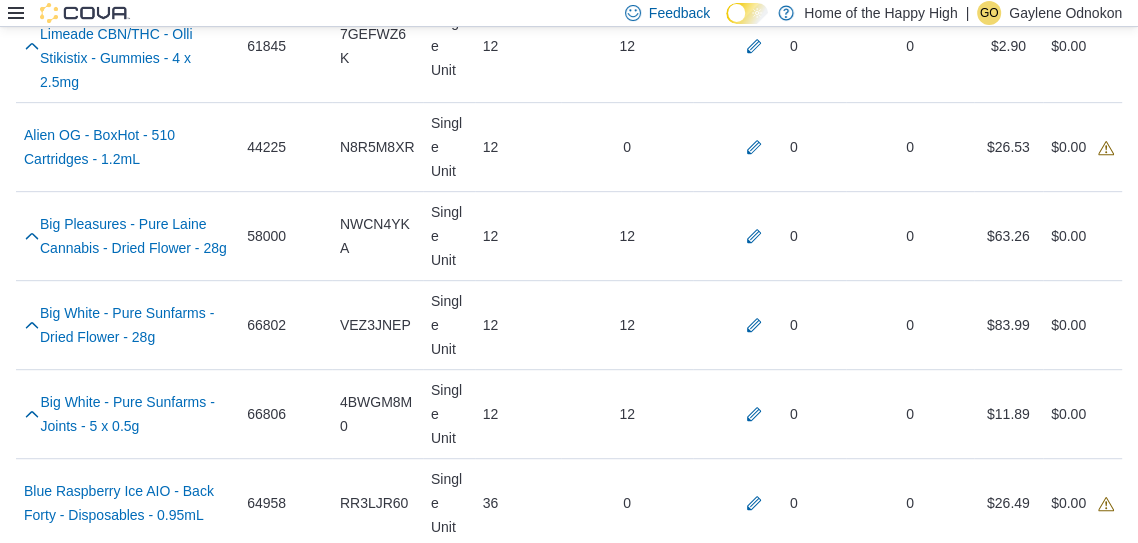 scroll, scrollTop: 628, scrollLeft: 0, axis: vertical 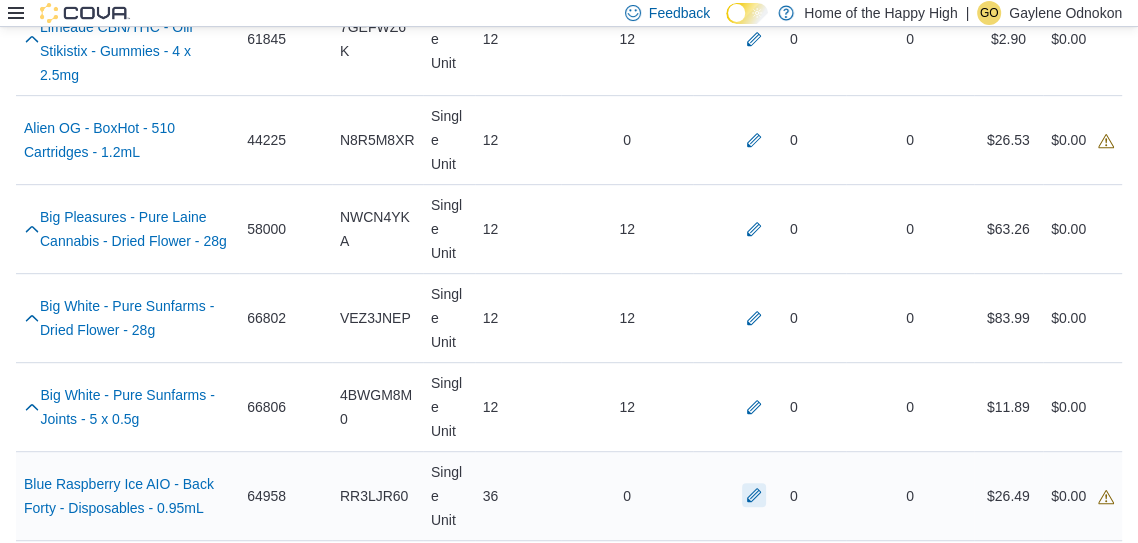 click at bounding box center (754, 495) 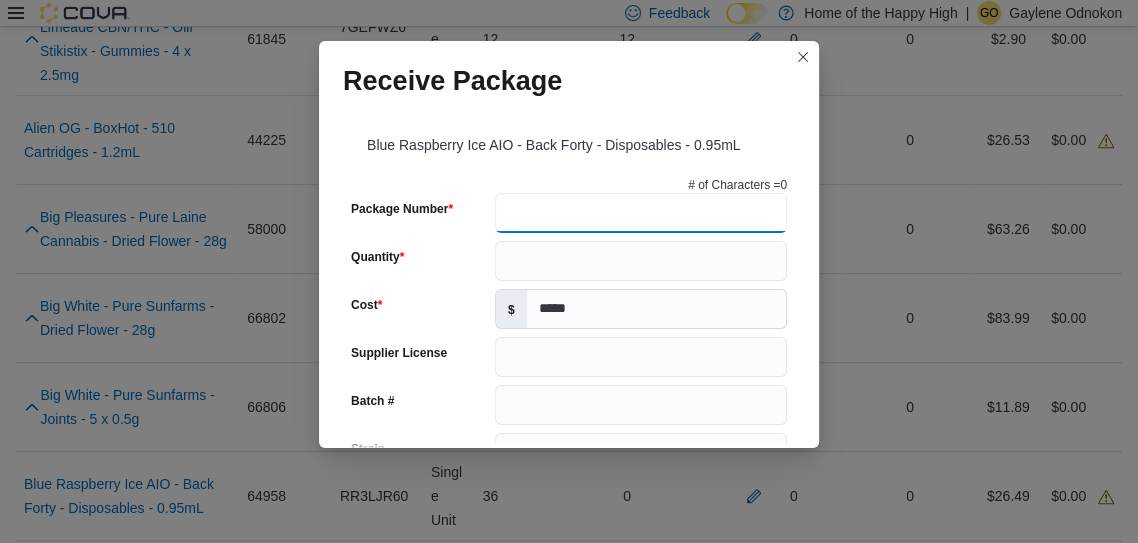 click on "Package Number" at bounding box center (641, 213) 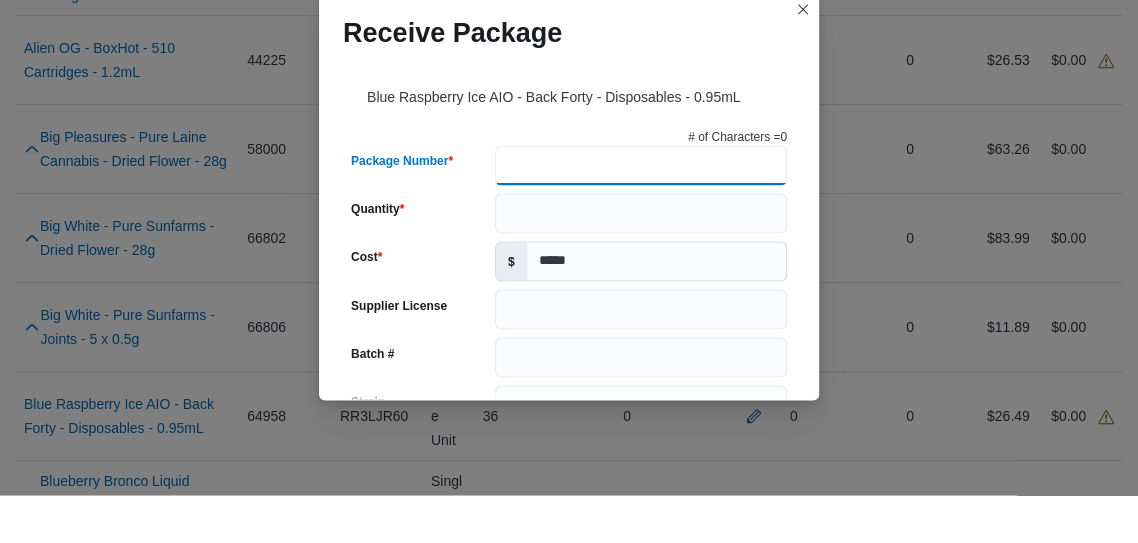 scroll, scrollTop: 676, scrollLeft: 0, axis: vertical 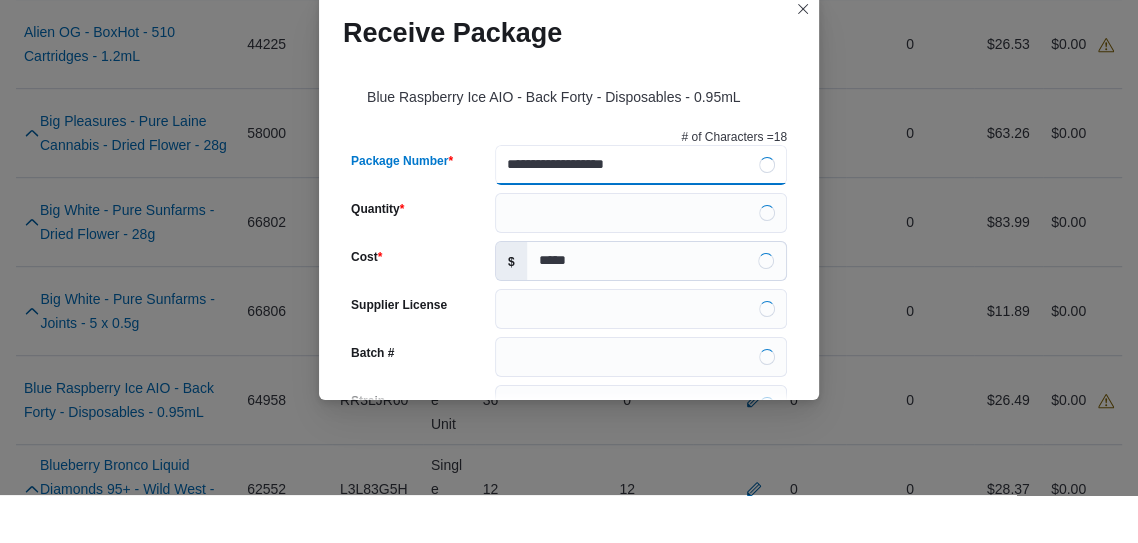 type on "**********" 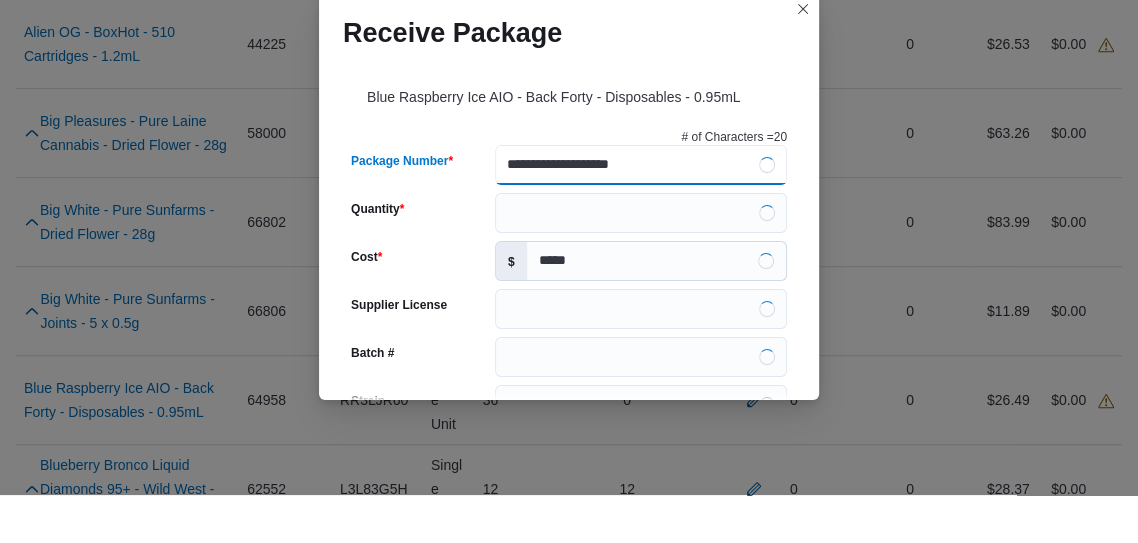type on "**********" 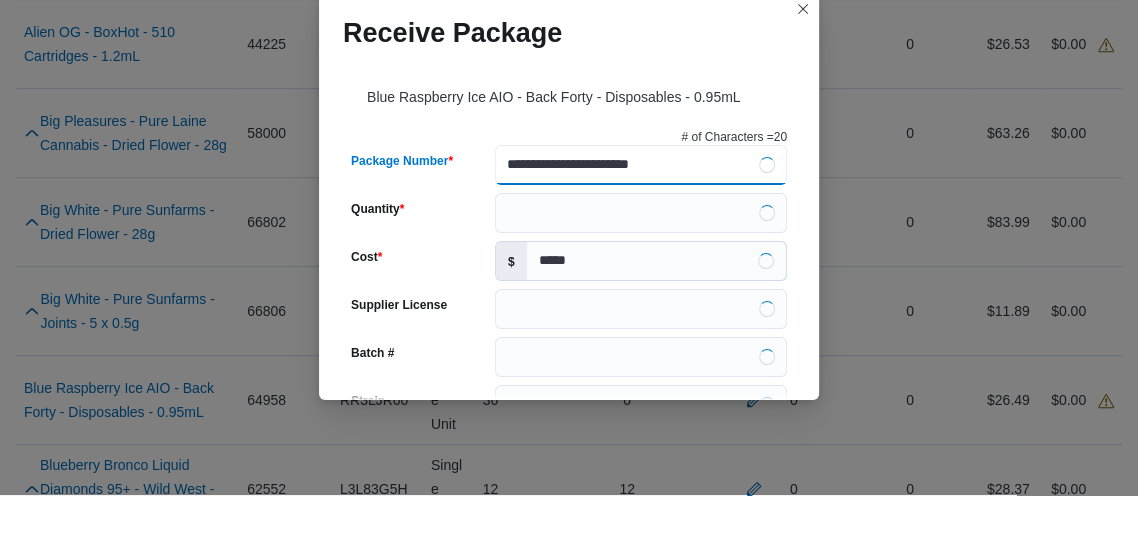 type on "**********" 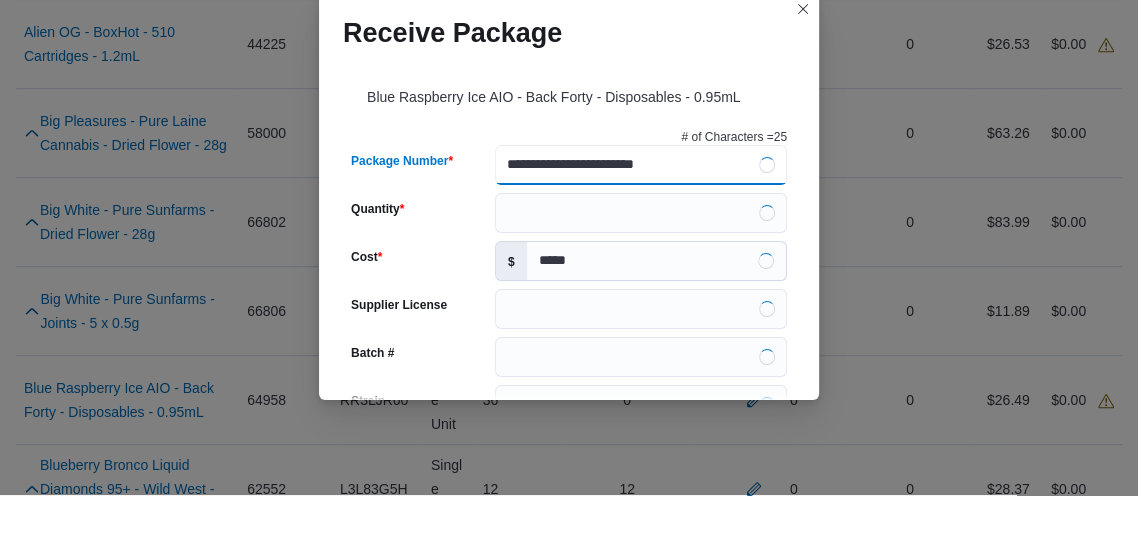 type on "**********" 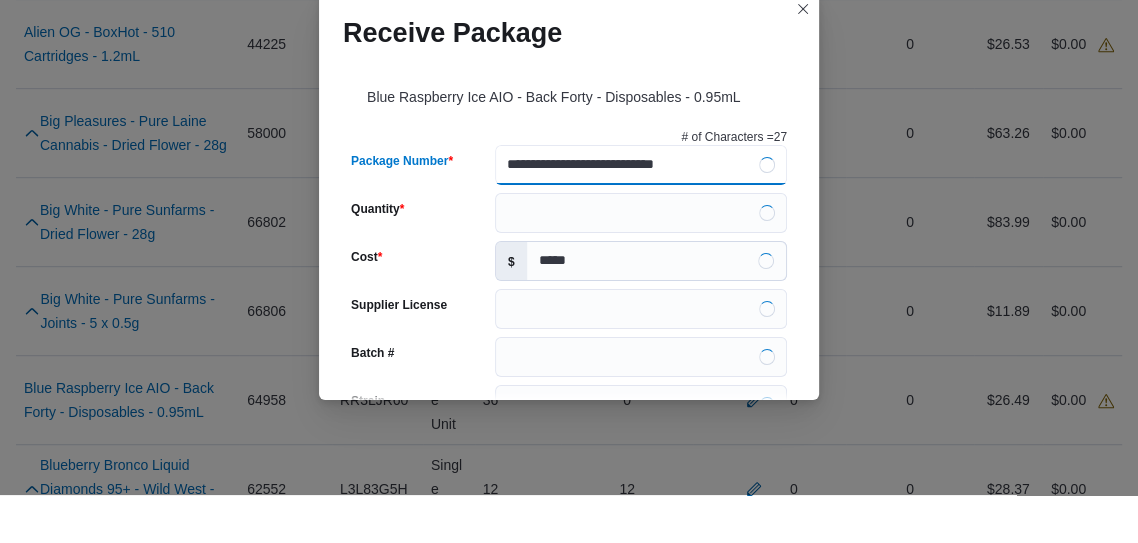 type on "**********" 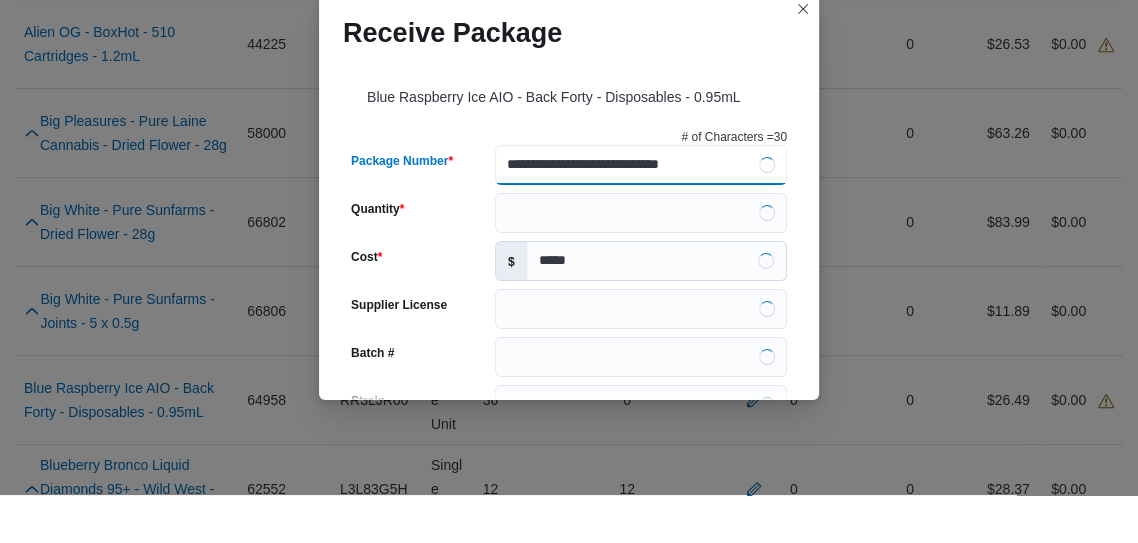 type 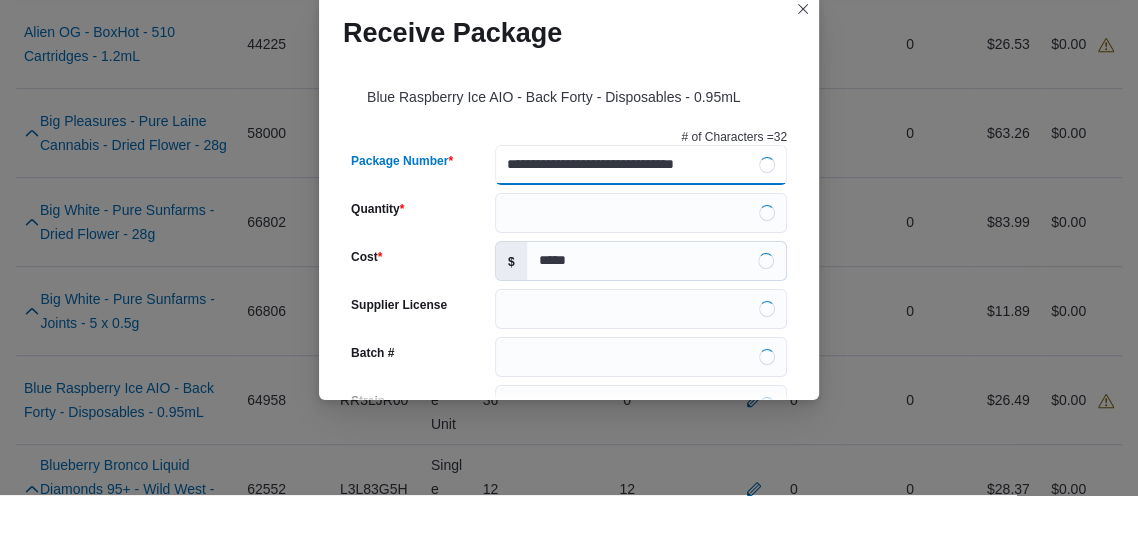 type on "**********" 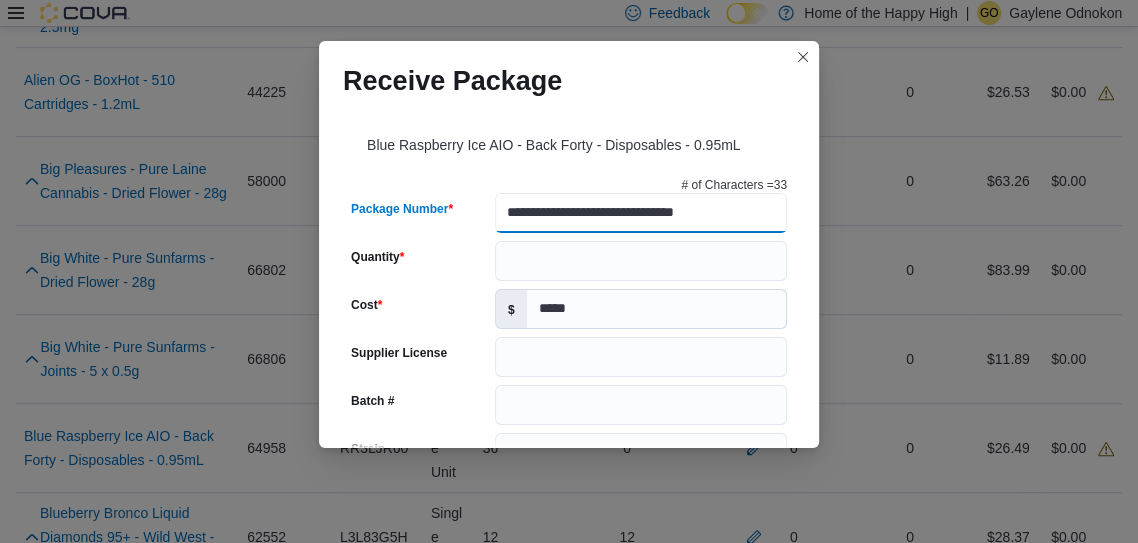 scroll, scrollTop: 0, scrollLeft: 0, axis: both 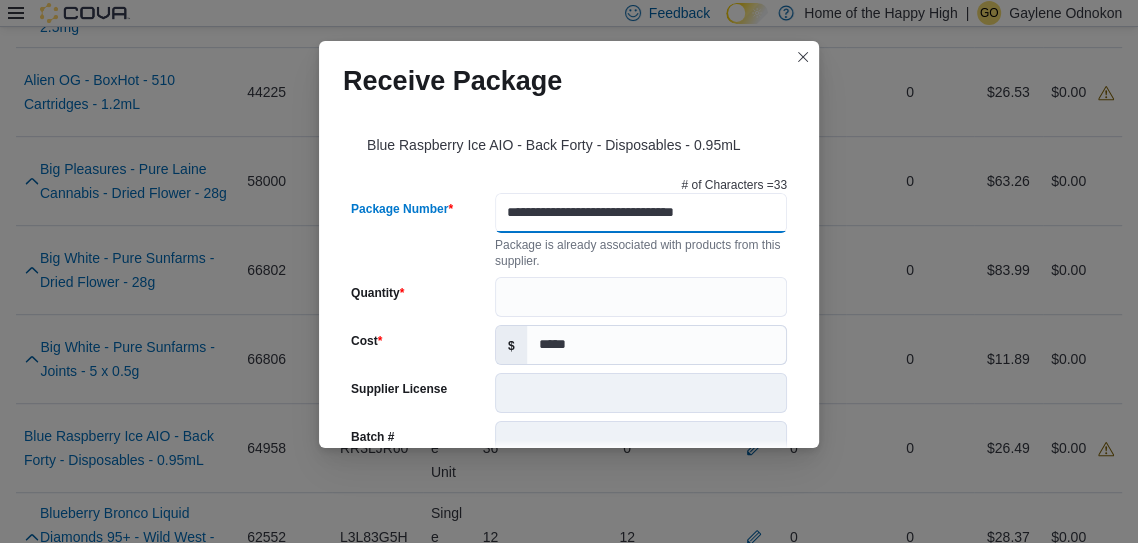 type on "**********" 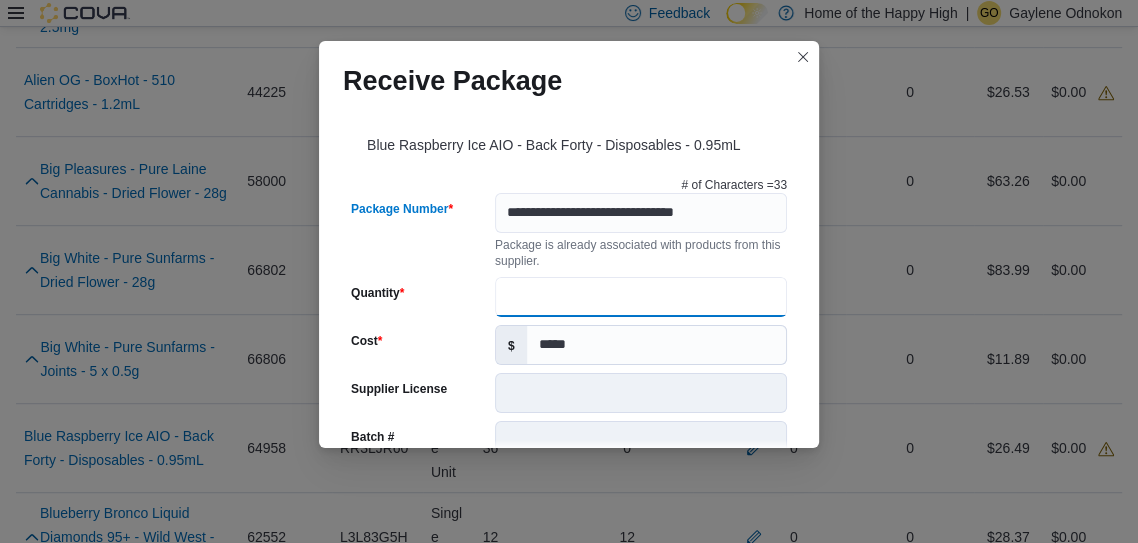 click on "Quantity" at bounding box center (641, 297) 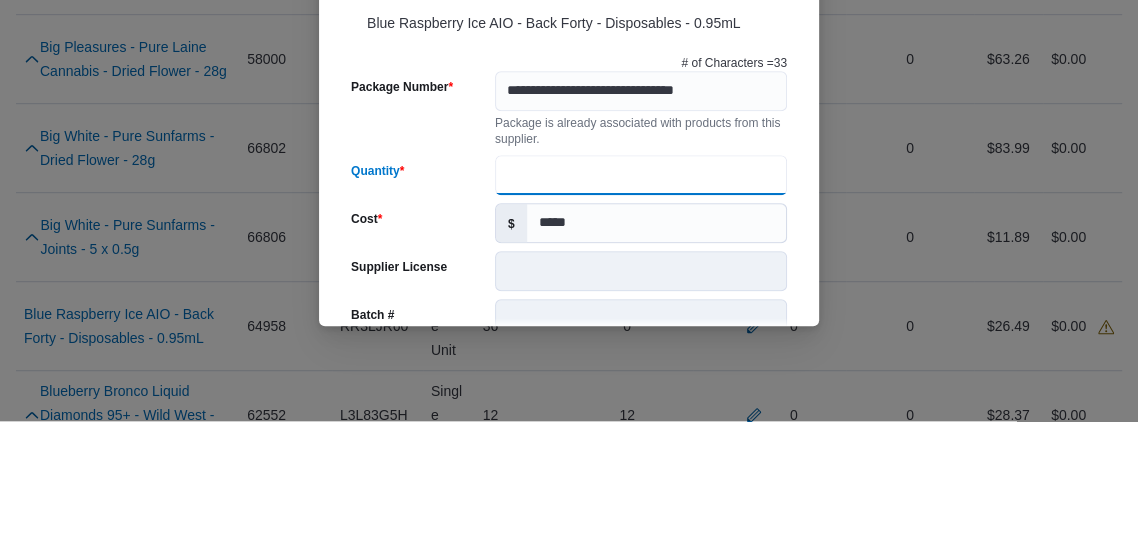 scroll, scrollTop: 675, scrollLeft: 0, axis: vertical 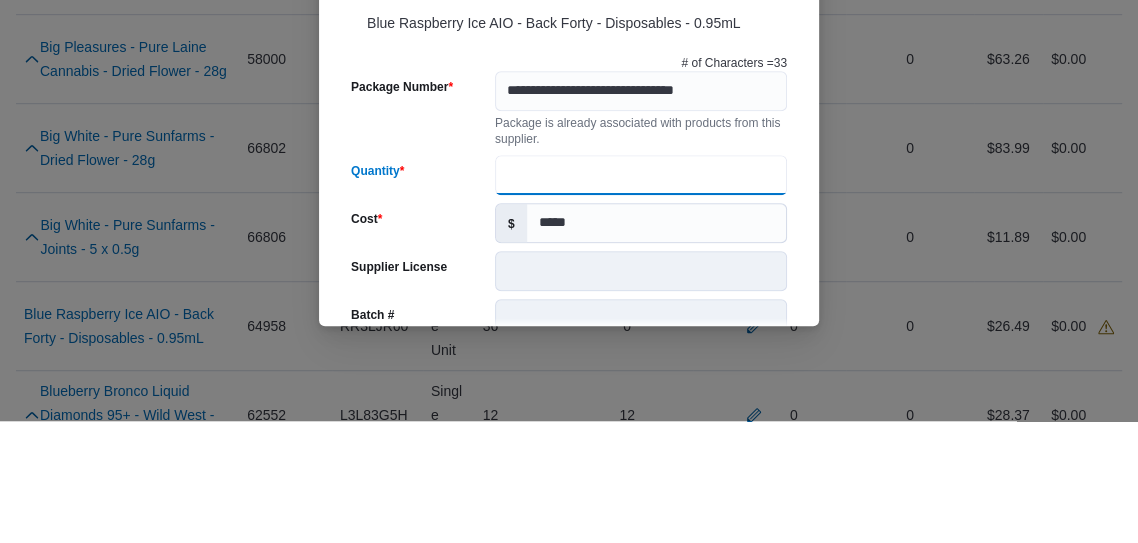 type on "**" 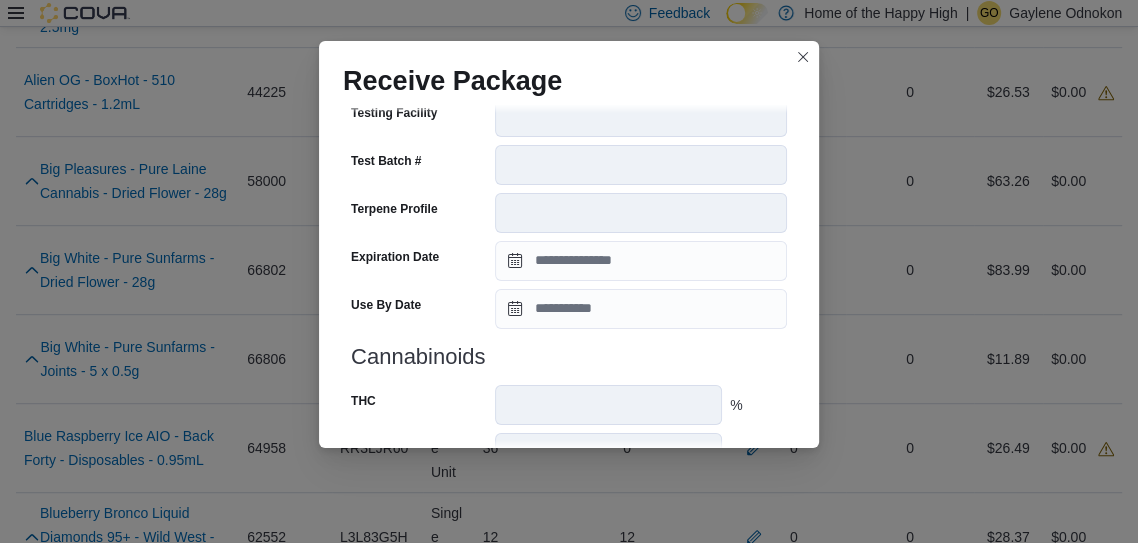 scroll, scrollTop: 844, scrollLeft: 0, axis: vertical 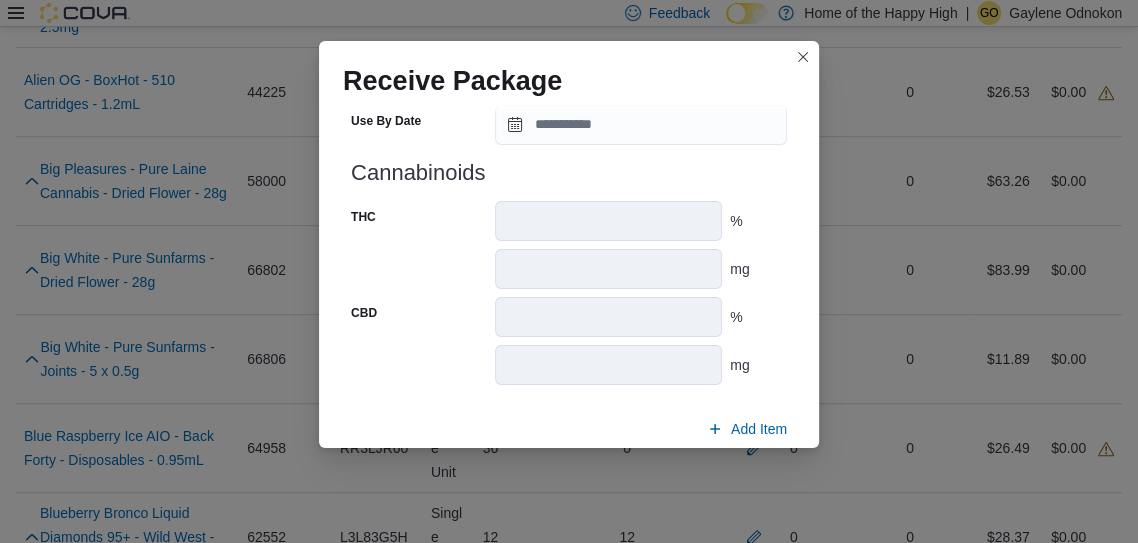 click on "Submit" at bounding box center (739, 476) 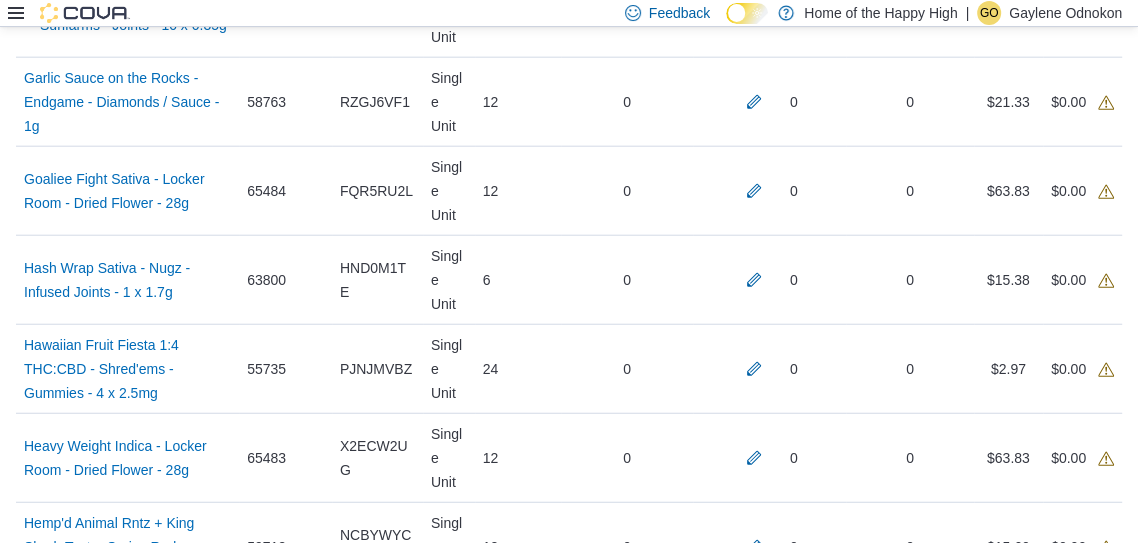 scroll, scrollTop: 3373, scrollLeft: 0, axis: vertical 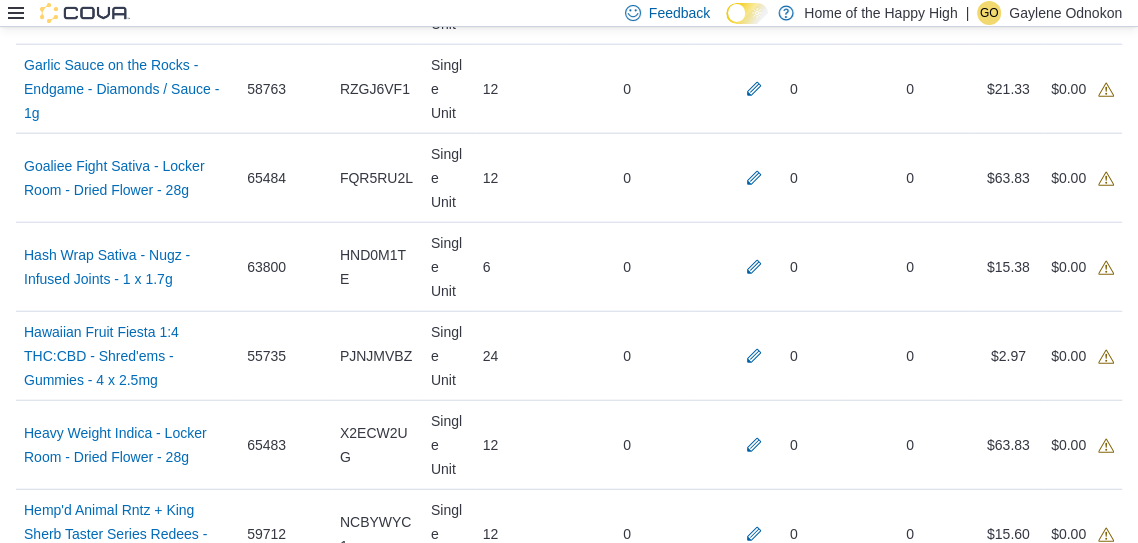 click at bounding box center [754, 1245] 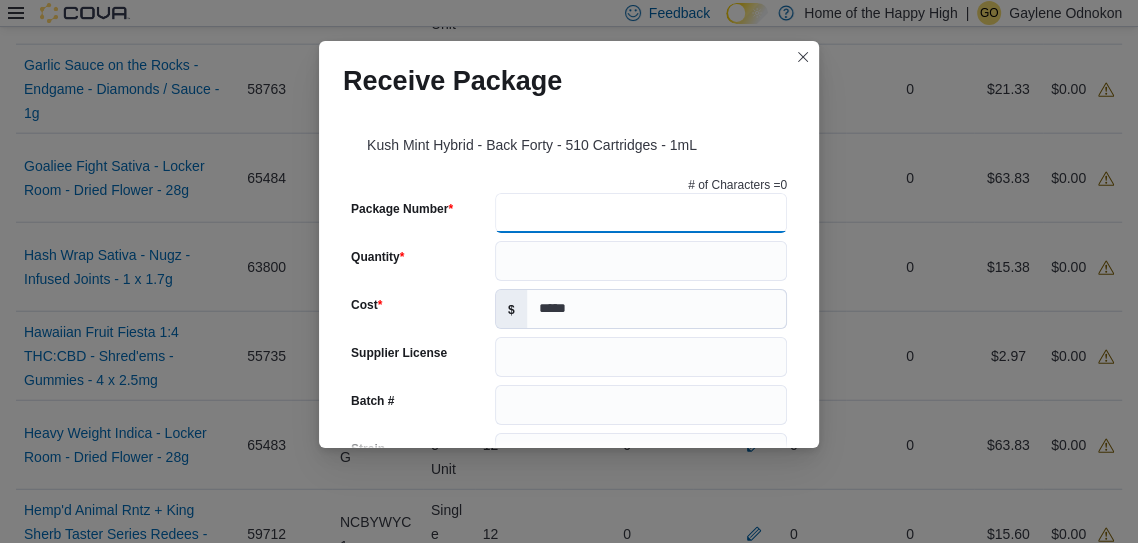 click on "Package Number" at bounding box center [641, 213] 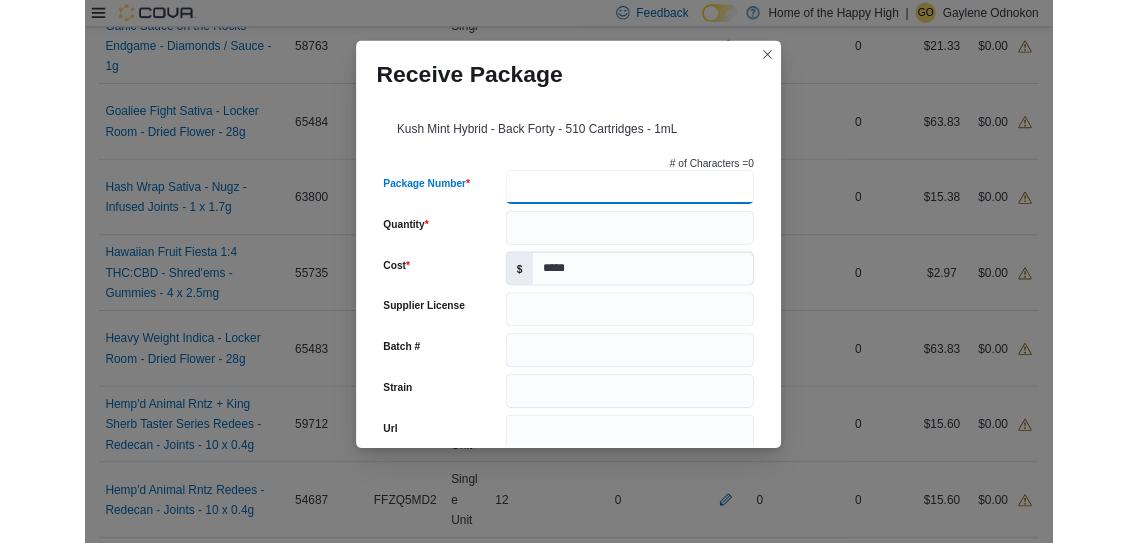 scroll, scrollTop: 3469, scrollLeft: 0, axis: vertical 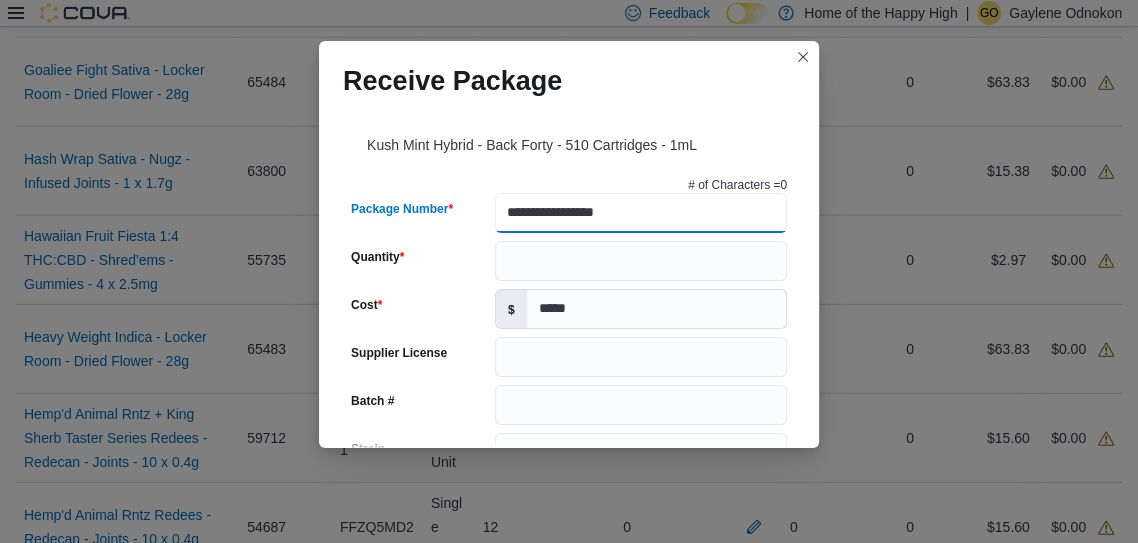 type on "**********" 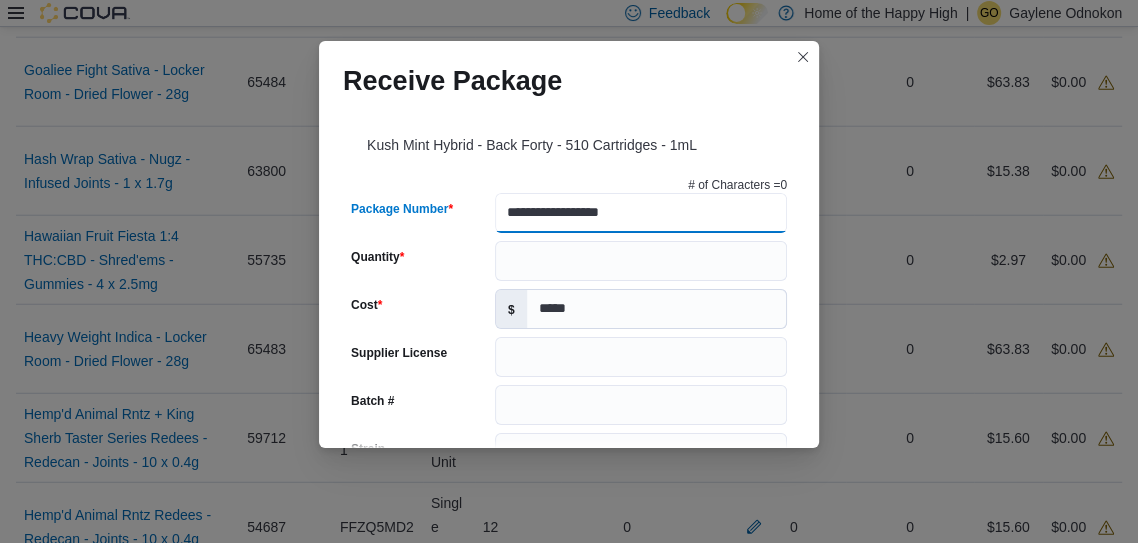 type 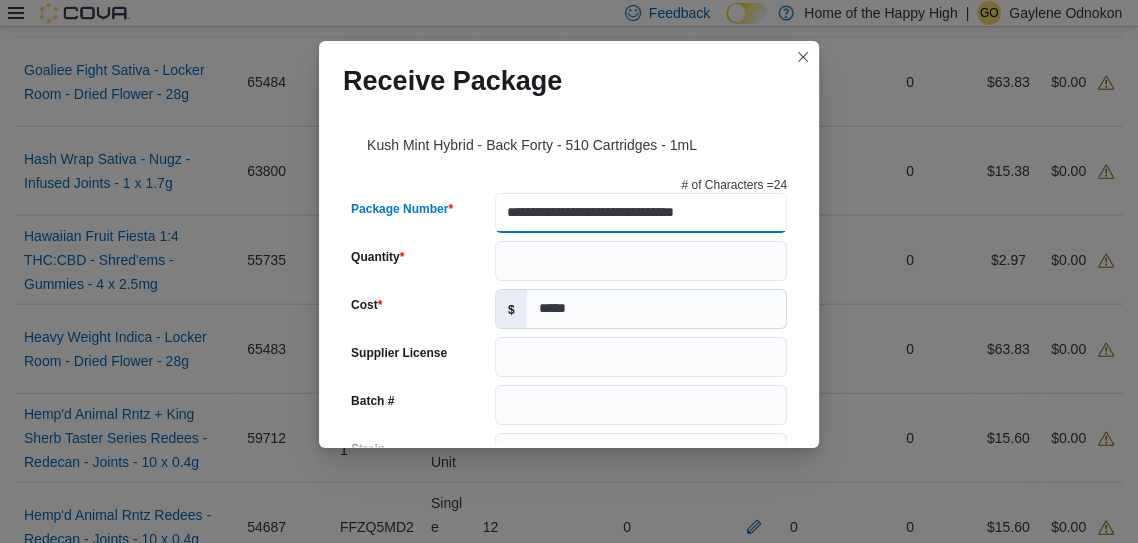 type on "**********" 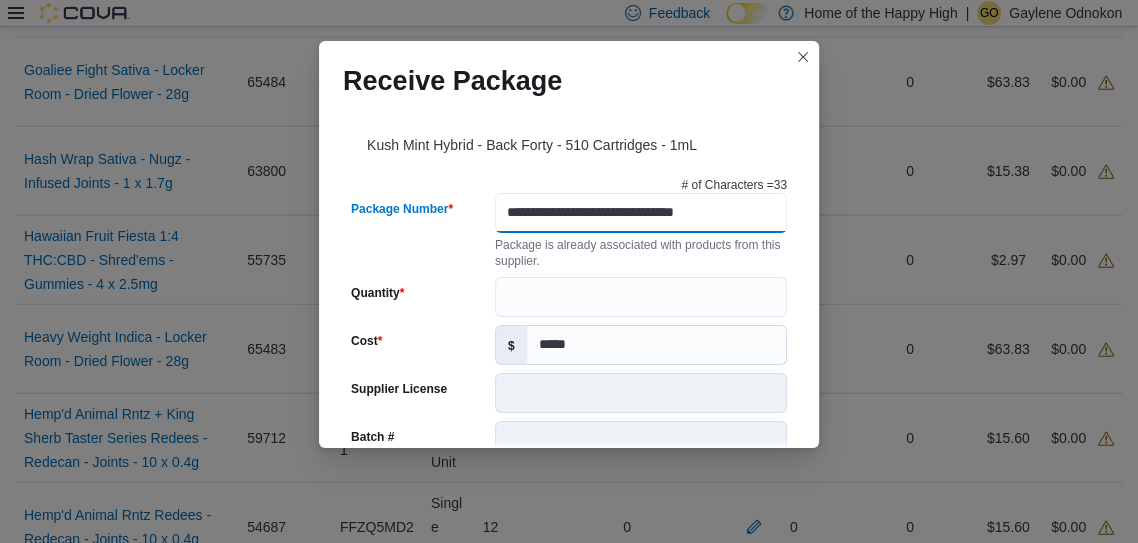 scroll, scrollTop: 0, scrollLeft: 0, axis: both 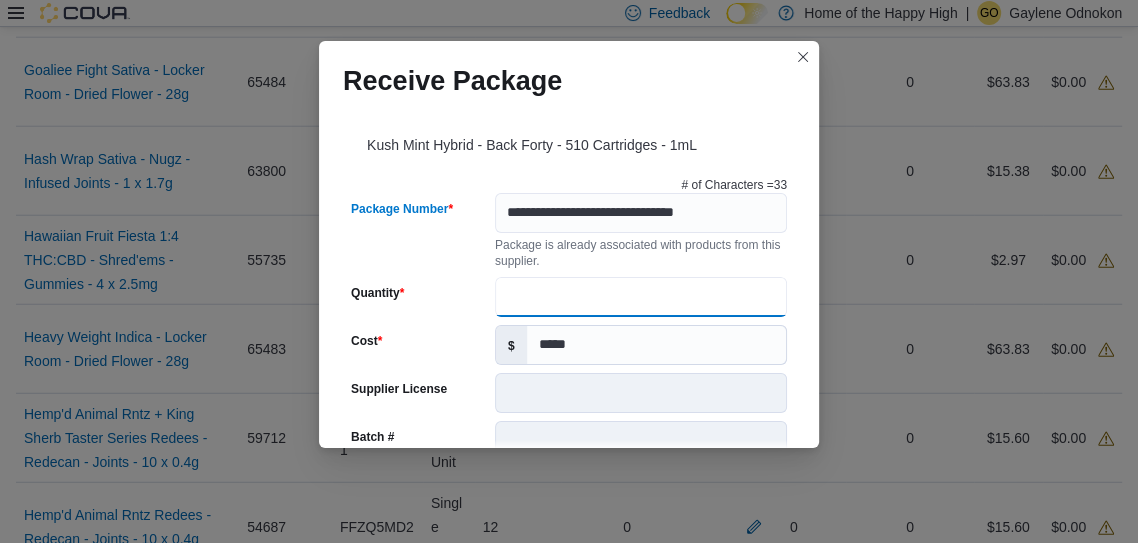 click on "Quantity" at bounding box center [641, 297] 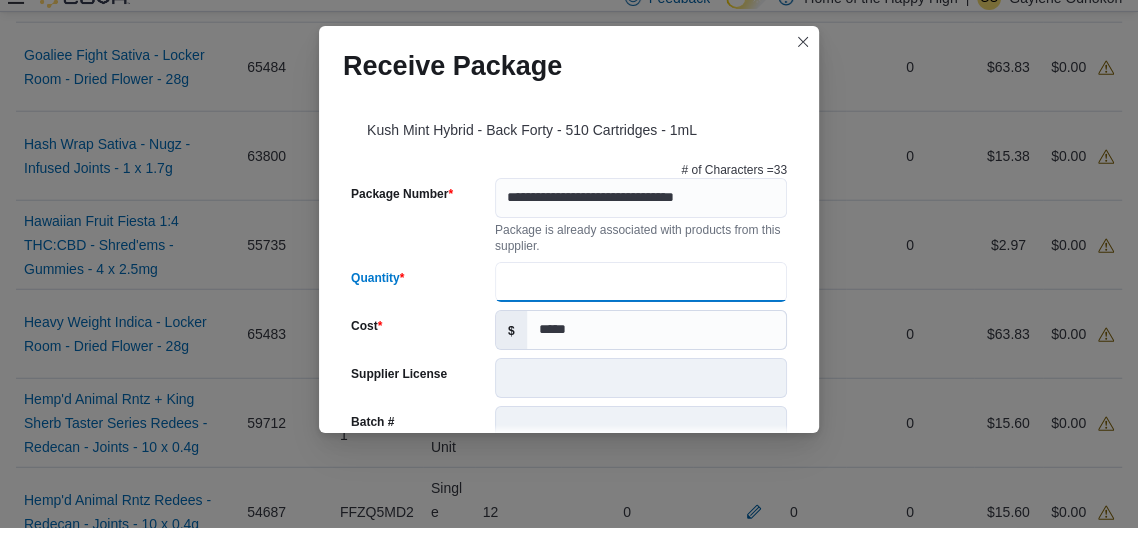 scroll, scrollTop: 3469, scrollLeft: 0, axis: vertical 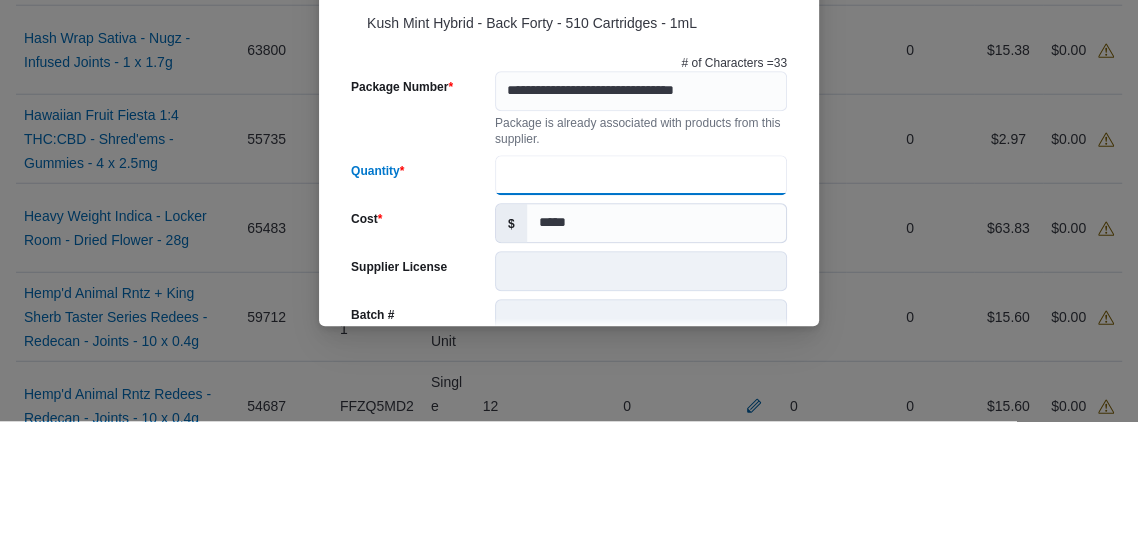 type on "**" 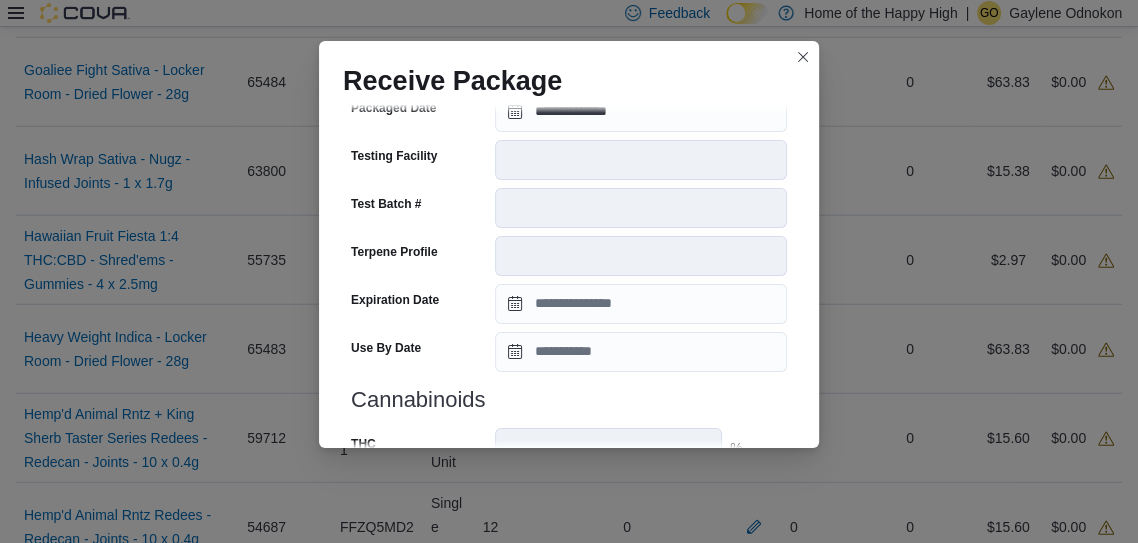 scroll, scrollTop: 844, scrollLeft: 0, axis: vertical 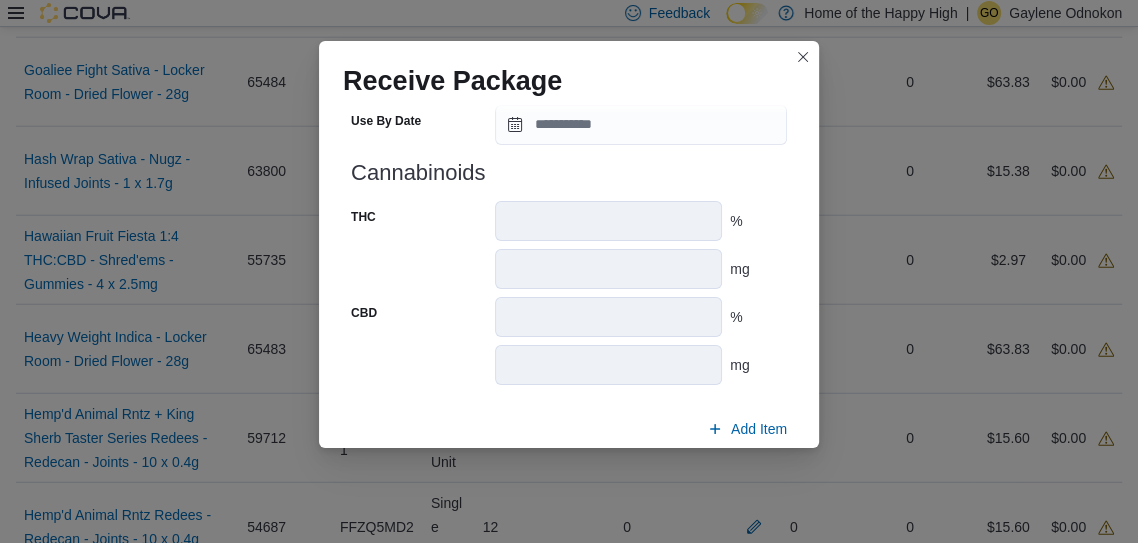 click on "Submit" at bounding box center [739, 476] 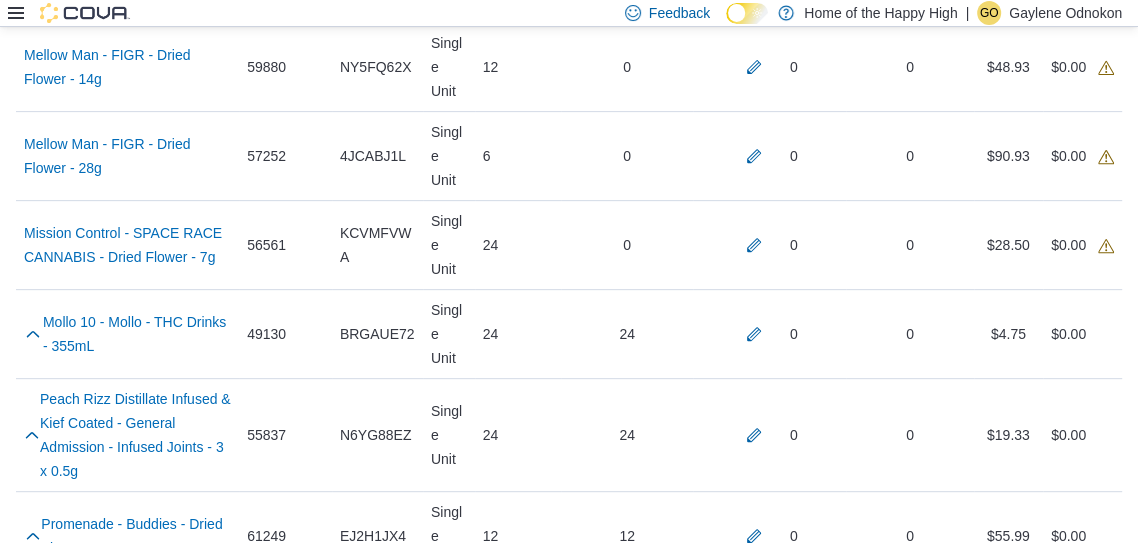 scroll, scrollTop: 6463, scrollLeft: 0, axis: vertical 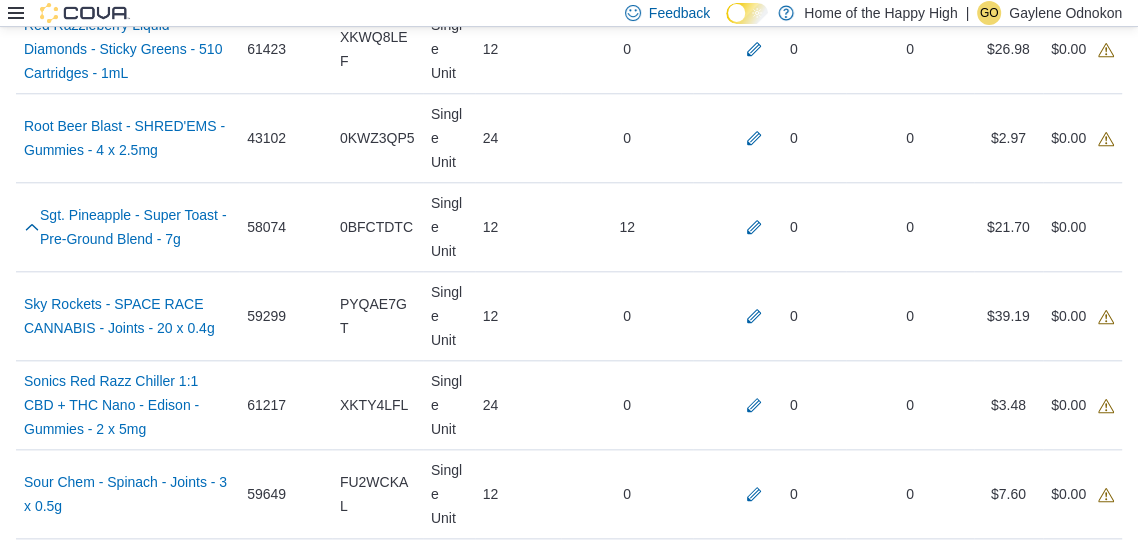 click on "Receive Products" at bounding box center (1055, 2362) 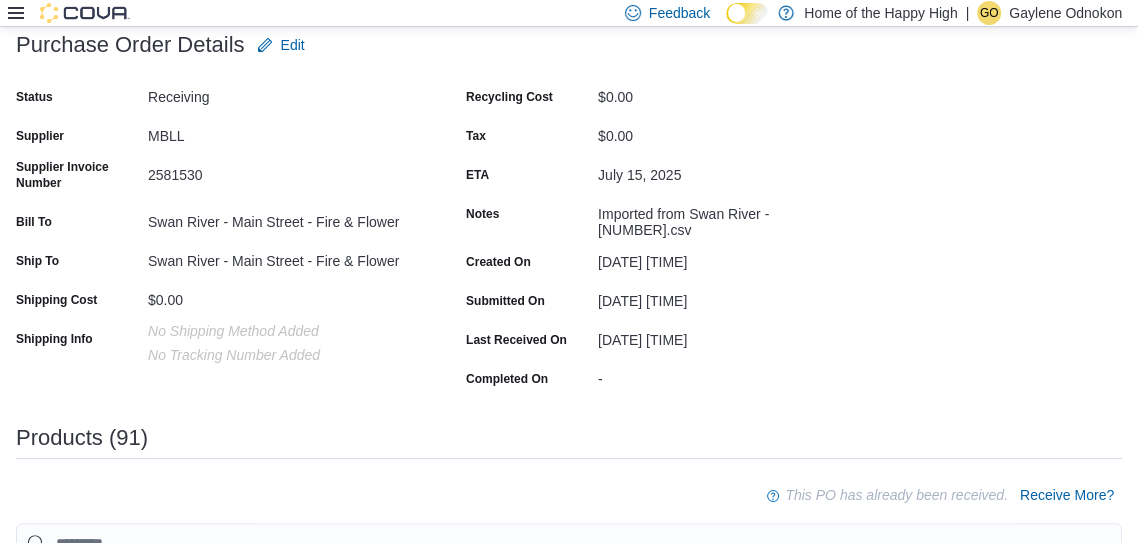 scroll, scrollTop: 222, scrollLeft: 0, axis: vertical 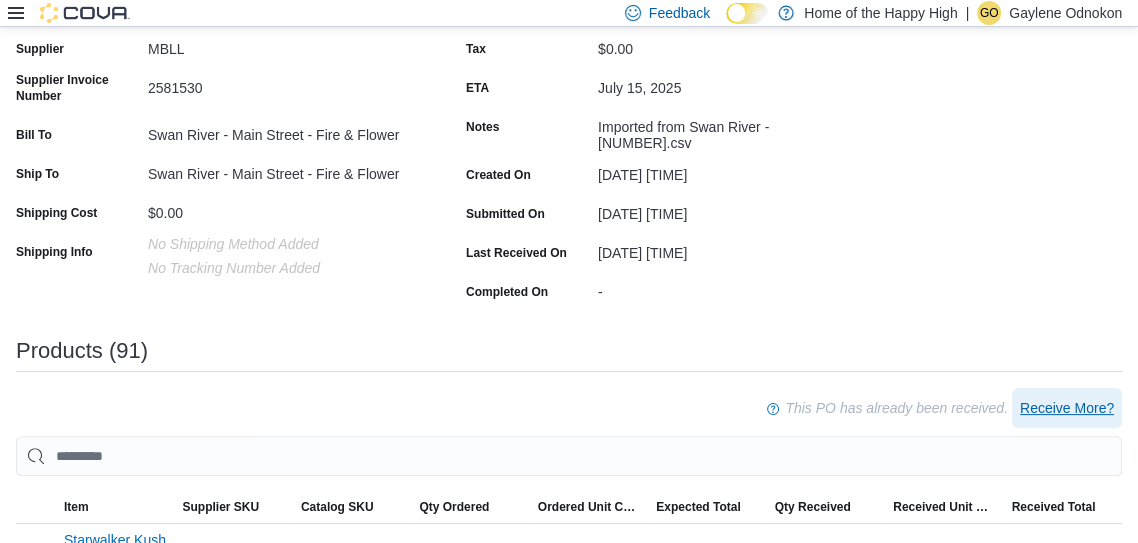 click on "Receive More?" at bounding box center [1067, 408] 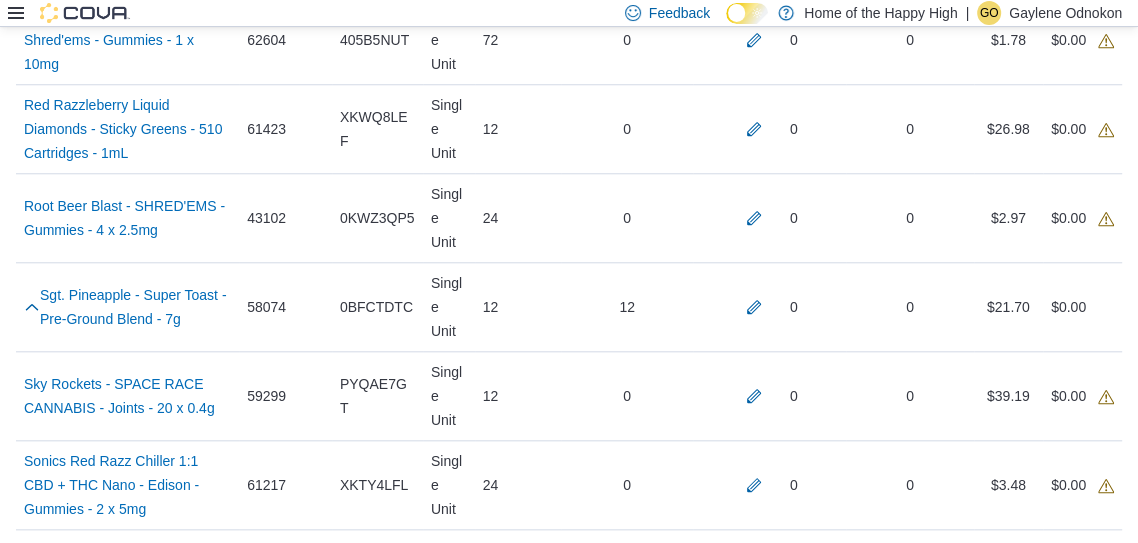 scroll, scrollTop: 6376, scrollLeft: 0, axis: vertical 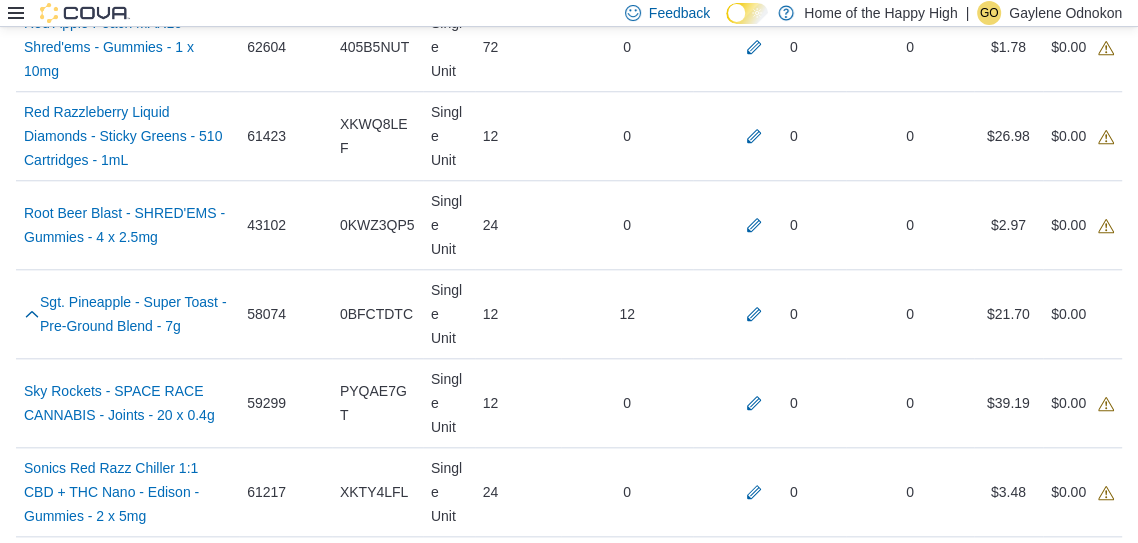 click at bounding box center [754, 2093] 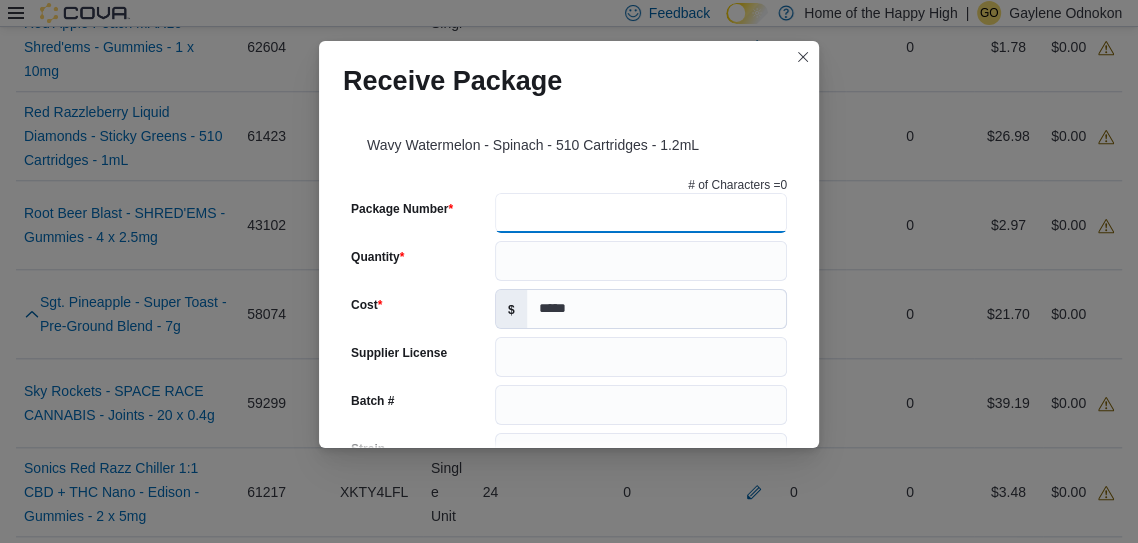 click on "Package Number" at bounding box center [641, 213] 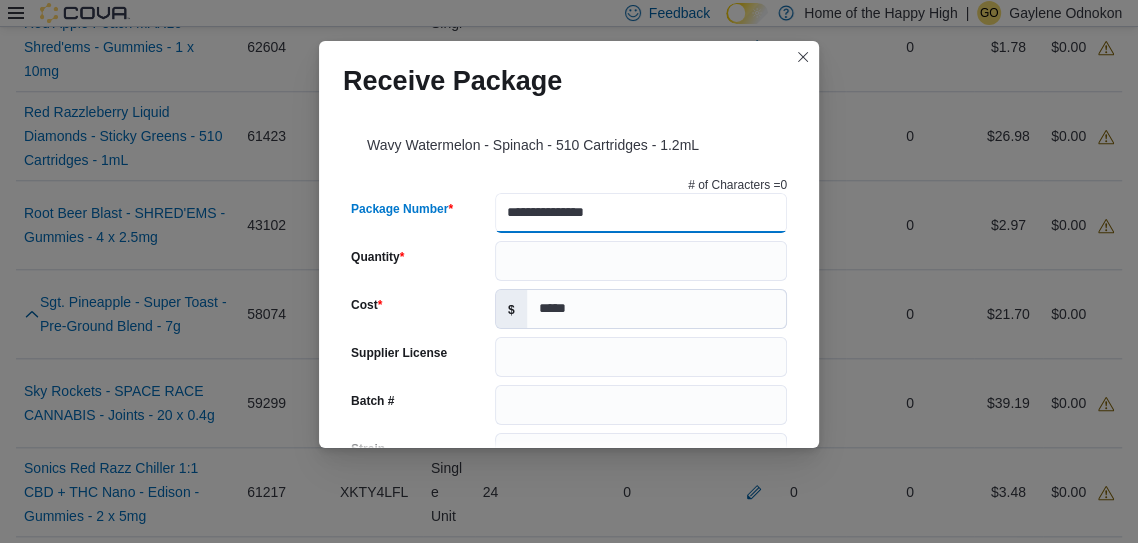 type on "**********" 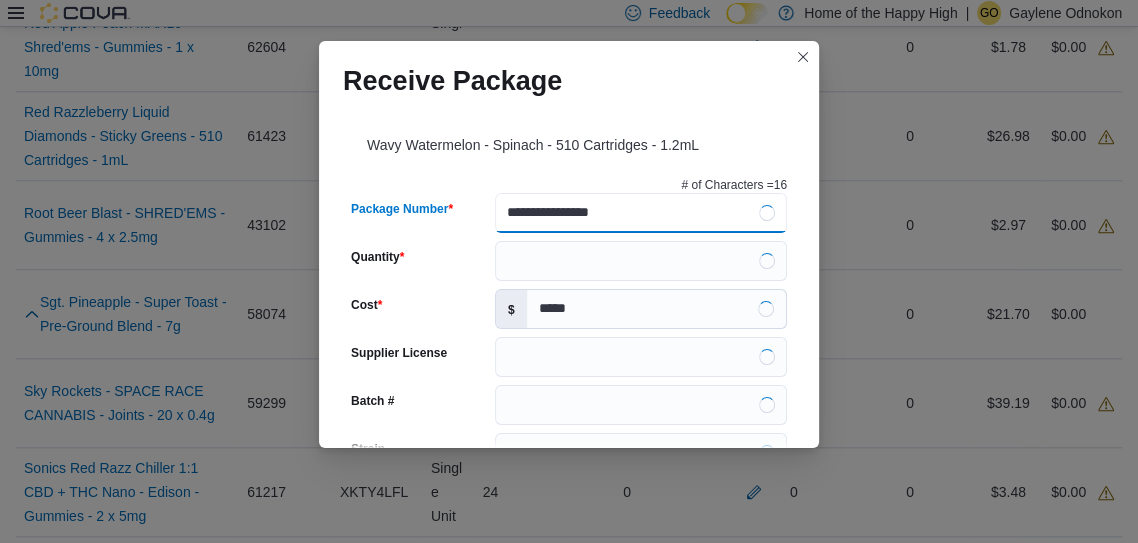 type on "**********" 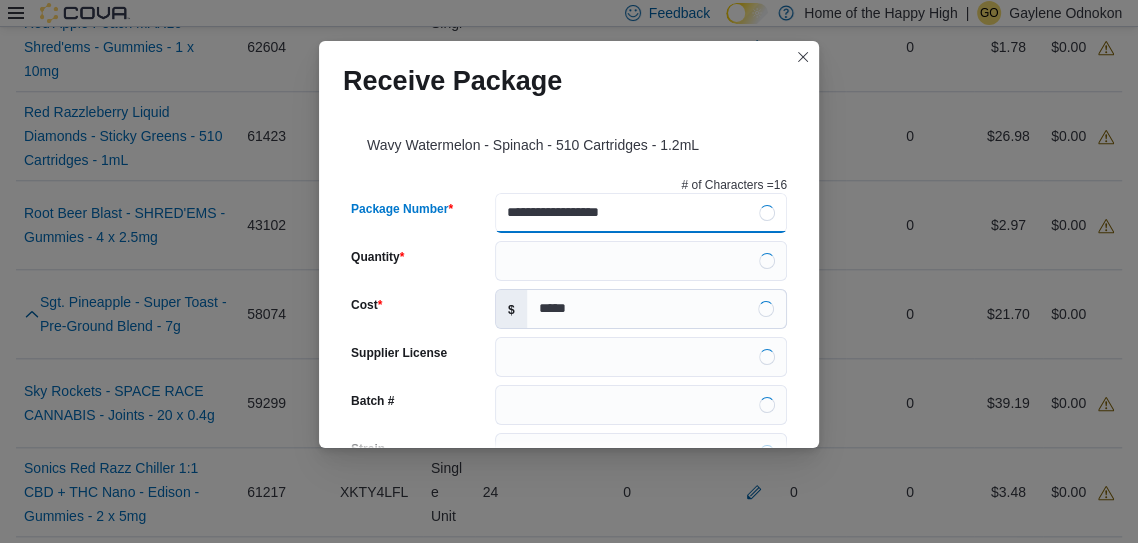 type on "**********" 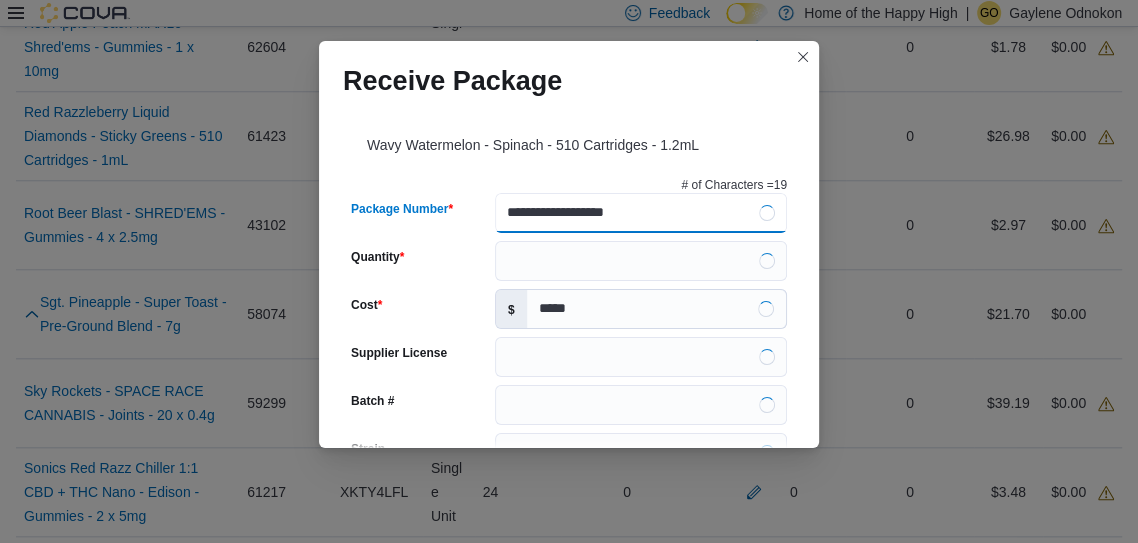 type on "**********" 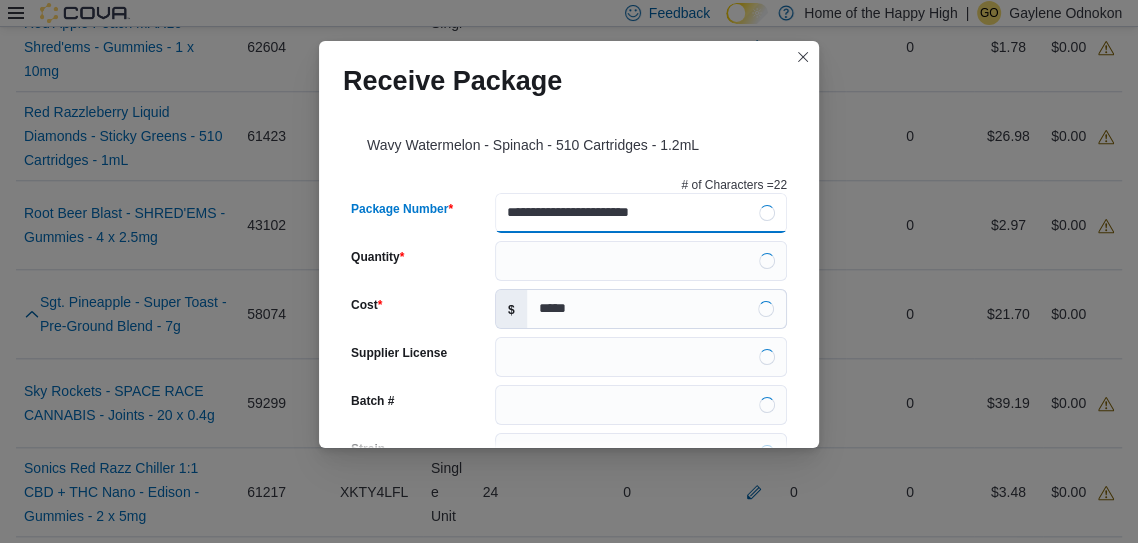 type on "**********" 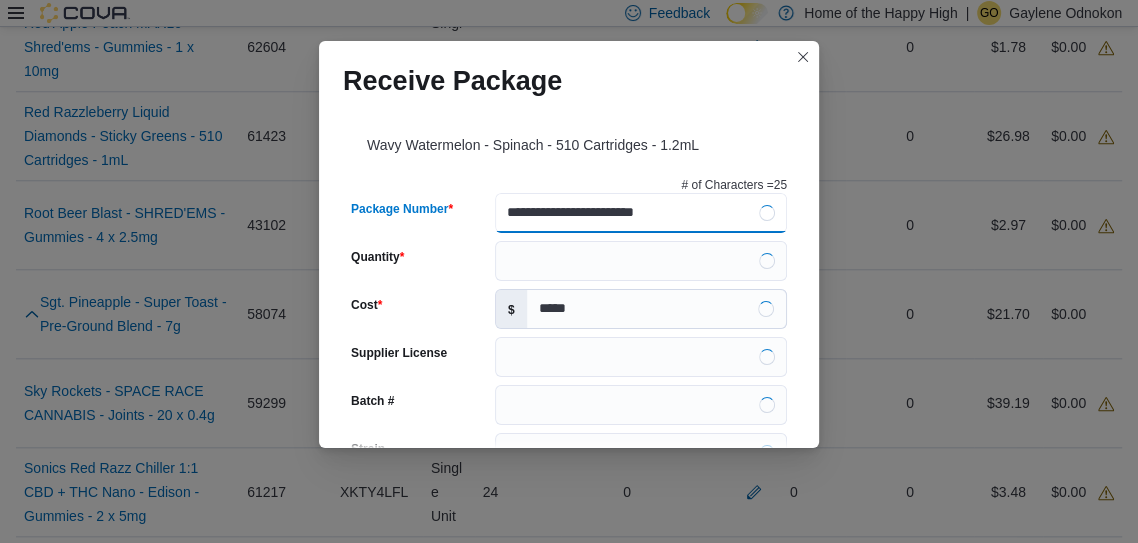 type 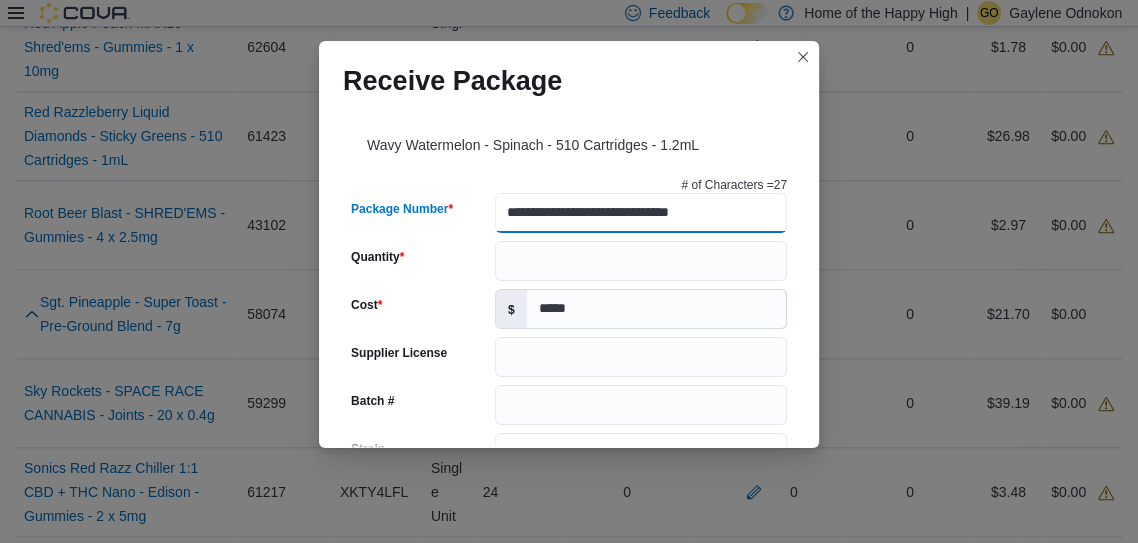 type on "**********" 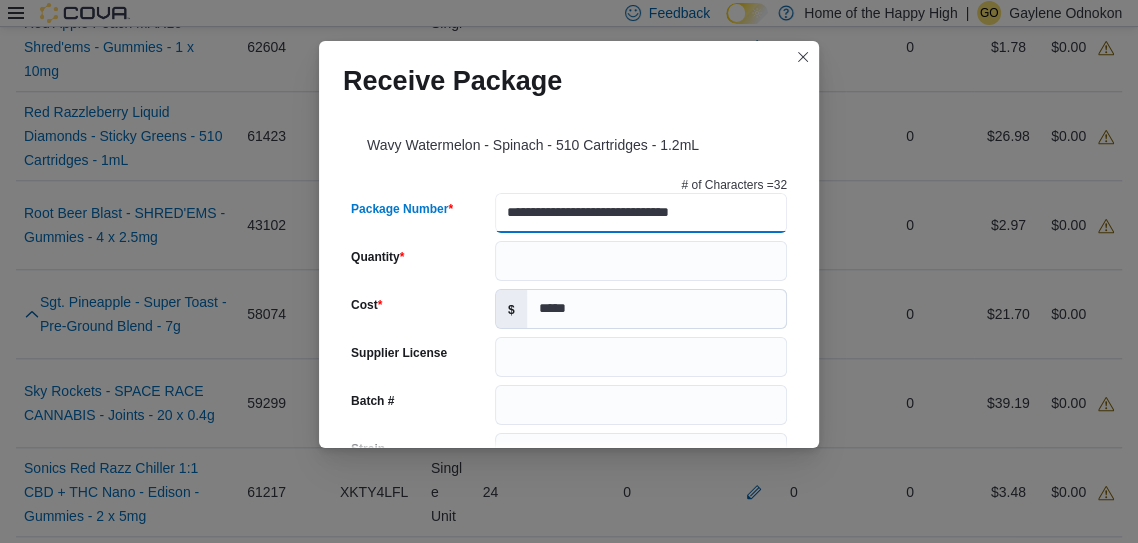 scroll, scrollTop: 0, scrollLeft: 0, axis: both 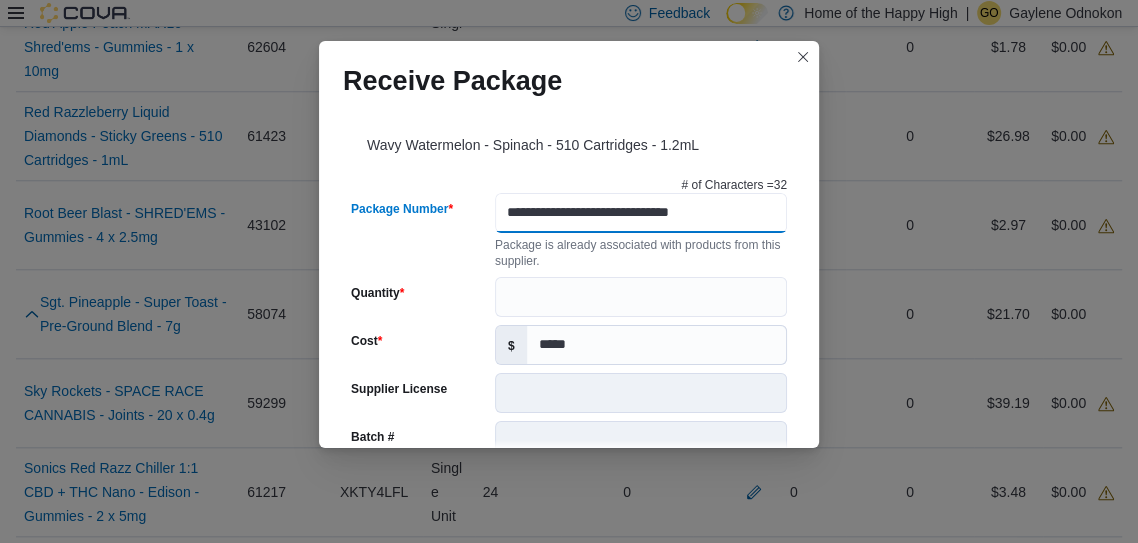 type on "**********" 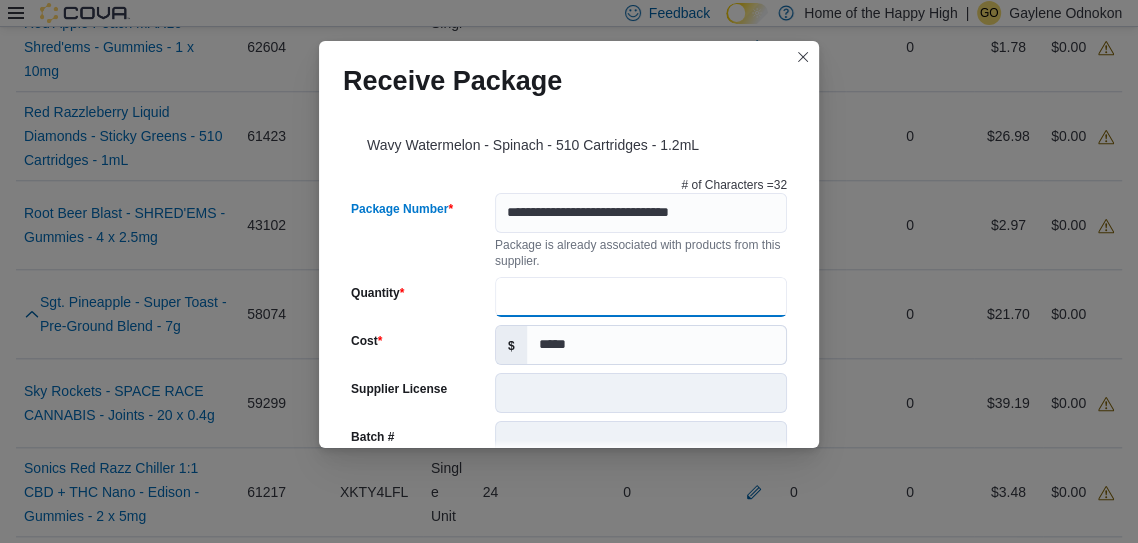 click on "Quantity" at bounding box center (641, 297) 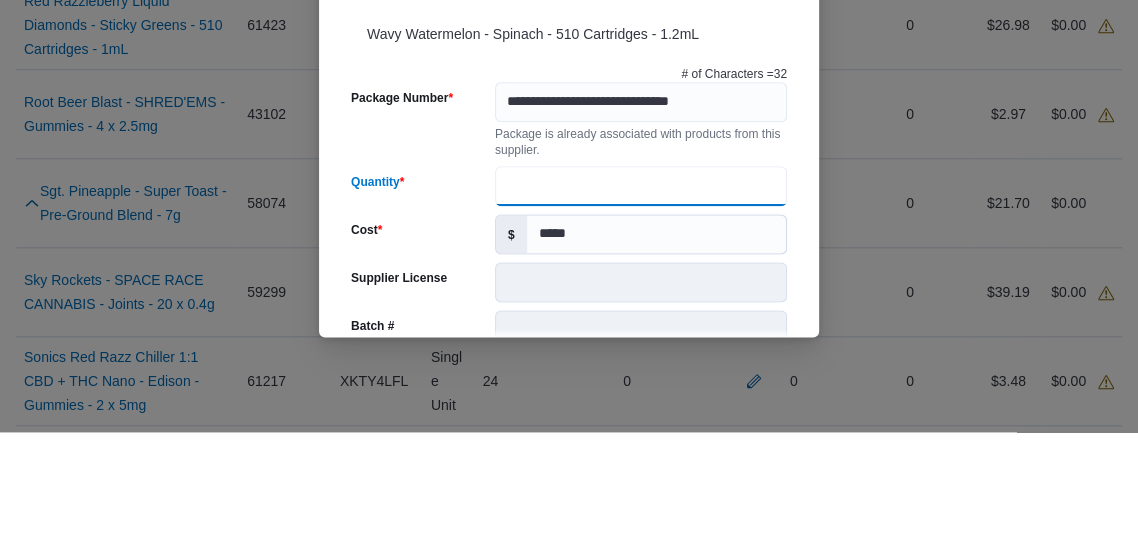 scroll, scrollTop: 6376, scrollLeft: 0, axis: vertical 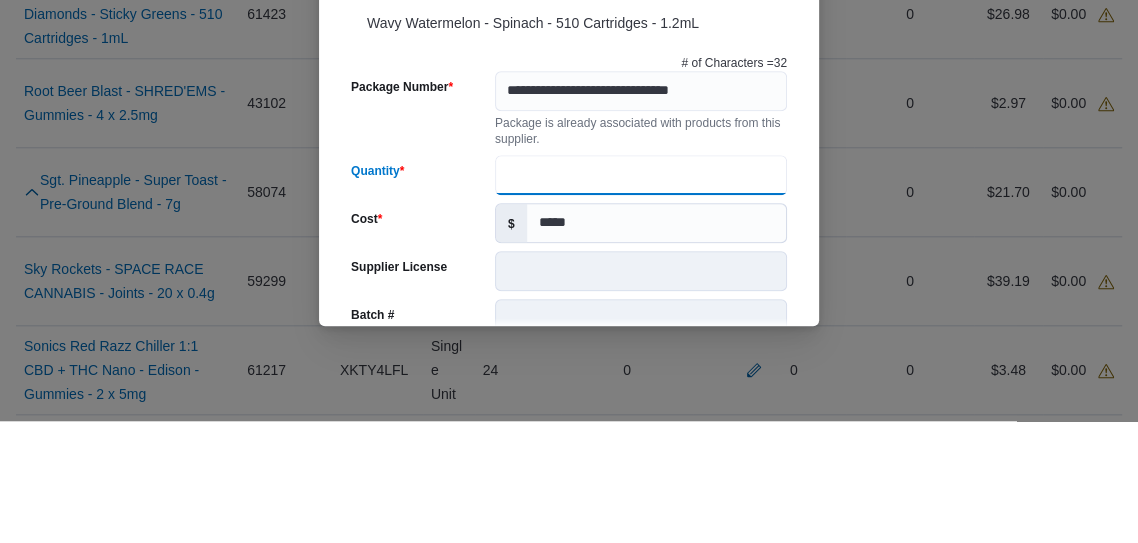 type on "**" 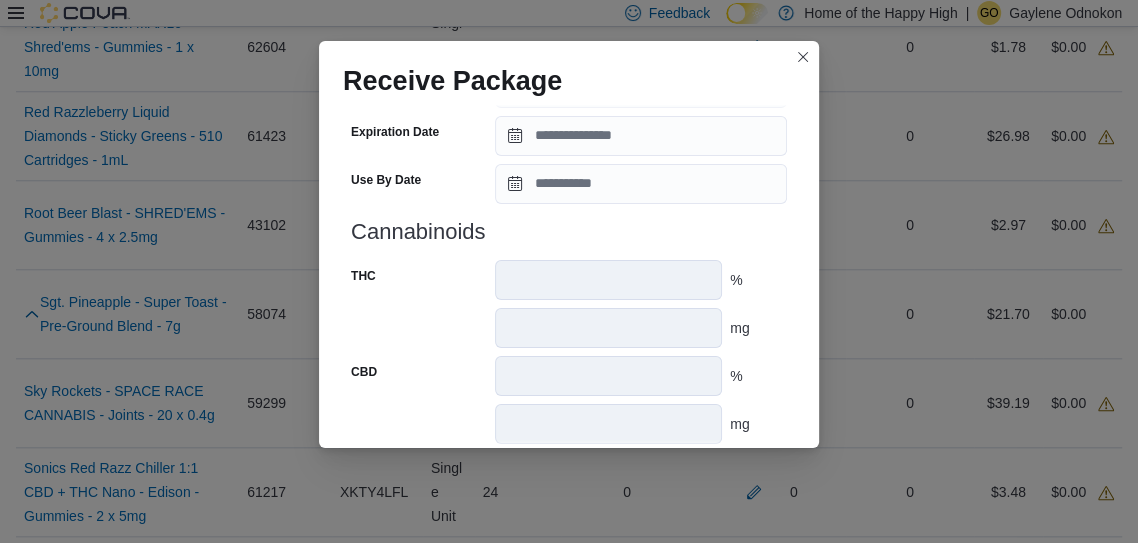 scroll, scrollTop: 844, scrollLeft: 0, axis: vertical 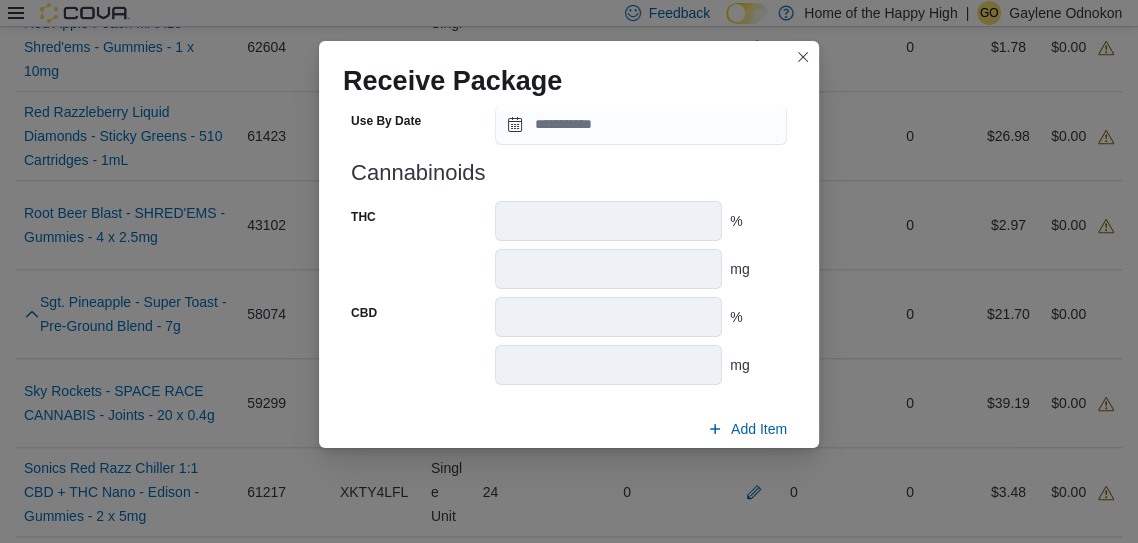 click on "Submit" at bounding box center (739, 476) 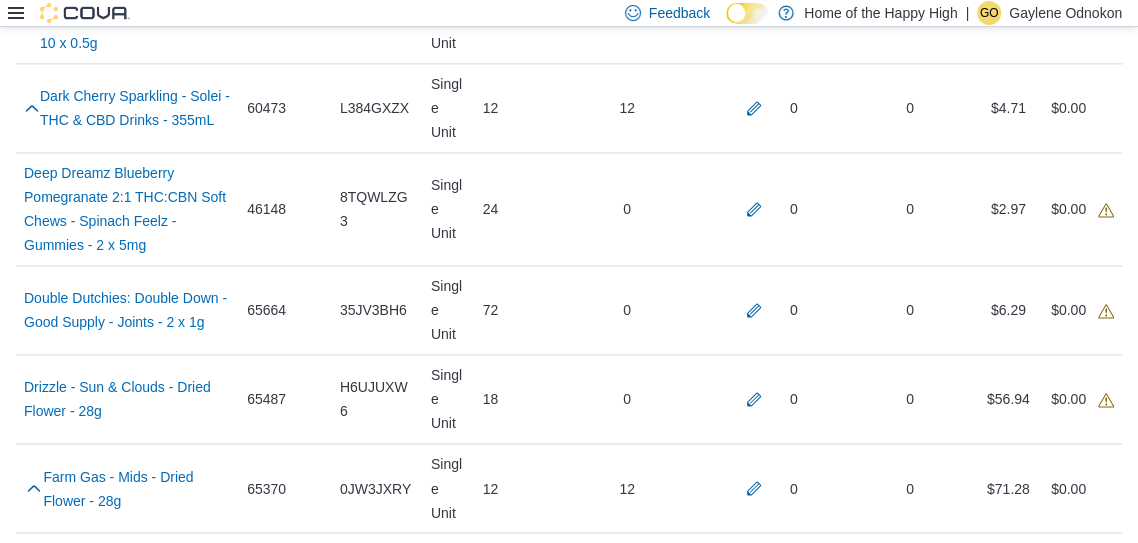scroll, scrollTop: 2084, scrollLeft: 0, axis: vertical 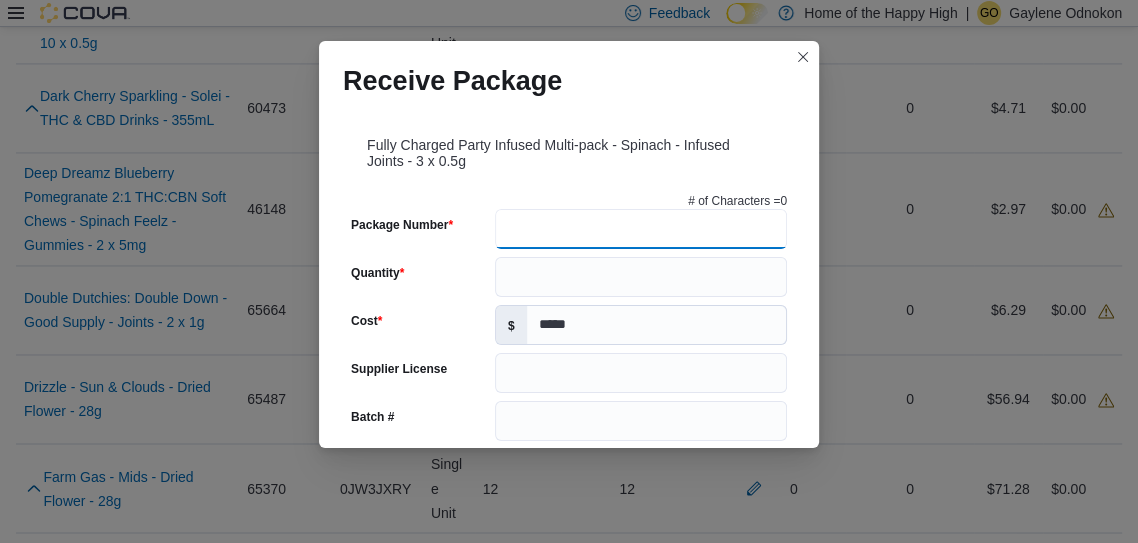 click on "Package Number" at bounding box center [641, 229] 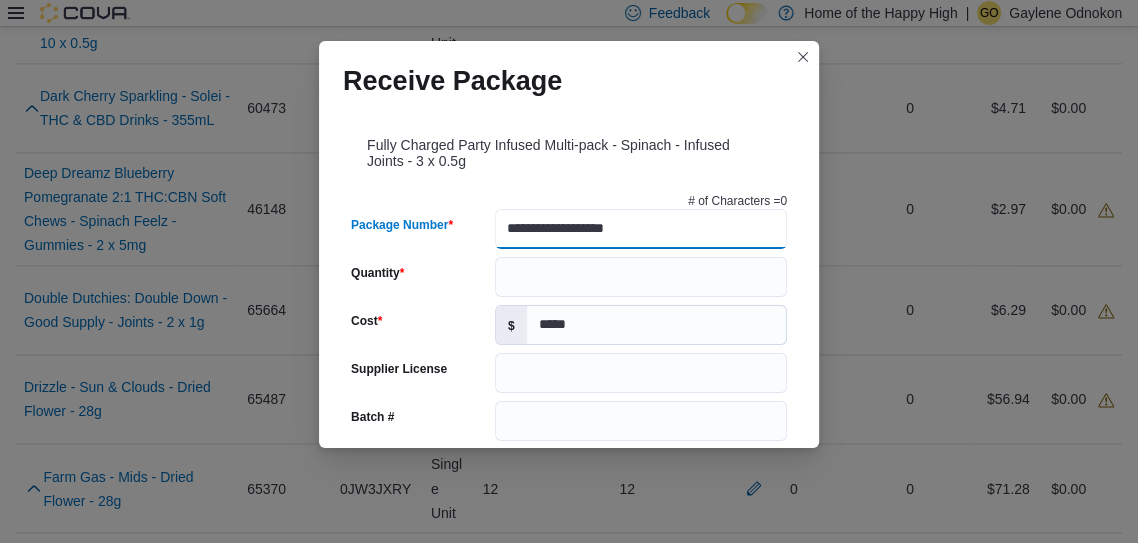 type on "**********" 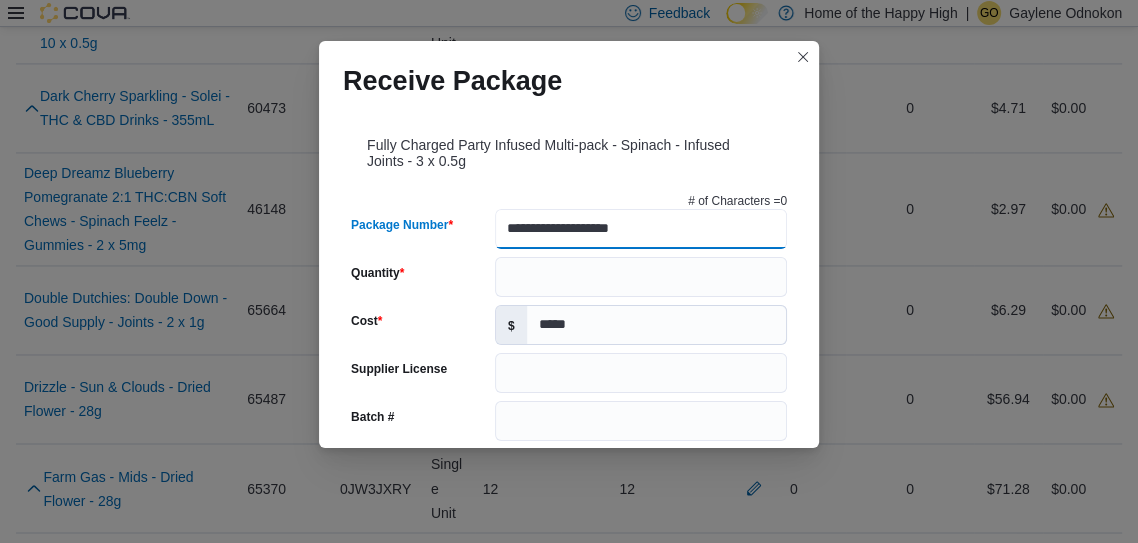 type 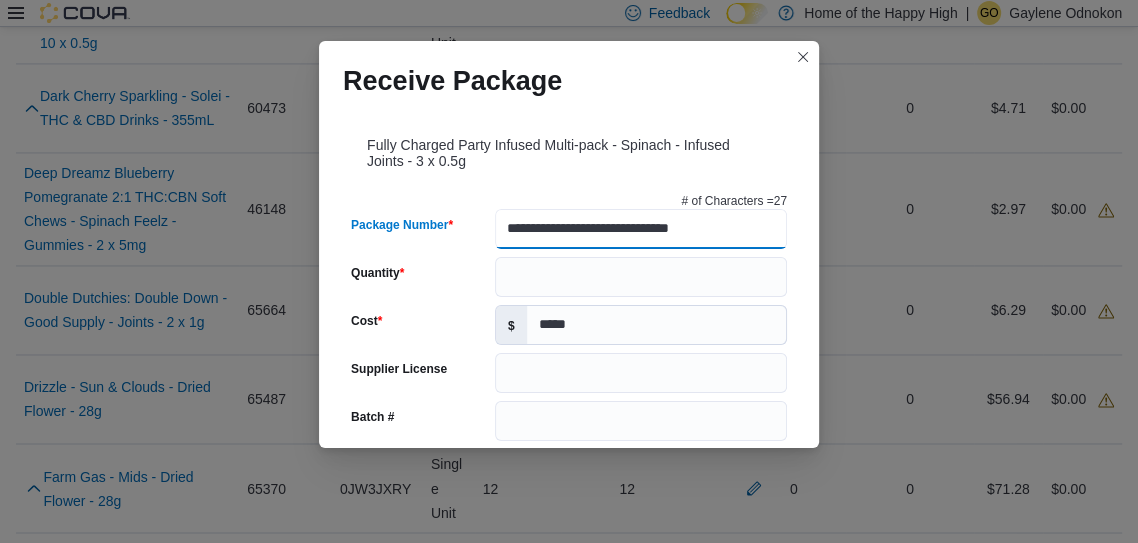 type on "**********" 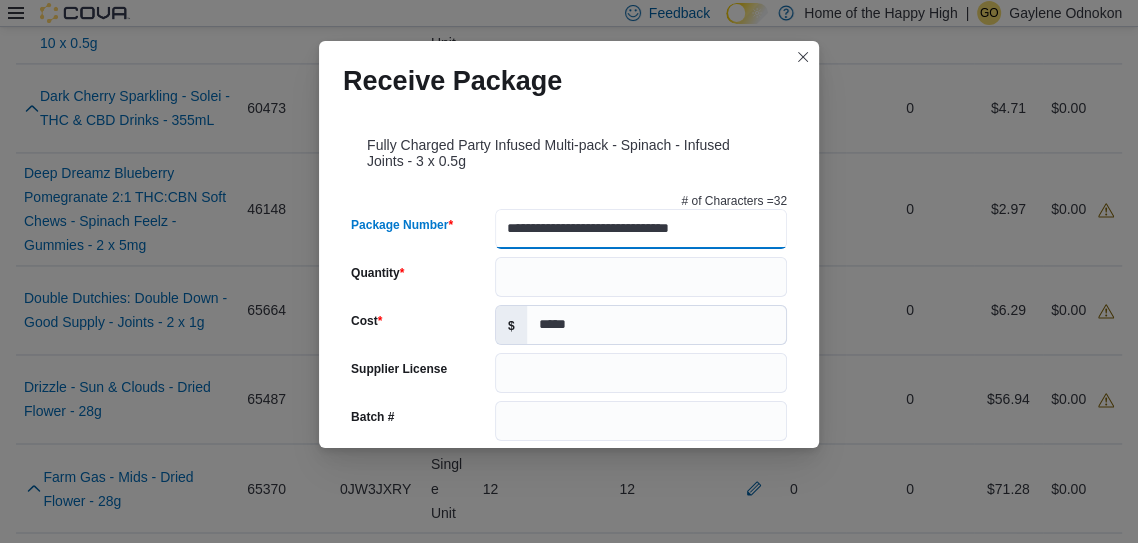 scroll, scrollTop: 0, scrollLeft: 0, axis: both 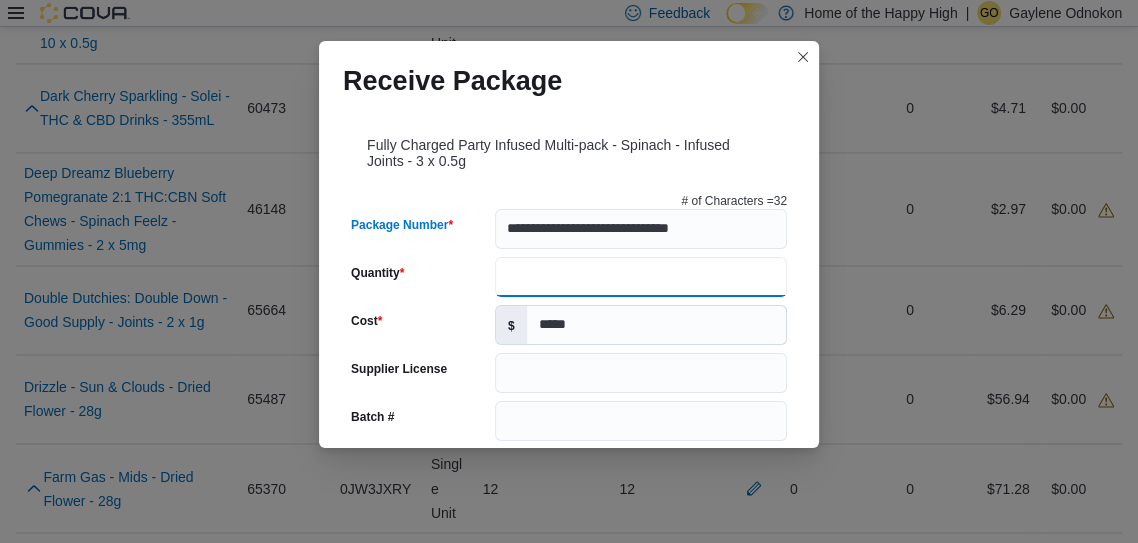 click on "Quantity" at bounding box center [641, 277] 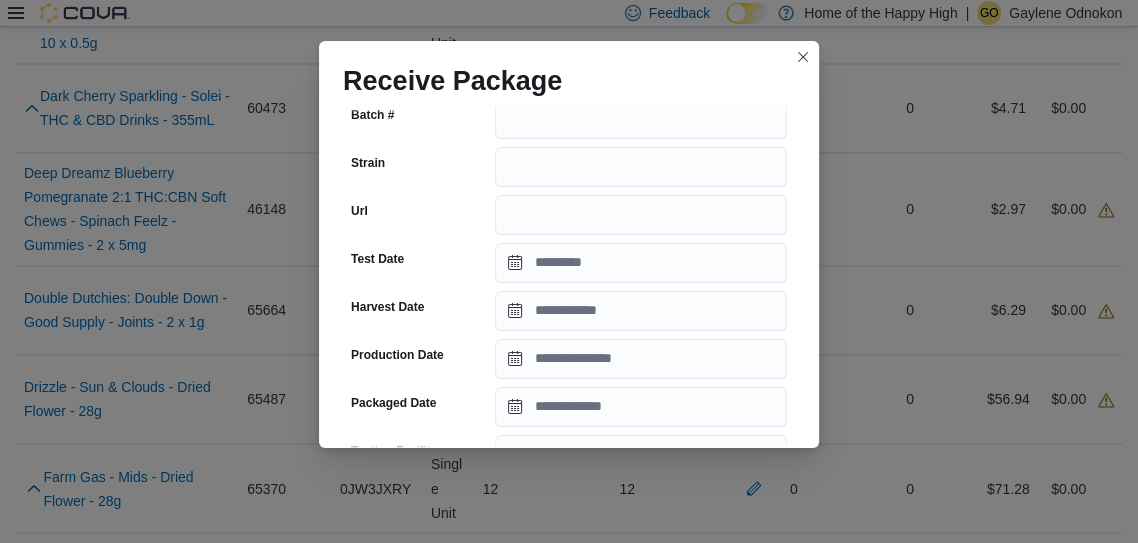 scroll, scrollTop: 300, scrollLeft: 0, axis: vertical 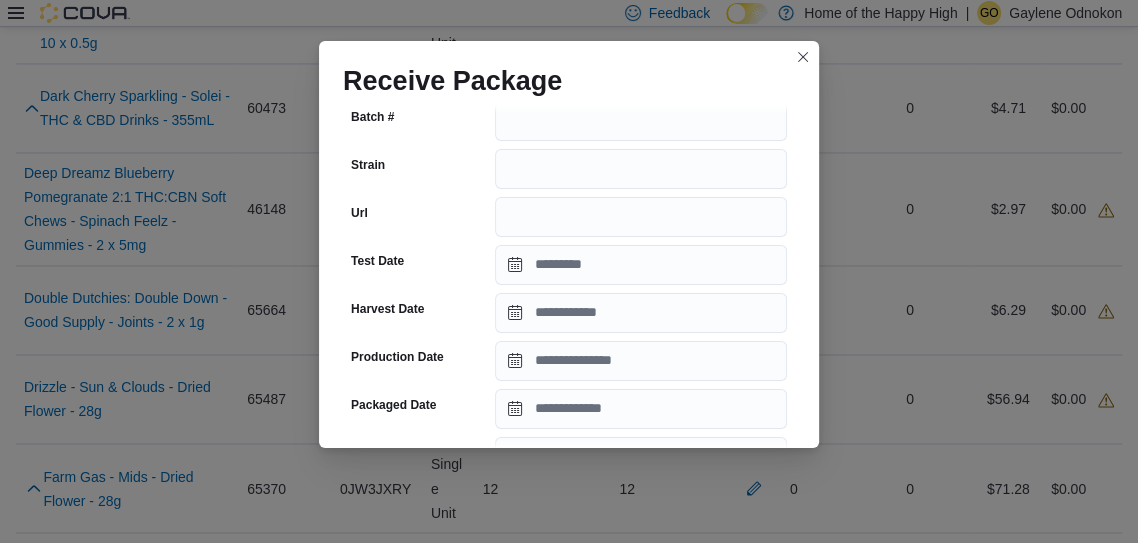 type on "**" 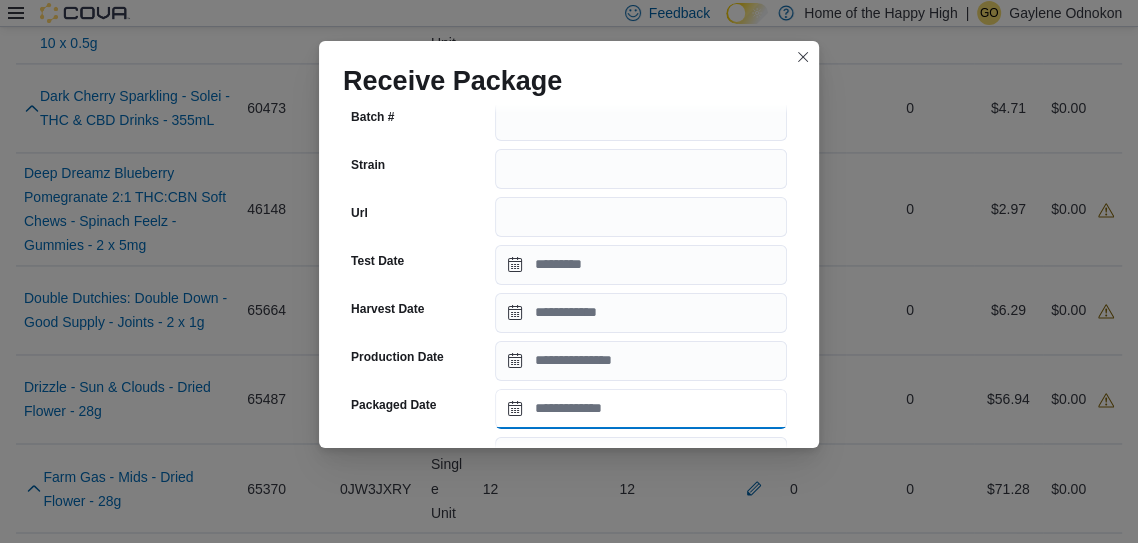 click on "Packaged Date" at bounding box center (641, 409) 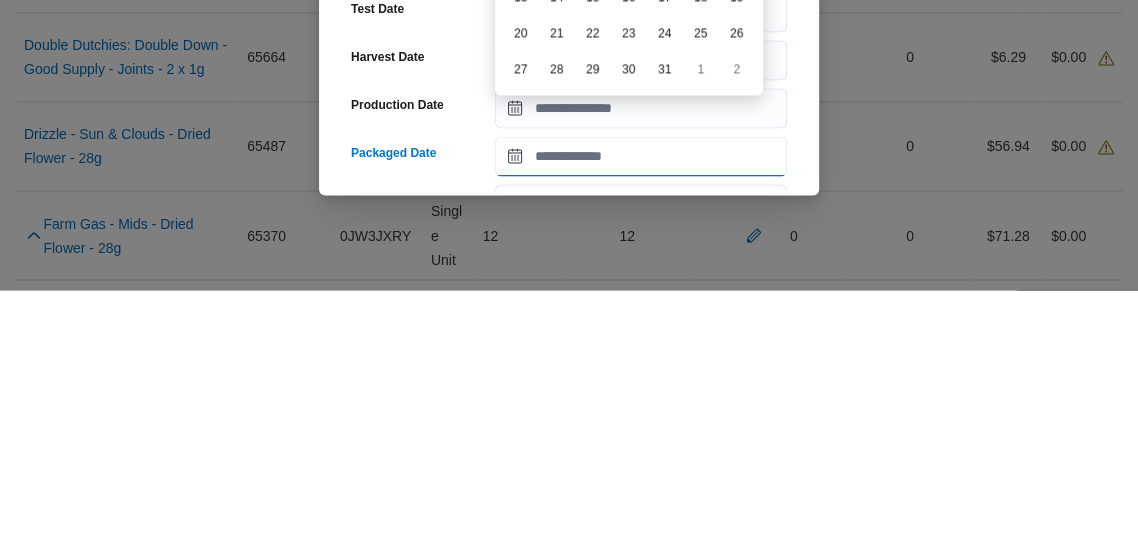 scroll, scrollTop: 2084, scrollLeft: 0, axis: vertical 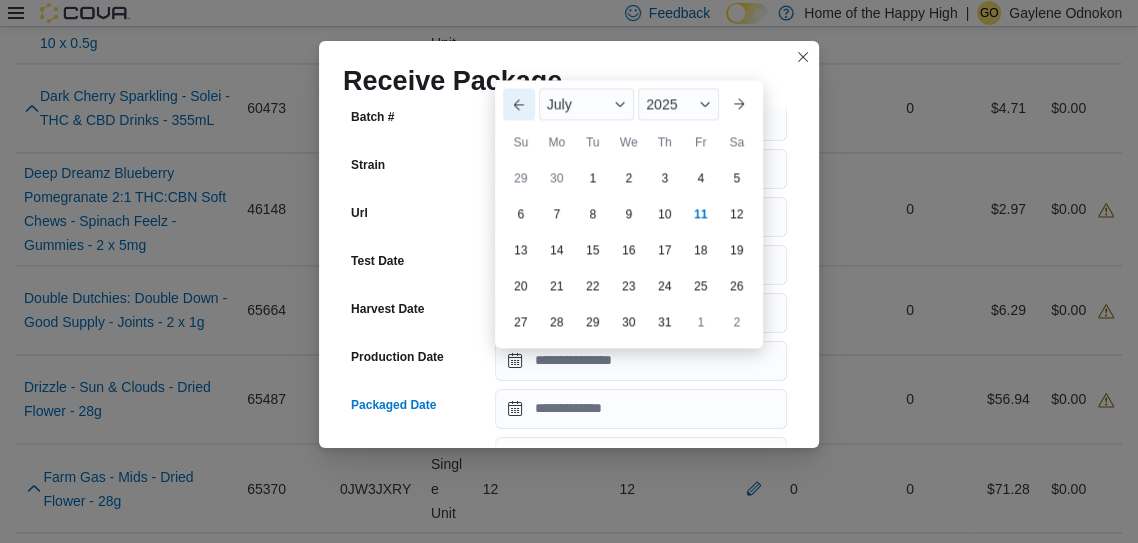 click on "Previous Month" at bounding box center (519, 104) 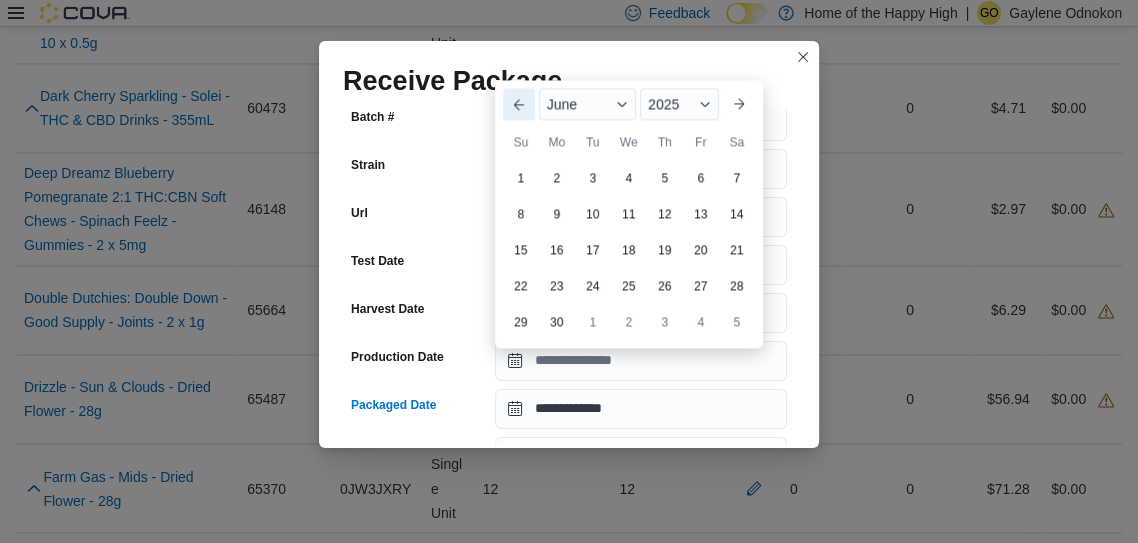 click on "Previous Month" at bounding box center [519, 104] 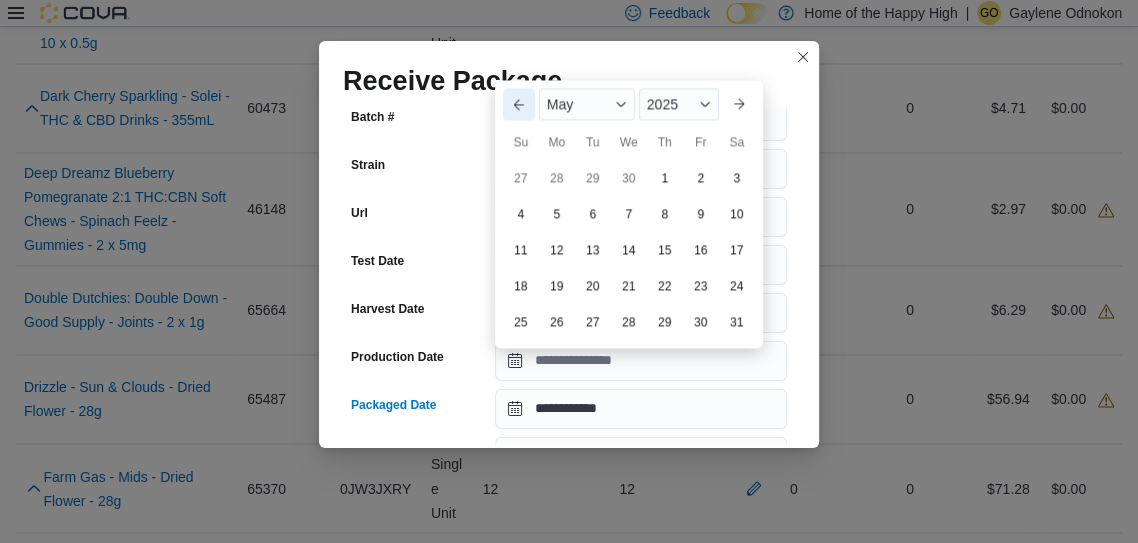 click on "Previous Month" at bounding box center [519, 104] 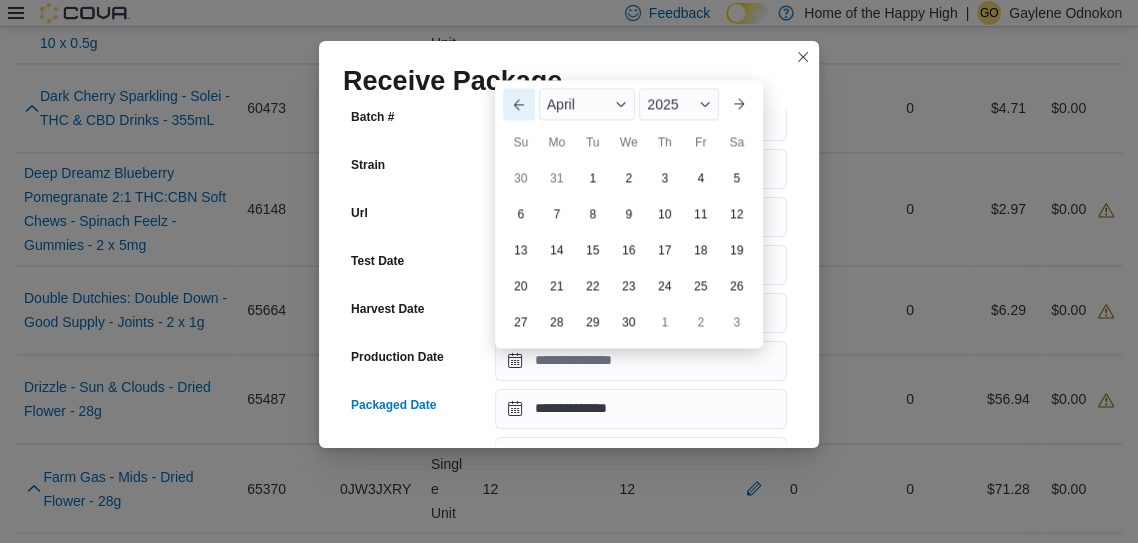 click on "Previous Month" at bounding box center [519, 104] 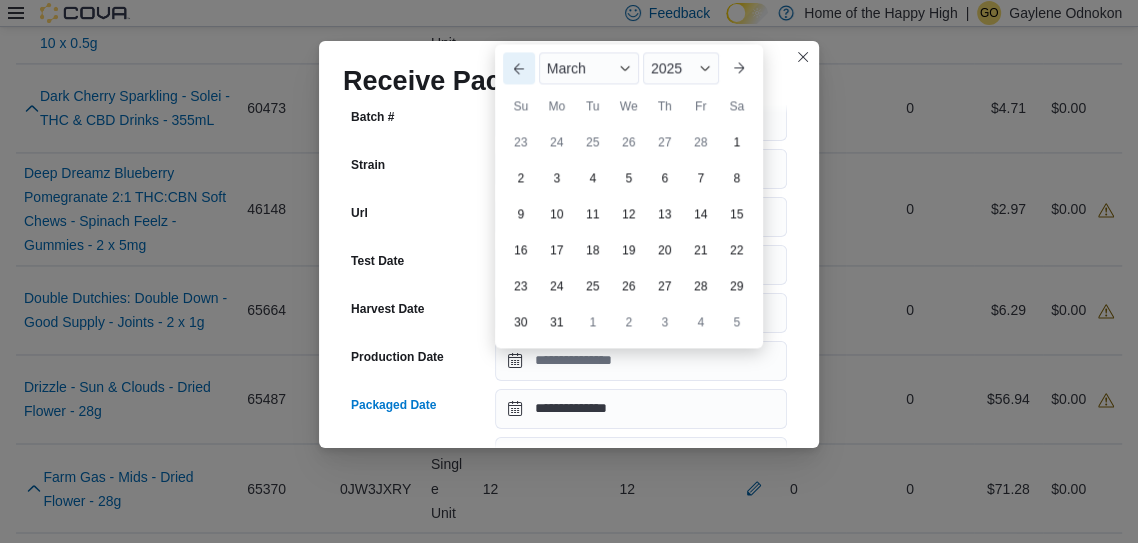 click on "Previous Month" at bounding box center [519, 68] 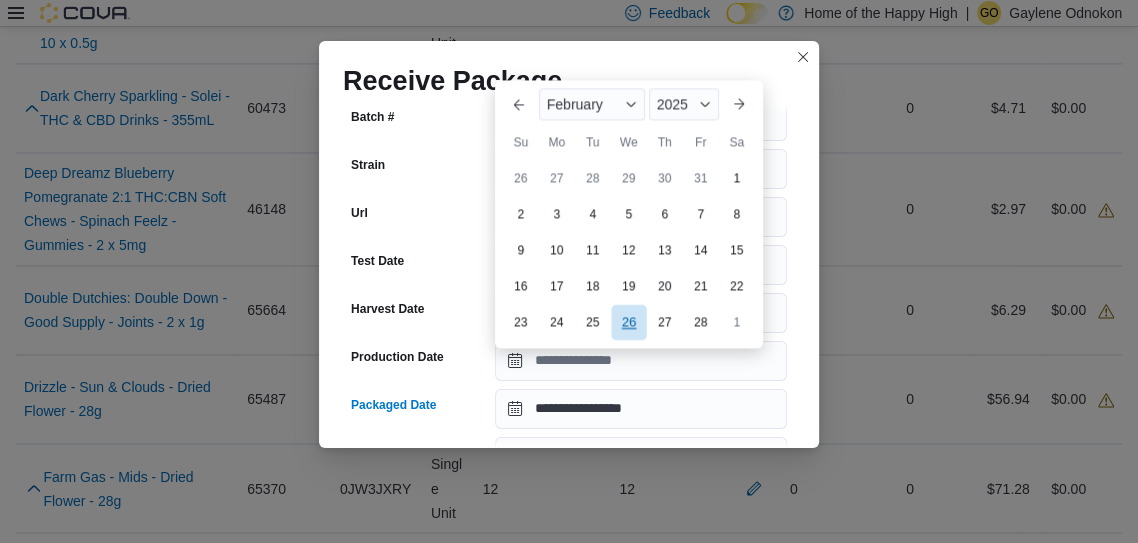 click on "26" at bounding box center (628, 321) 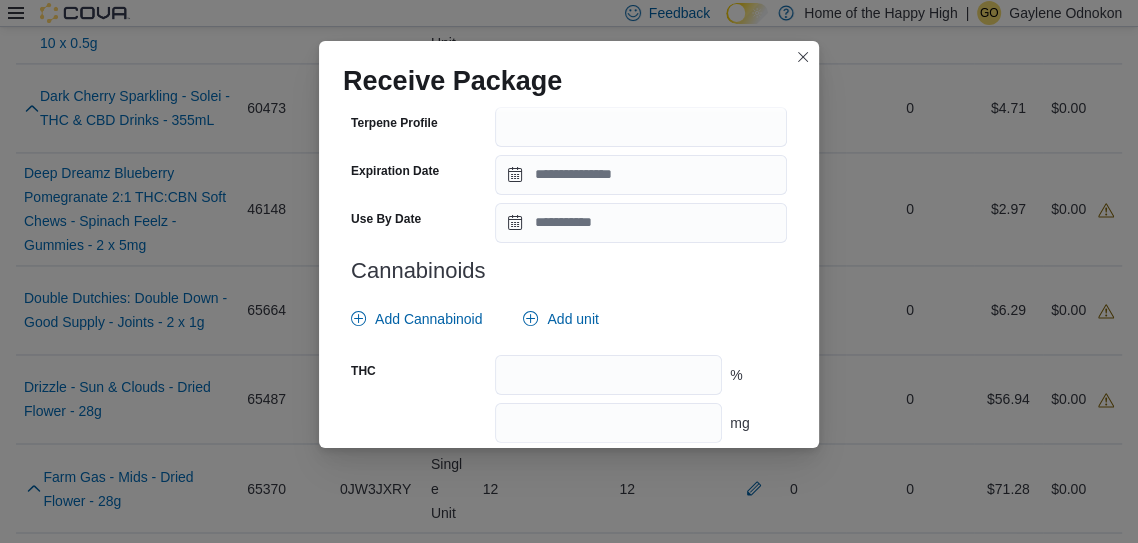 scroll, scrollTop: 728, scrollLeft: 0, axis: vertical 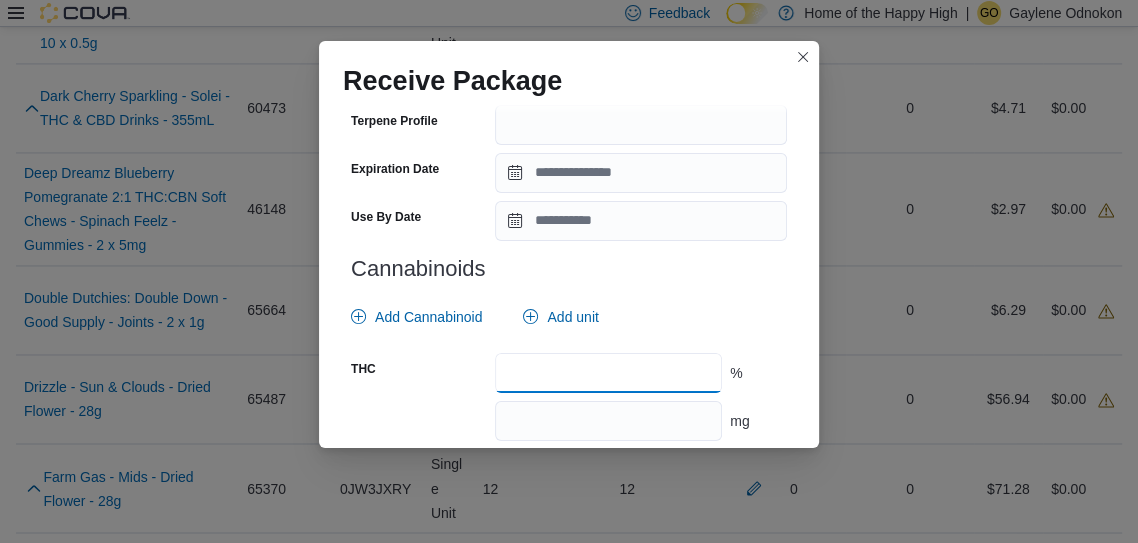 click at bounding box center (608, 373) 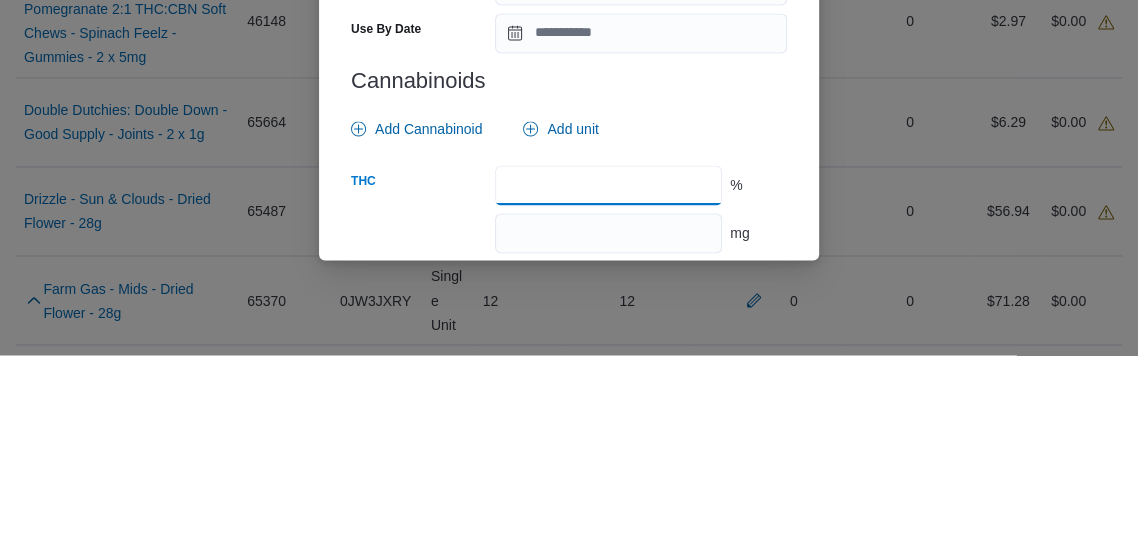 scroll, scrollTop: 2084, scrollLeft: 0, axis: vertical 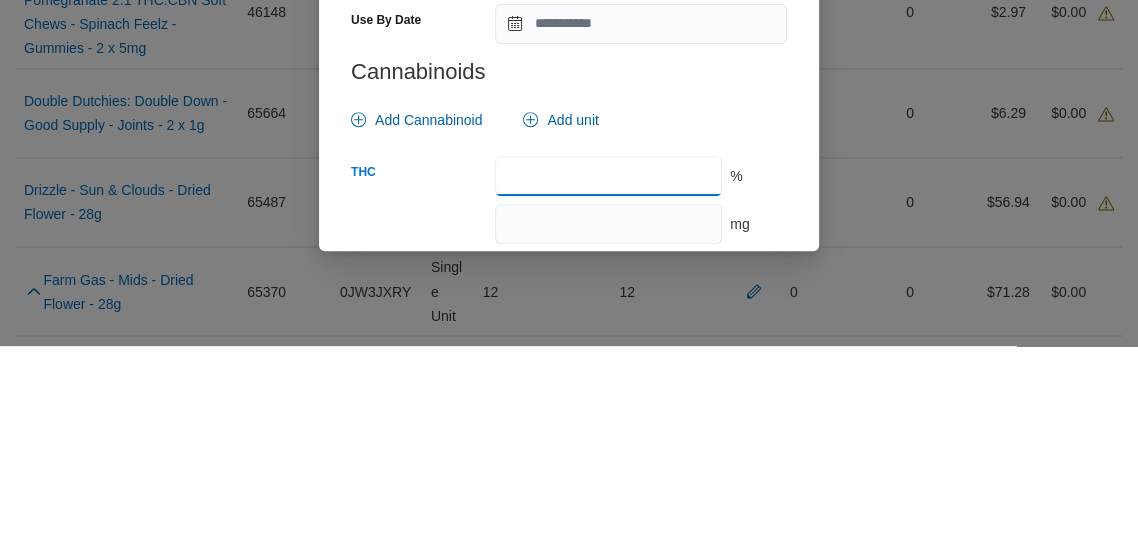 type on "**" 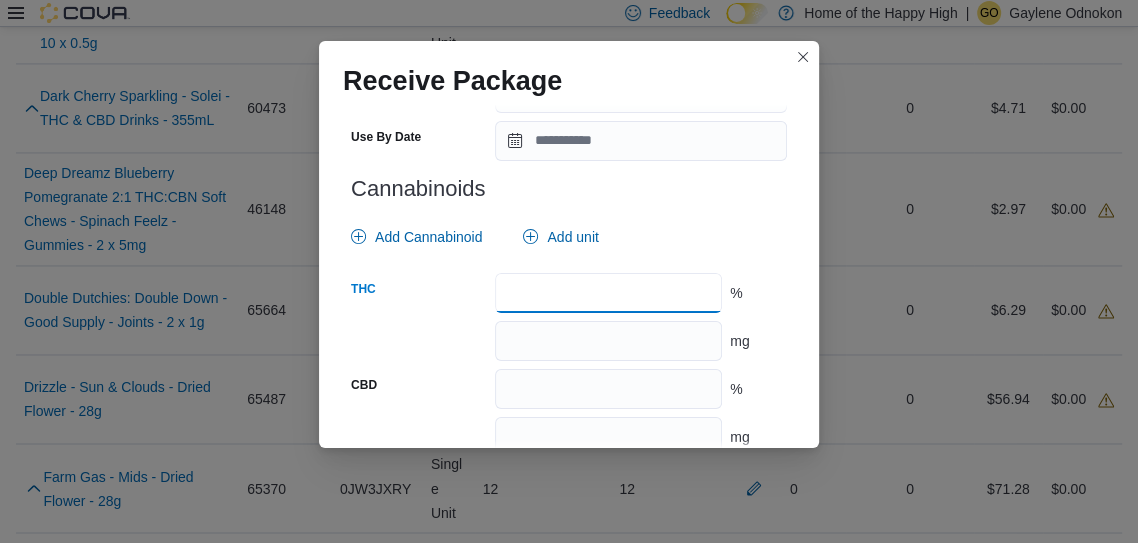 scroll, scrollTop: 880, scrollLeft: 0, axis: vertical 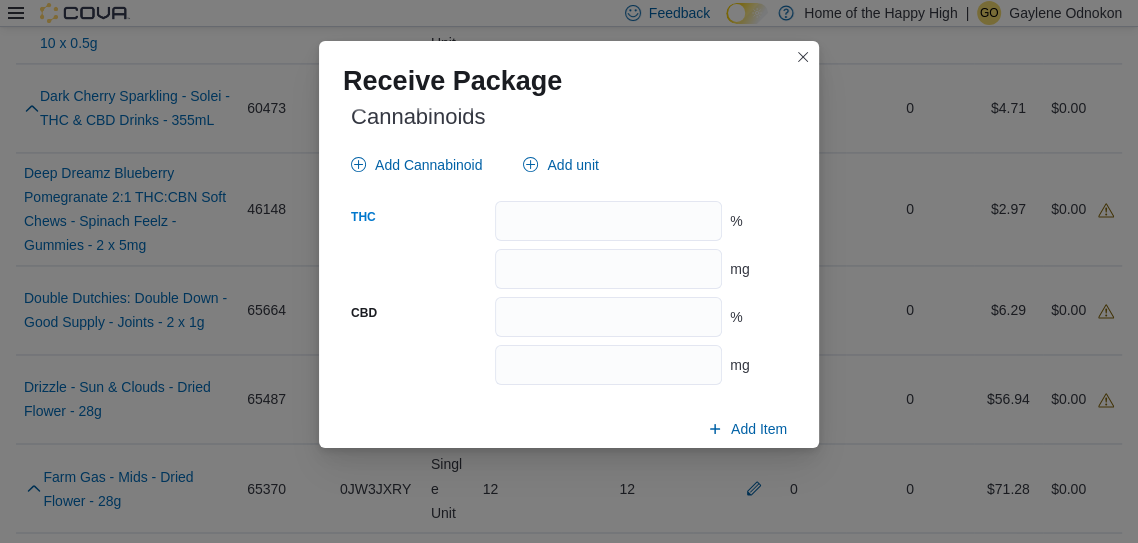click on "Submit" at bounding box center (739, 476) 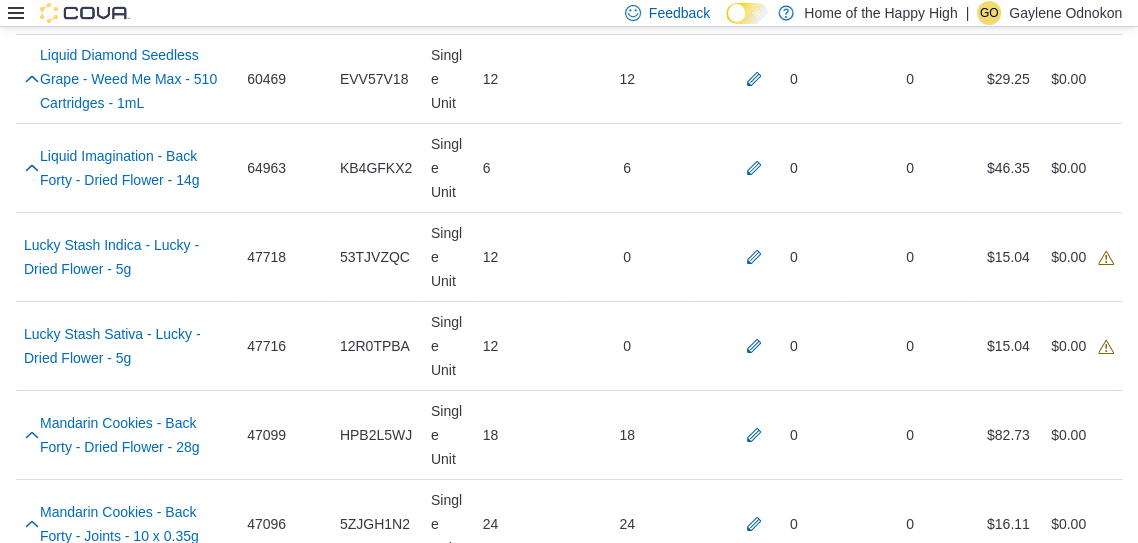 scroll, scrollTop: 4916, scrollLeft: 0, axis: vertical 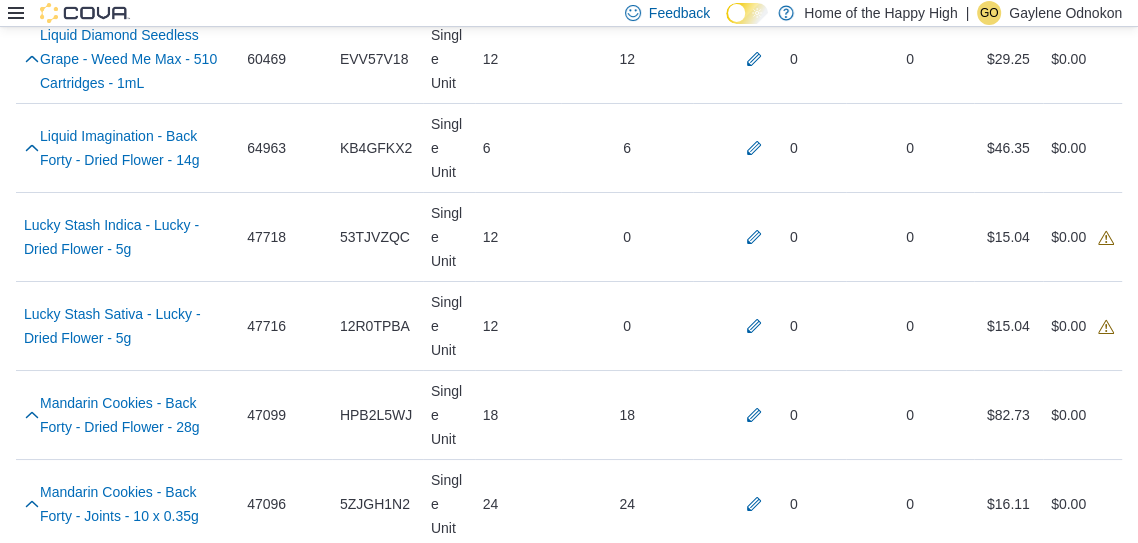 click at bounding box center [754, 2040] 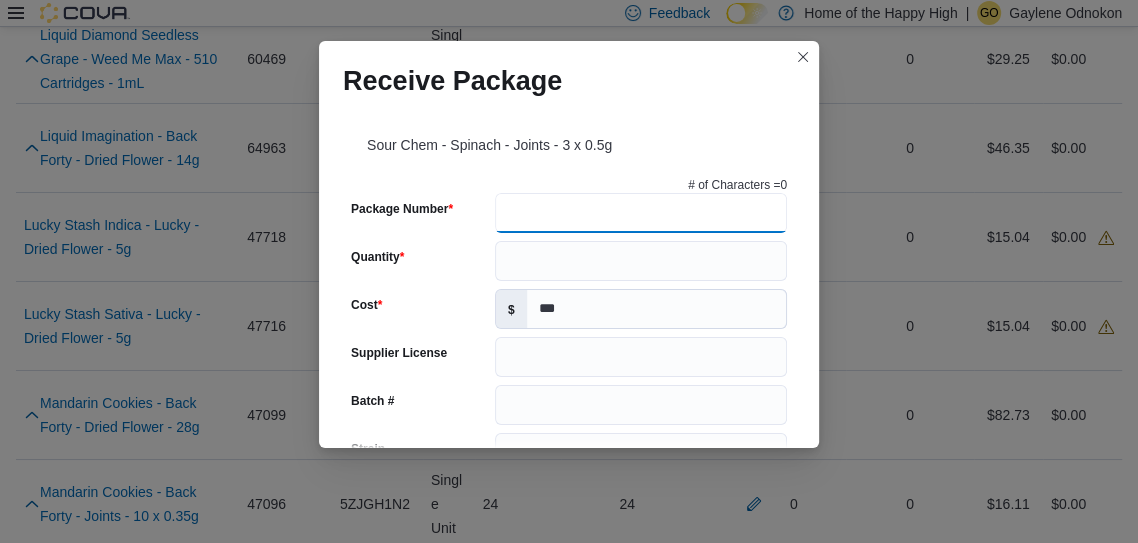 click on "Package Number" at bounding box center (641, 213) 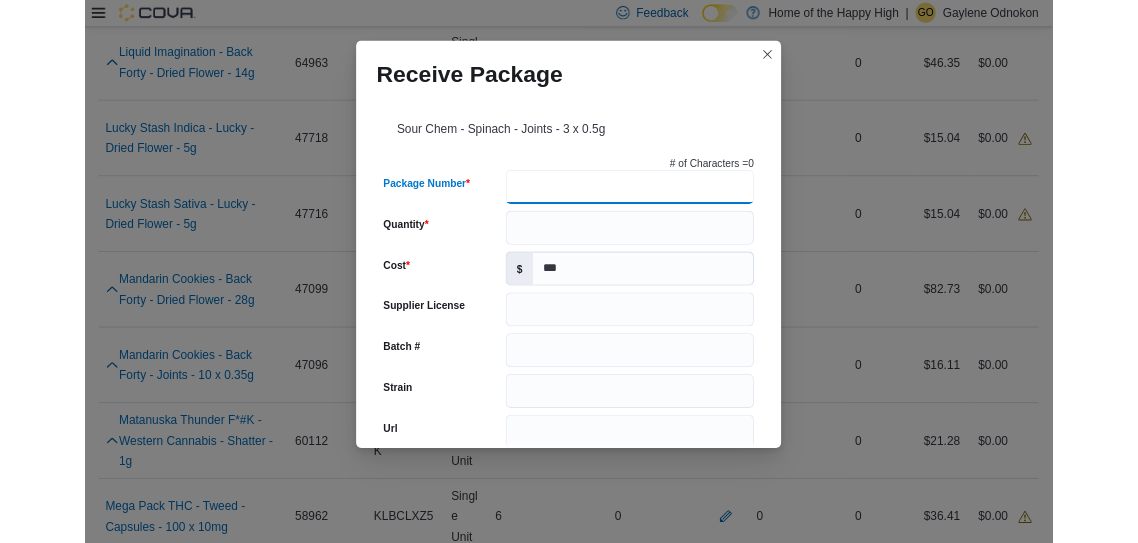 scroll, scrollTop: 4995, scrollLeft: 0, axis: vertical 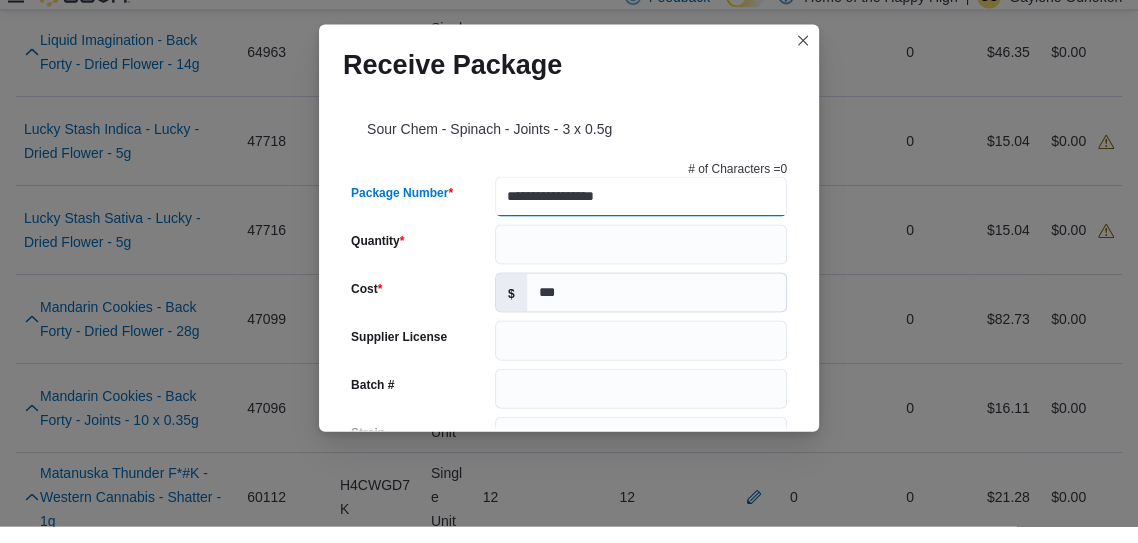type on "**********" 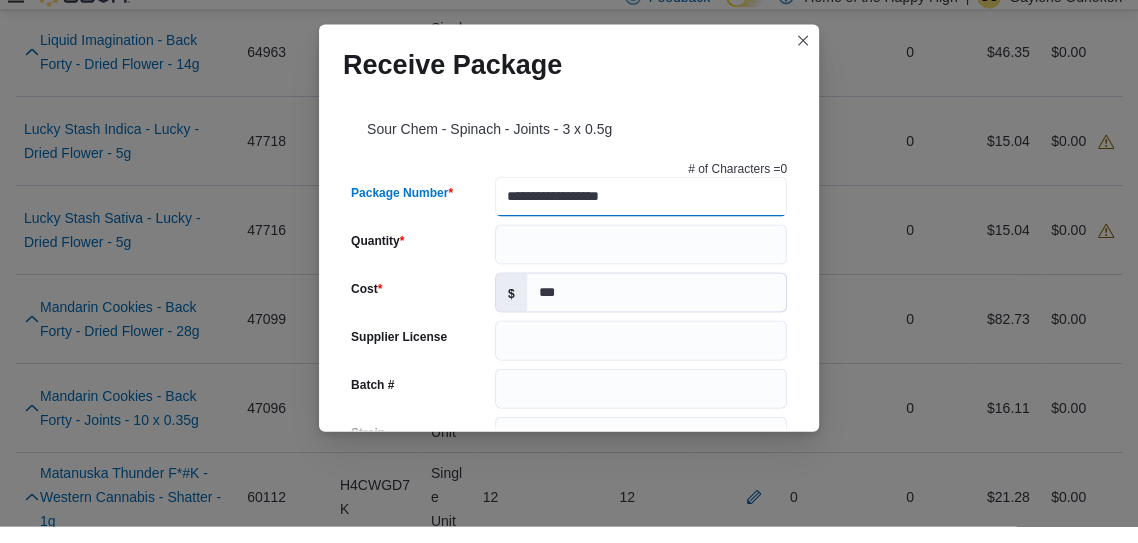 type 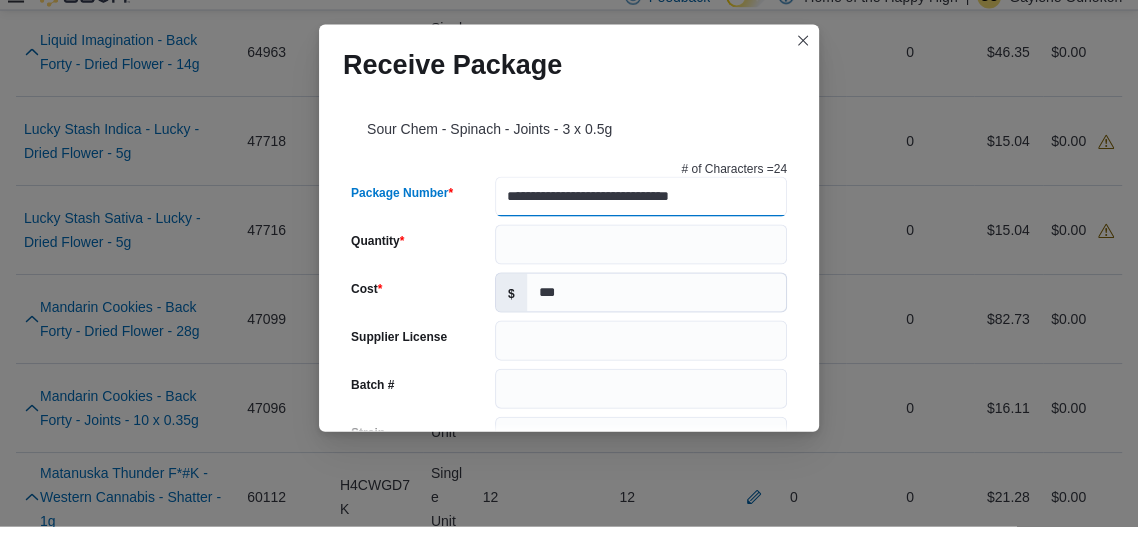 type on "**********" 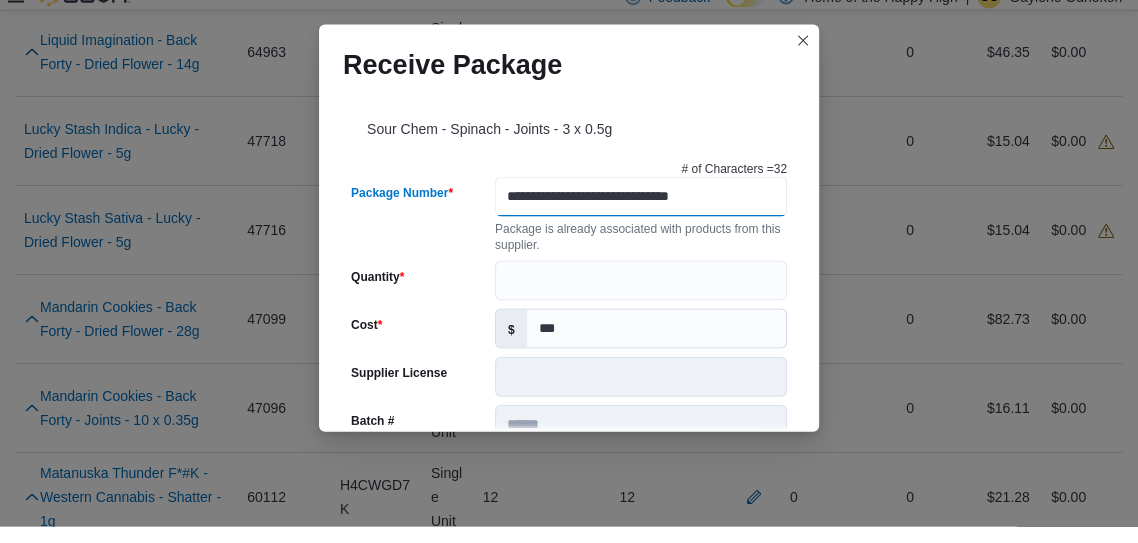 scroll, scrollTop: 4996, scrollLeft: 0, axis: vertical 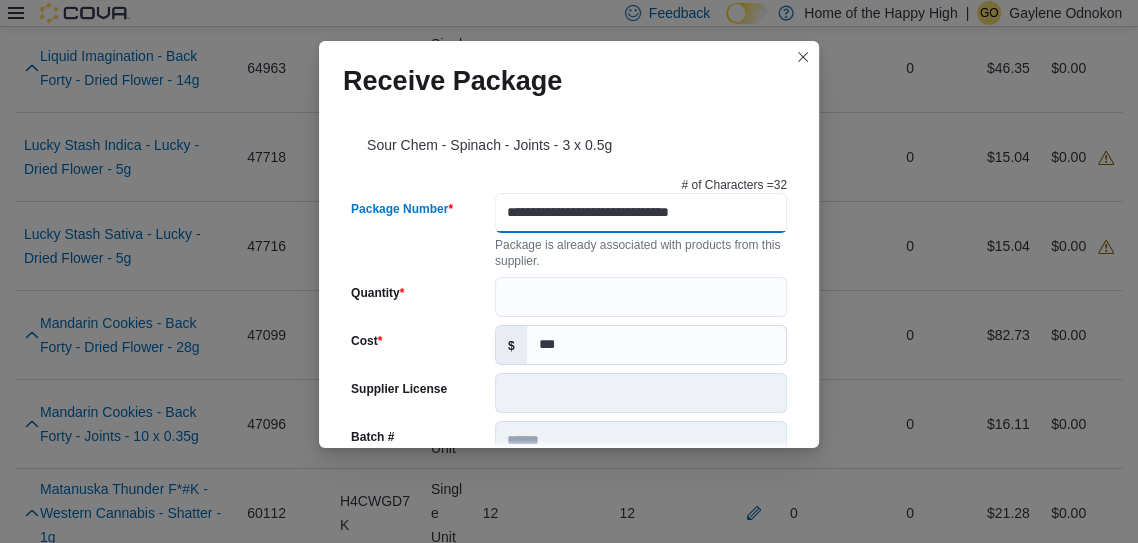type on "******" 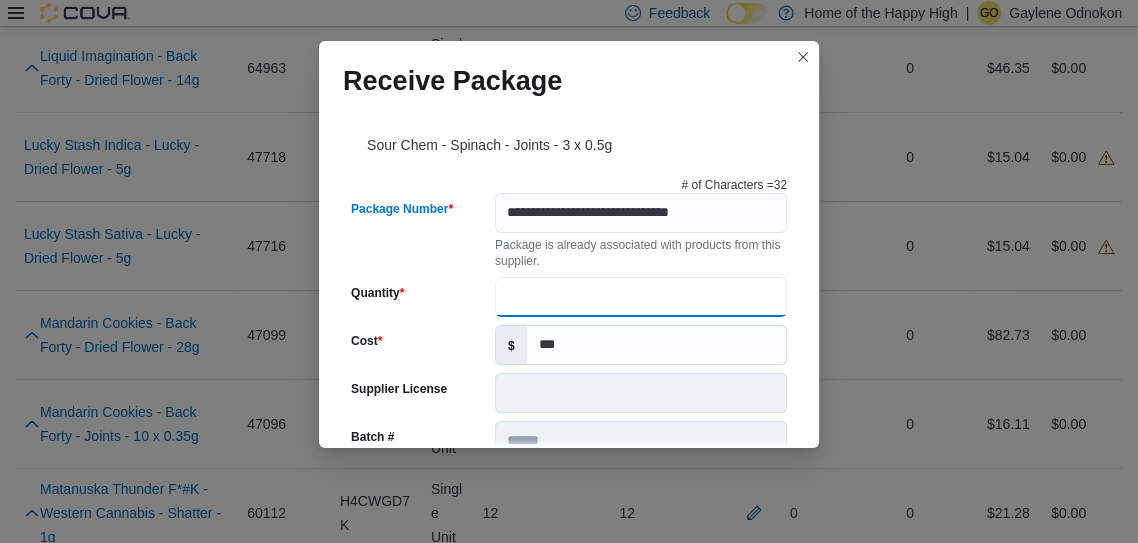 click on "Quantity" at bounding box center [641, 297] 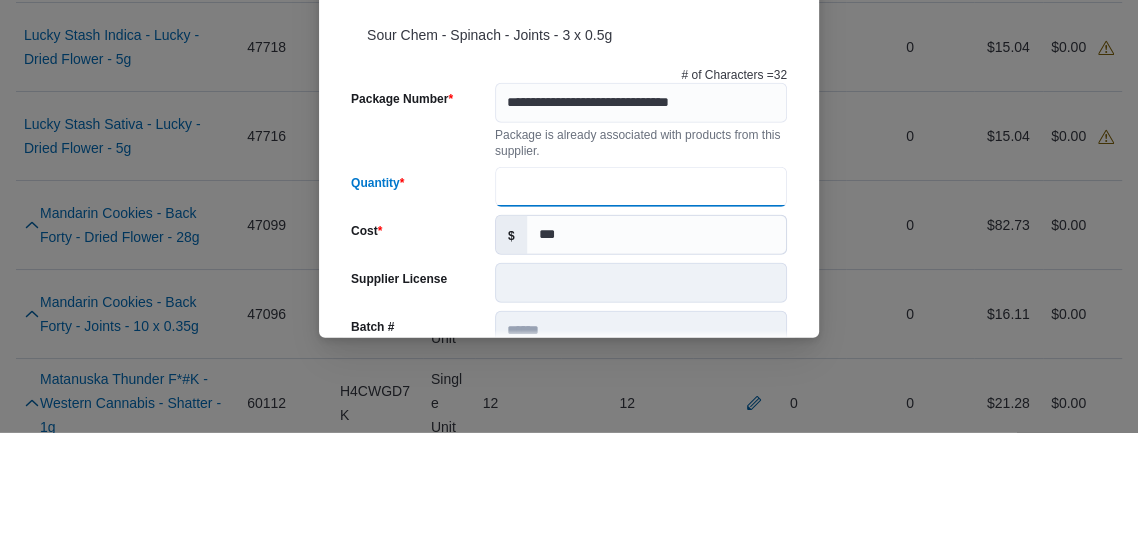 scroll, scrollTop: 4996, scrollLeft: 0, axis: vertical 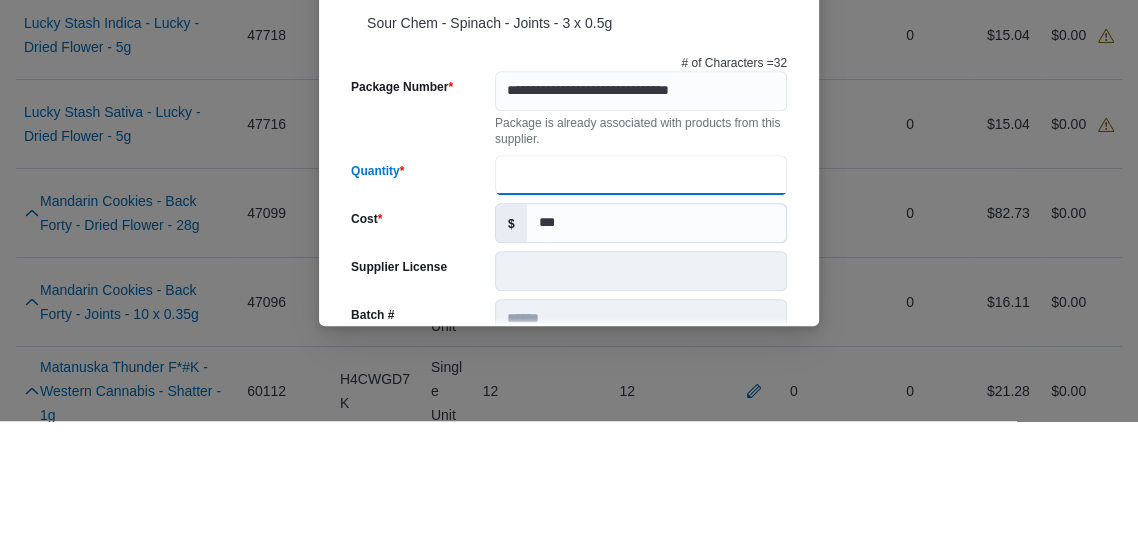 type on "**" 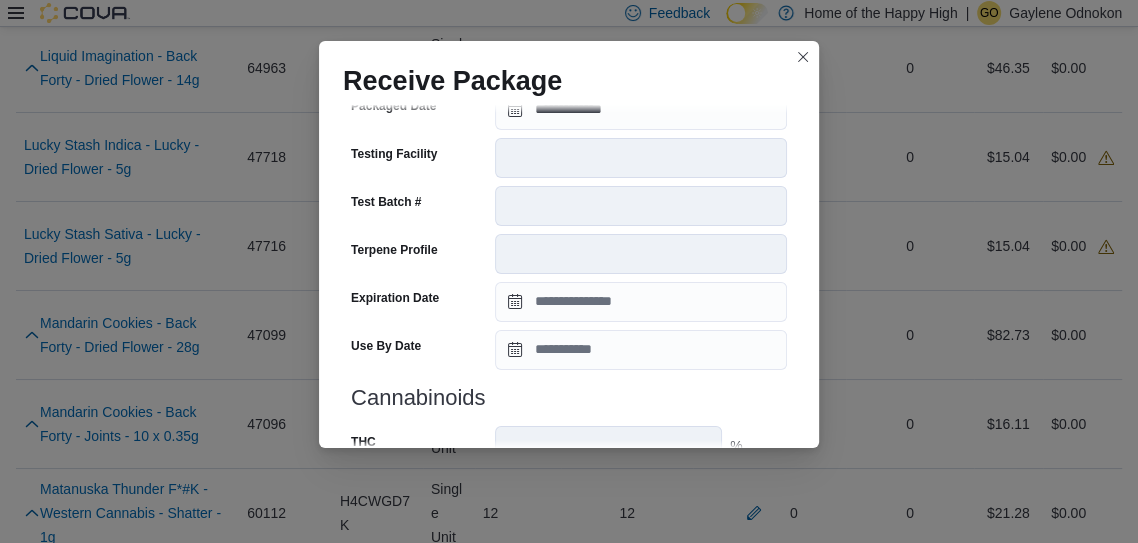 scroll, scrollTop: 844, scrollLeft: 0, axis: vertical 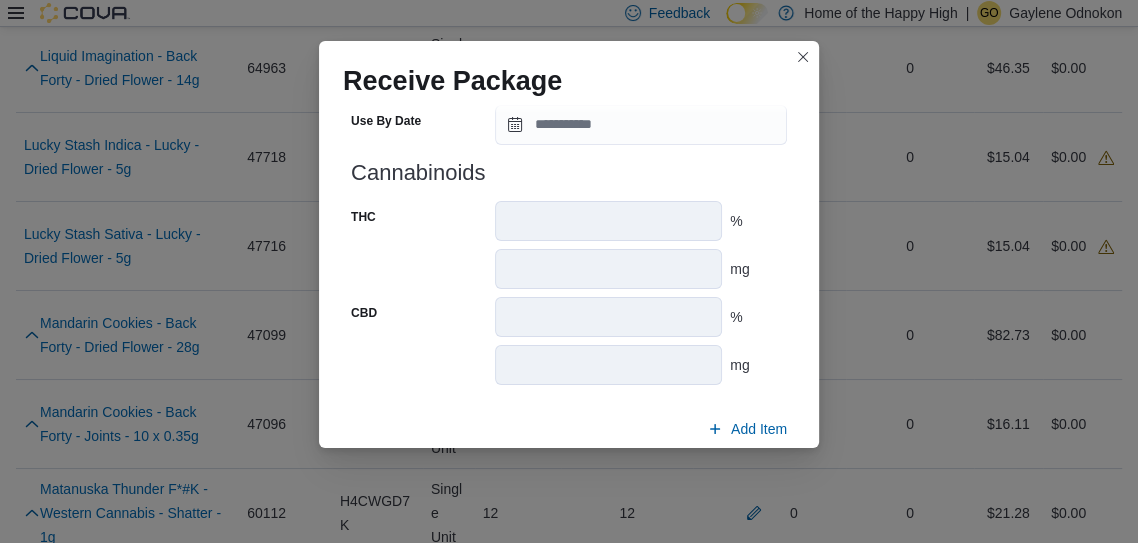 click on "Submit" at bounding box center [739, 476] 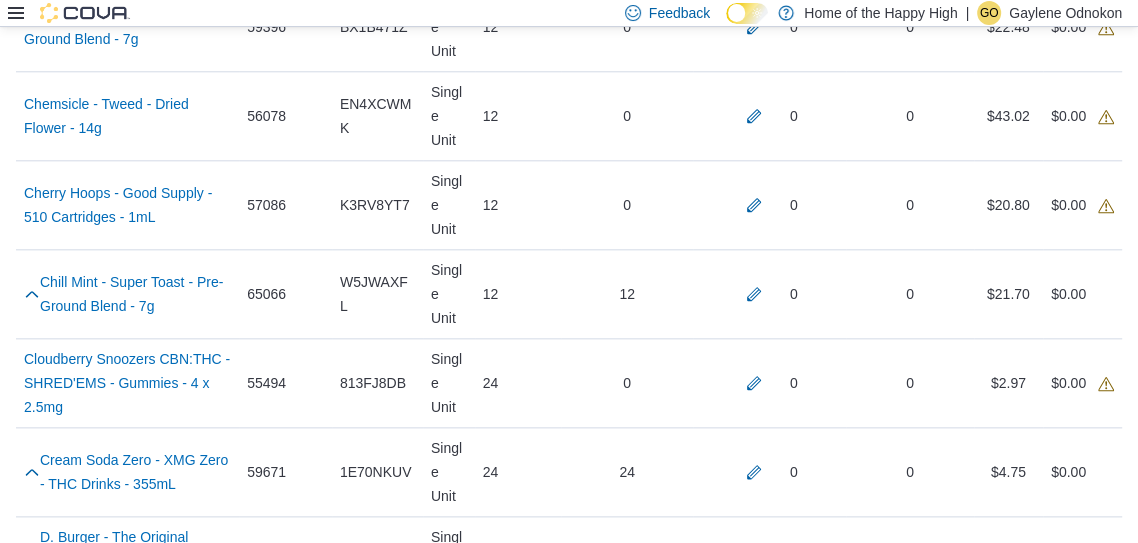 scroll, scrollTop: 1462, scrollLeft: 0, axis: vertical 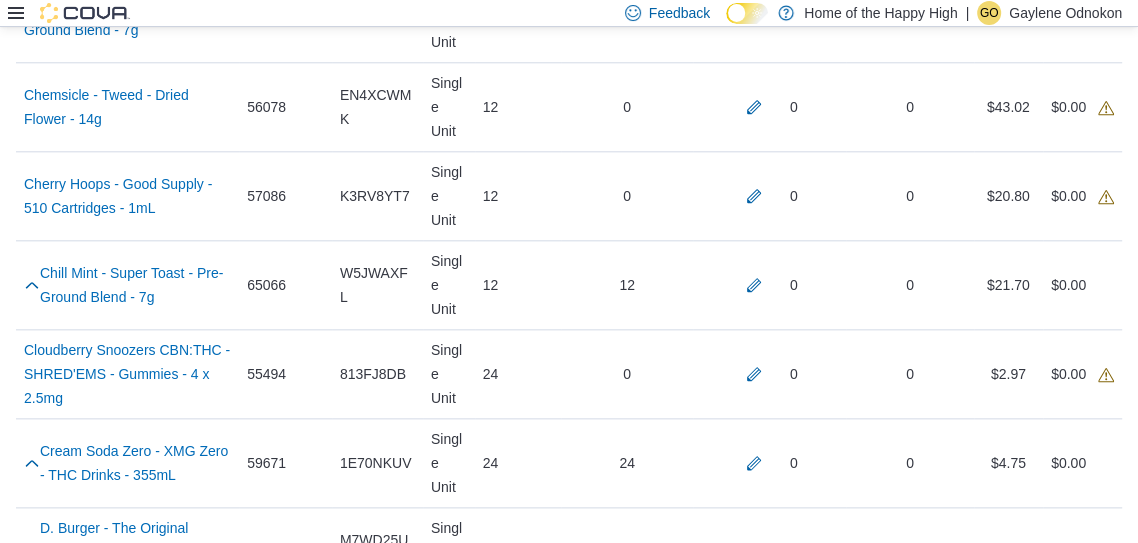 click at bounding box center [754, 830] 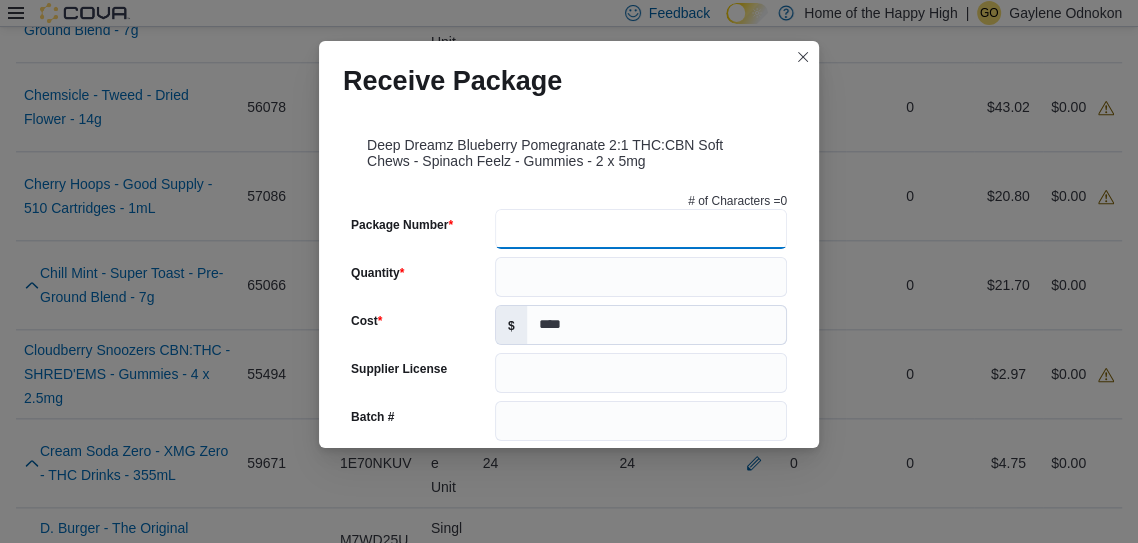 click on "Package Number" at bounding box center [641, 229] 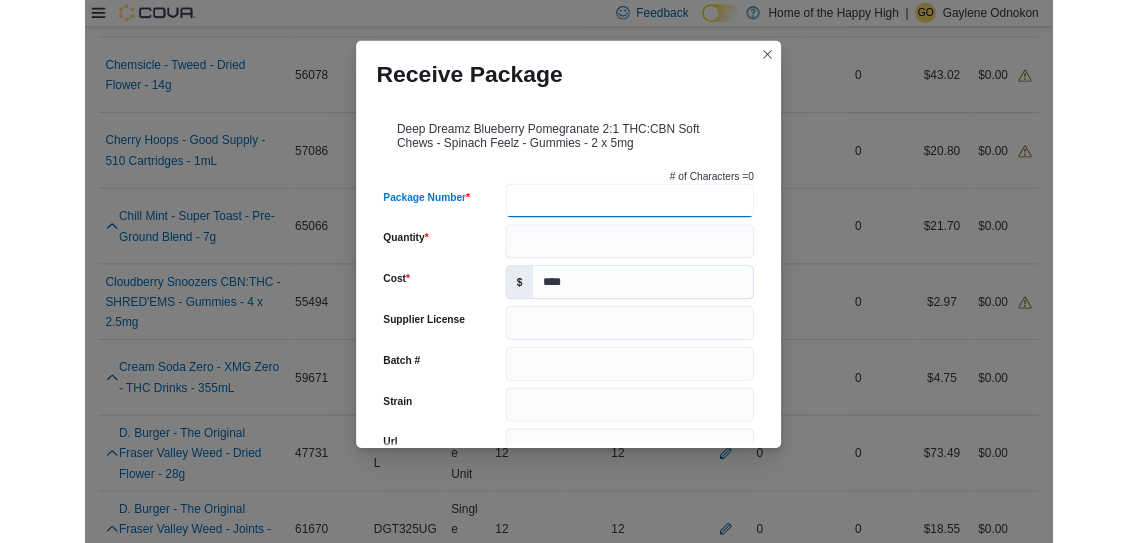 scroll, scrollTop: 1541, scrollLeft: 0, axis: vertical 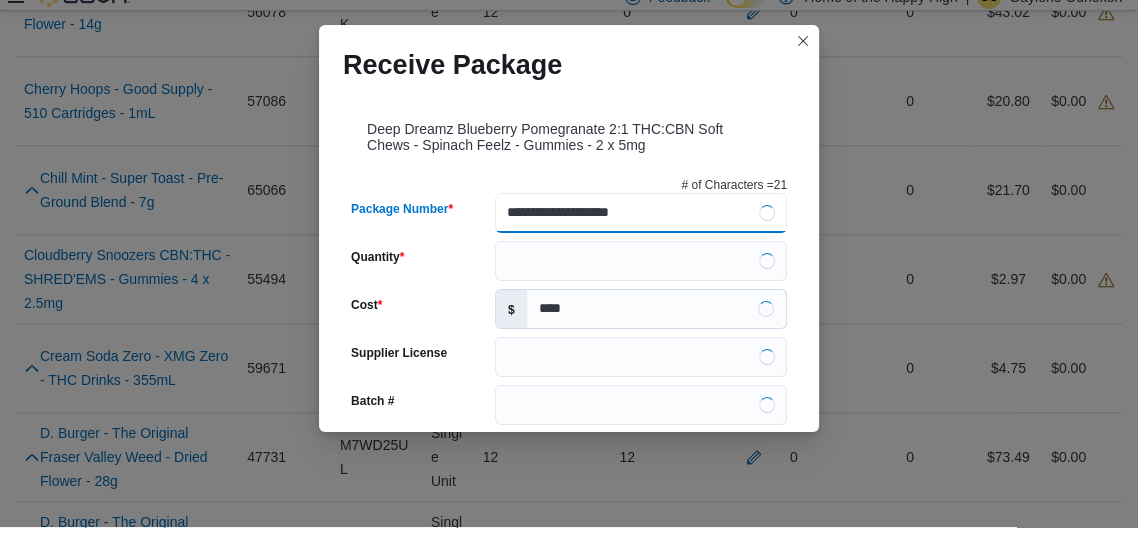 type on "**********" 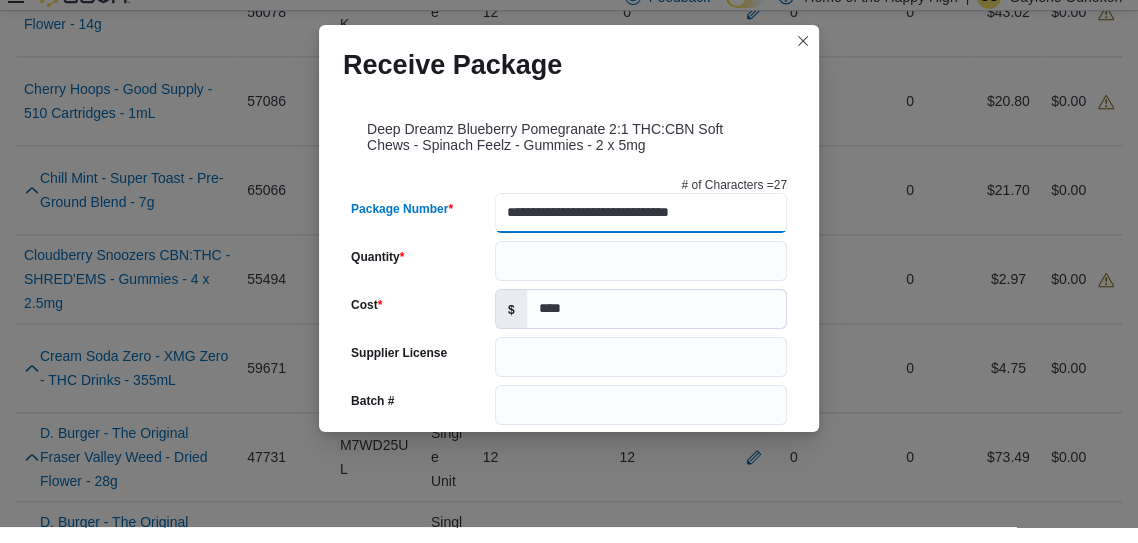 type on "**********" 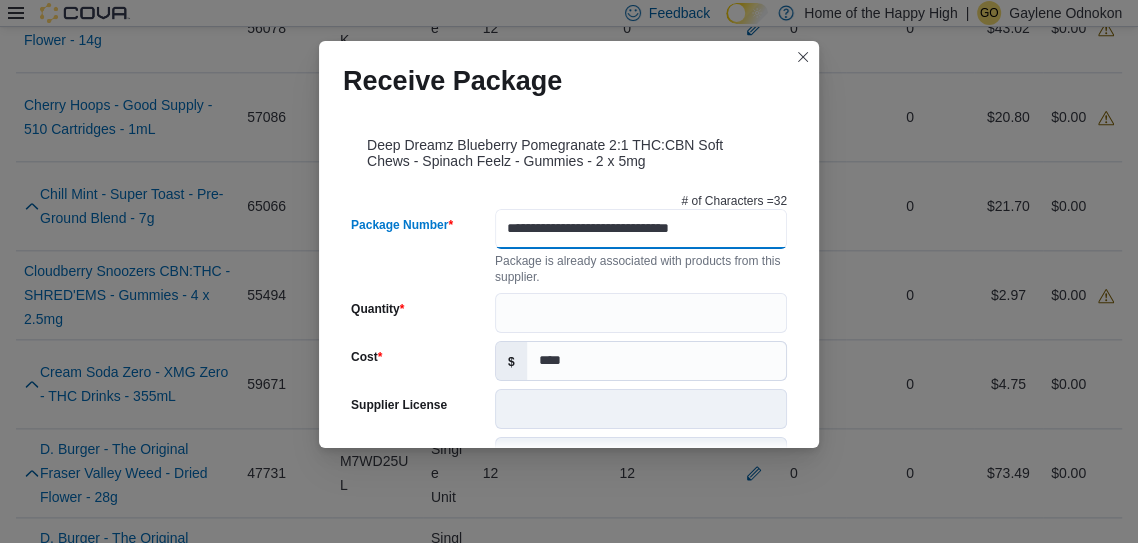 scroll, scrollTop: 0, scrollLeft: 0, axis: both 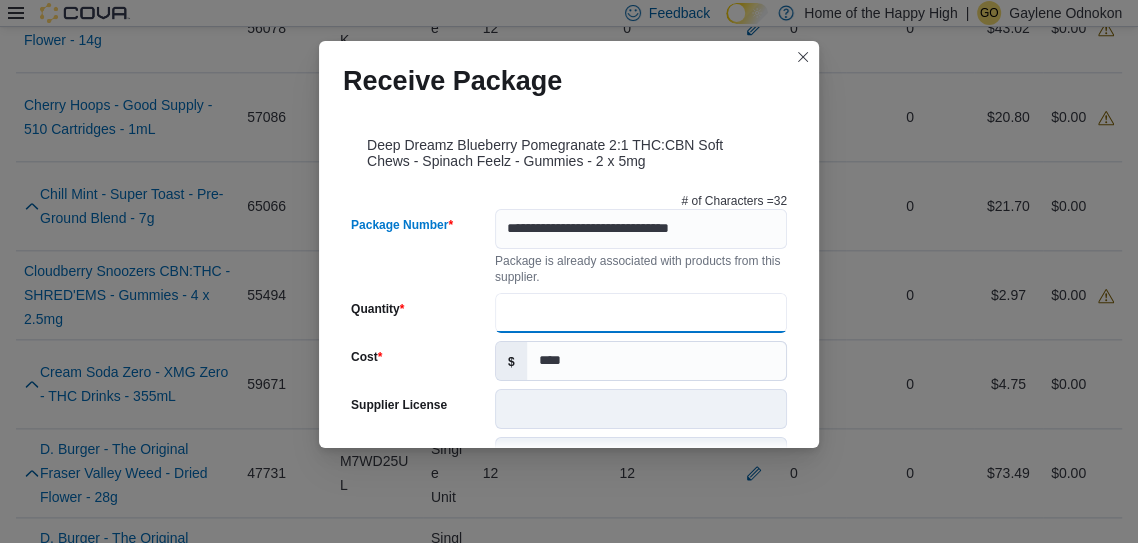 click on "Quantity" at bounding box center (641, 313) 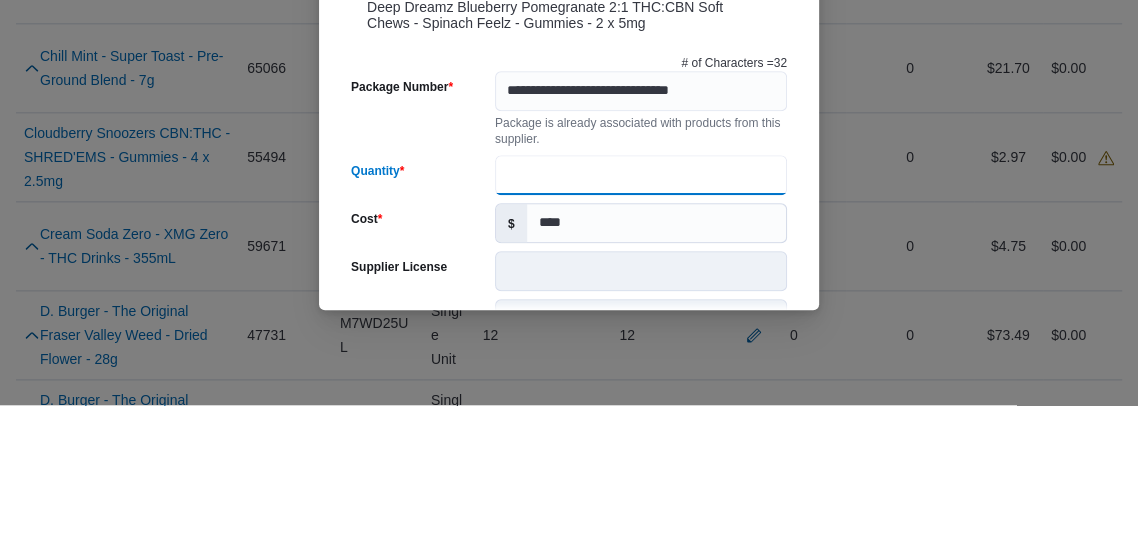 scroll, scrollTop: 1541, scrollLeft: 0, axis: vertical 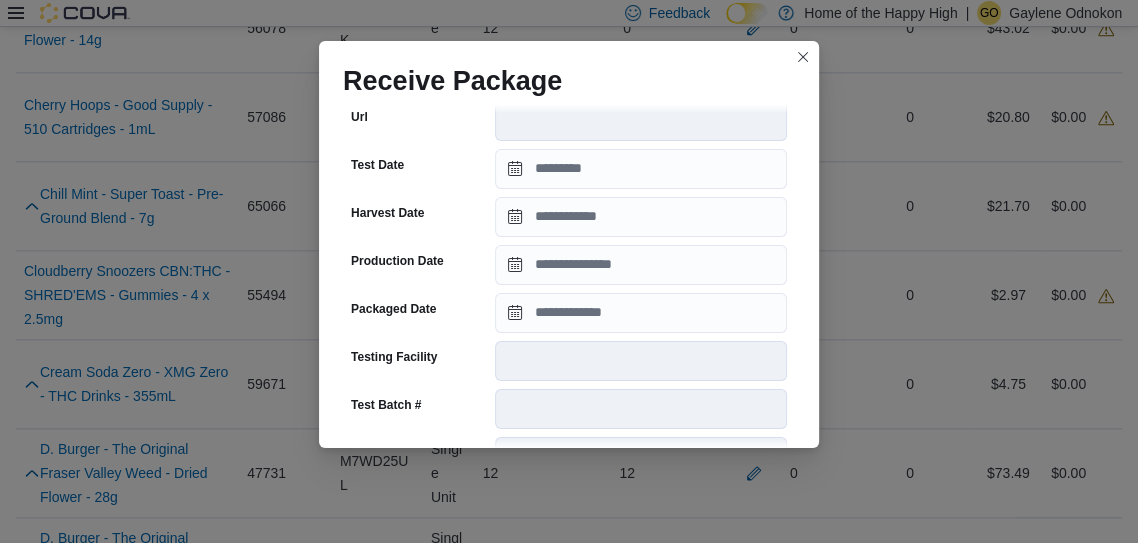type on "**" 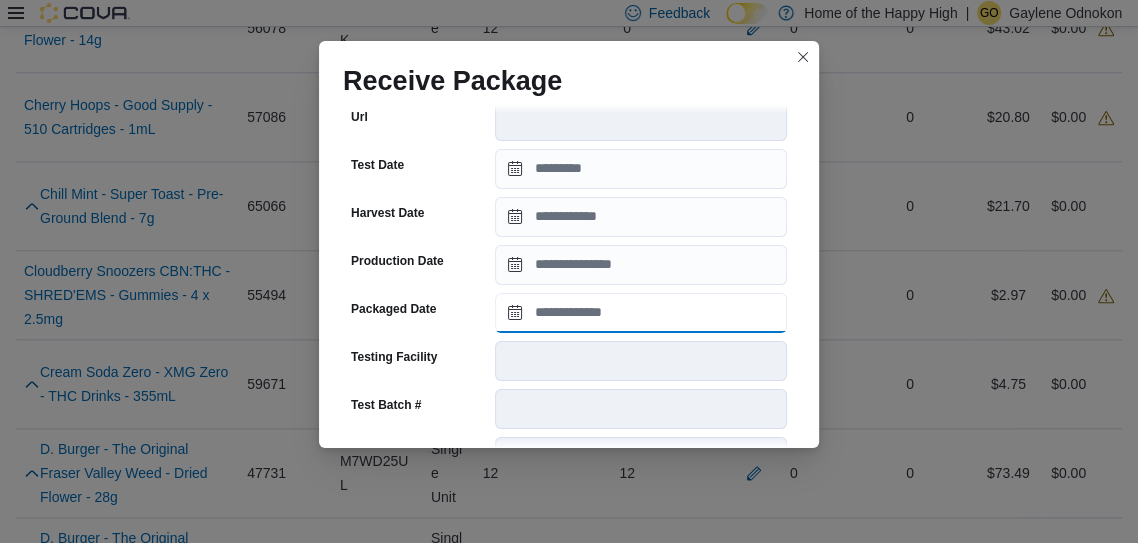 click on "Packaged Date" at bounding box center (641, 313) 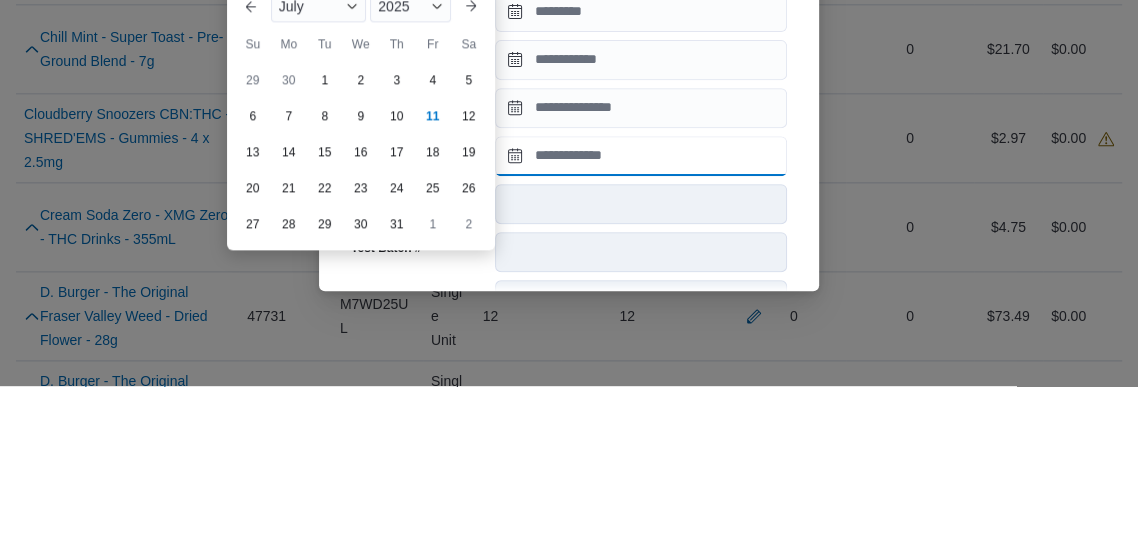scroll, scrollTop: 1541, scrollLeft: 0, axis: vertical 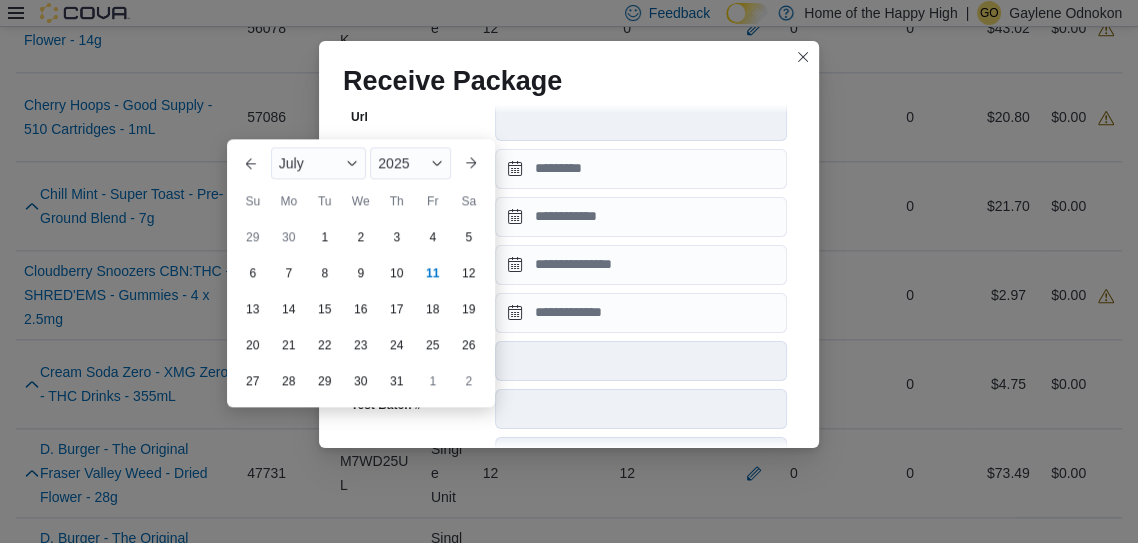 click on "Previous Month Next month July 2025 July 2025 Su Mo Tu We Th Fr Sa 29 30 1 2 3 4 5 6 7 8 9 10 11 12 13 14 15 16 17 18 19 20 21 22 23 24 25 26 27 28 29 30 31 1 2" at bounding box center (361, 273) 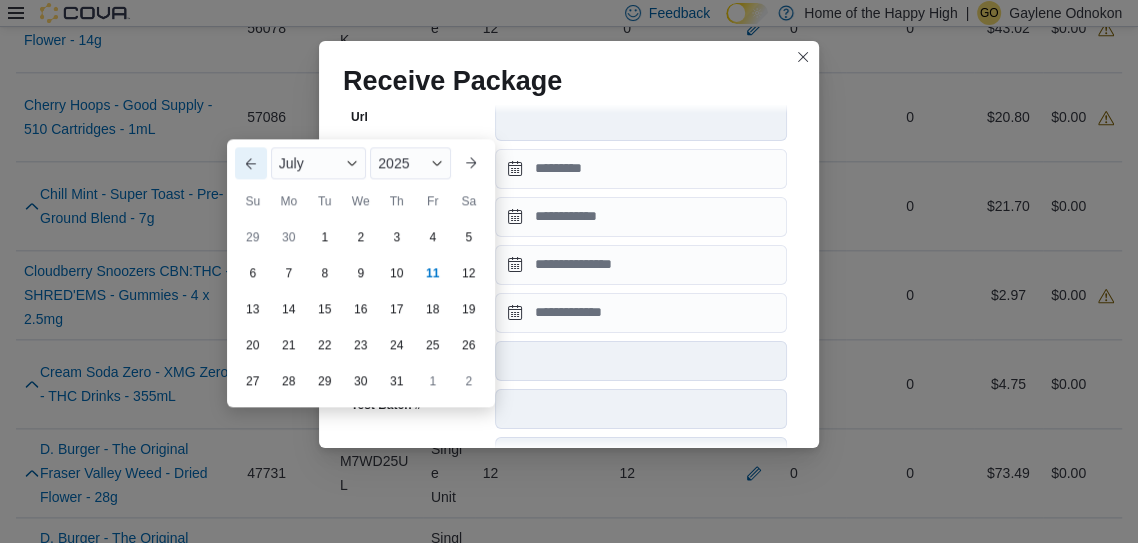 click on "Previous Month" at bounding box center [251, 163] 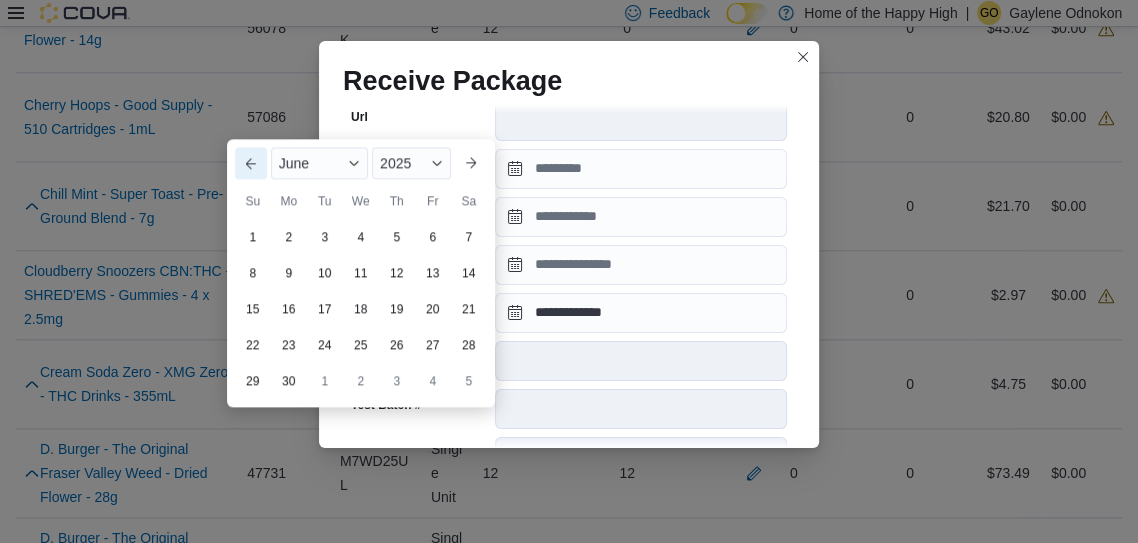 click on "Previous Month" at bounding box center [251, 163] 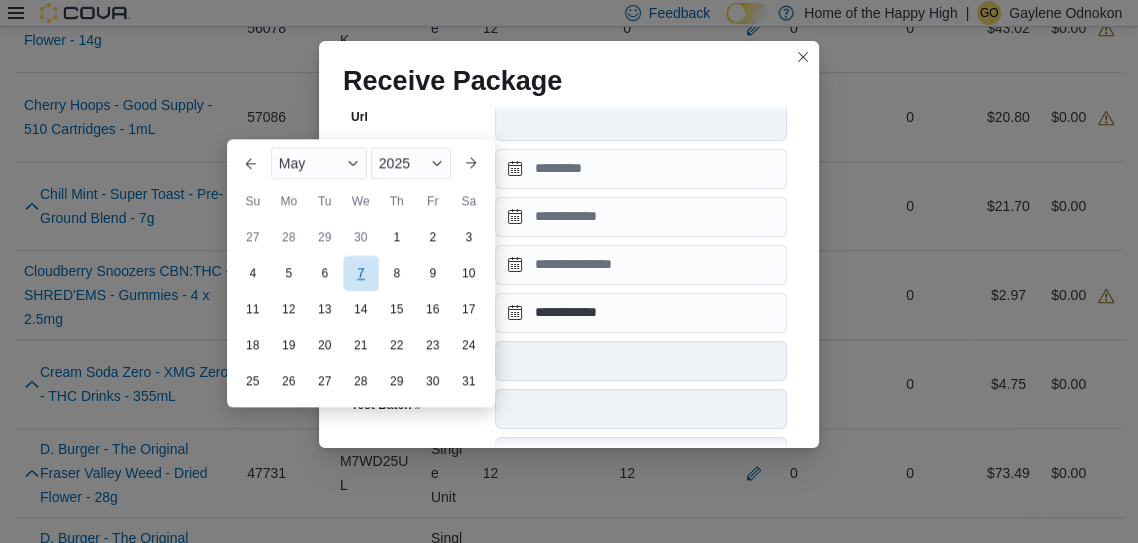 click on "7" at bounding box center (360, 272) 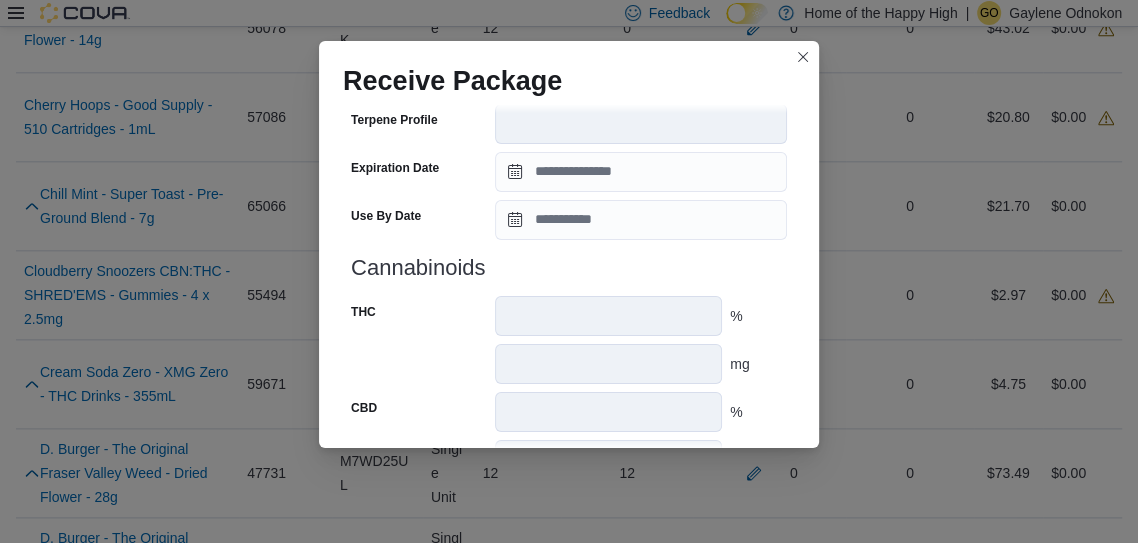 scroll, scrollTop: 860, scrollLeft: 0, axis: vertical 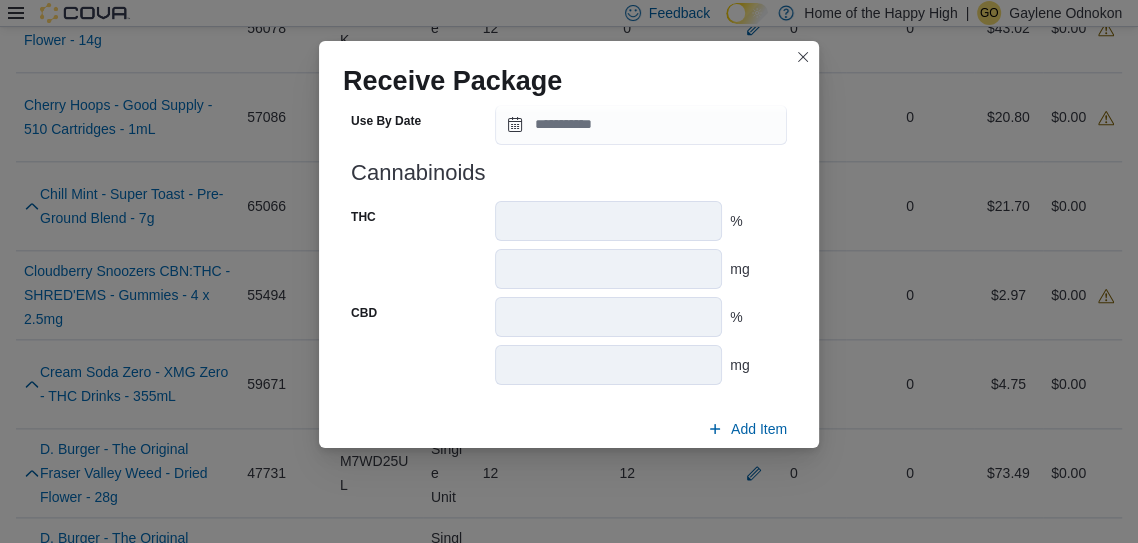 click on "Submit" at bounding box center [739, 476] 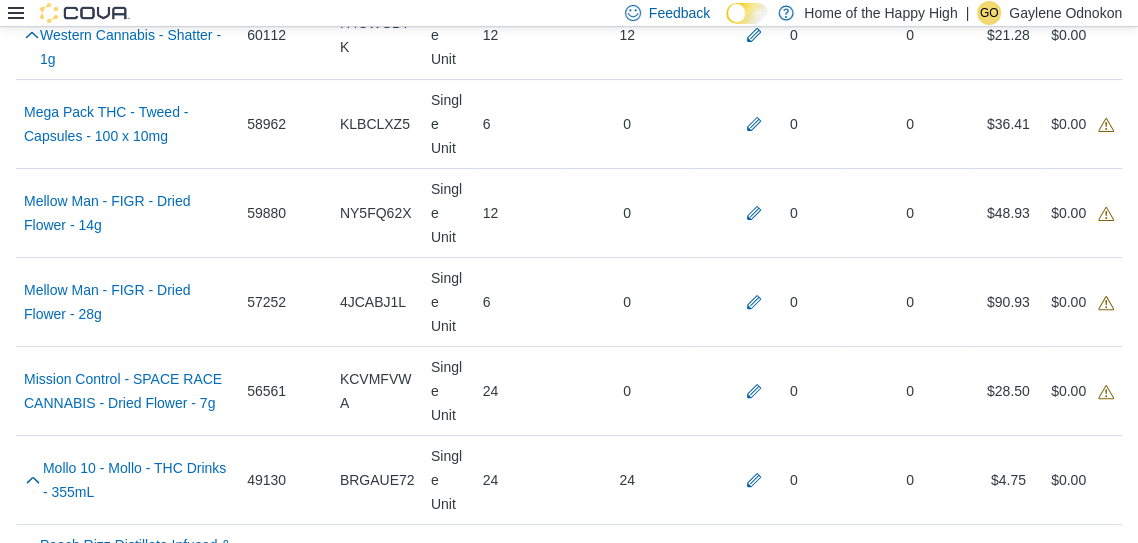 scroll, scrollTop: 5478, scrollLeft: 0, axis: vertical 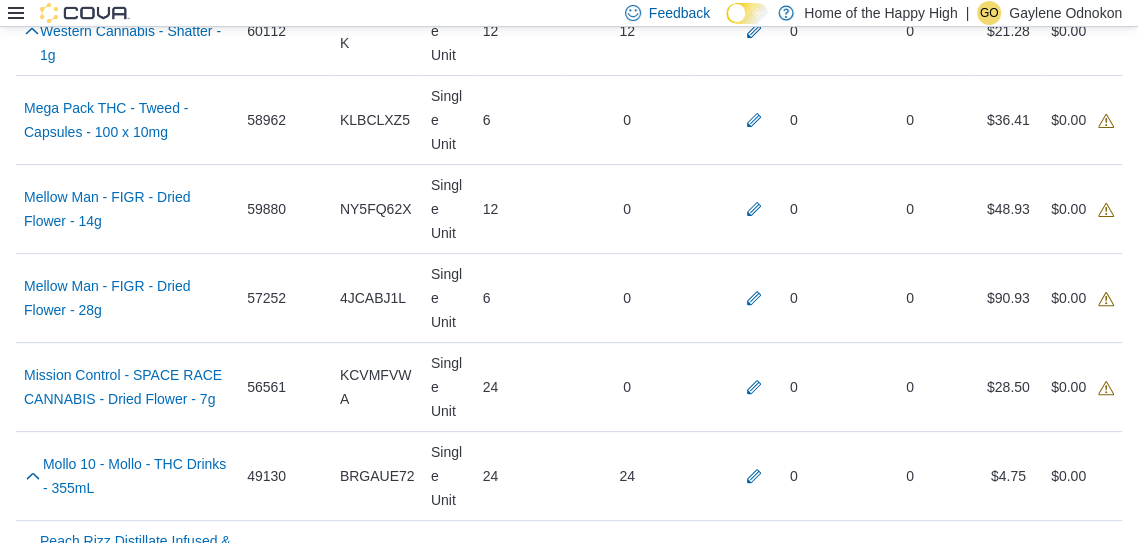 click at bounding box center [754, 1923] 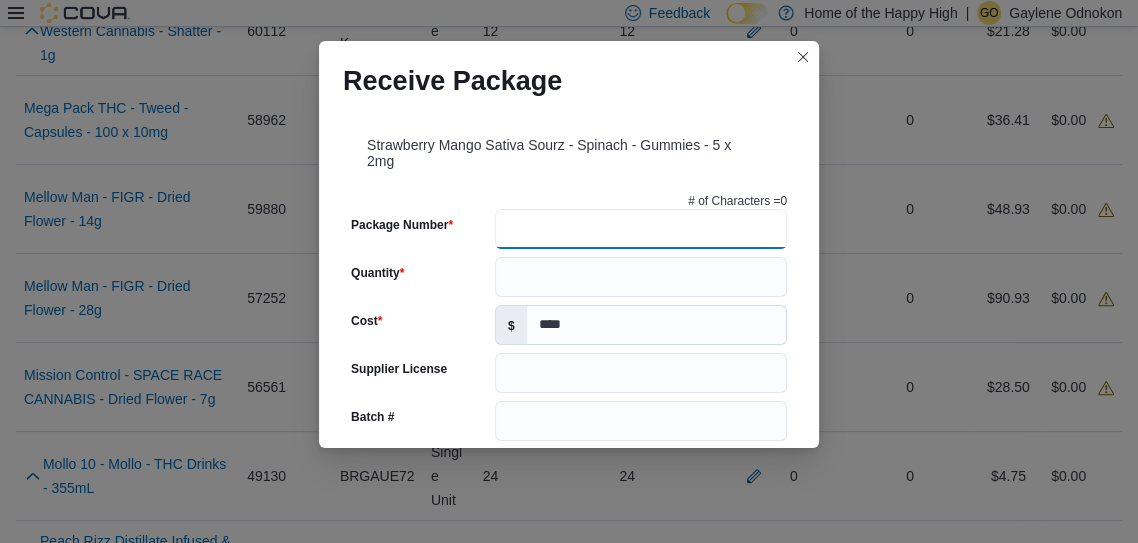 click on "Package Number" at bounding box center (641, 229) 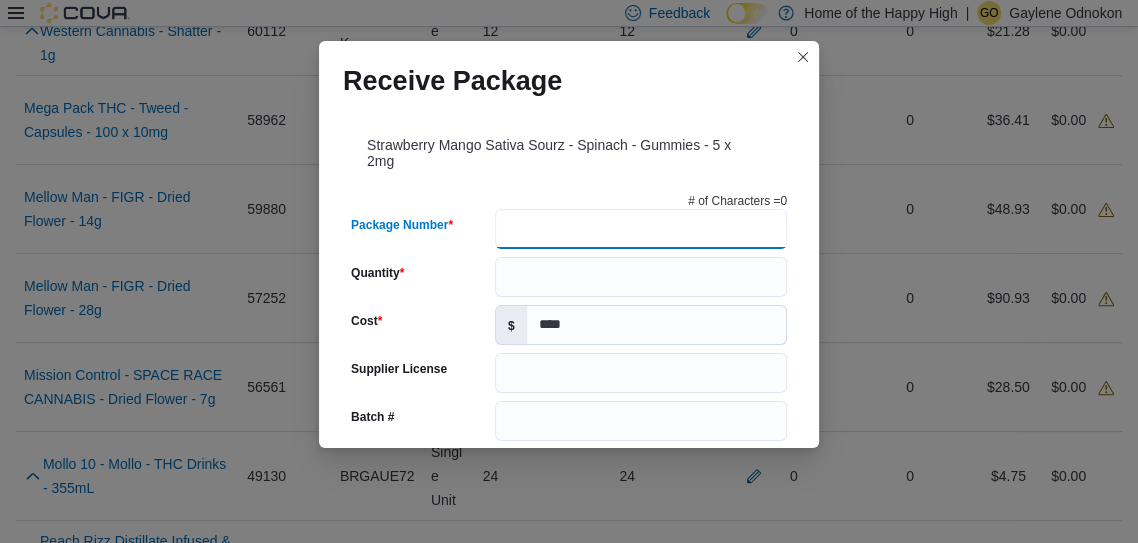 scroll, scrollTop: 5526, scrollLeft: 0, axis: vertical 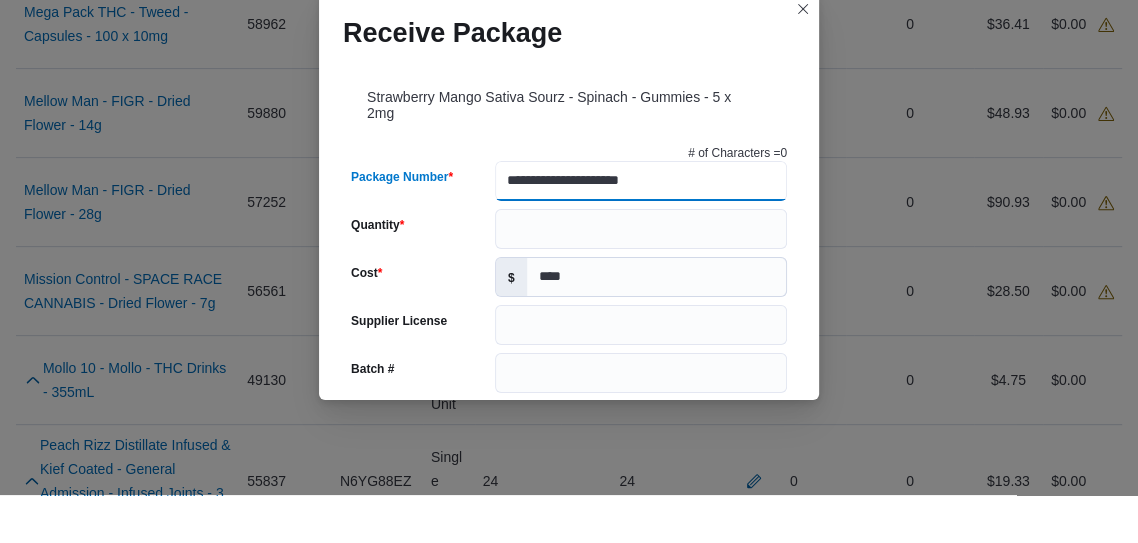 type on "**********" 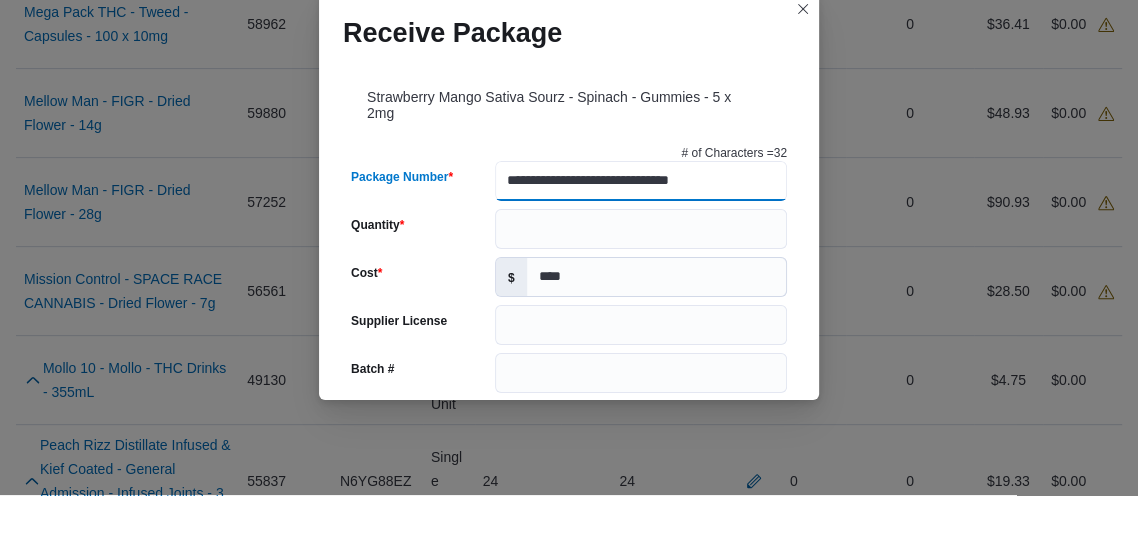 type on "**********" 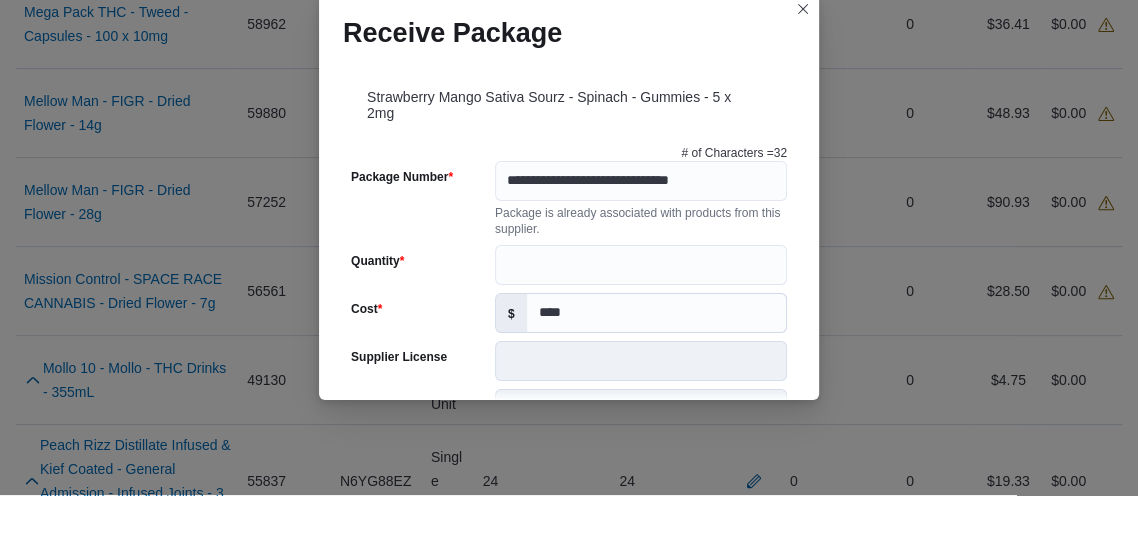 type on "******" 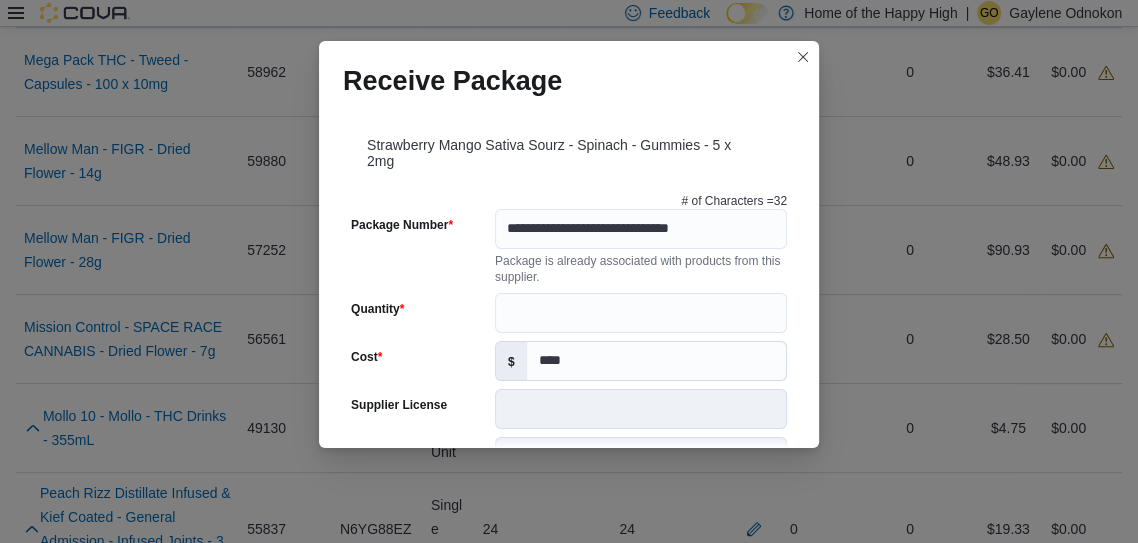 scroll, scrollTop: 0, scrollLeft: 0, axis: both 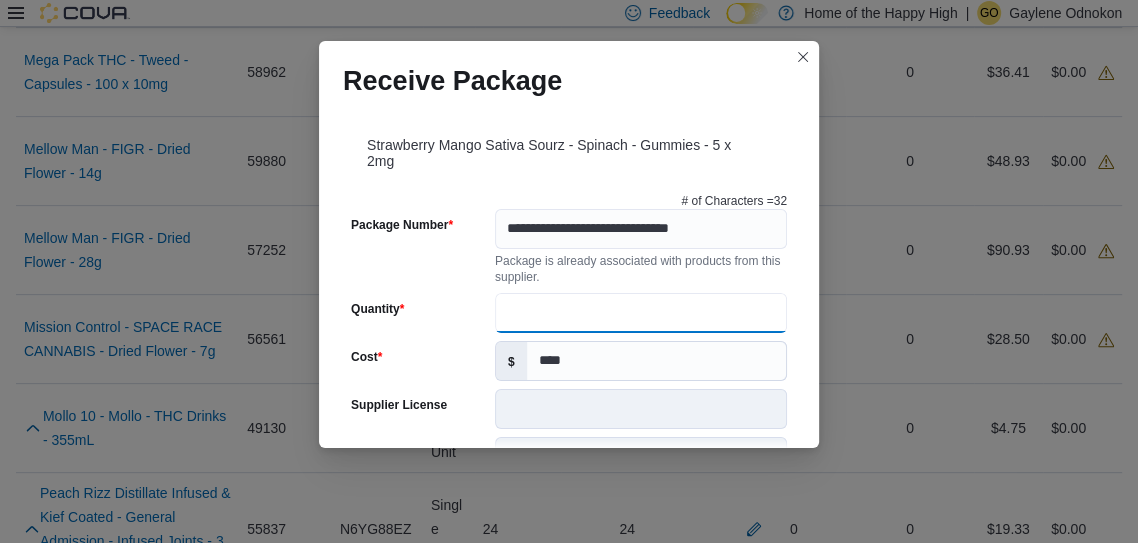 click on "Quantity" at bounding box center (641, 313) 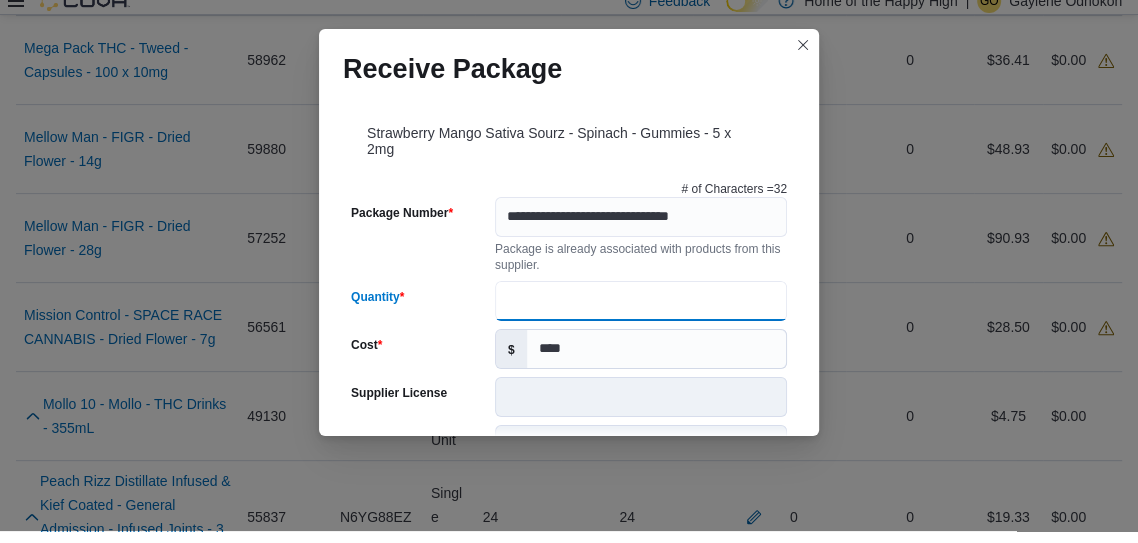 scroll, scrollTop: 5526, scrollLeft: 0, axis: vertical 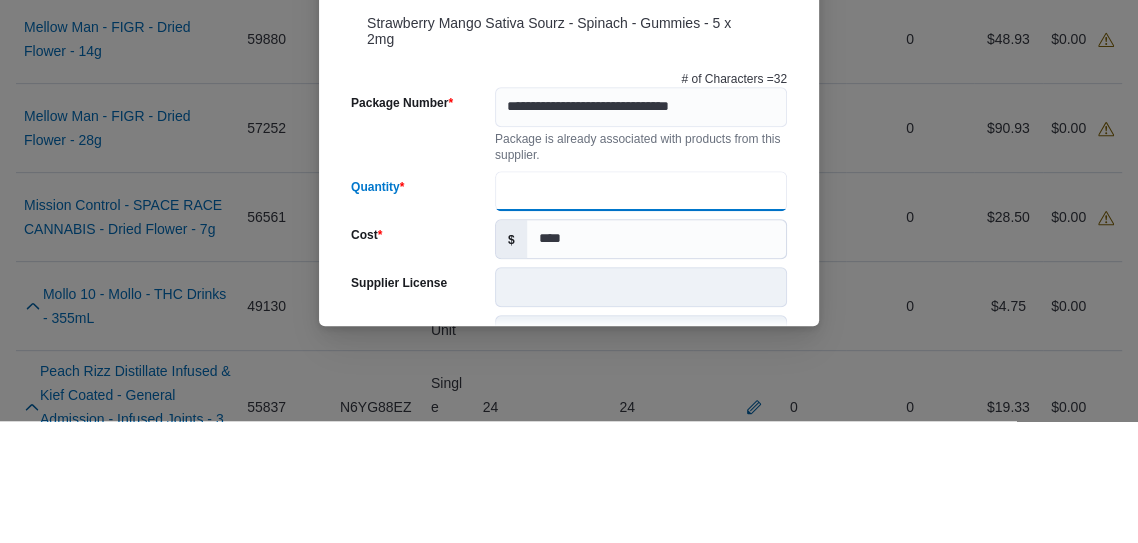 type on "**" 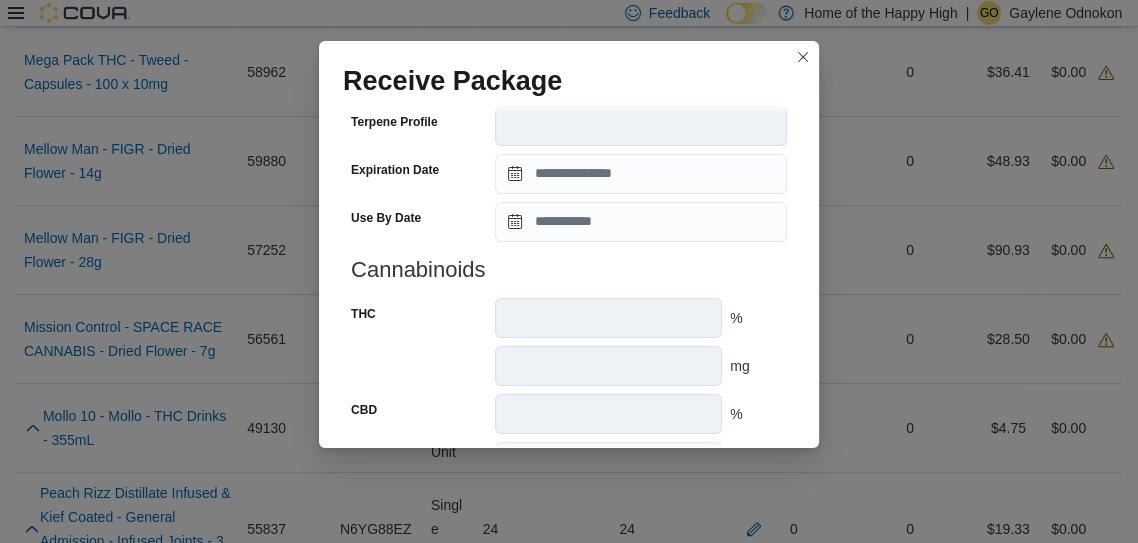 scroll, scrollTop: 844, scrollLeft: 0, axis: vertical 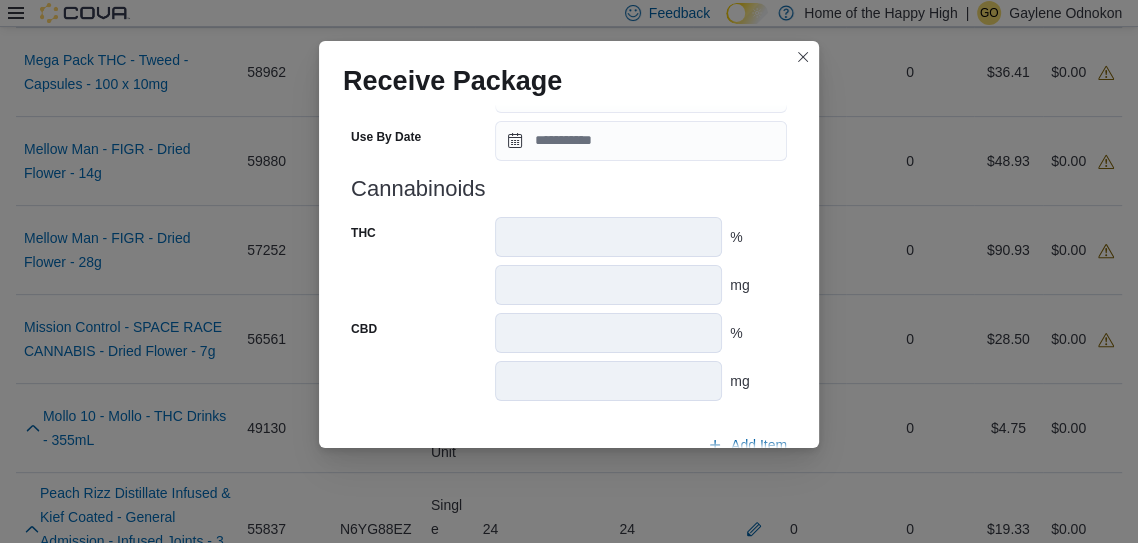 click on "Submit" at bounding box center (739, 492) 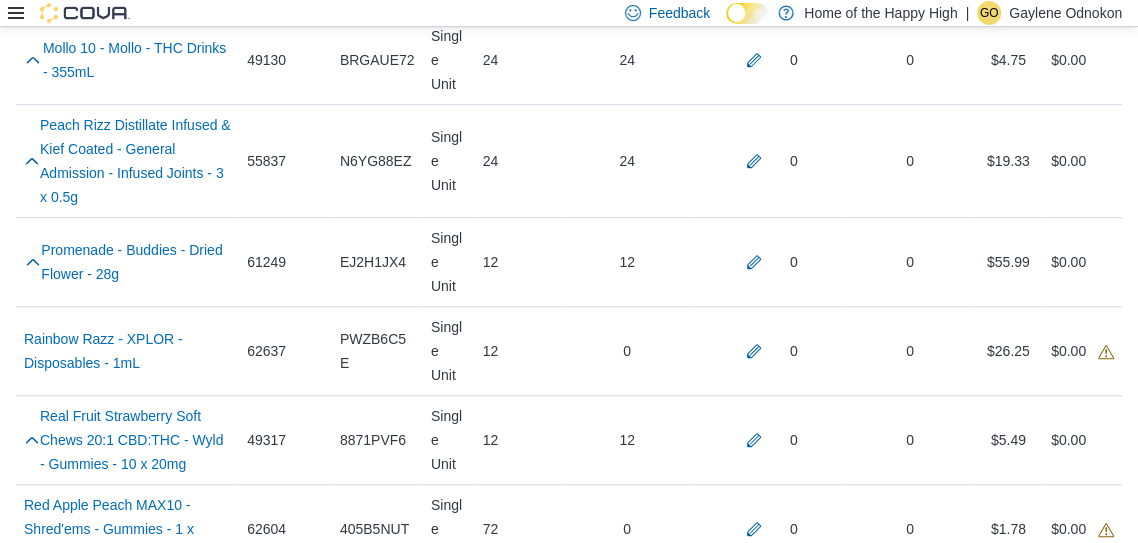 scroll, scrollTop: 6463, scrollLeft: 0, axis: vertical 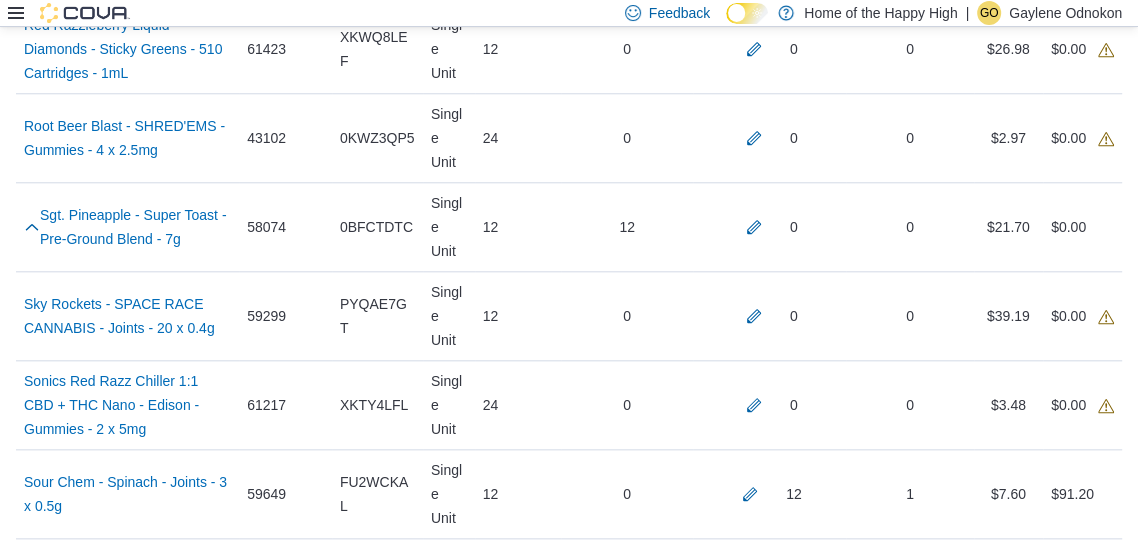 click on "Receive Products" at bounding box center [1055, 2362] 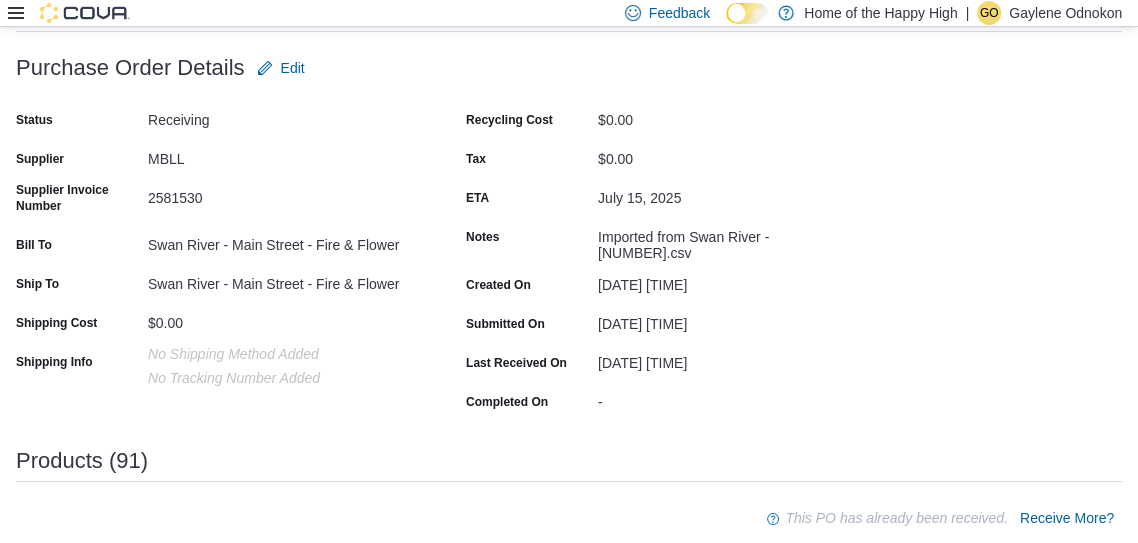 scroll, scrollTop: 111, scrollLeft: 0, axis: vertical 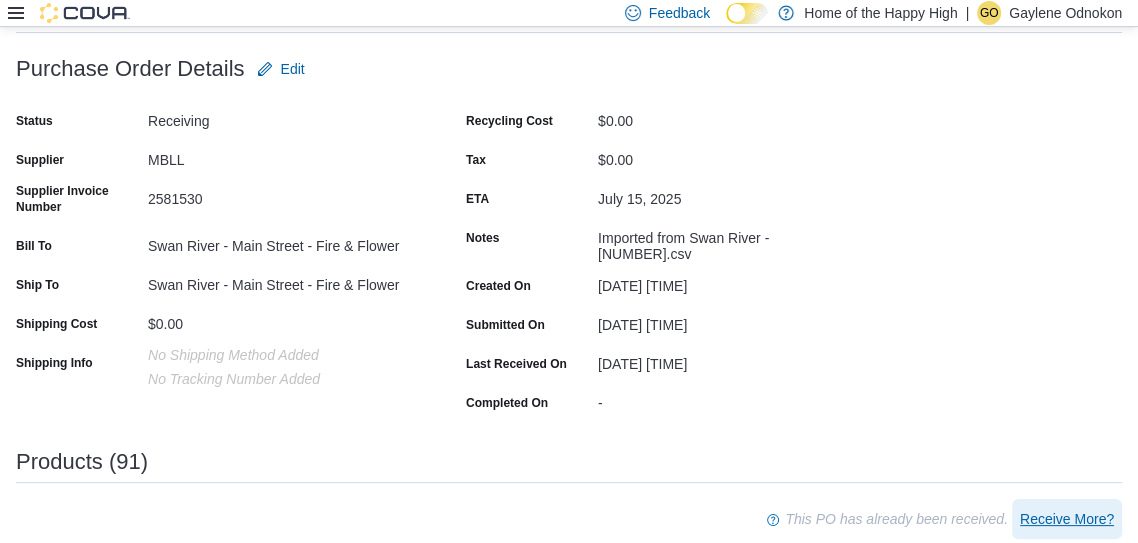 click on "Receive More?" at bounding box center [1067, 519] 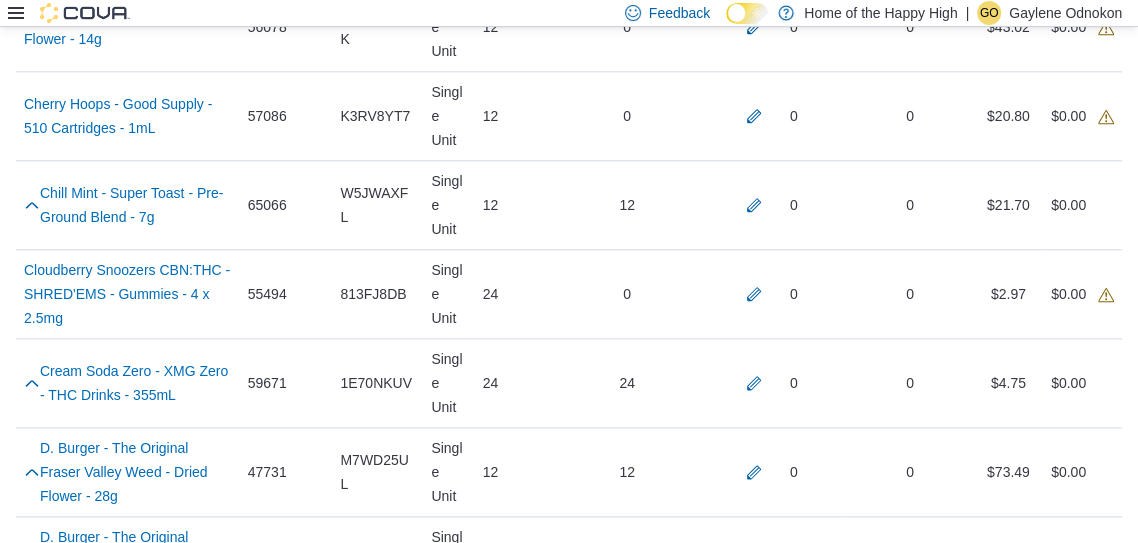 scroll, scrollTop: 1546, scrollLeft: 0, axis: vertical 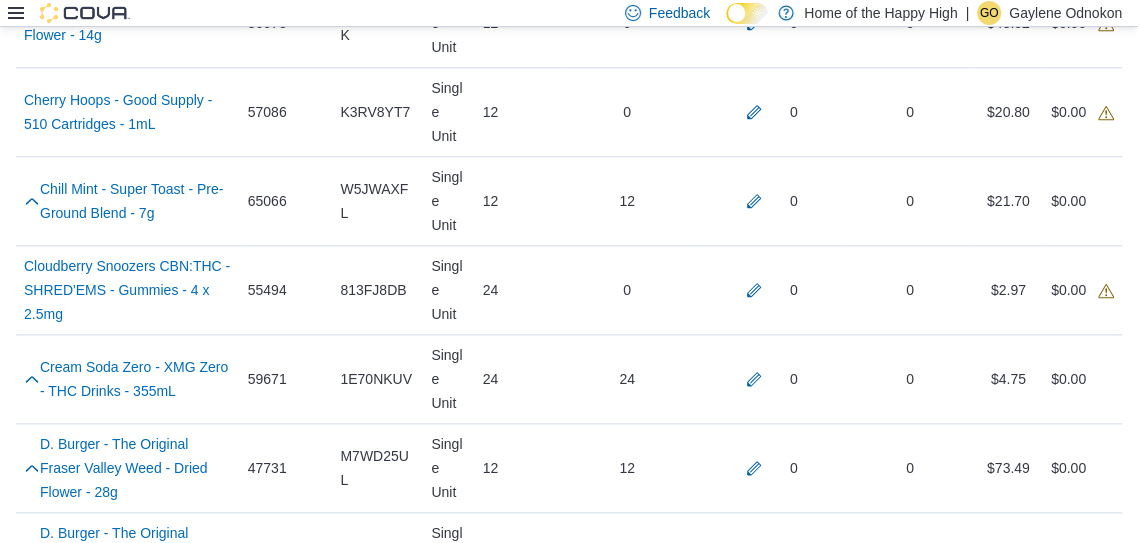 click at bounding box center [754, 847] 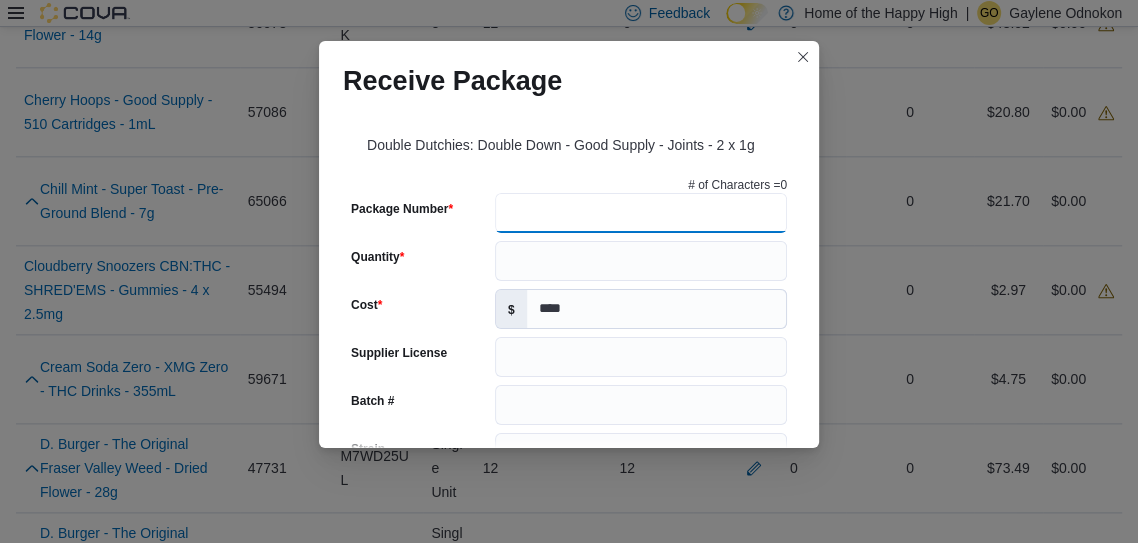 click on "Package Number" at bounding box center (641, 213) 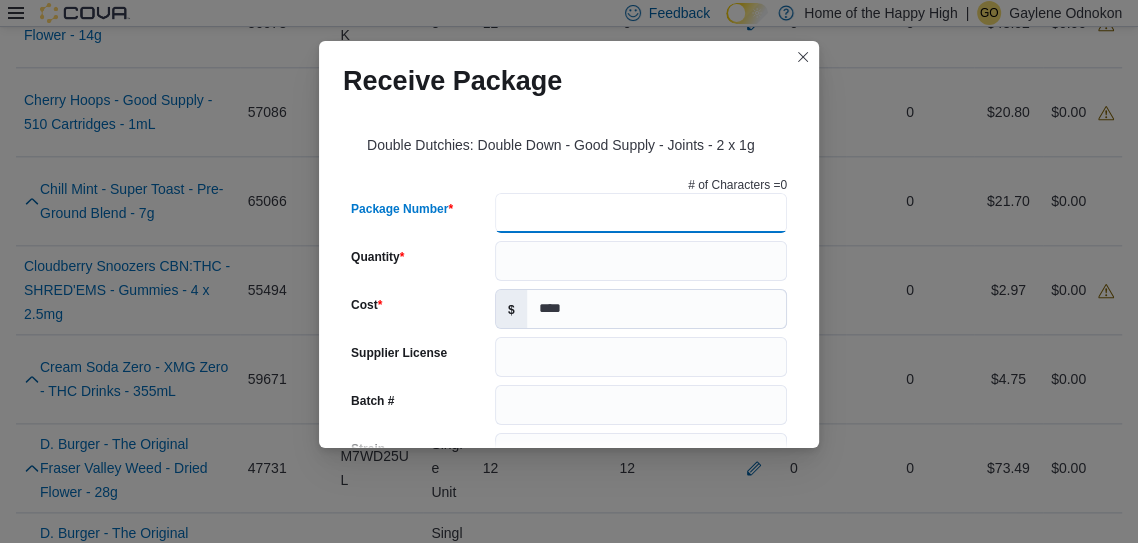 scroll, scrollTop: 1594, scrollLeft: 0, axis: vertical 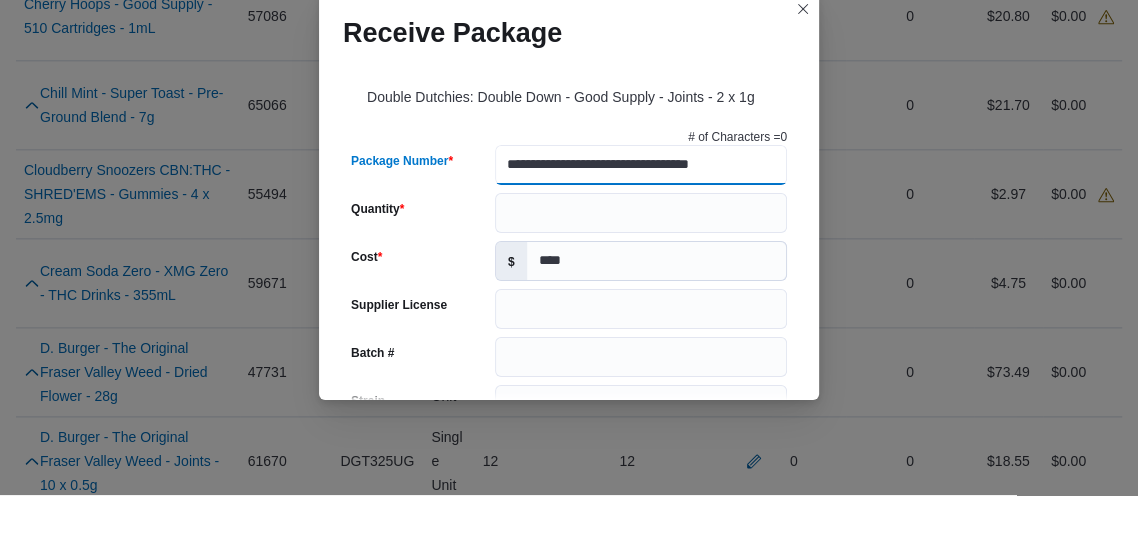 type on "**********" 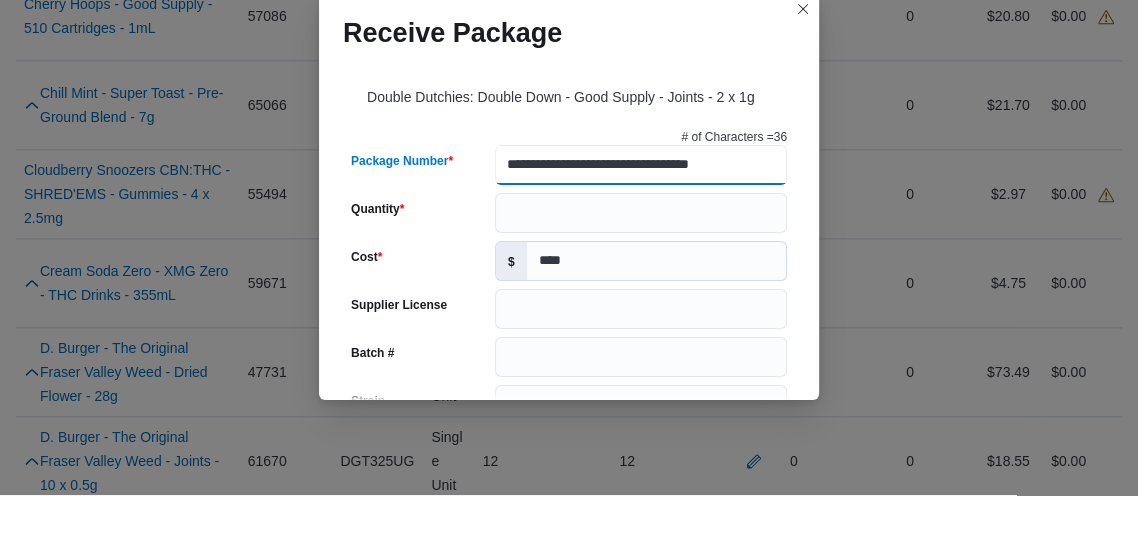type 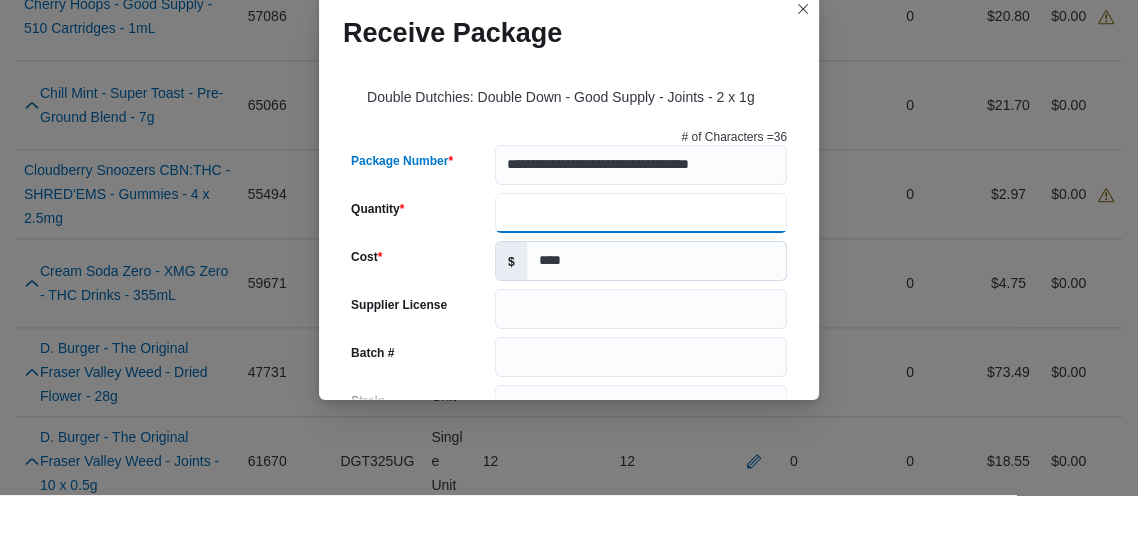 click on "Quantity" at bounding box center [641, 261] 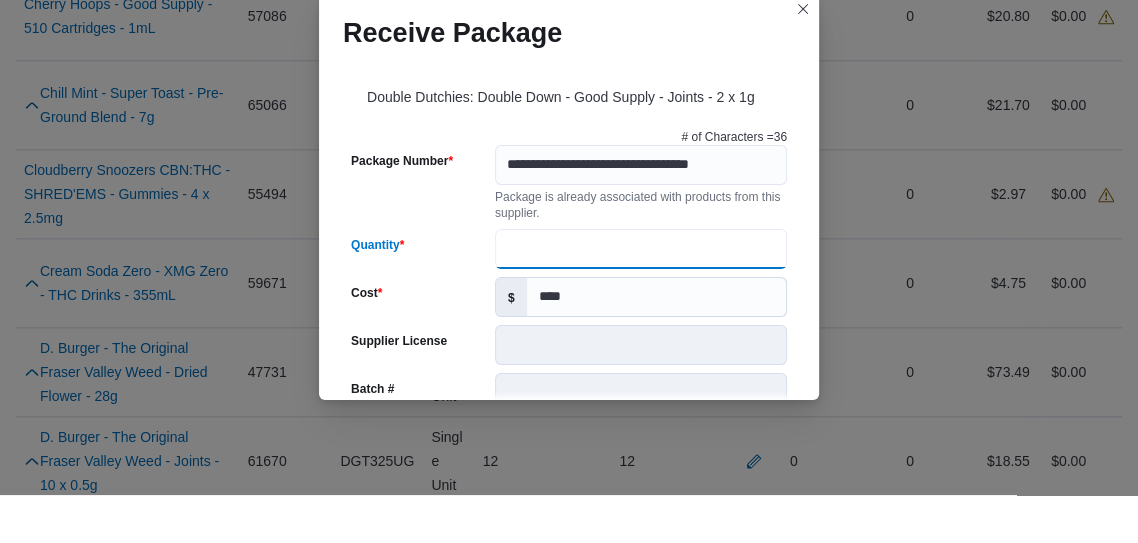 scroll, scrollTop: 0, scrollLeft: 0, axis: both 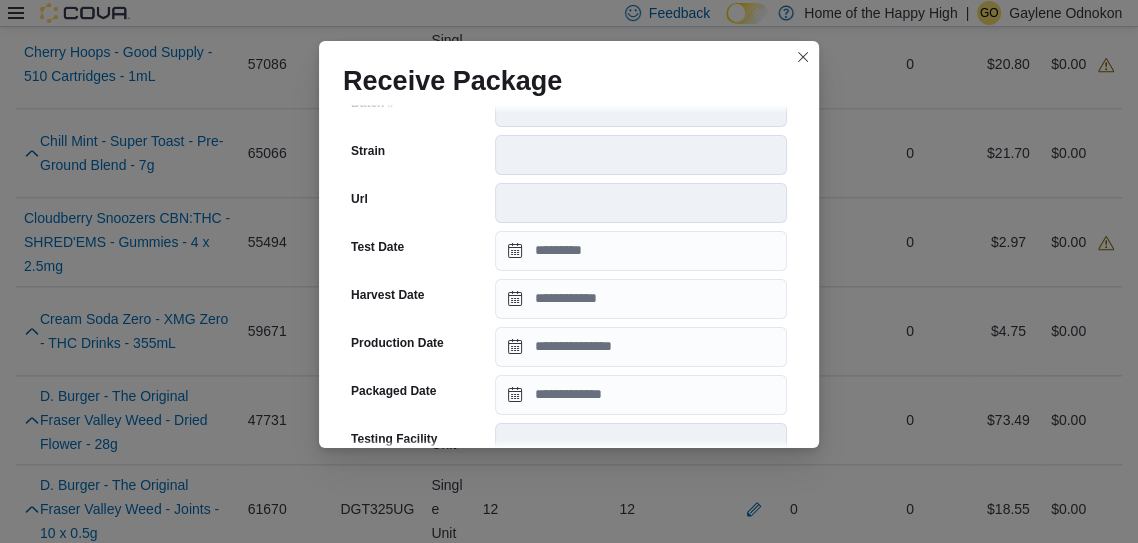 type on "**" 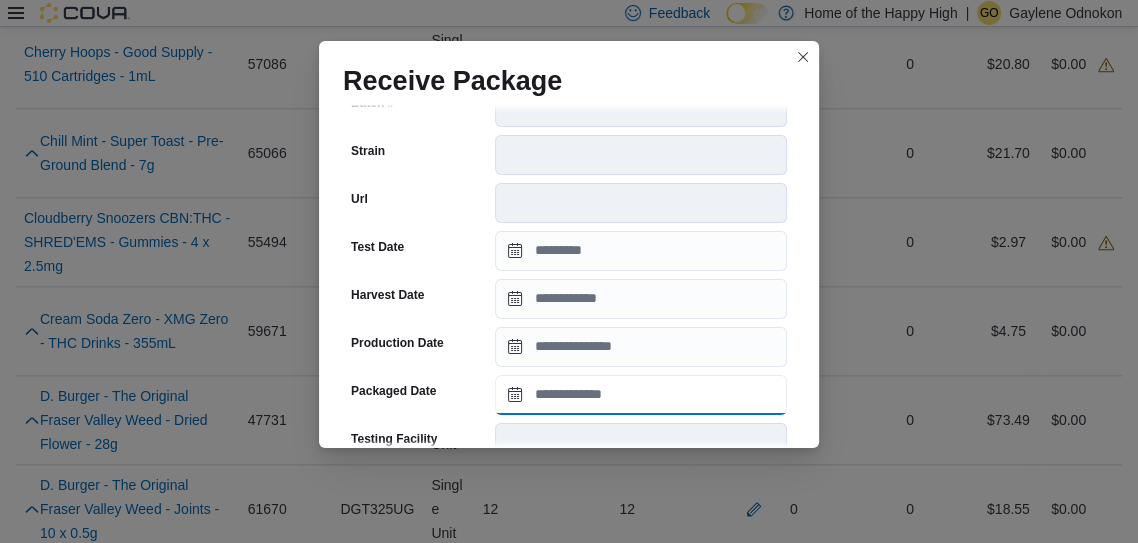 click on "Packaged Date" at bounding box center (641, 395) 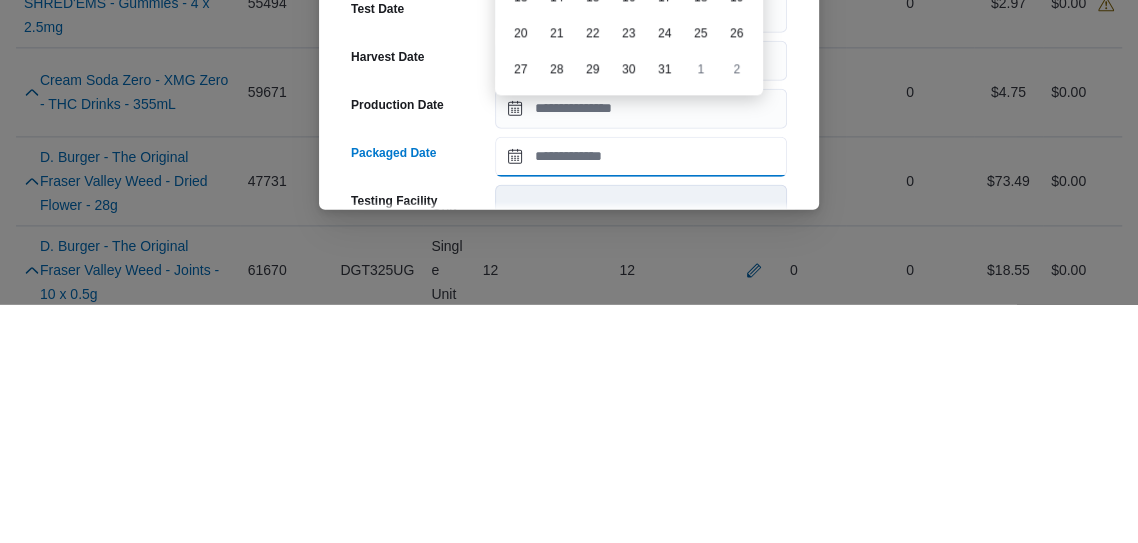 scroll, scrollTop: 1594, scrollLeft: 0, axis: vertical 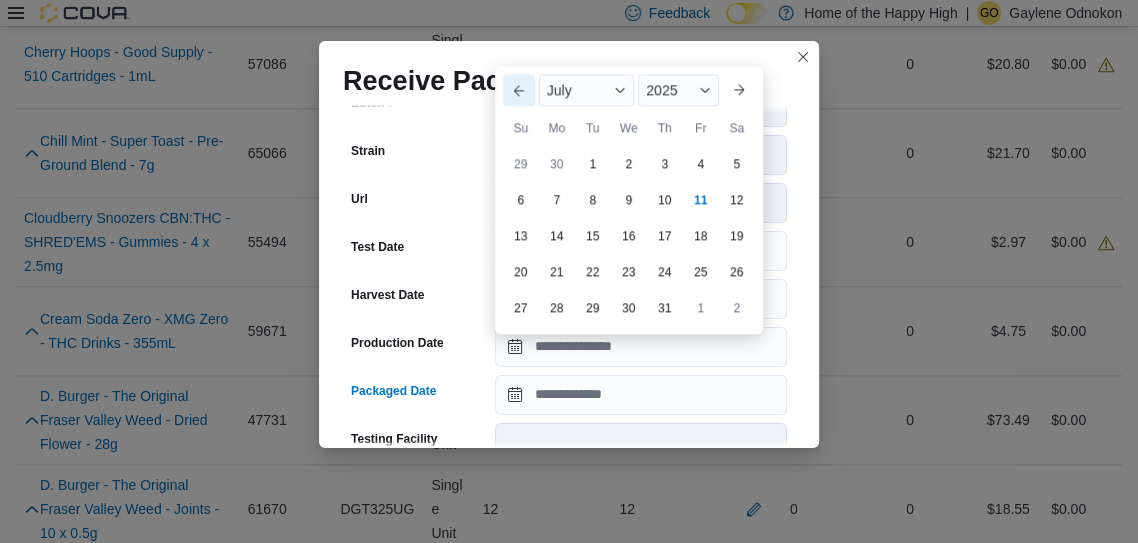 click on "Previous Month" at bounding box center [519, 90] 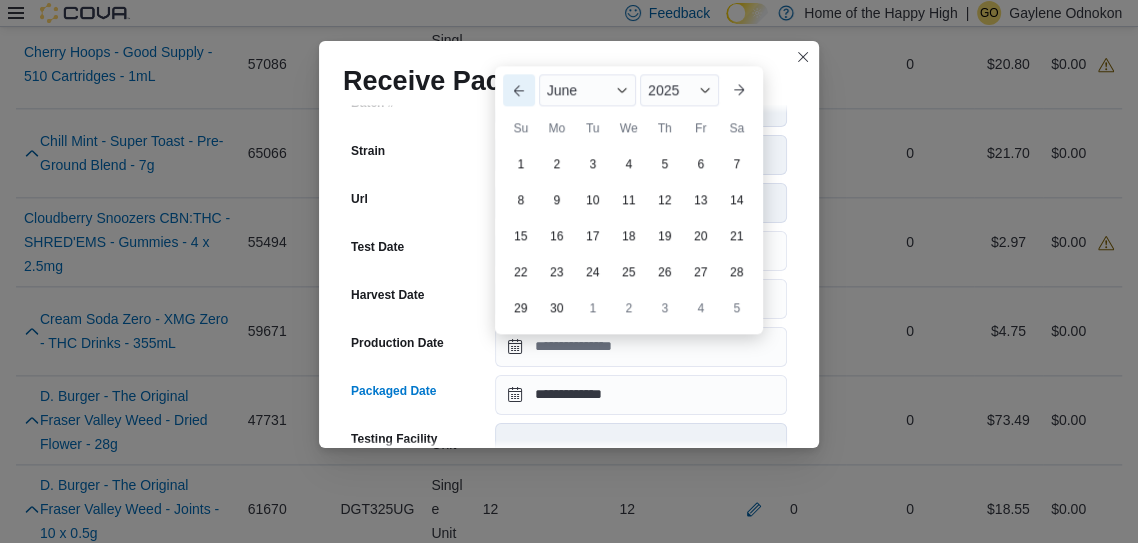 click on "Previous Month" at bounding box center (519, 90) 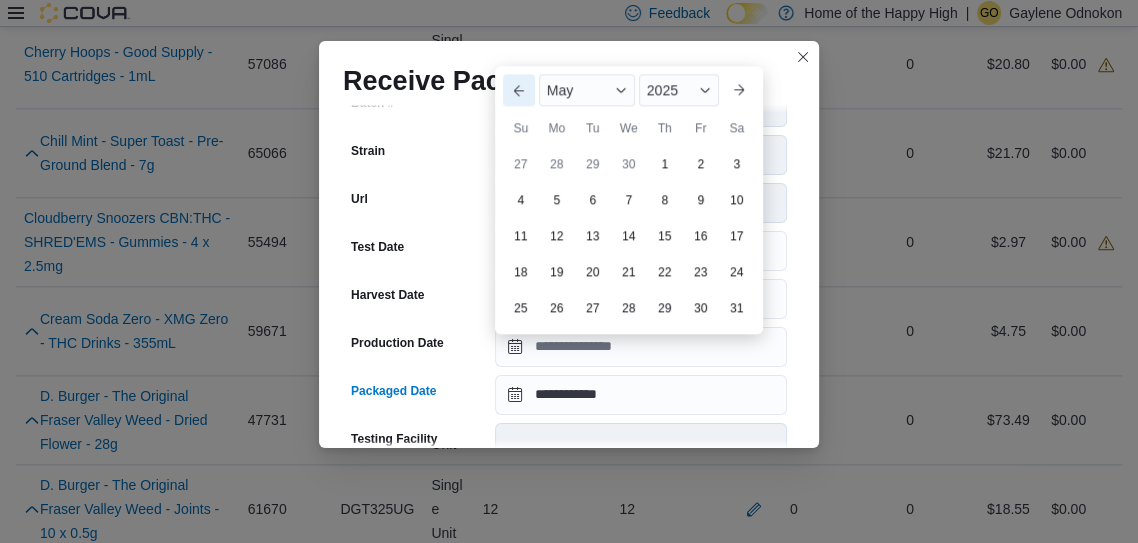 click on "Previous Month" at bounding box center [519, 90] 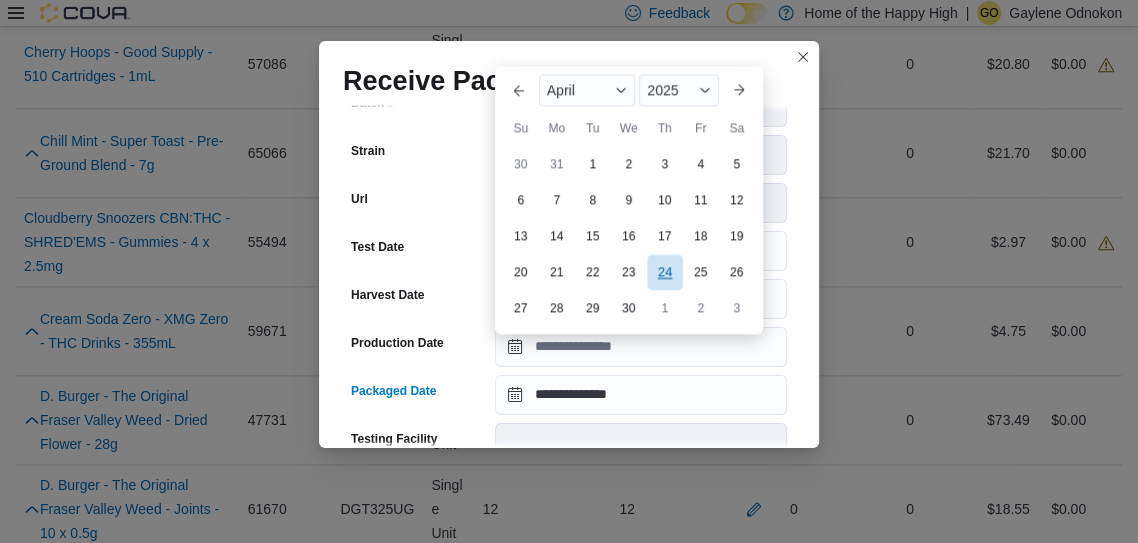 click on "24" at bounding box center [664, 271] 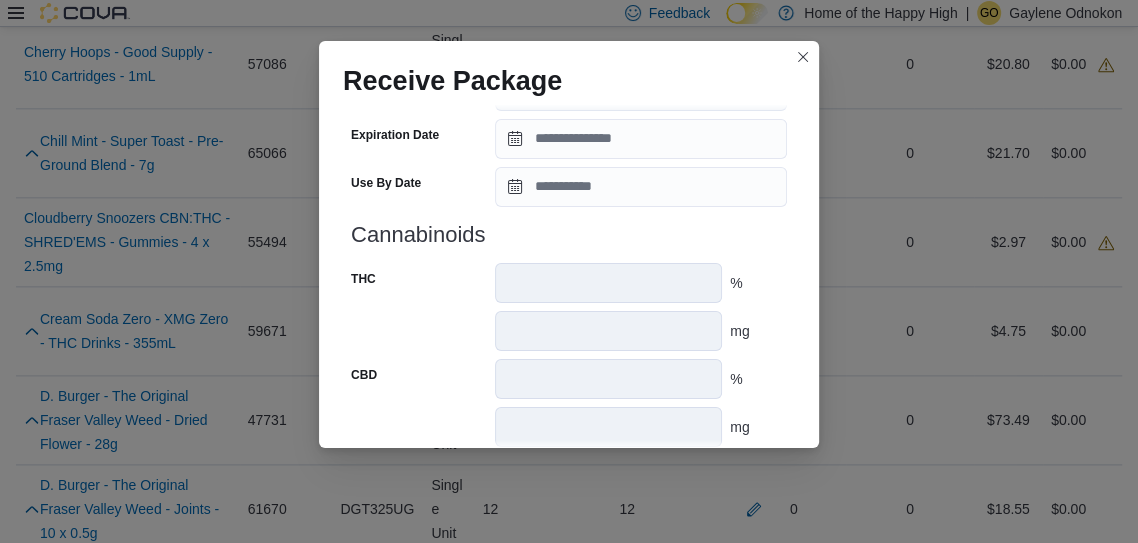 scroll, scrollTop: 844, scrollLeft: 0, axis: vertical 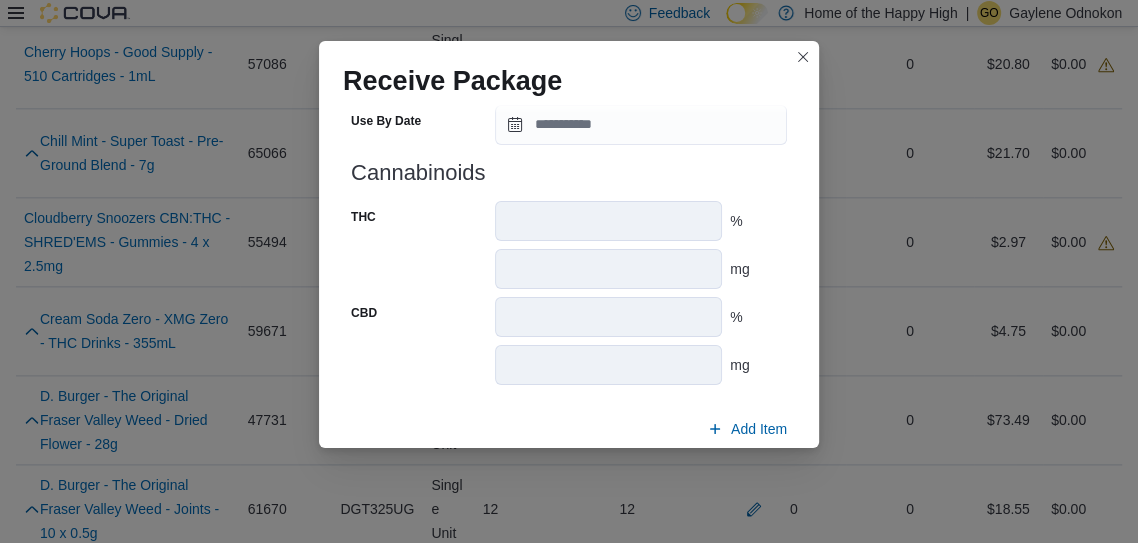 click on "Submit" at bounding box center [739, 476] 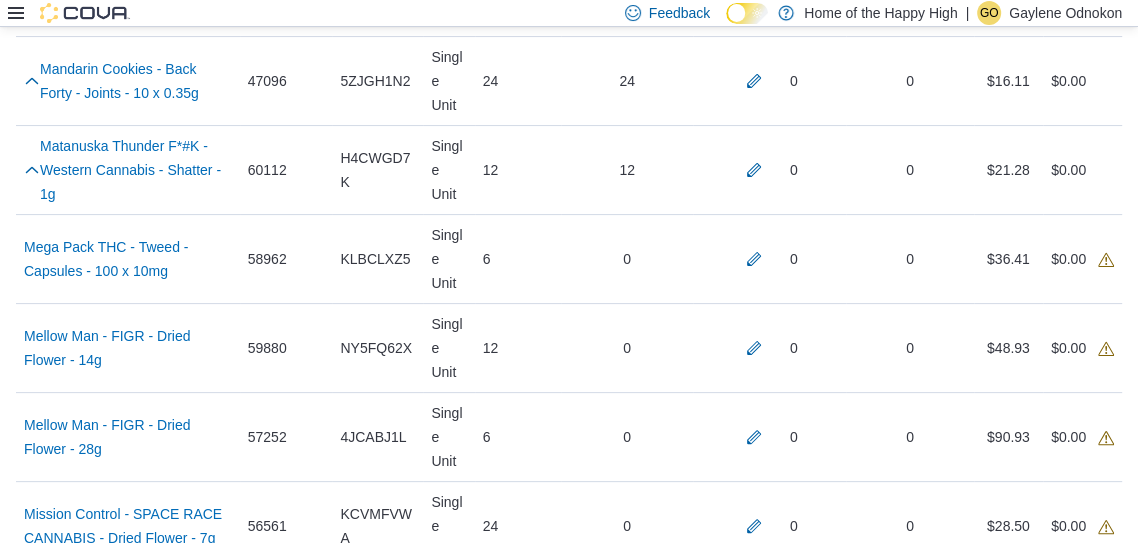 scroll, scrollTop: 5340, scrollLeft: 0, axis: vertical 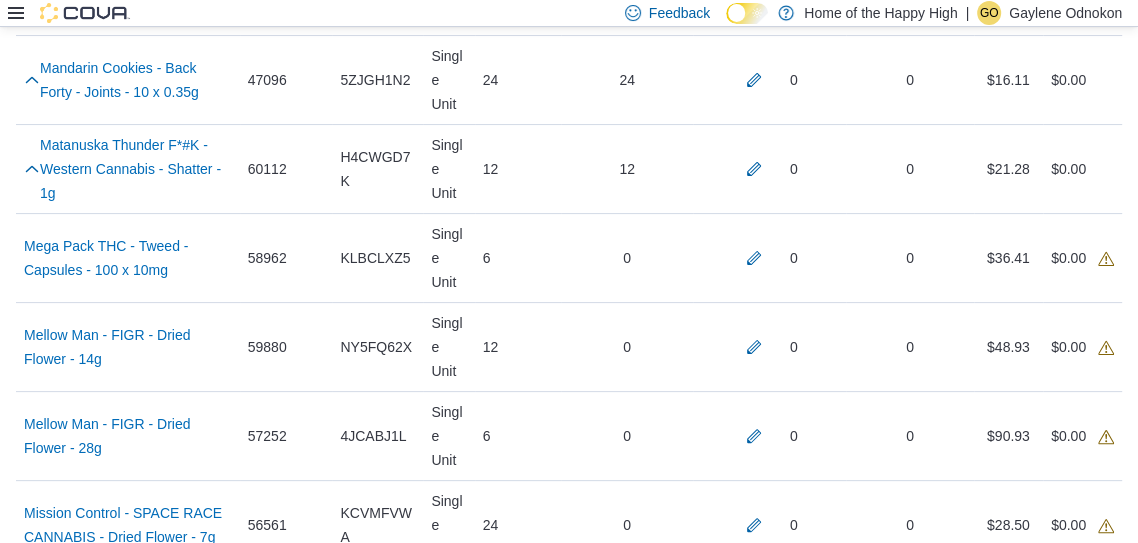 click at bounding box center (754, 1972) 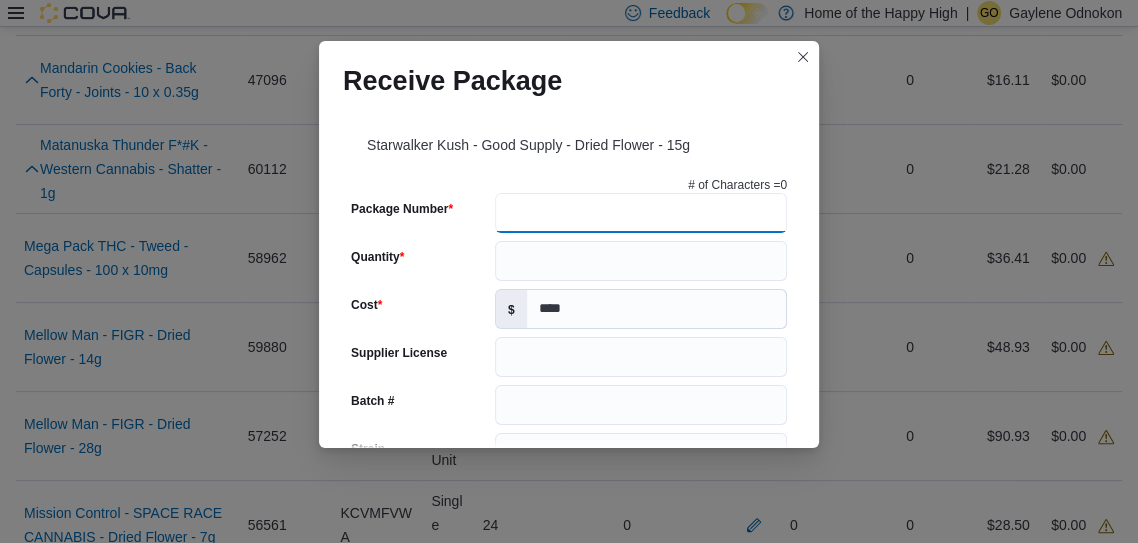 click on "Package Number" at bounding box center [641, 213] 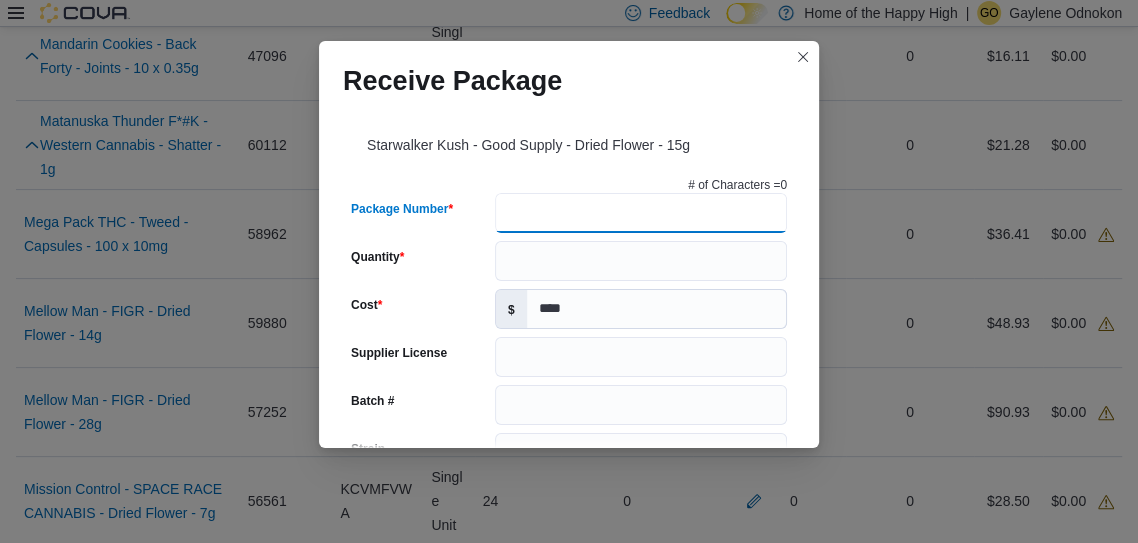 scroll, scrollTop: 5388, scrollLeft: 0, axis: vertical 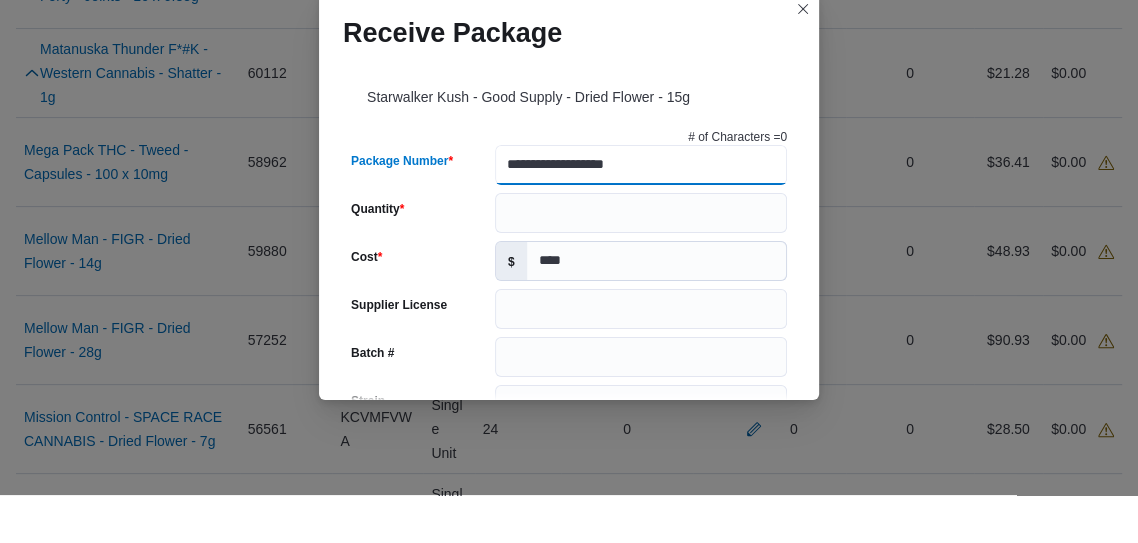 type on "**********" 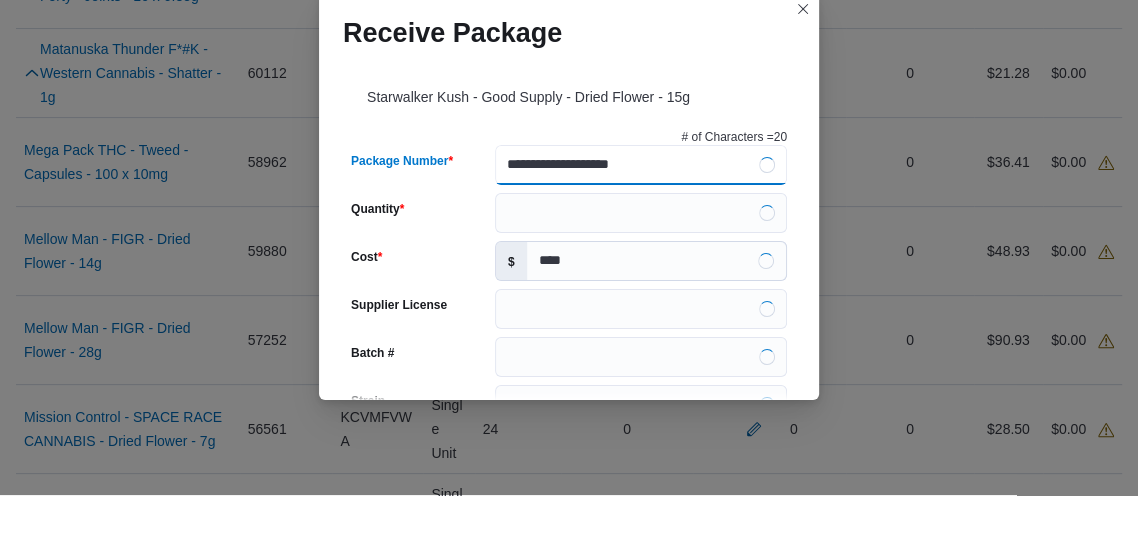 type 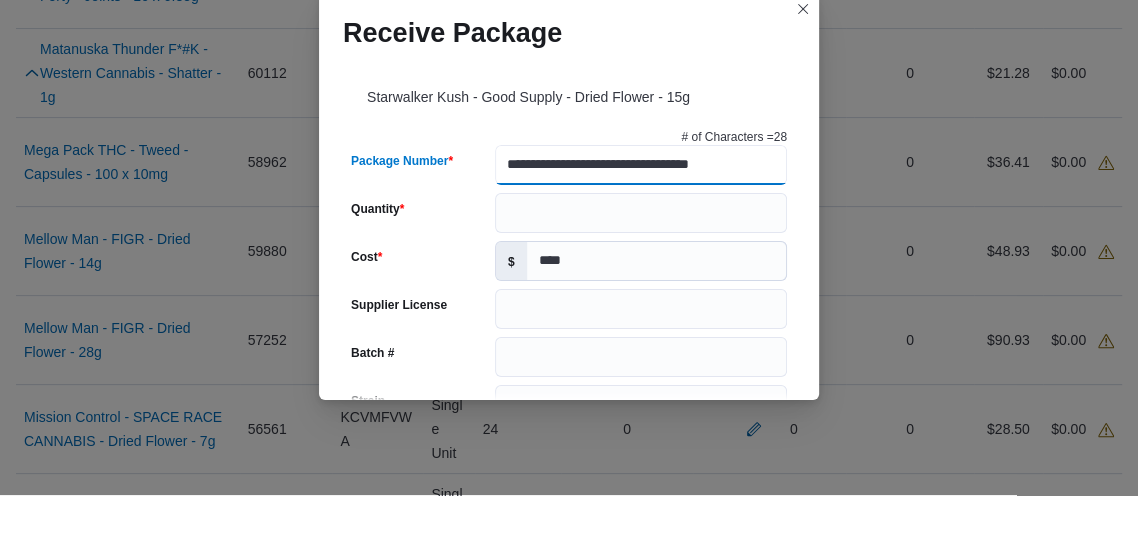type on "**********" 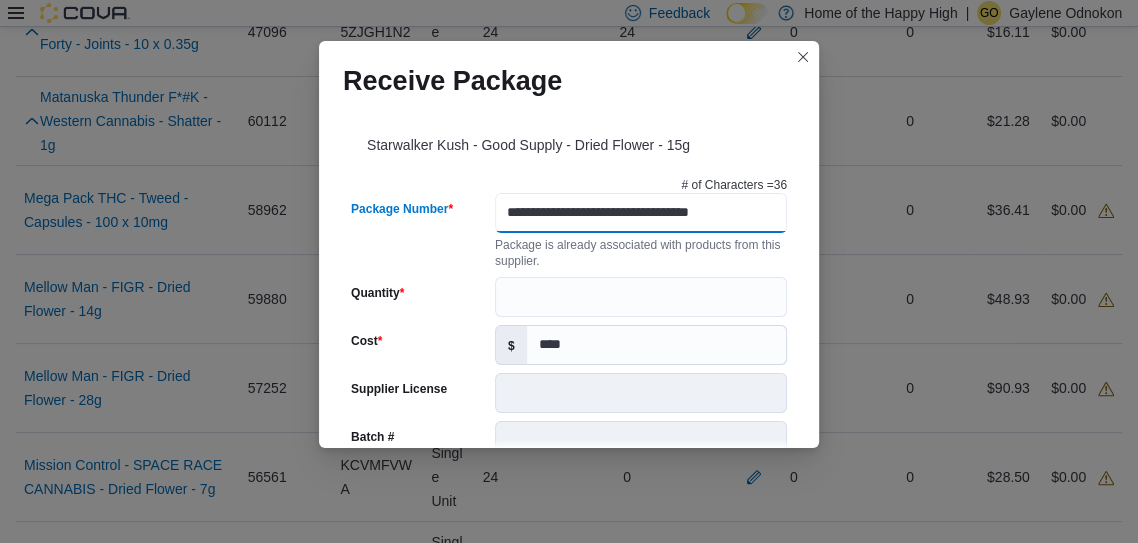 scroll, scrollTop: 0, scrollLeft: 15, axis: horizontal 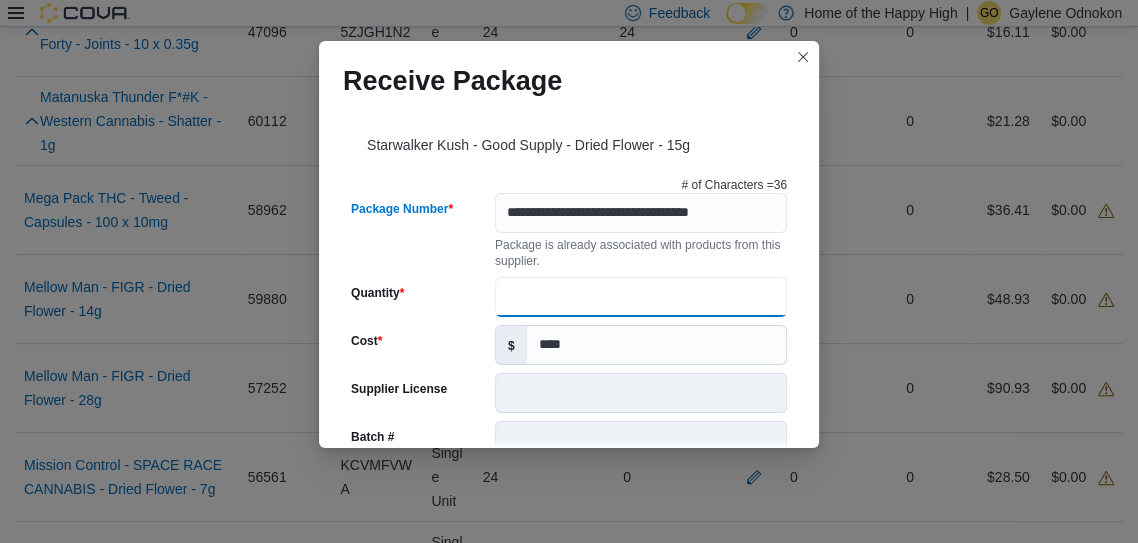 click on "Quantity" at bounding box center (641, 297) 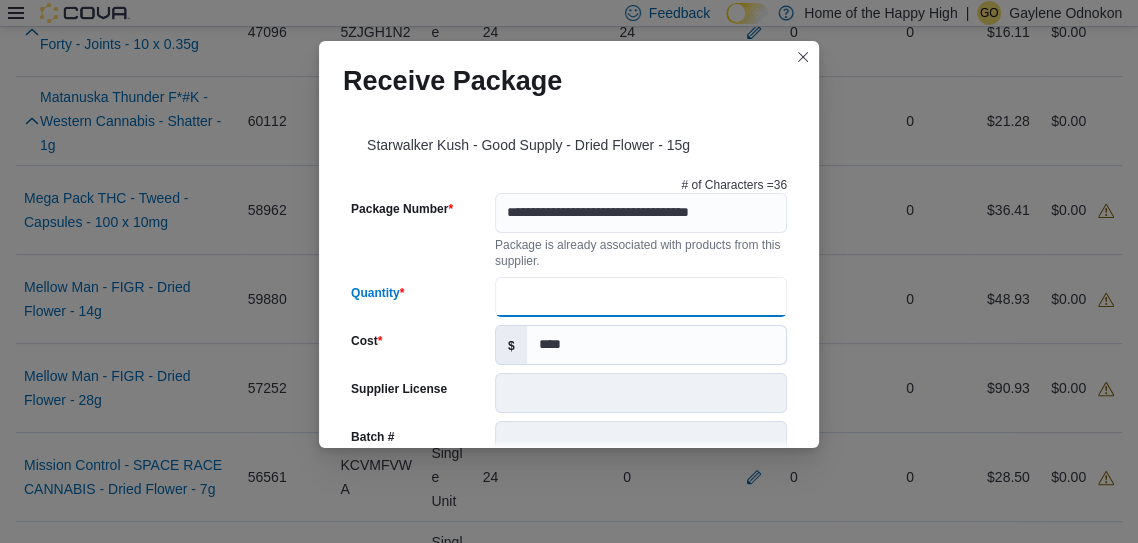 scroll, scrollTop: 0, scrollLeft: 0, axis: both 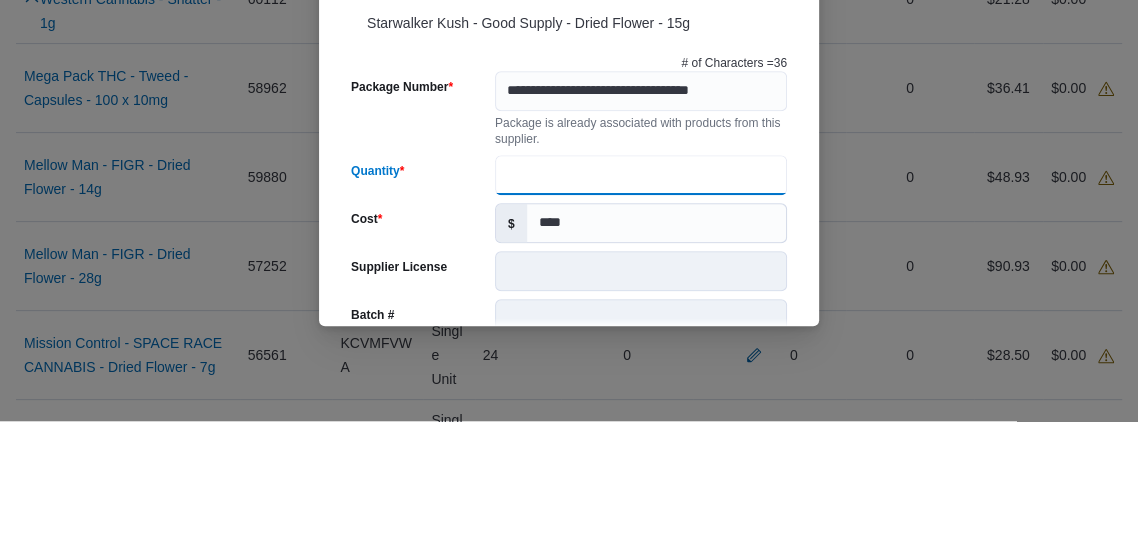 type on "**" 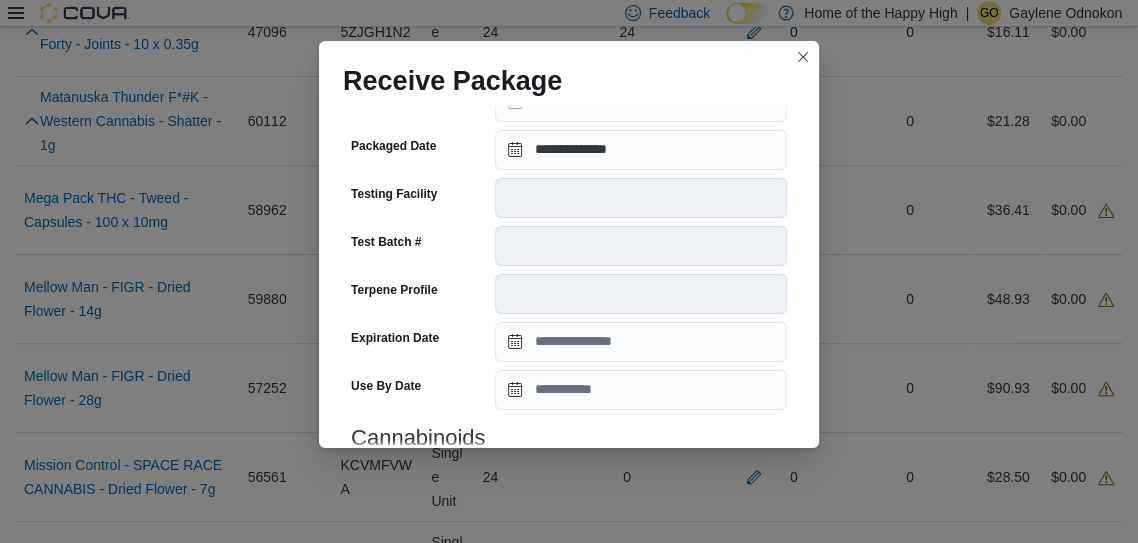scroll, scrollTop: 748, scrollLeft: 0, axis: vertical 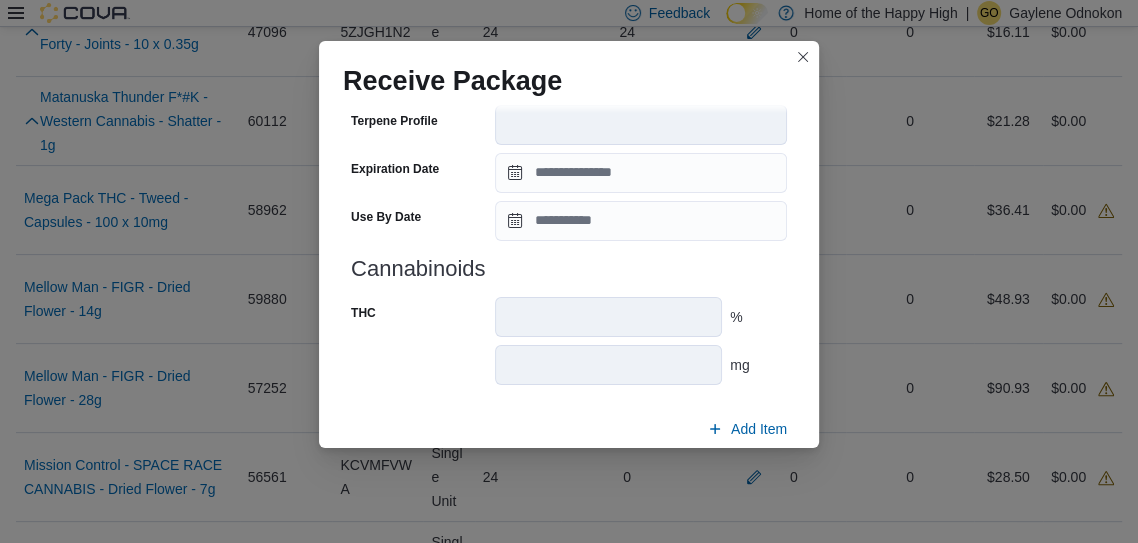 click on "Submit" at bounding box center (739, 476) 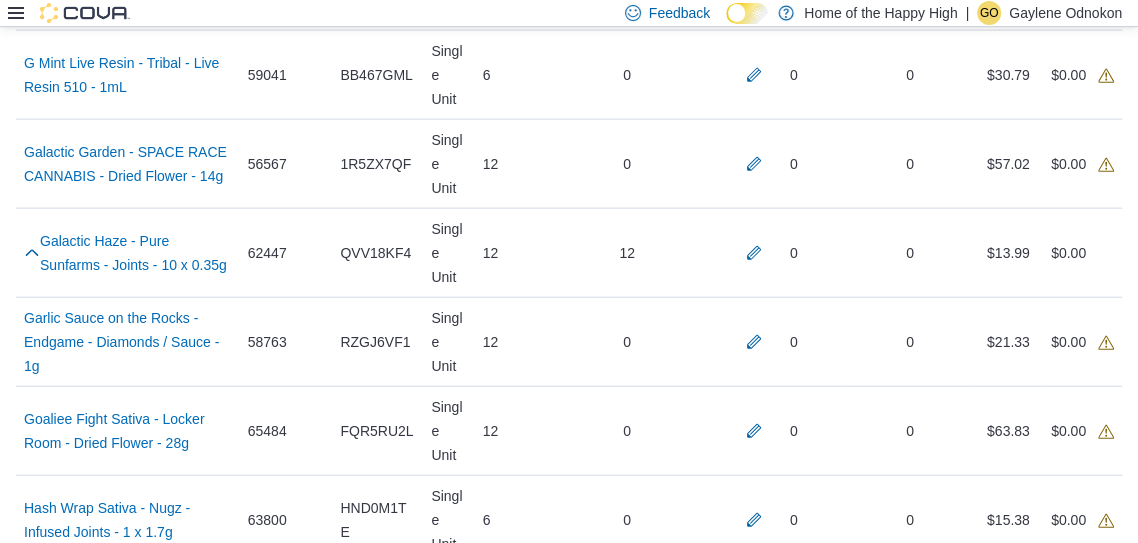 scroll, scrollTop: 3122, scrollLeft: 0, axis: vertical 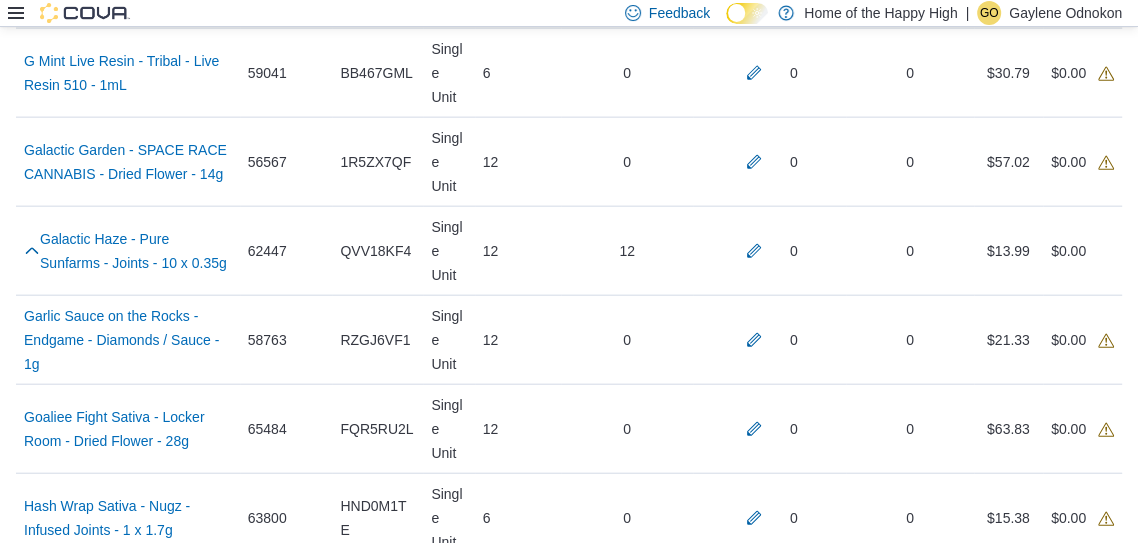 click at bounding box center [754, 1318] 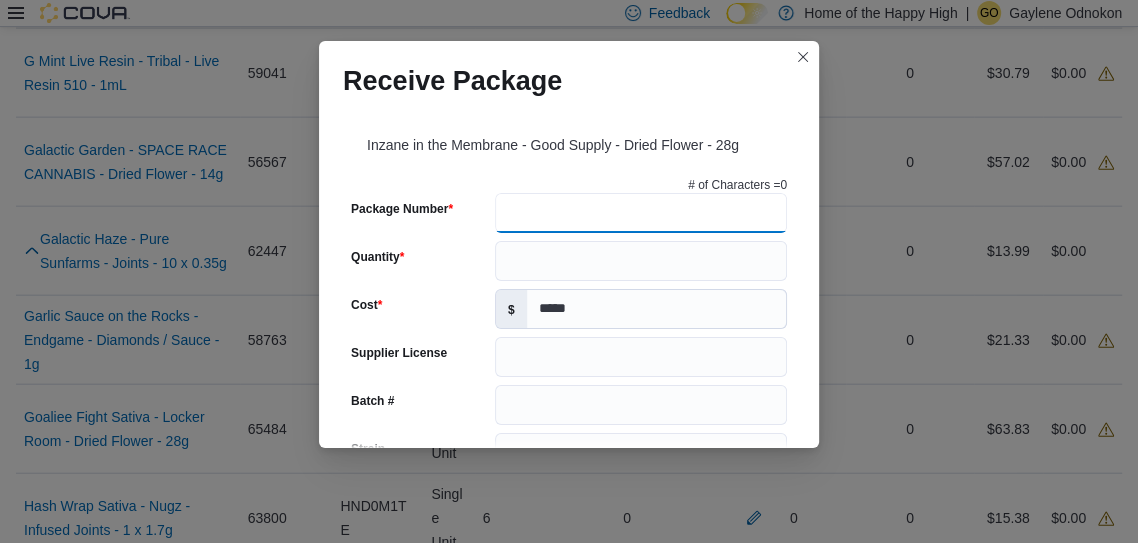 click on "Package Number" at bounding box center [641, 213] 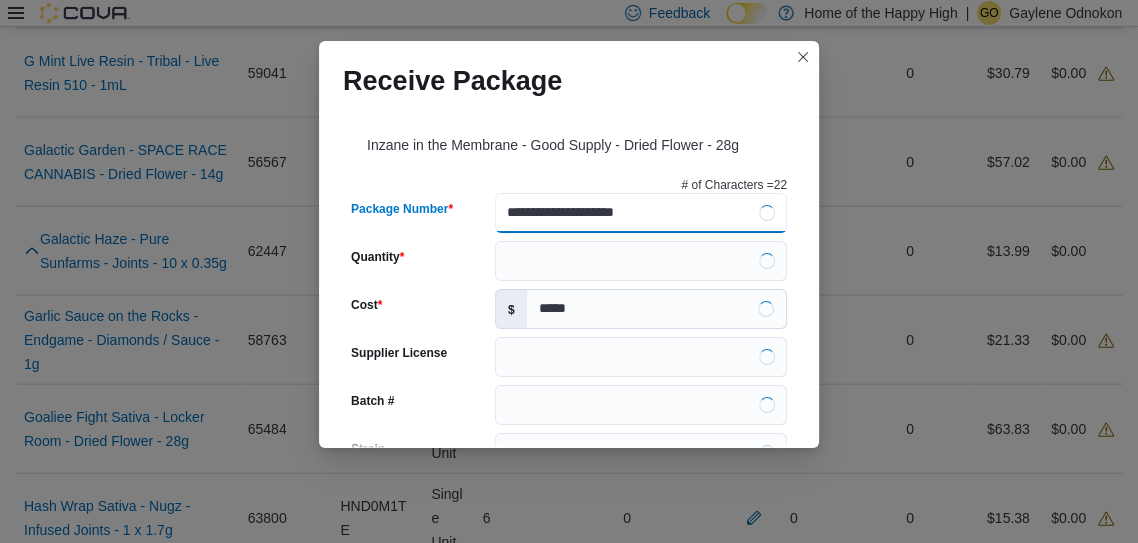 type on "**********" 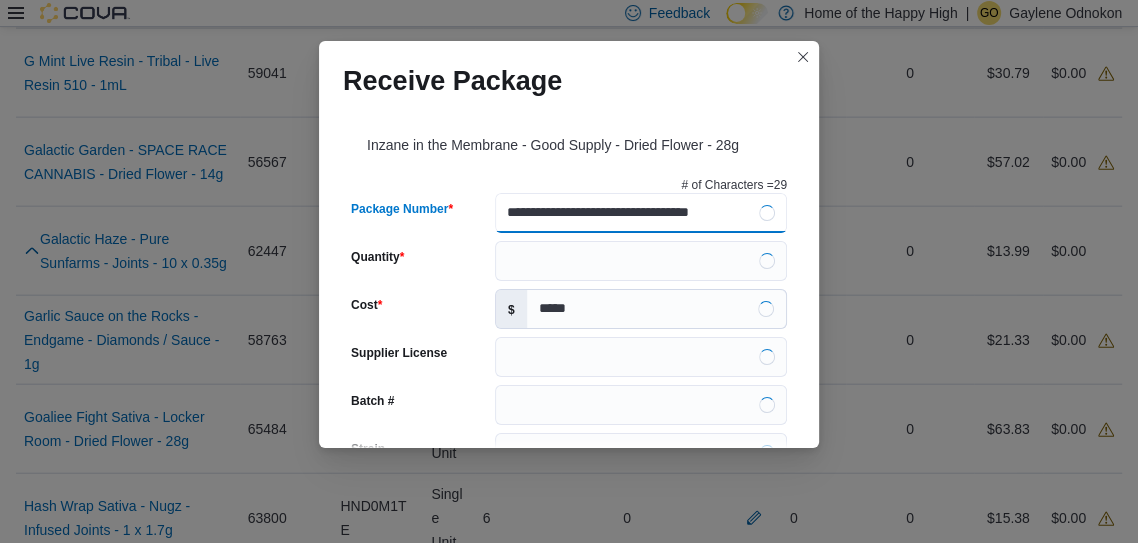 type on "**********" 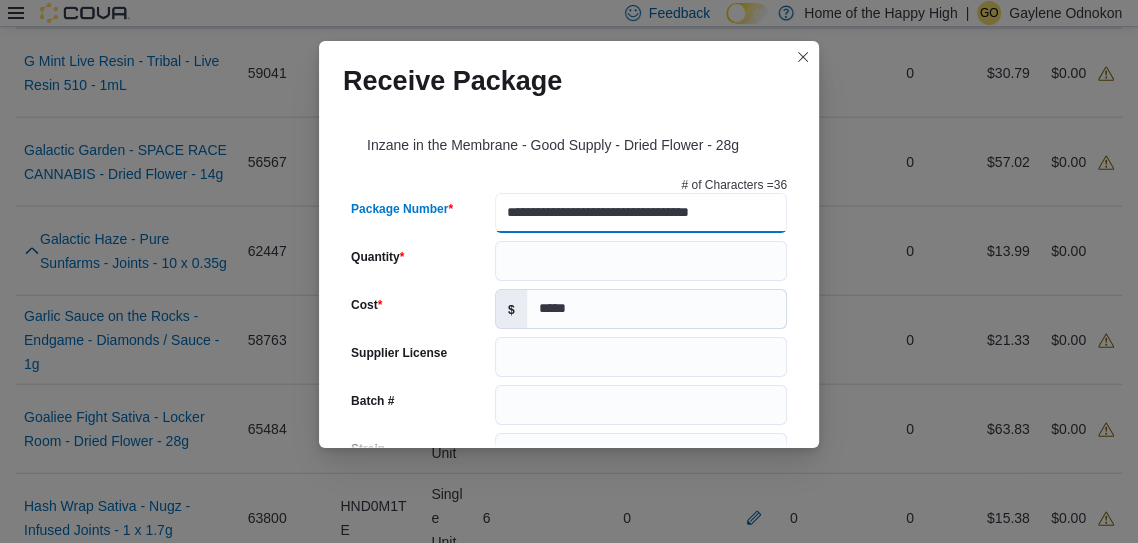 scroll, scrollTop: 0, scrollLeft: 15, axis: horizontal 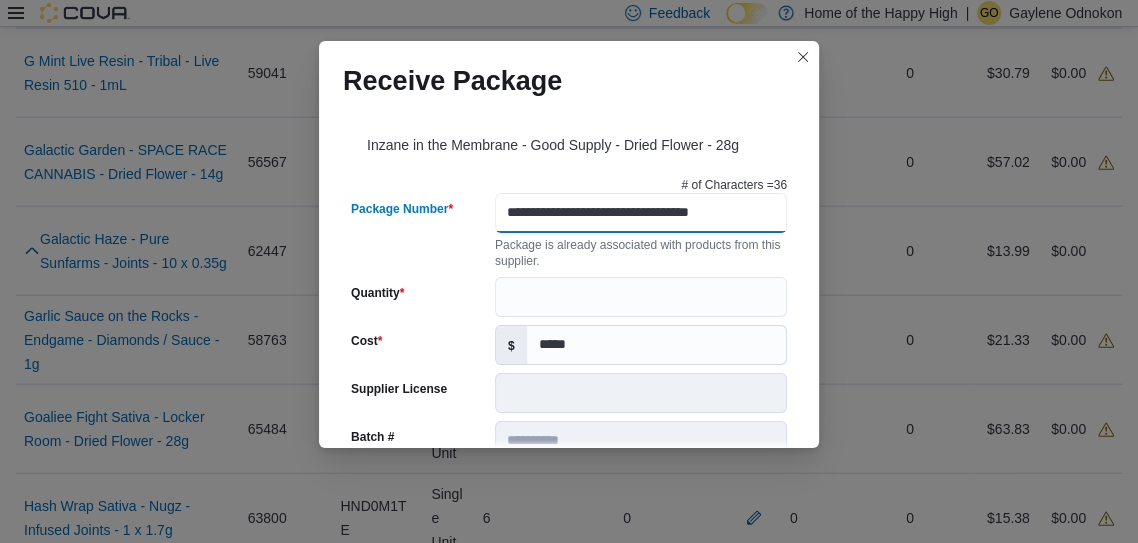 type on "**********" 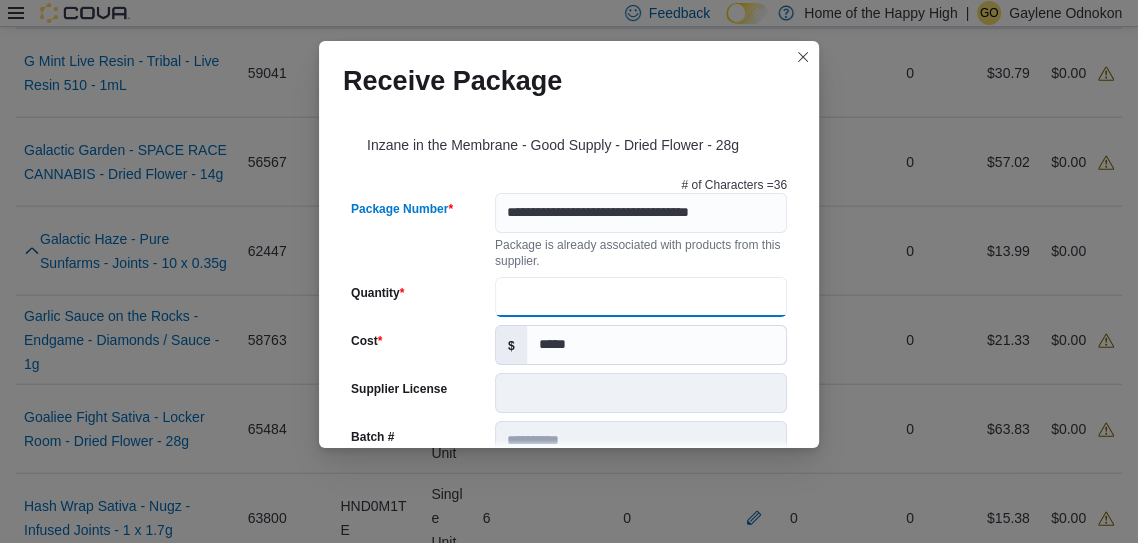 click on "Quantity" at bounding box center (641, 297) 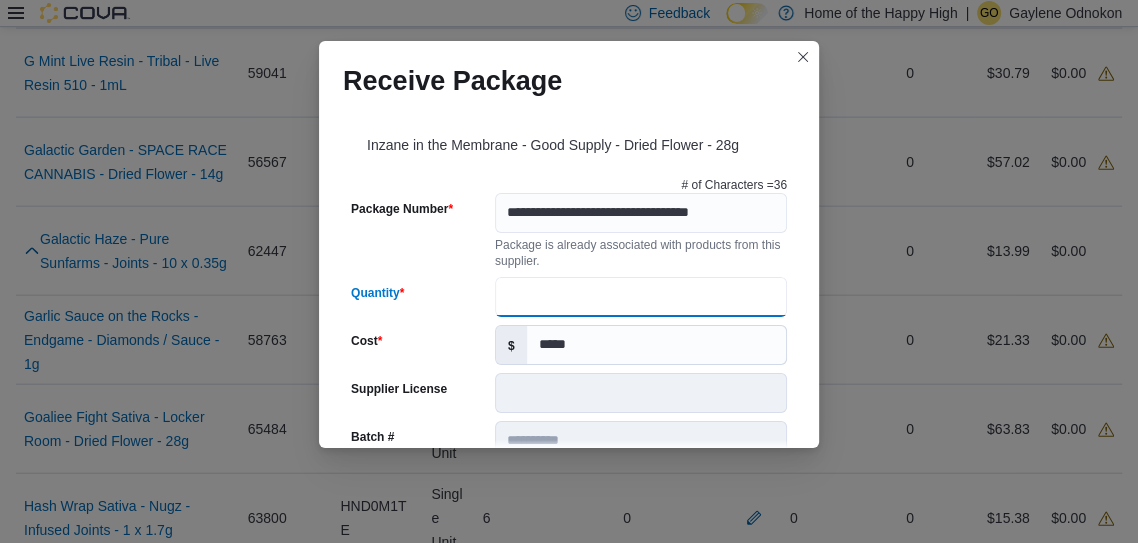 scroll, scrollTop: 0, scrollLeft: 0, axis: both 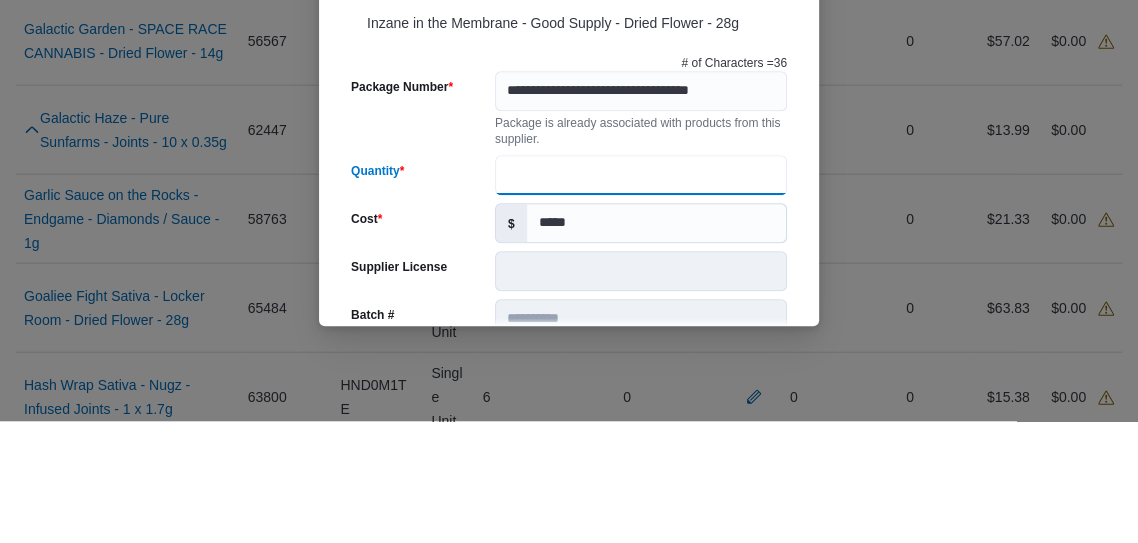 type on "*" 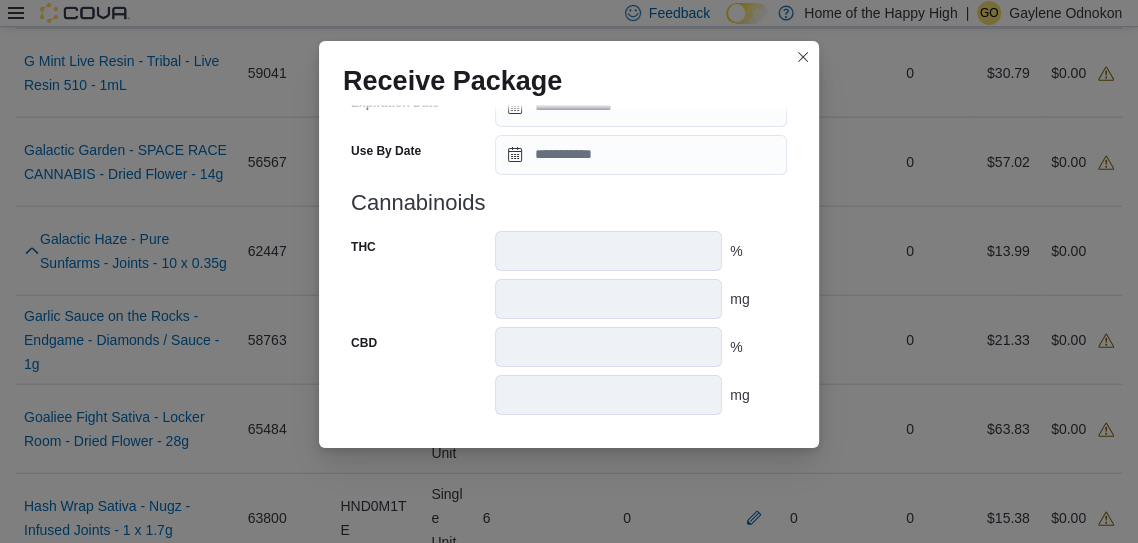 scroll, scrollTop: 844, scrollLeft: 0, axis: vertical 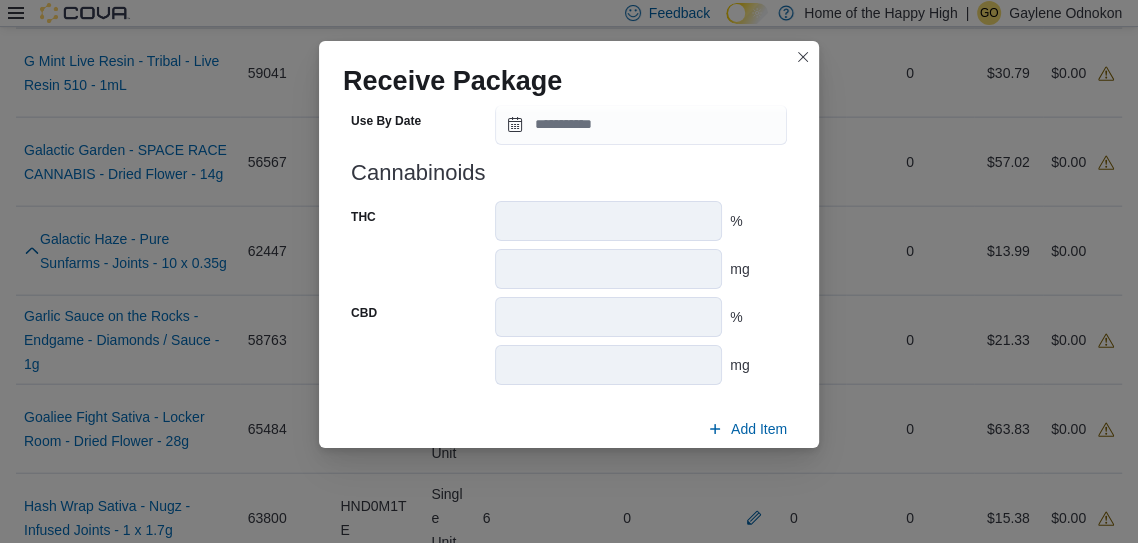click on "Submit" at bounding box center (739, 476) 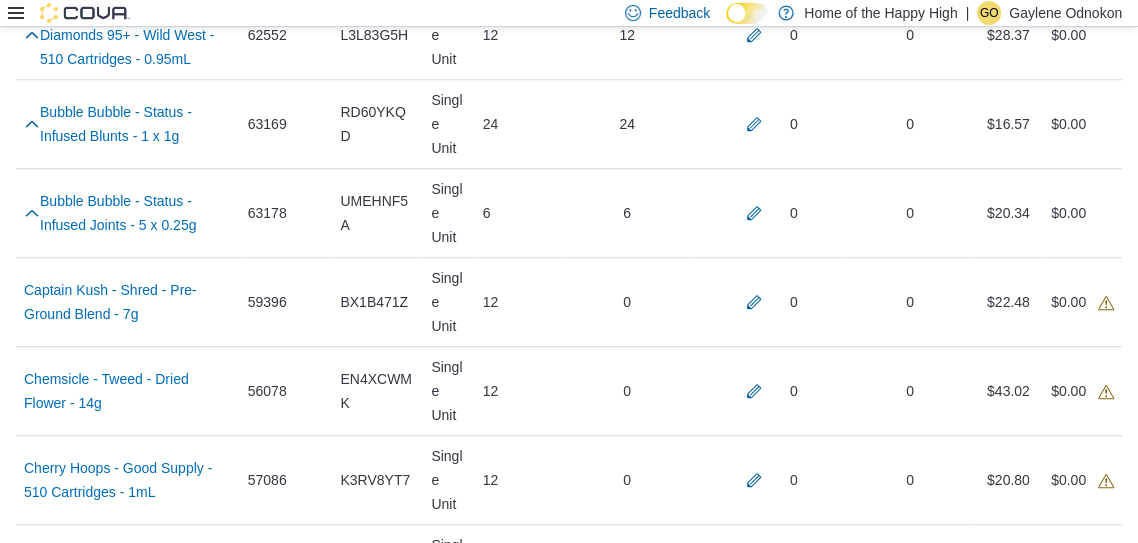 scroll, scrollTop: 1149, scrollLeft: 0, axis: vertical 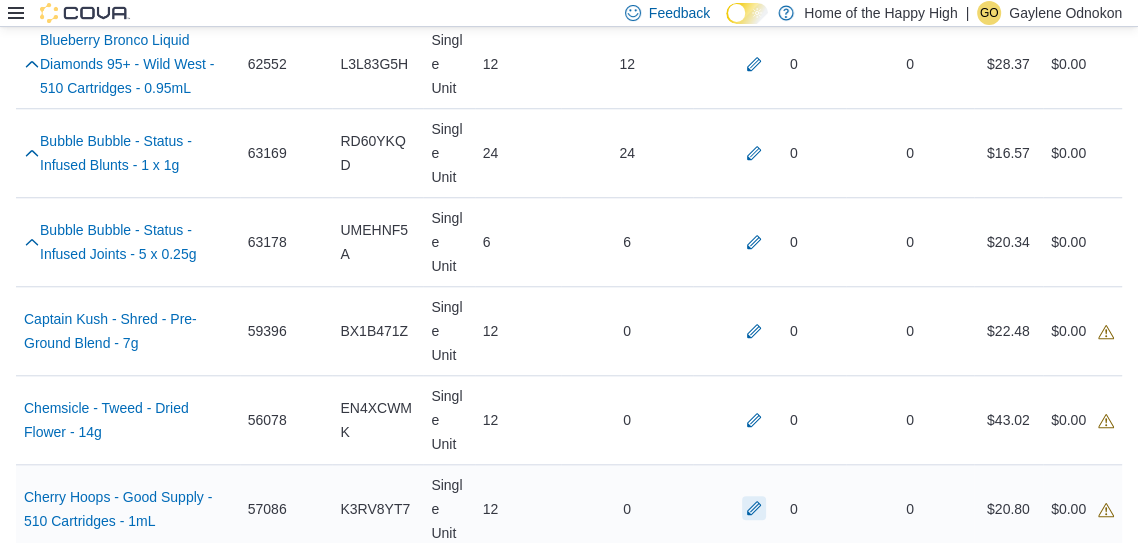 click at bounding box center [754, 508] 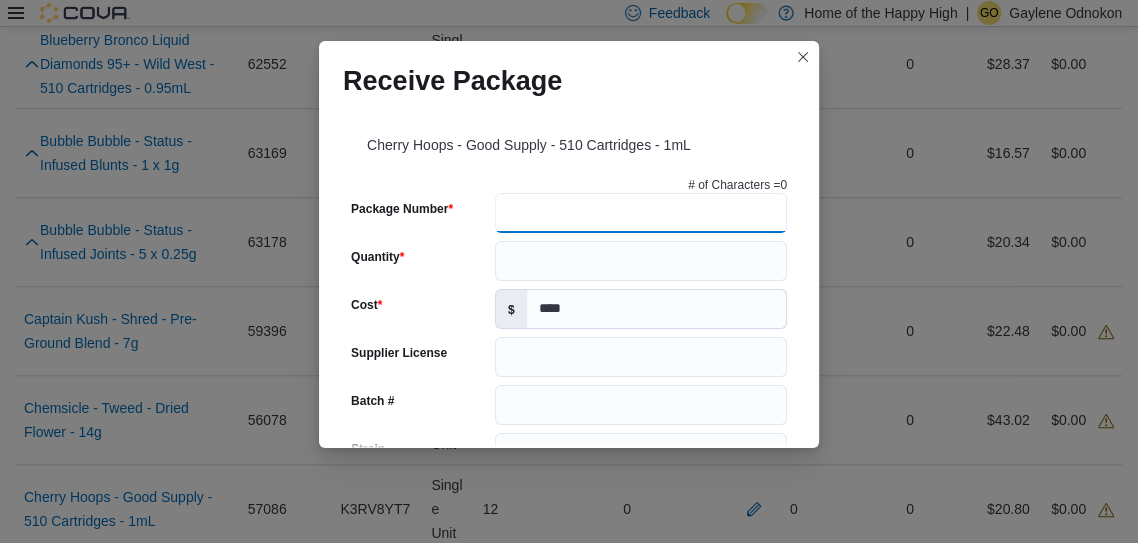 click on "Package Number" at bounding box center [641, 213] 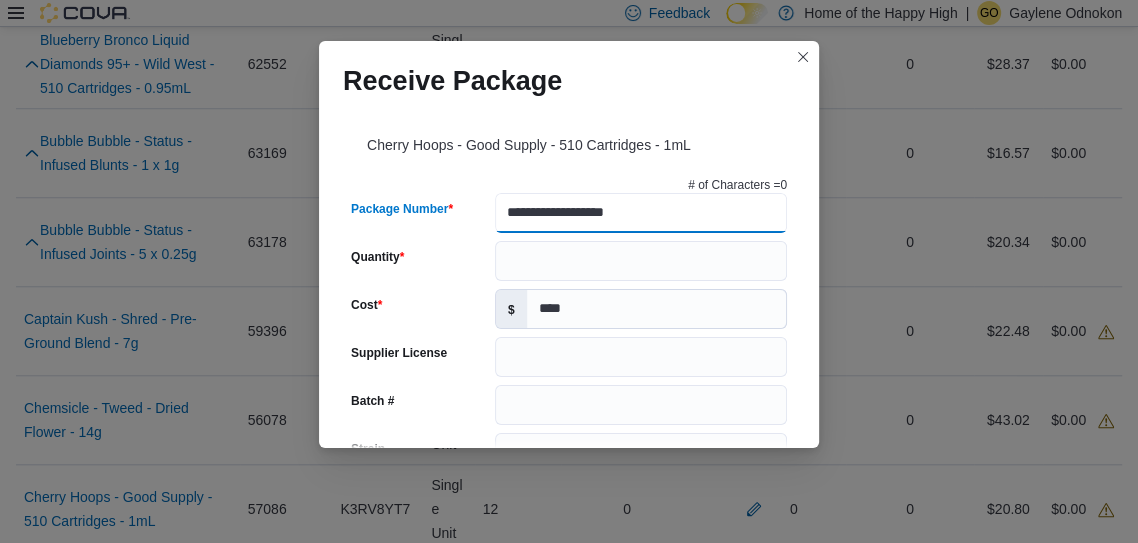 type on "**********" 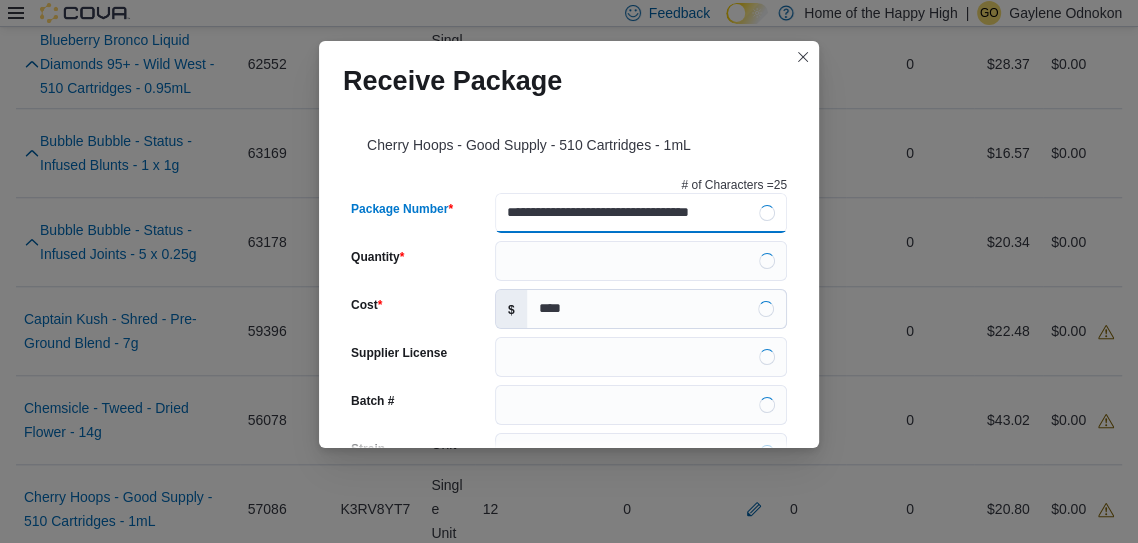 type on "**********" 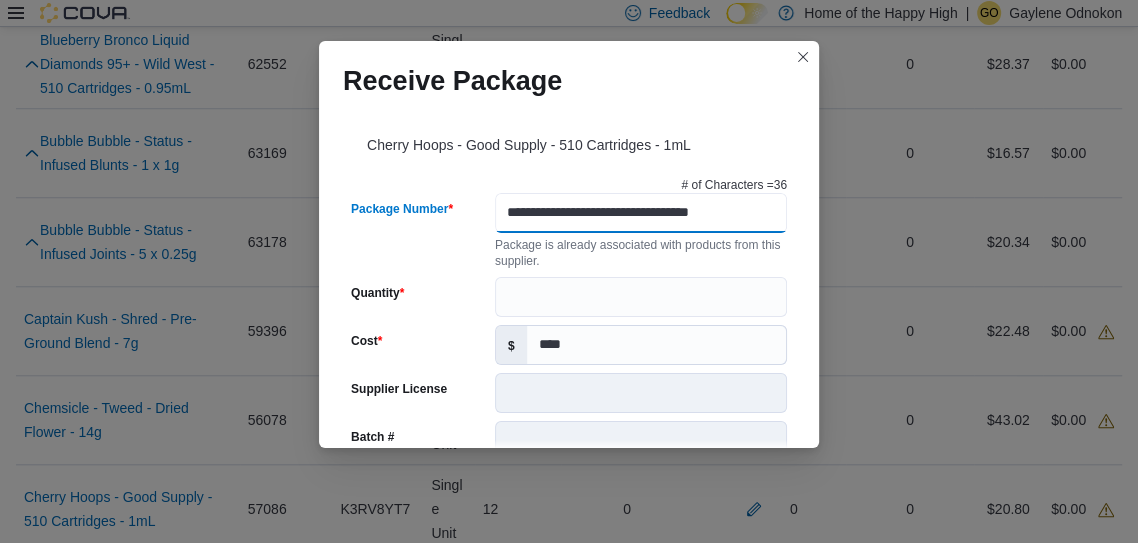 scroll, scrollTop: 0, scrollLeft: 15, axis: horizontal 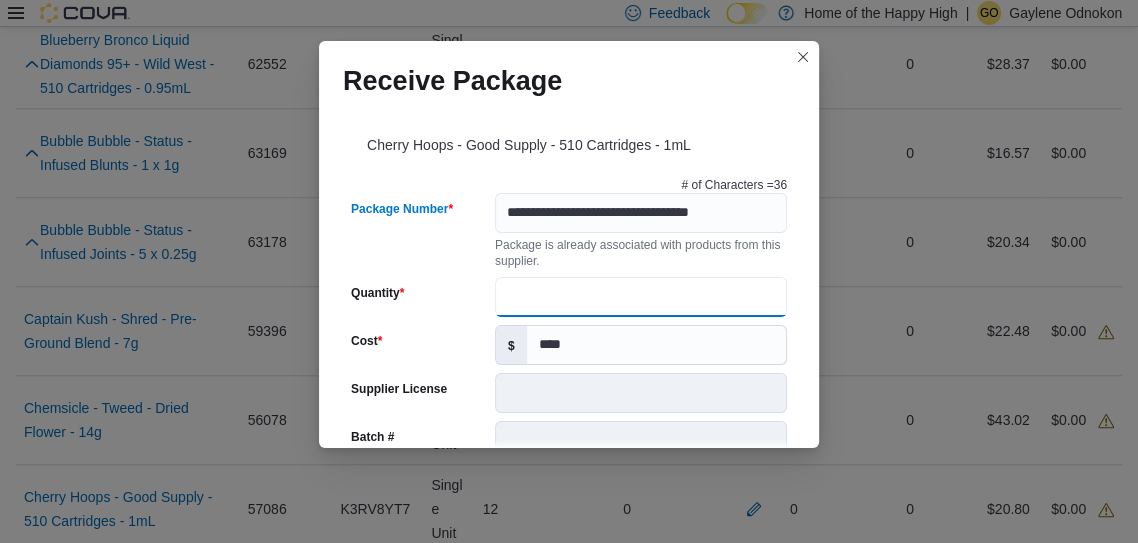 click on "Quantity" at bounding box center (641, 297) 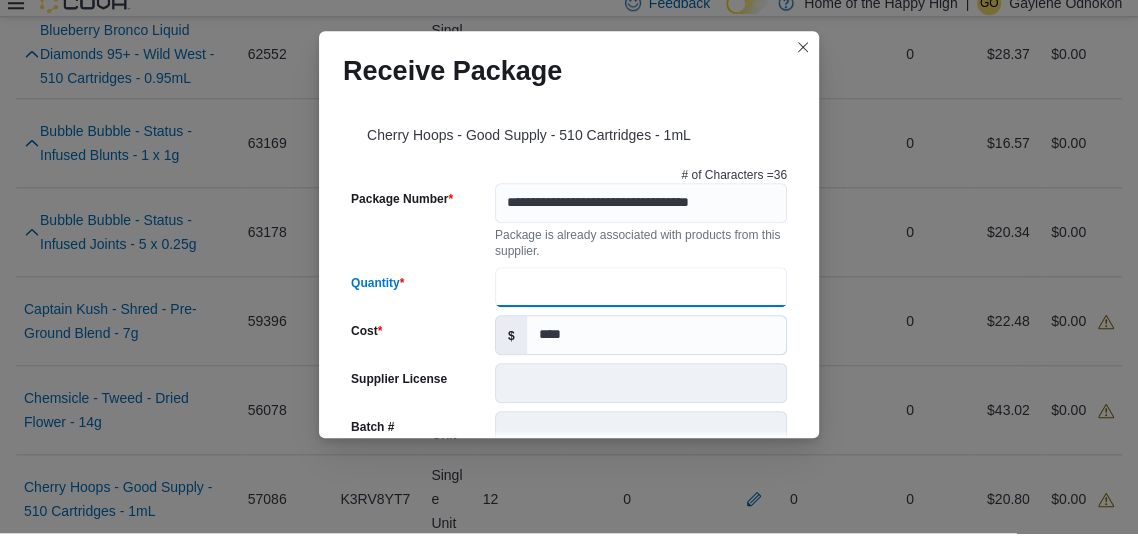 scroll, scrollTop: 1149, scrollLeft: 0, axis: vertical 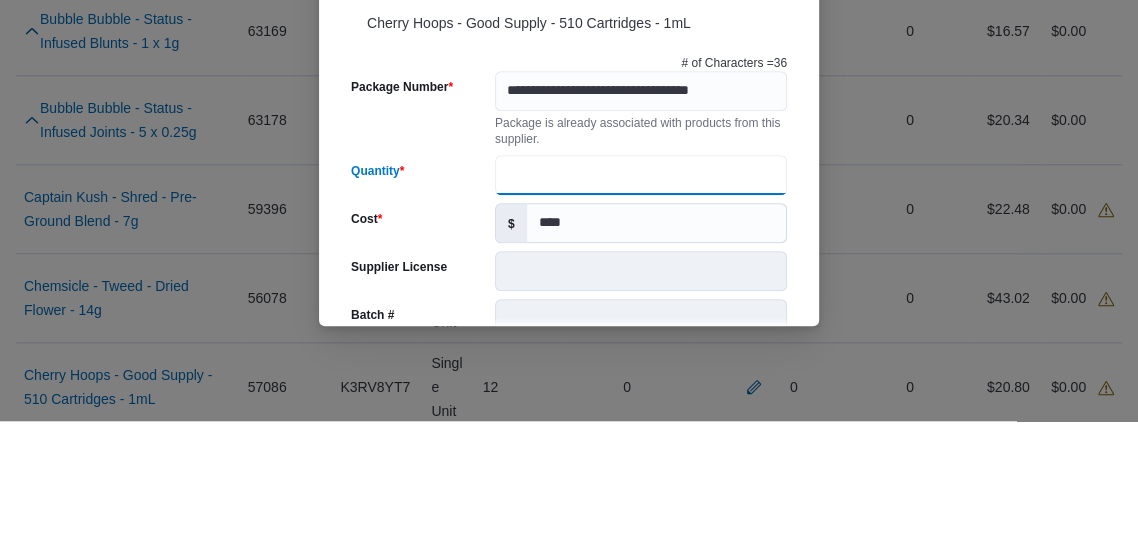 type on "**" 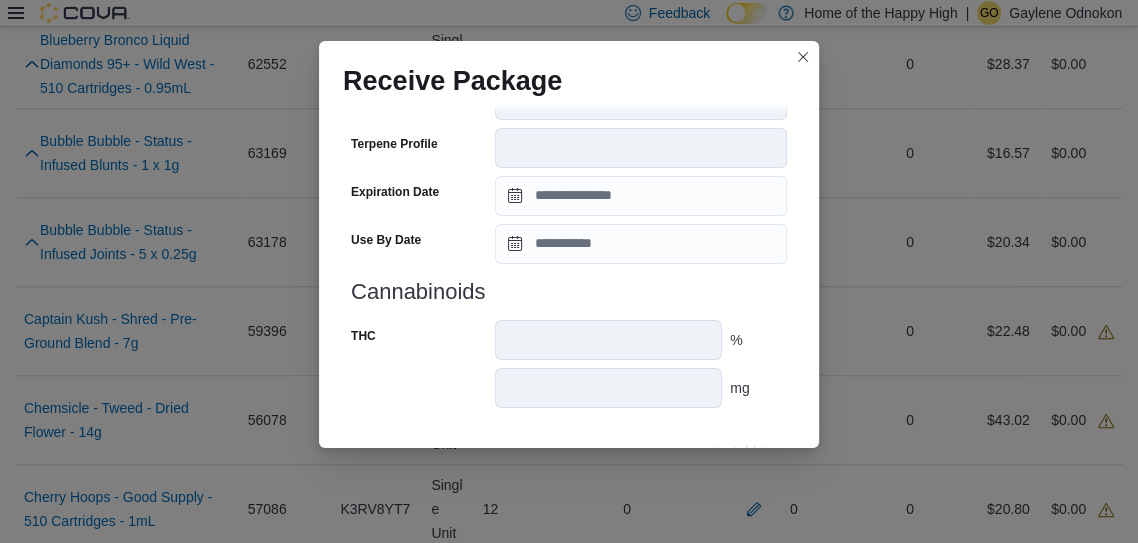scroll, scrollTop: 748, scrollLeft: 0, axis: vertical 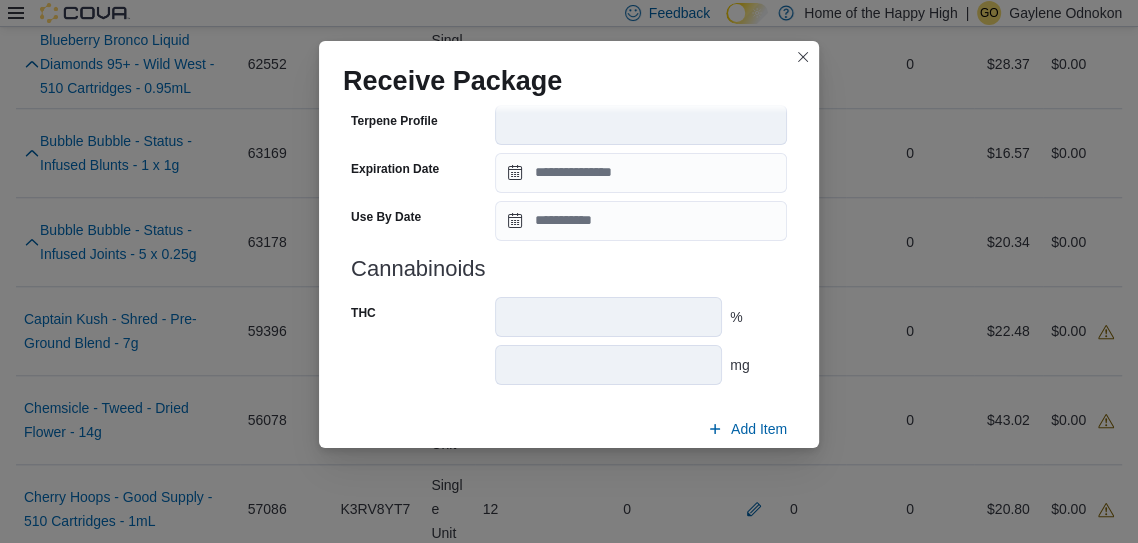 click on "Submit" at bounding box center (739, 476) 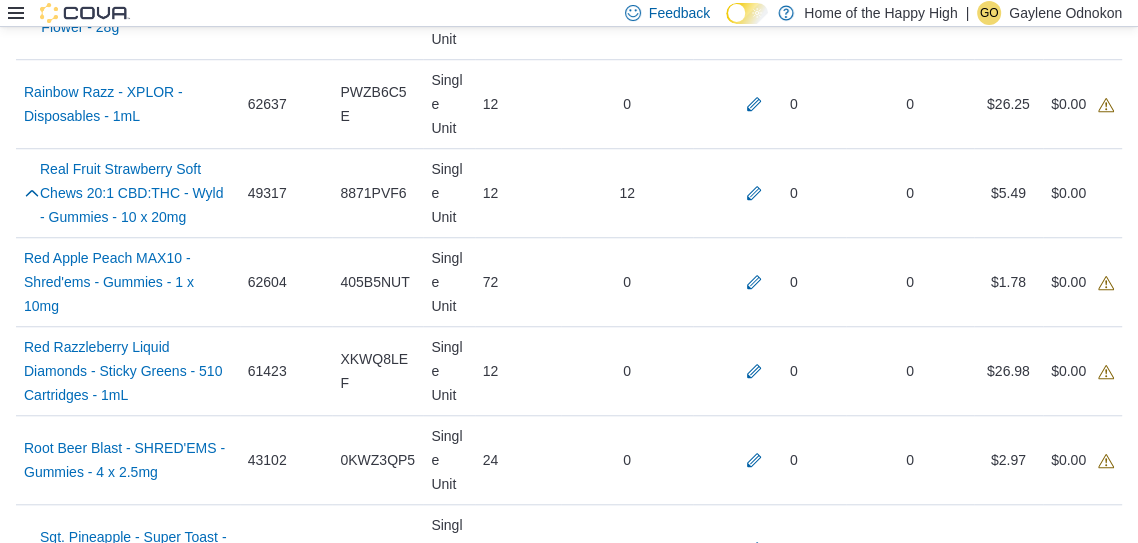 scroll, scrollTop: 6021, scrollLeft: 0, axis: vertical 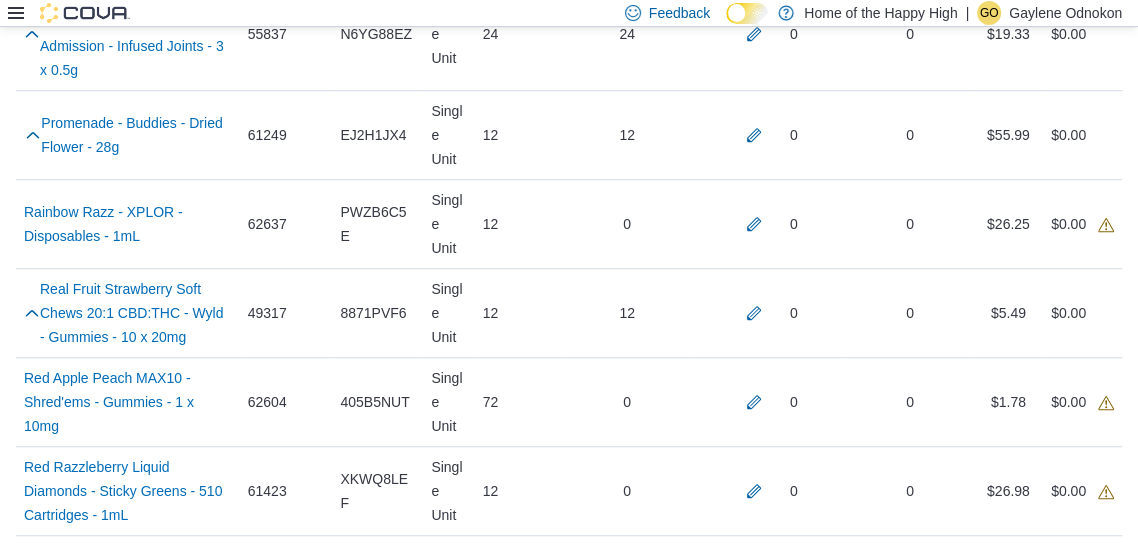 click on "Single Unit" at bounding box center (448, 2182) 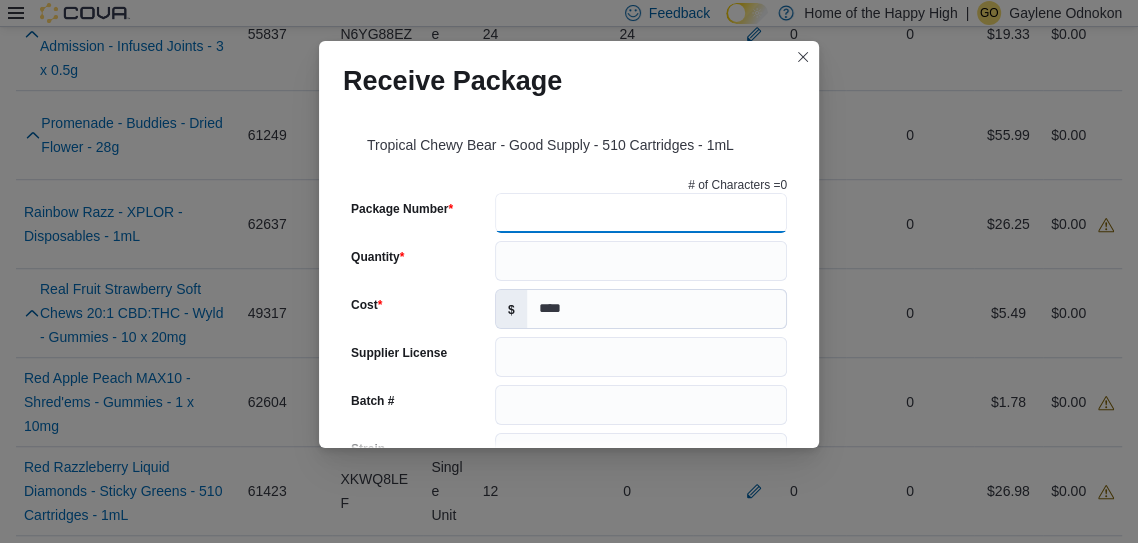 click on "Package Number" at bounding box center (641, 213) 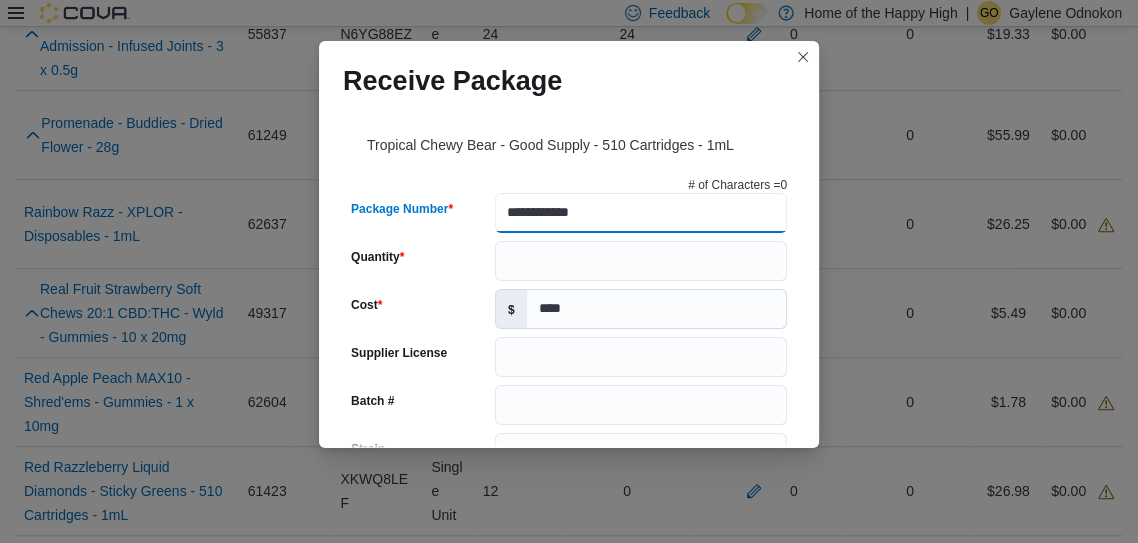 type on "**********" 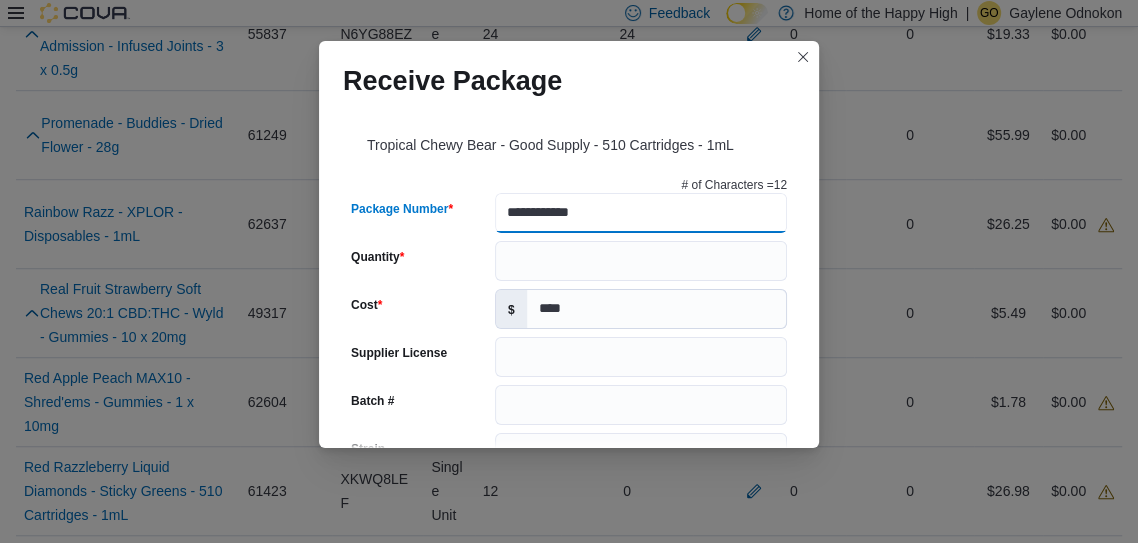 type 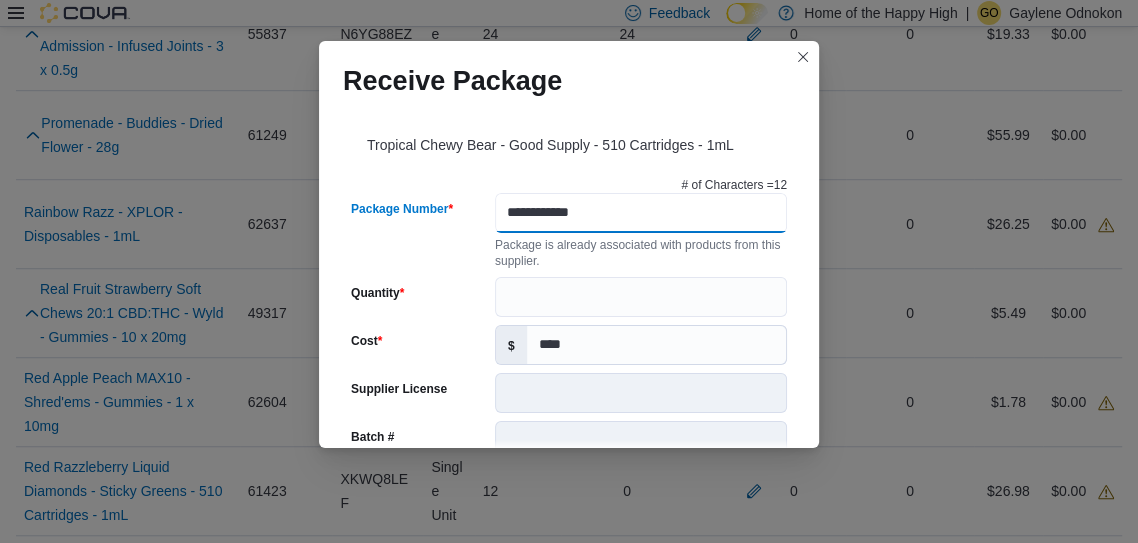 click on "**********" at bounding box center (641, 213) 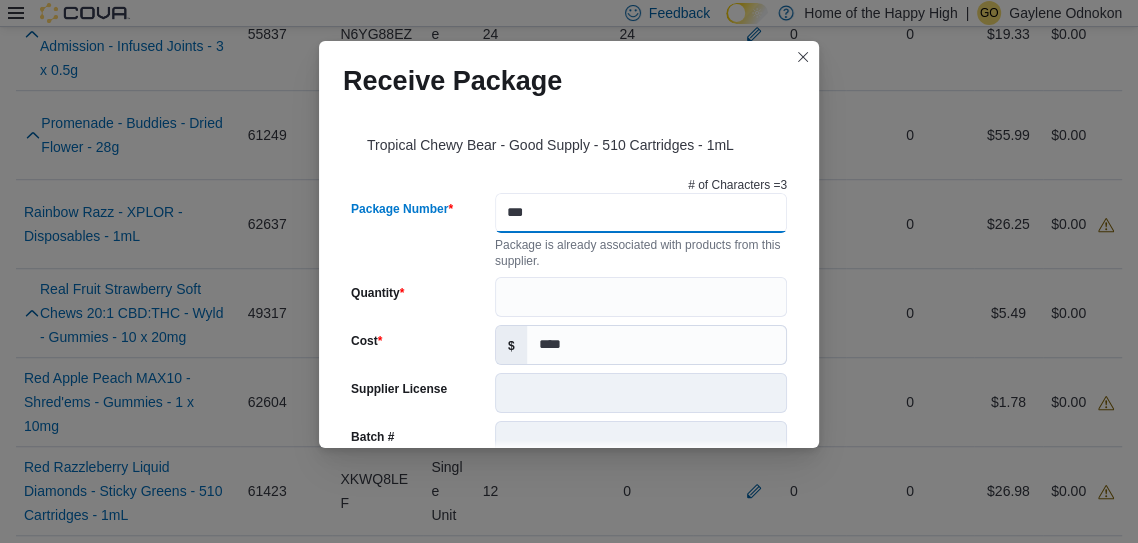 type on "**" 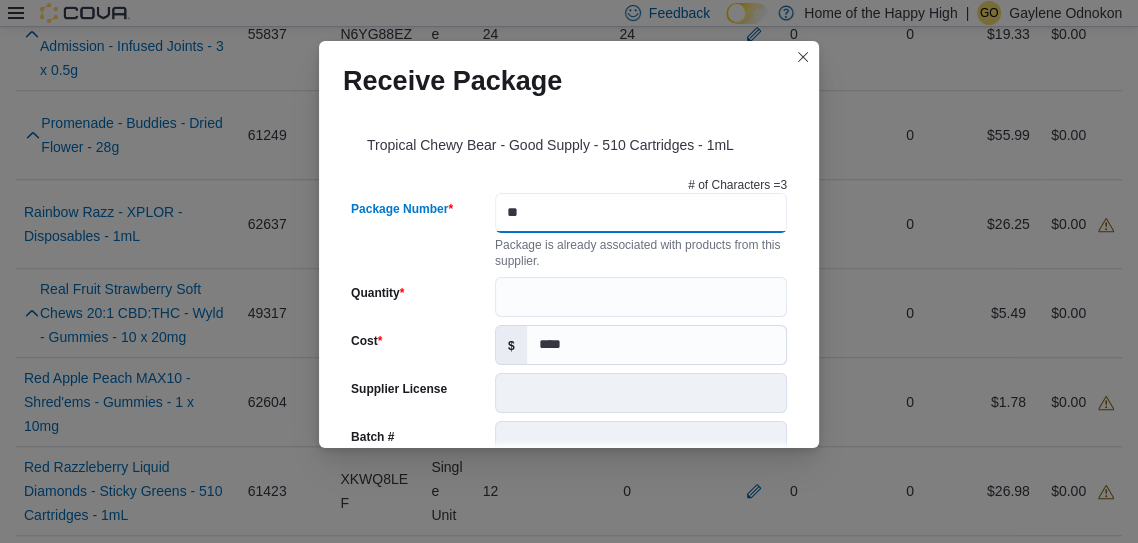type 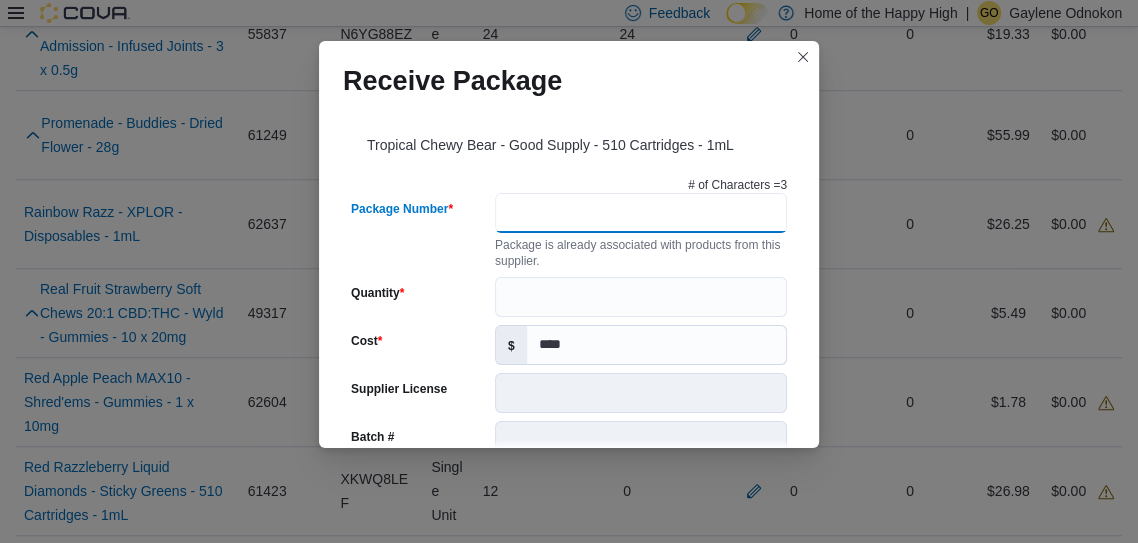 type on "**********" 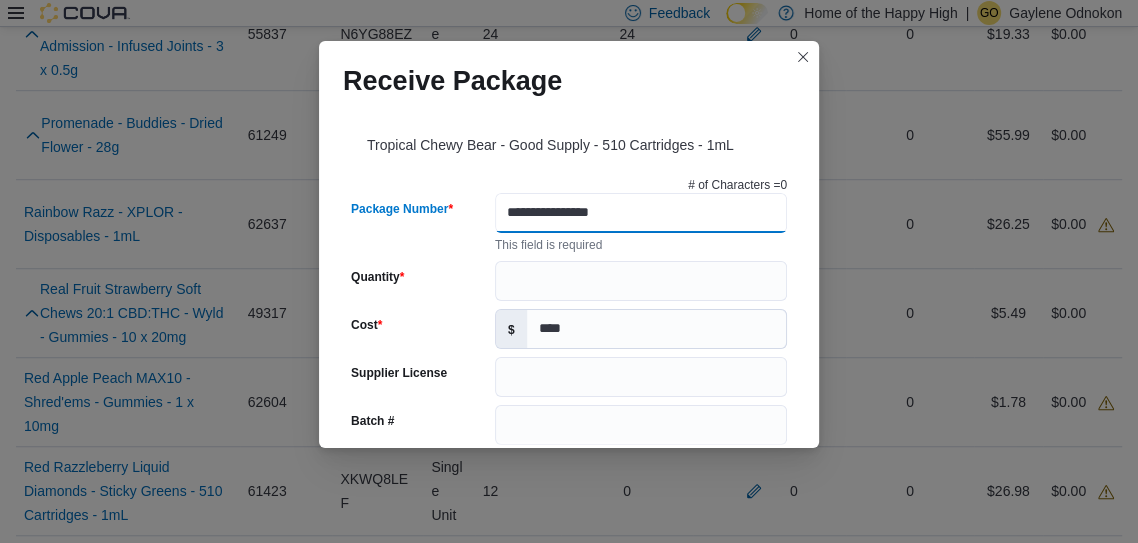 type on "**********" 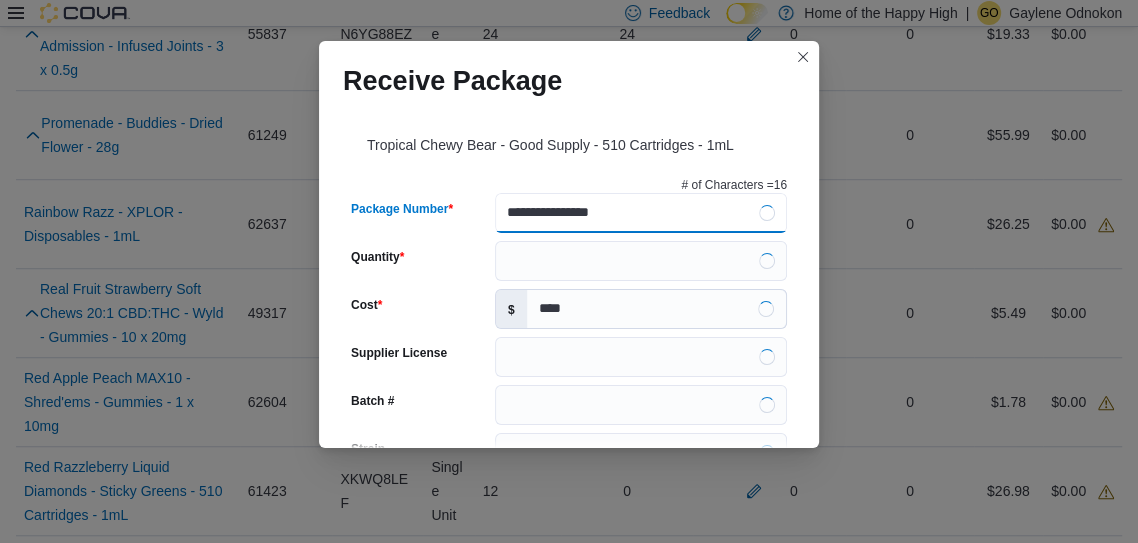 type 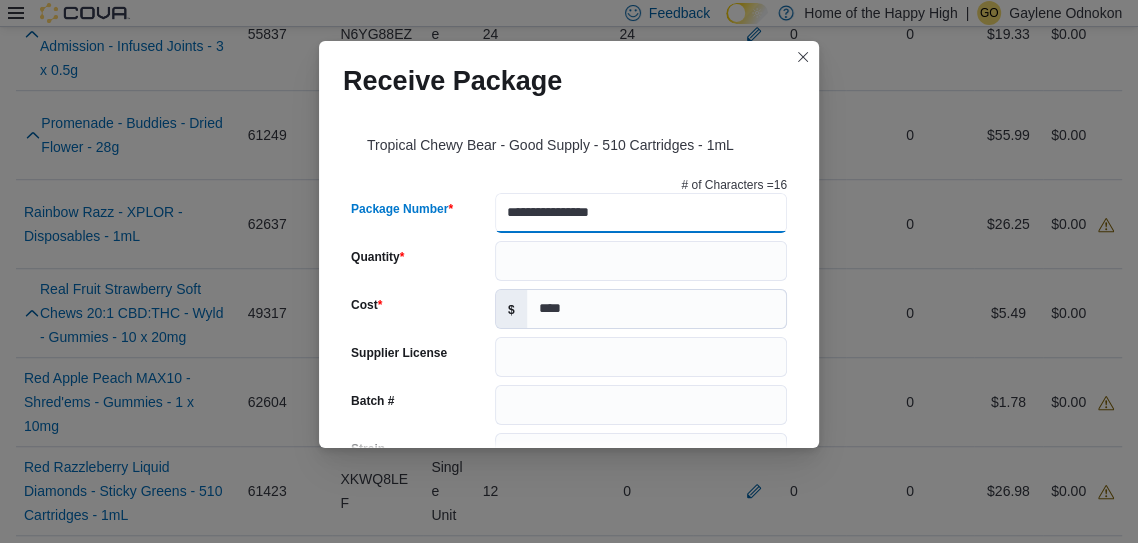 click on "**********" at bounding box center (641, 213) 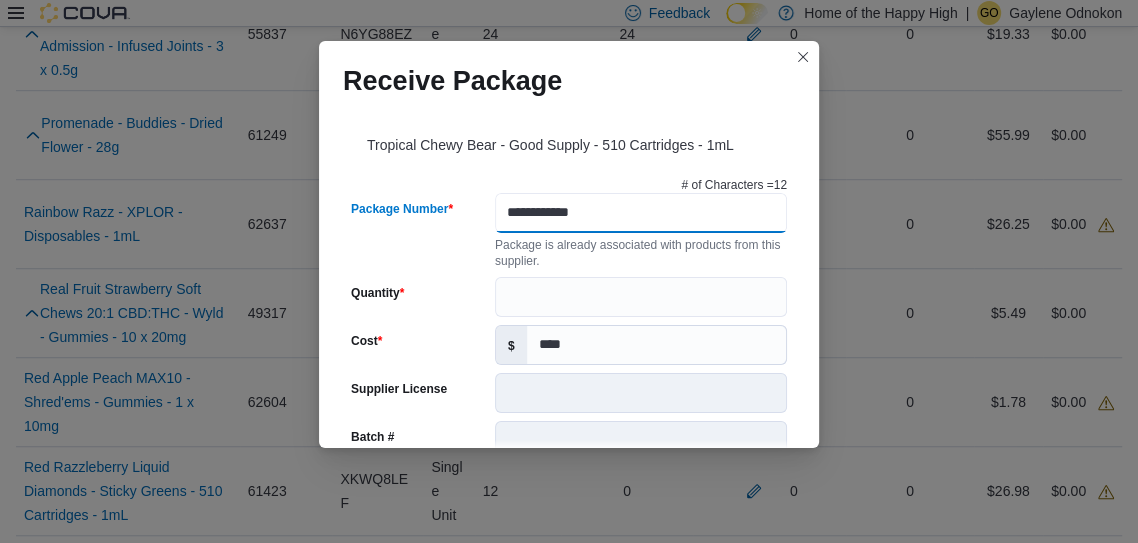 click on "**********" at bounding box center [641, 213] 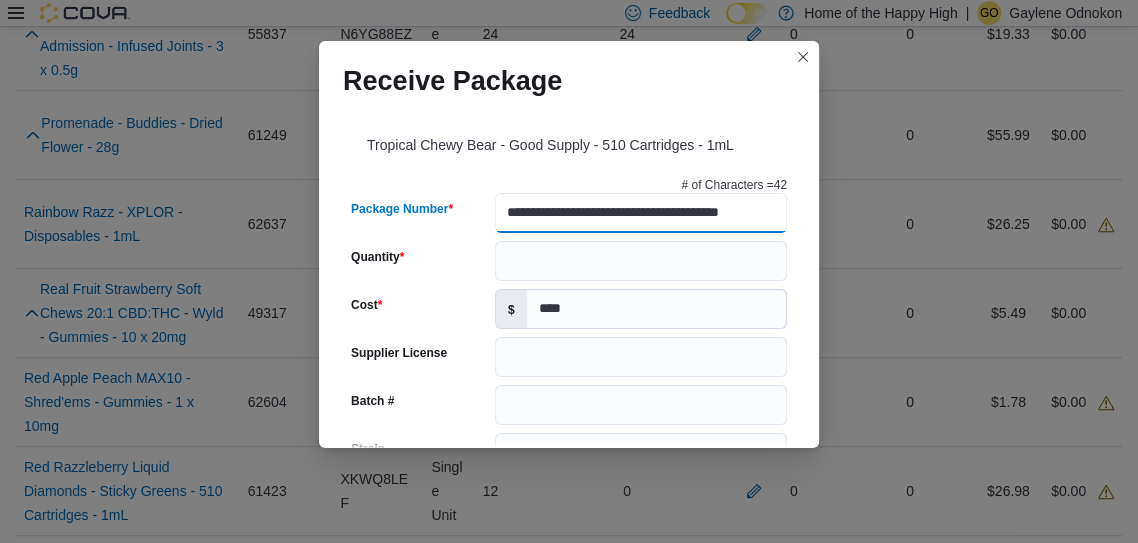 scroll, scrollTop: 0, scrollLeft: 62, axis: horizontal 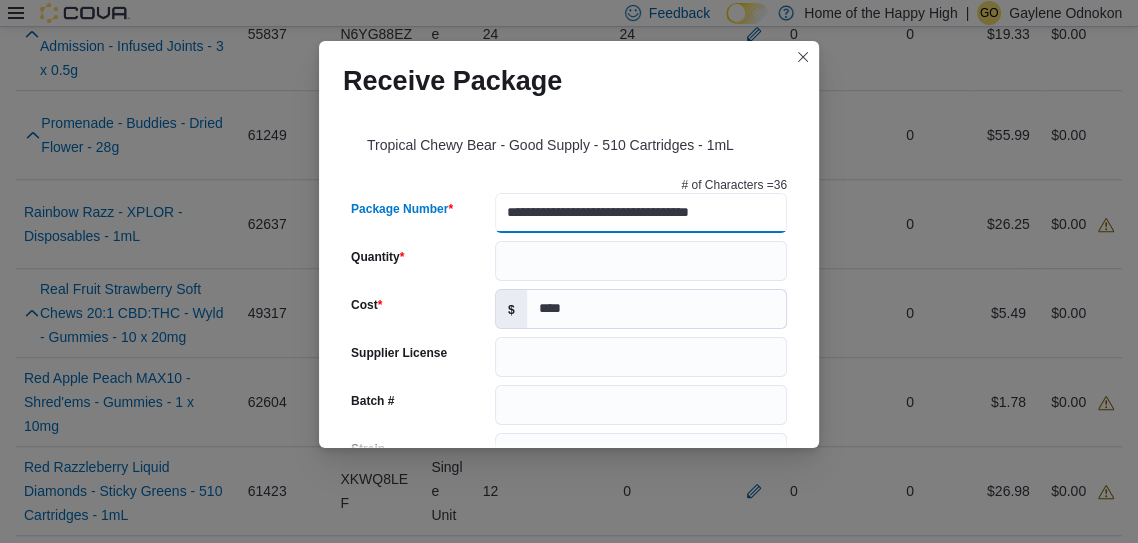 click on "**********" at bounding box center [641, 213] 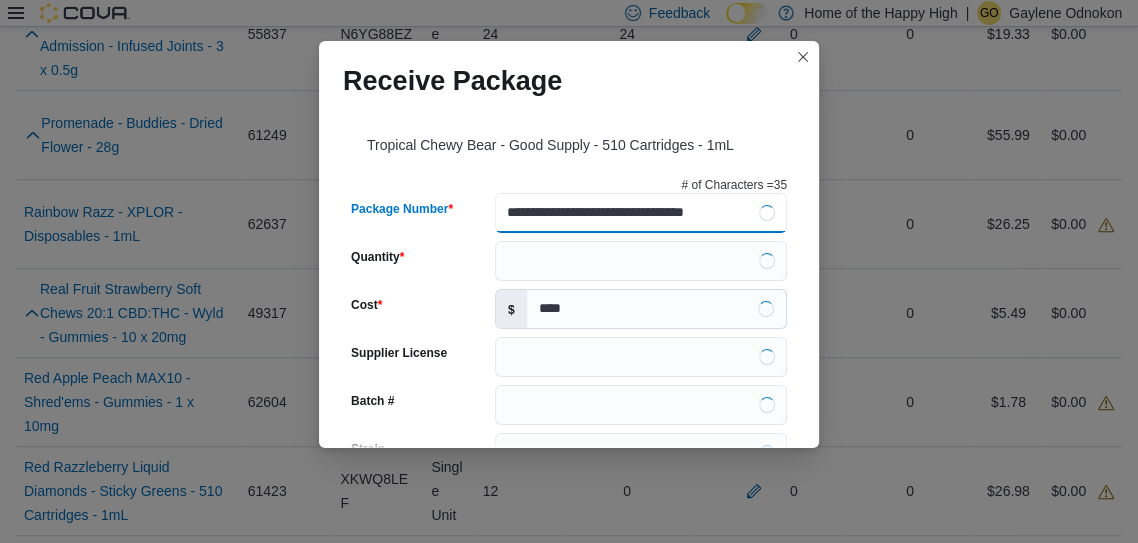 scroll, scrollTop: 0, scrollLeft: 7, axis: horizontal 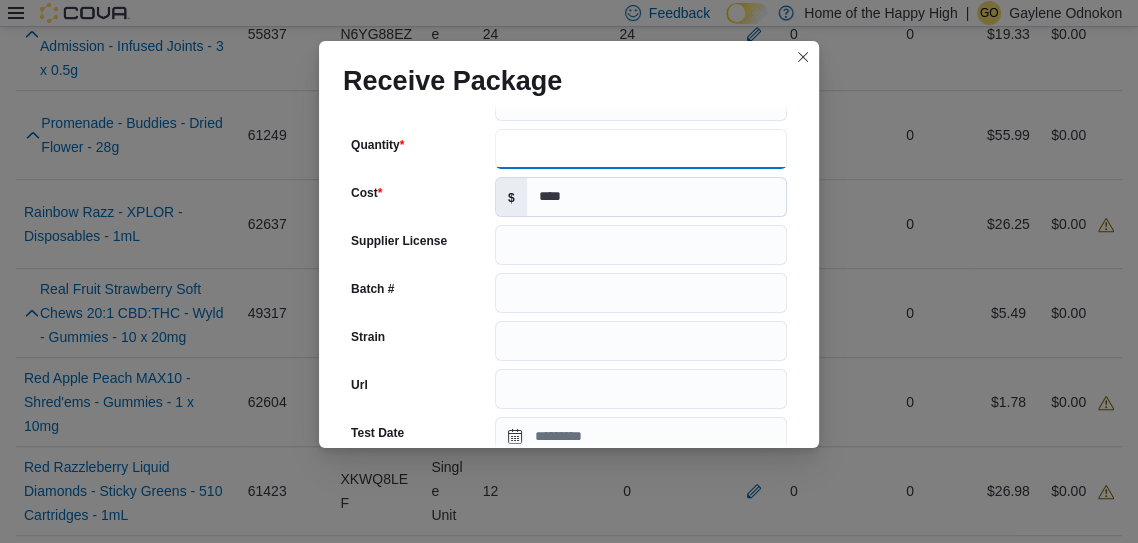 click on "Quantity" at bounding box center (641, 149) 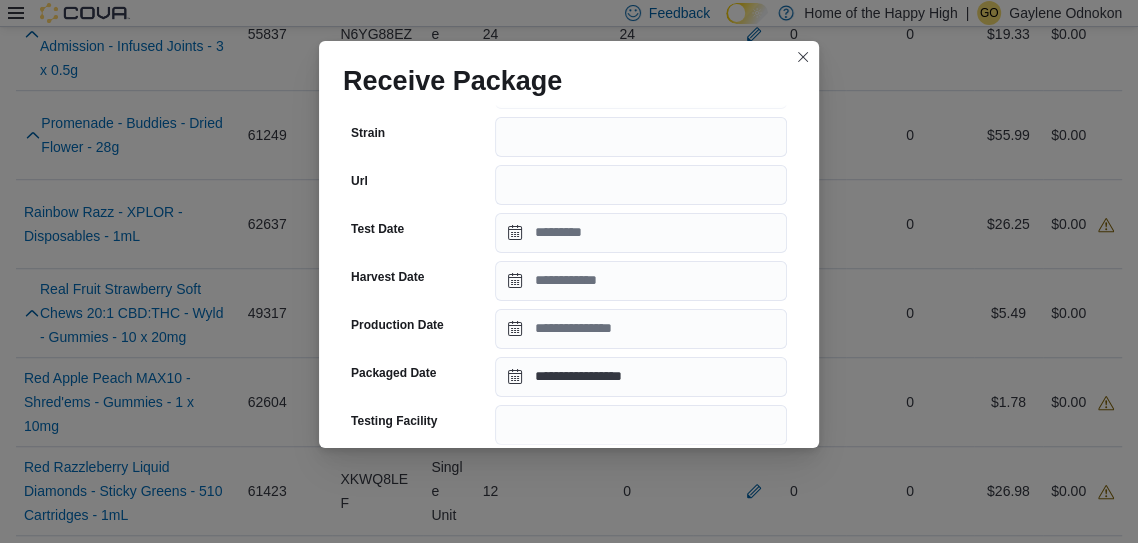 scroll, scrollTop: 324, scrollLeft: 0, axis: vertical 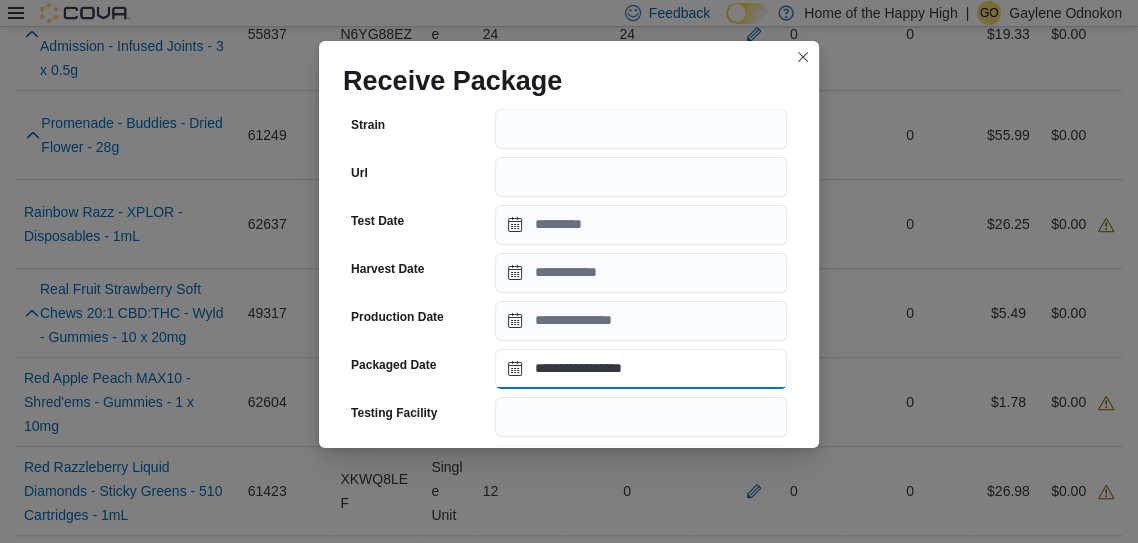 click on "**********" at bounding box center (641, 369) 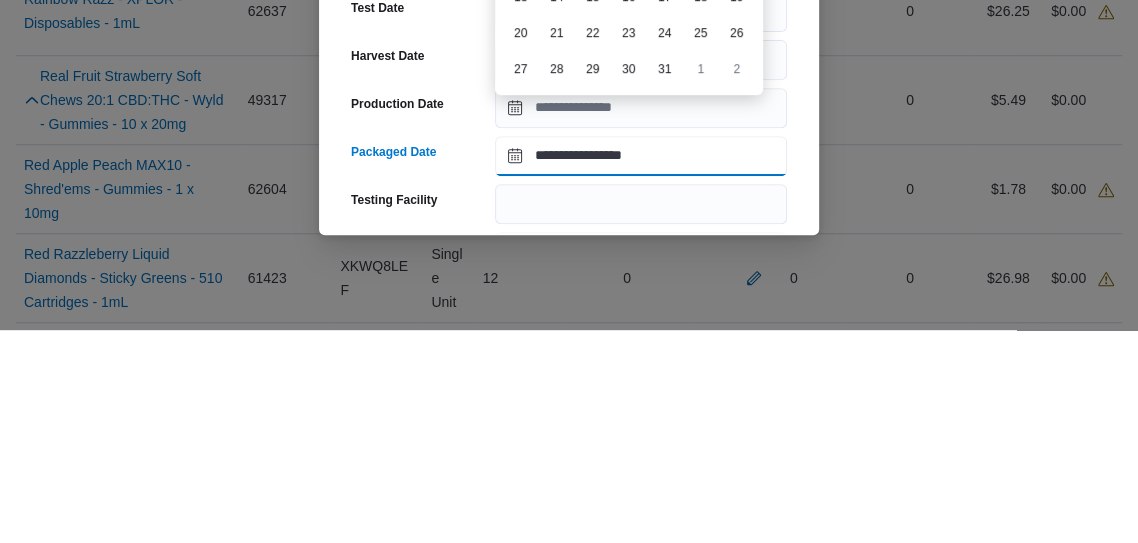 scroll, scrollTop: 6021, scrollLeft: 0, axis: vertical 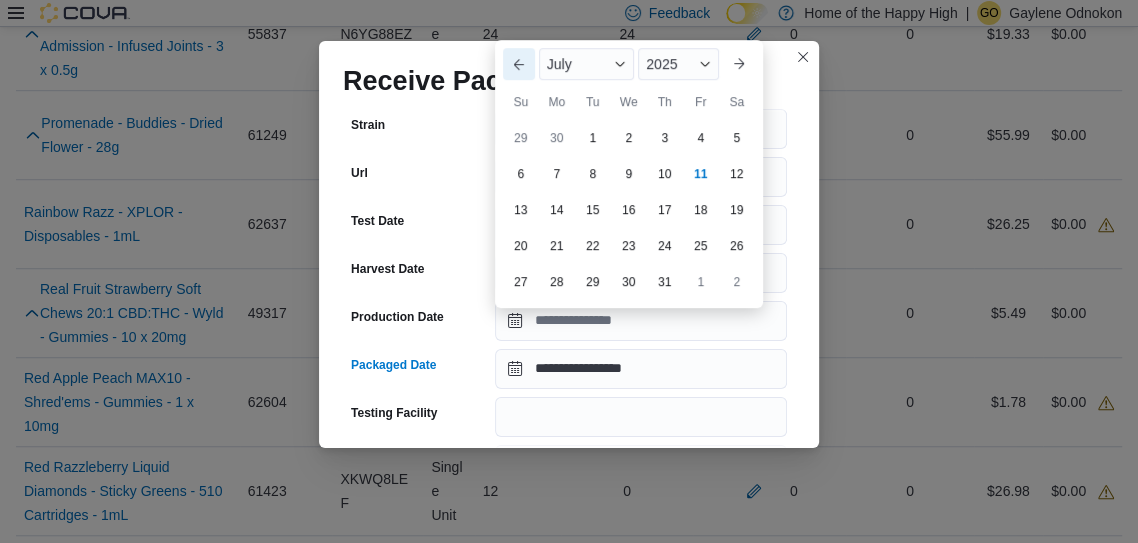 click on "Previous Month" at bounding box center (519, 64) 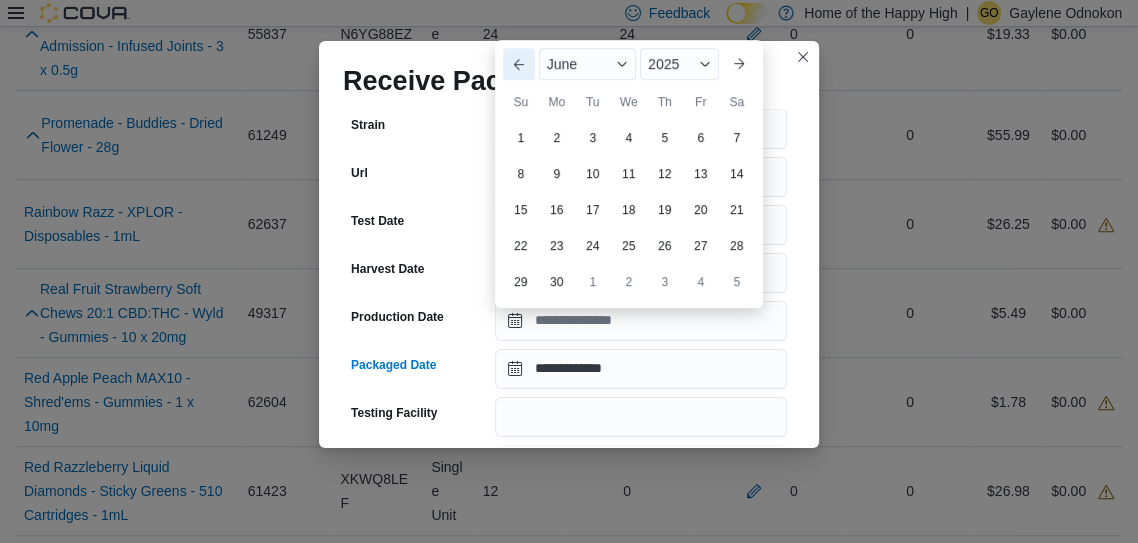 click on "Previous Month" at bounding box center (519, 64) 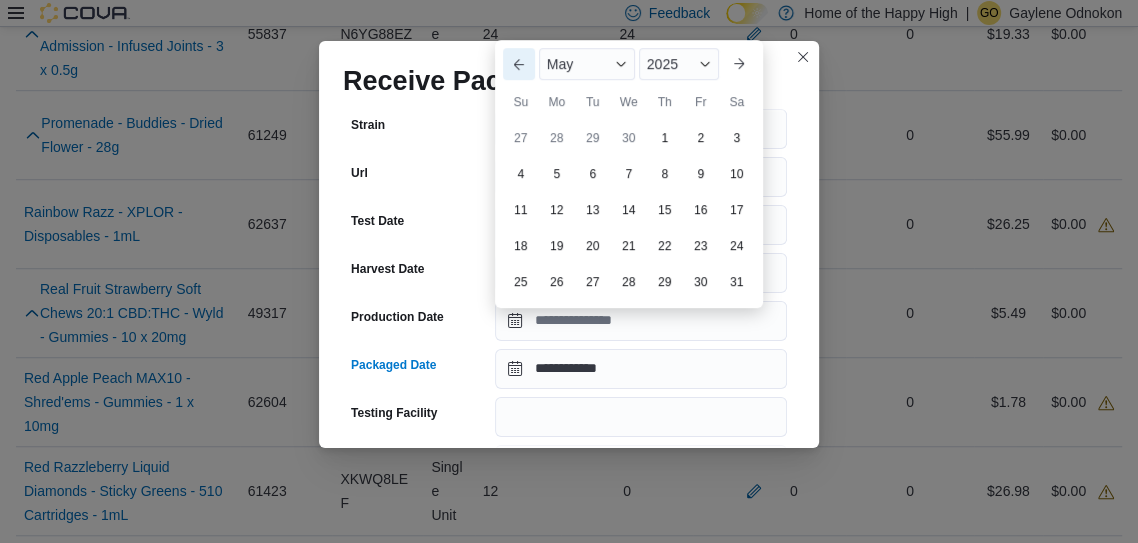 click on "Previous Month" at bounding box center [519, 64] 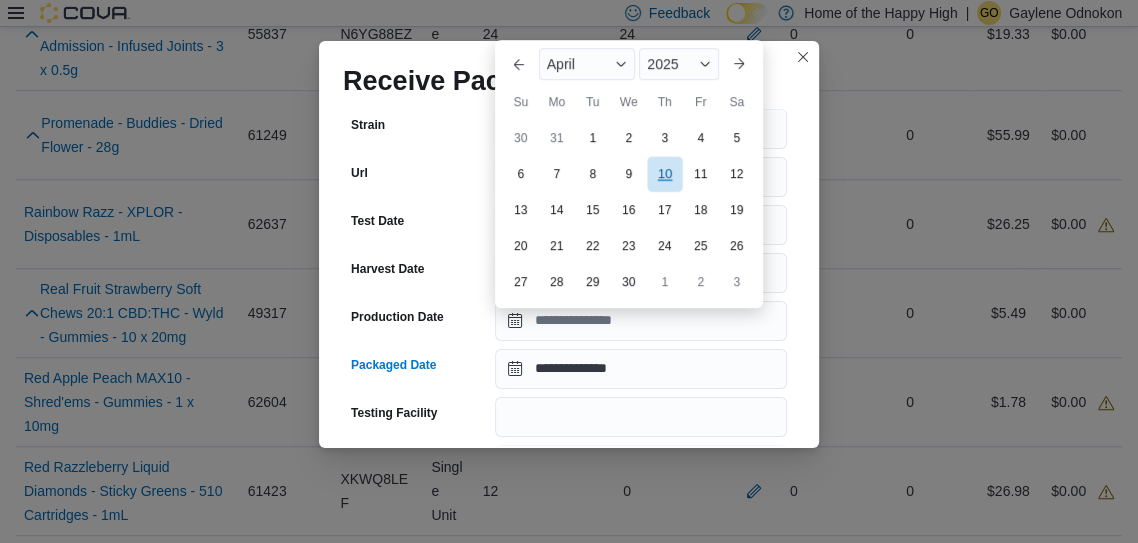 click on "10" at bounding box center (664, 174) 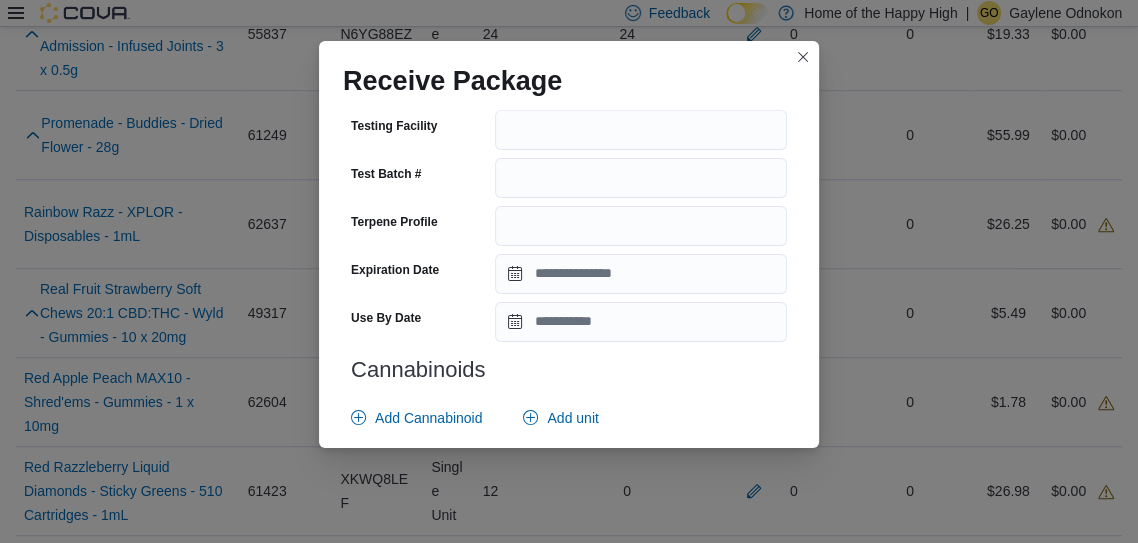 scroll, scrollTop: 768, scrollLeft: 0, axis: vertical 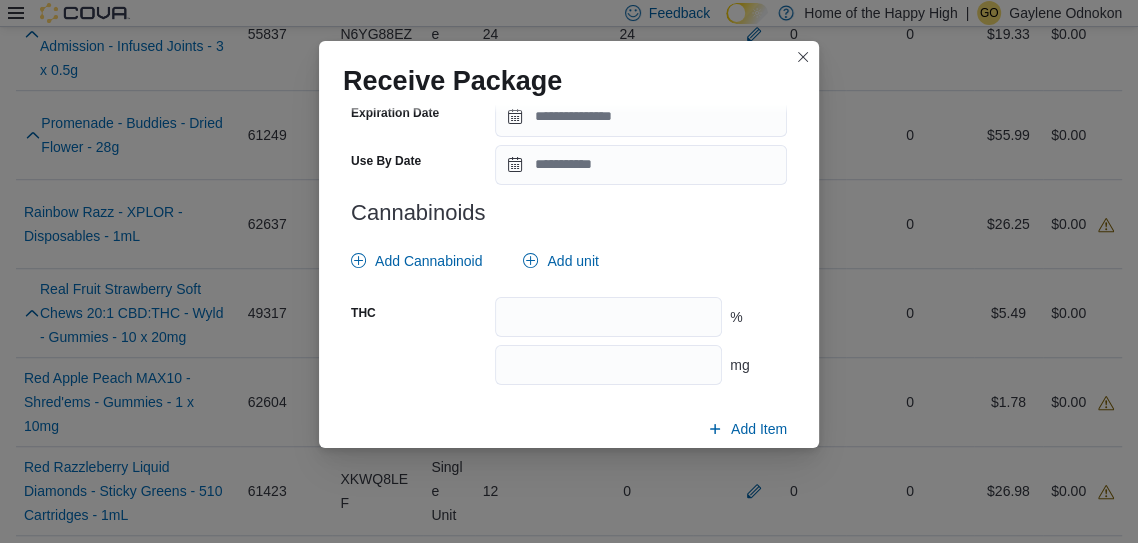 click on "Submit" at bounding box center [739, 476] 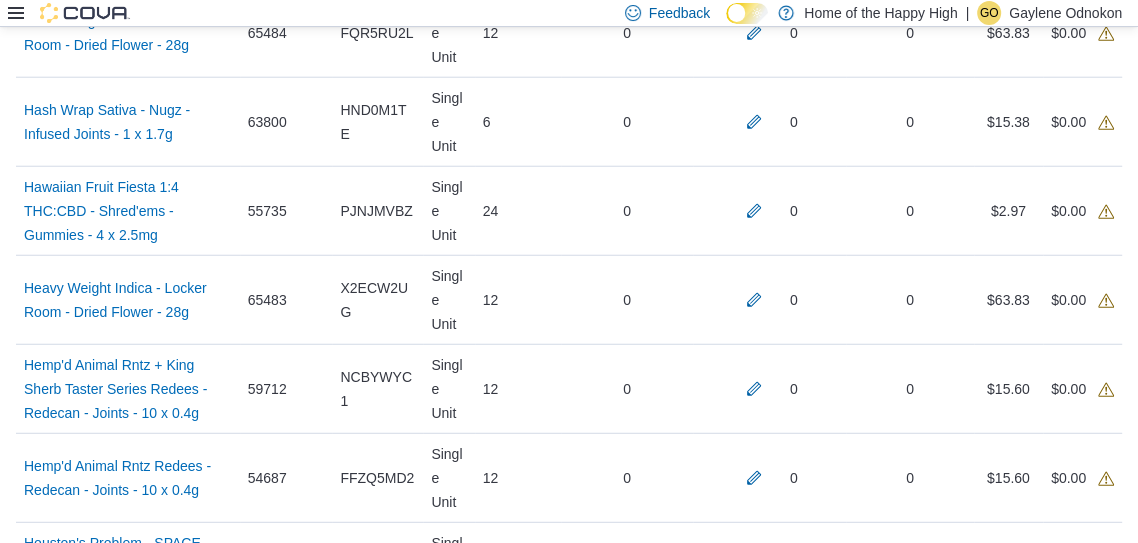scroll, scrollTop: 3516, scrollLeft: 0, axis: vertical 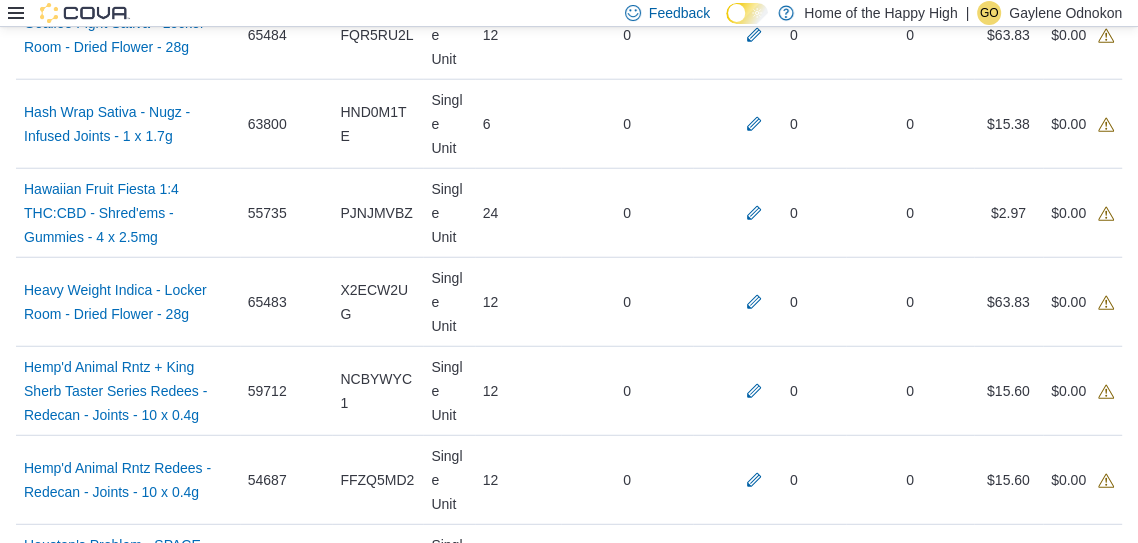 click at bounding box center (754, 1280) 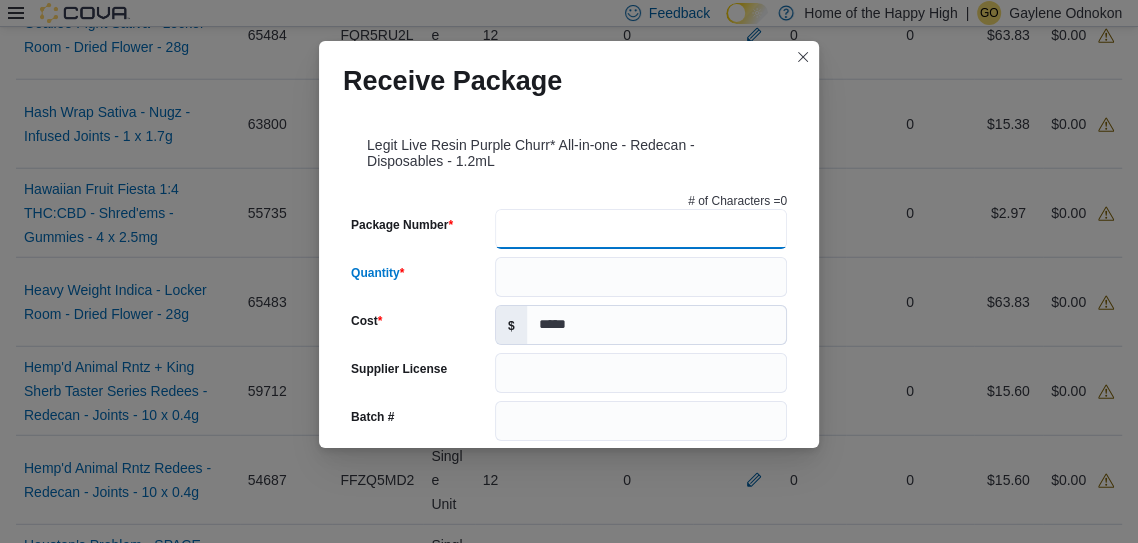click on "Package Number" at bounding box center [641, 229] 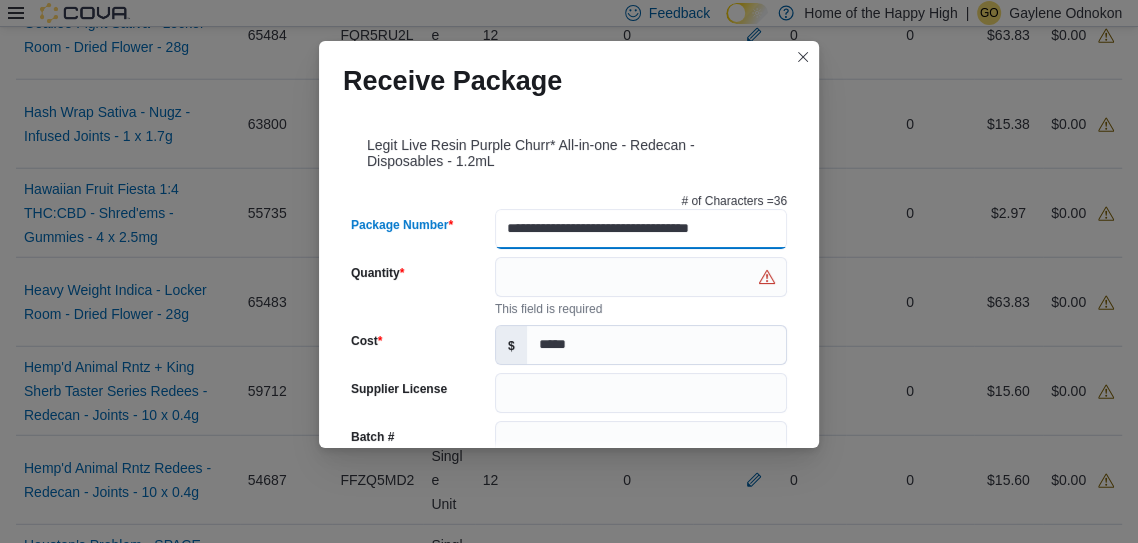 scroll, scrollTop: 0, scrollLeft: 15, axis: horizontal 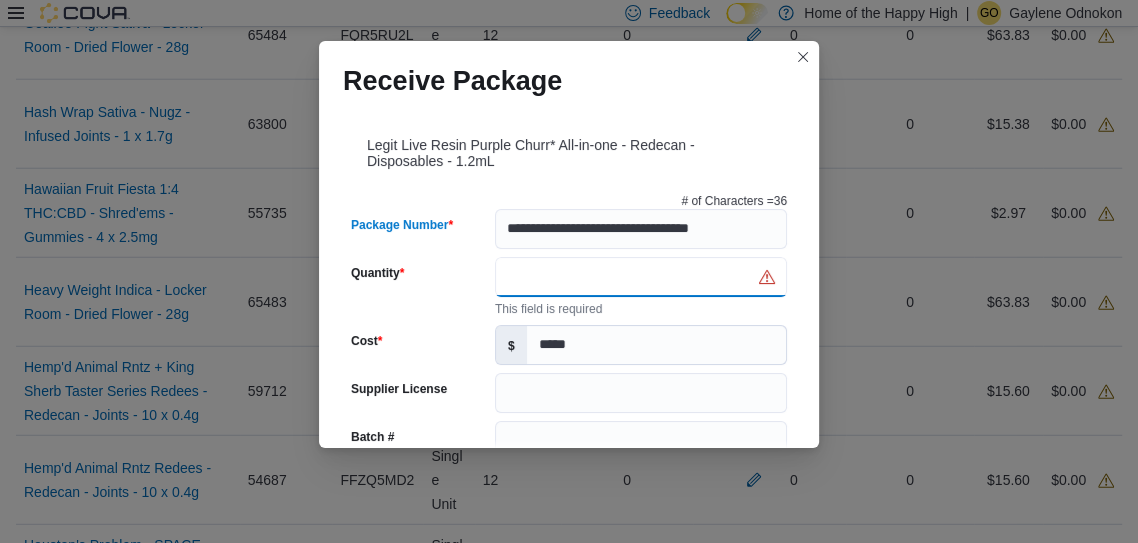 click on "Quantity" at bounding box center [641, 277] 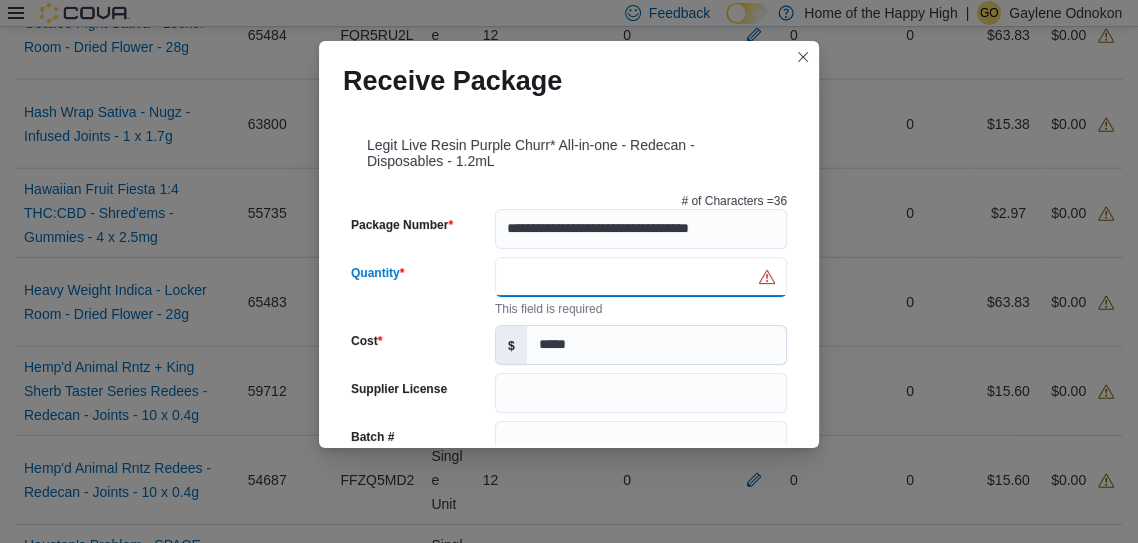 scroll, scrollTop: 0, scrollLeft: 0, axis: both 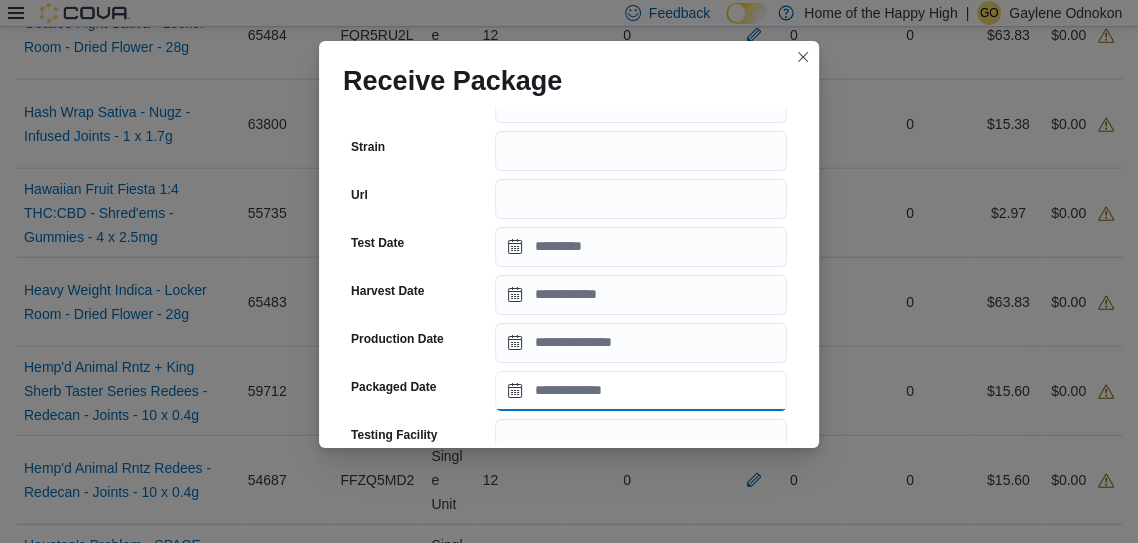 click on "Packaged Date" at bounding box center [641, 391] 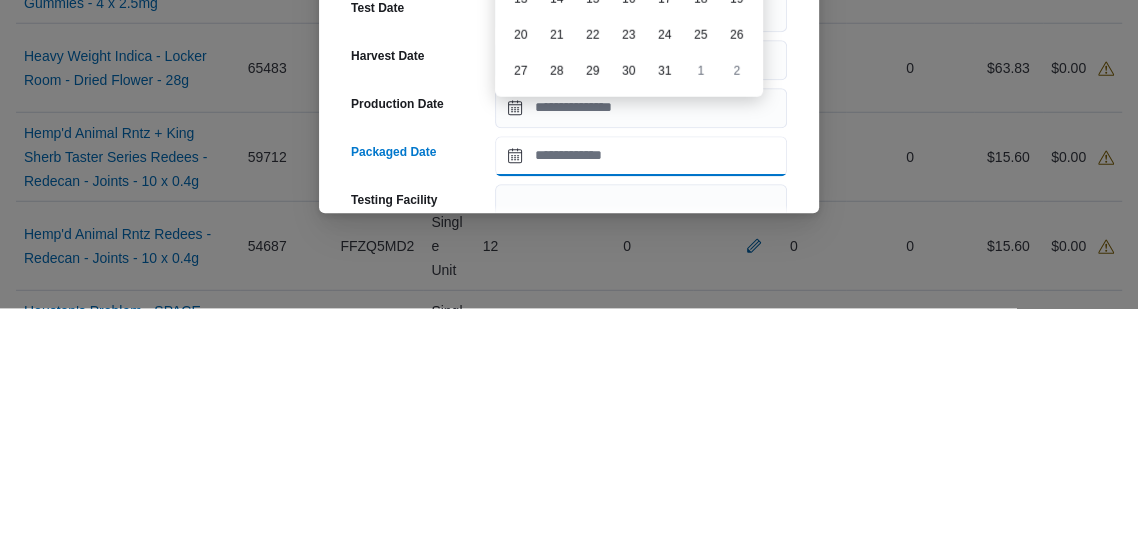 scroll, scrollTop: 3516, scrollLeft: 0, axis: vertical 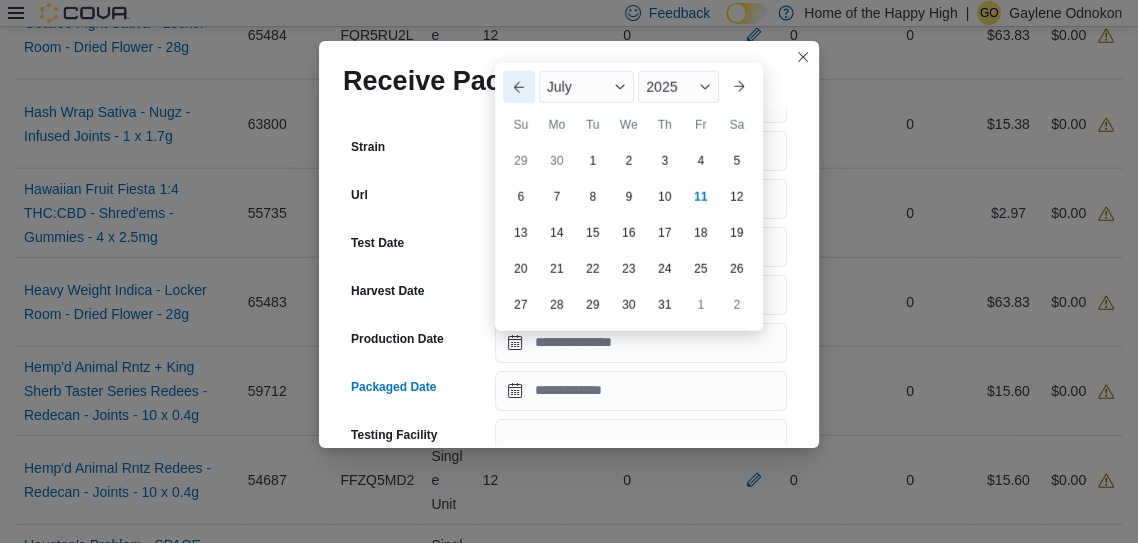 click on "Previous Month" at bounding box center [519, 87] 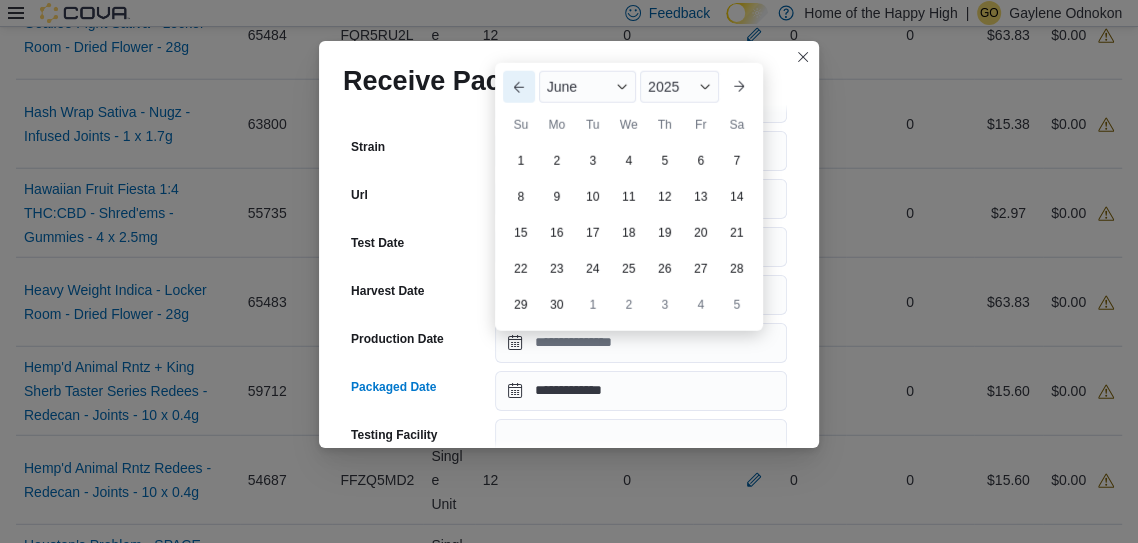 click on "Previous Month" at bounding box center [519, 87] 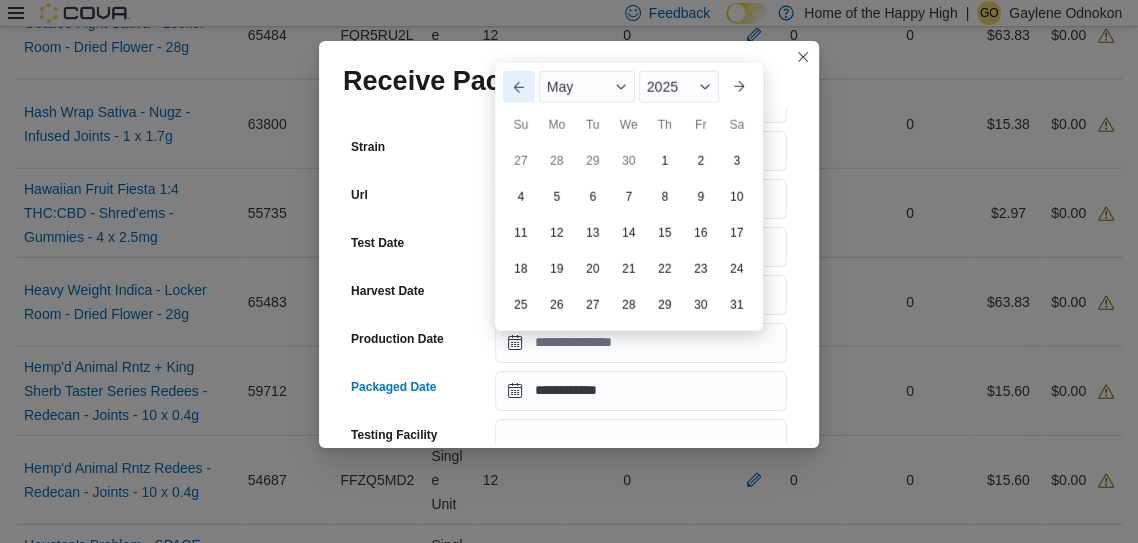 click on "Previous Month" at bounding box center (519, 87) 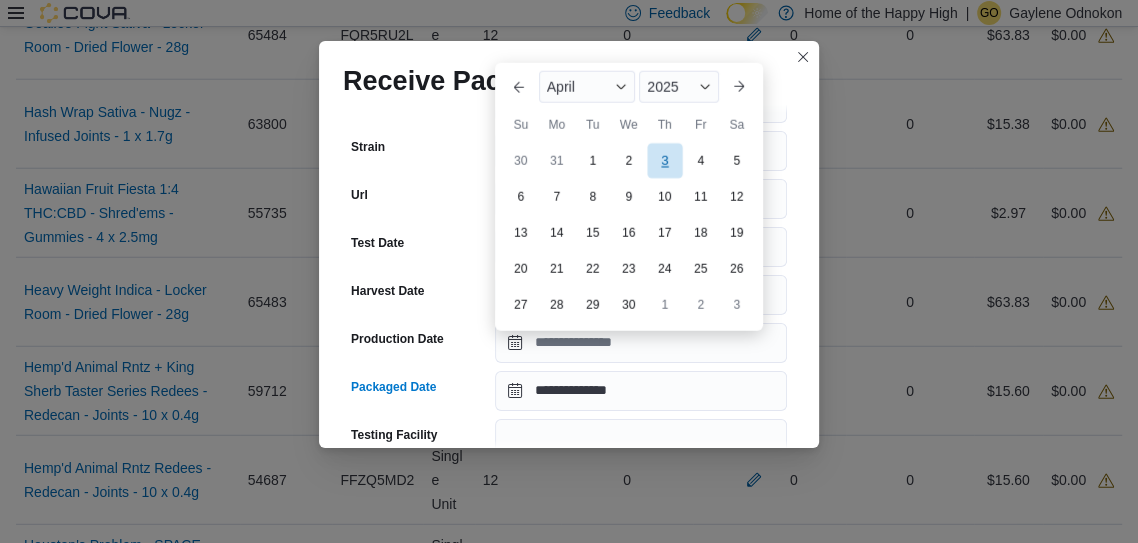 click on "3" at bounding box center [664, 160] 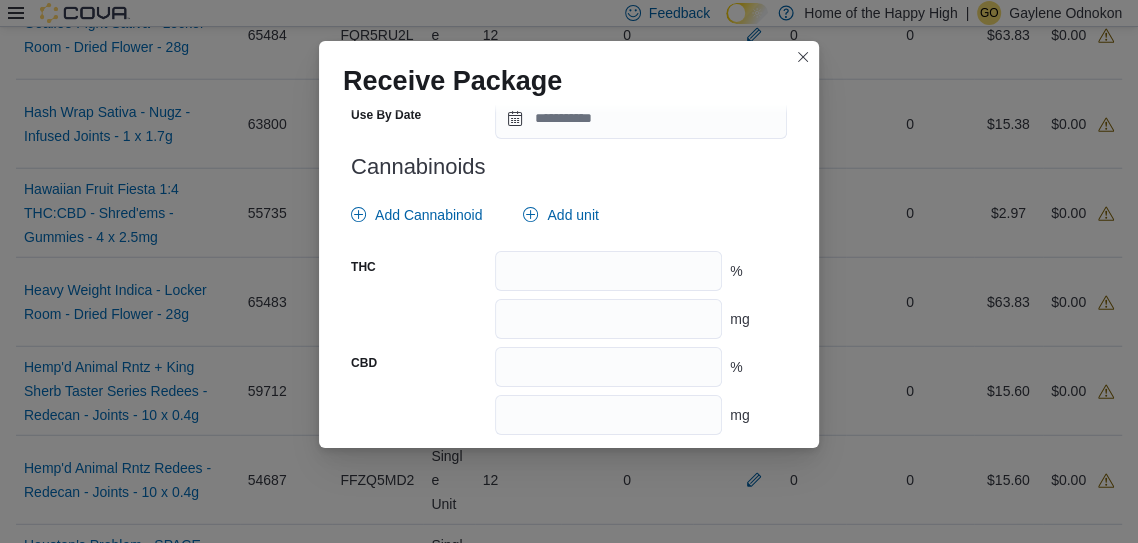 scroll, scrollTop: 833, scrollLeft: 0, axis: vertical 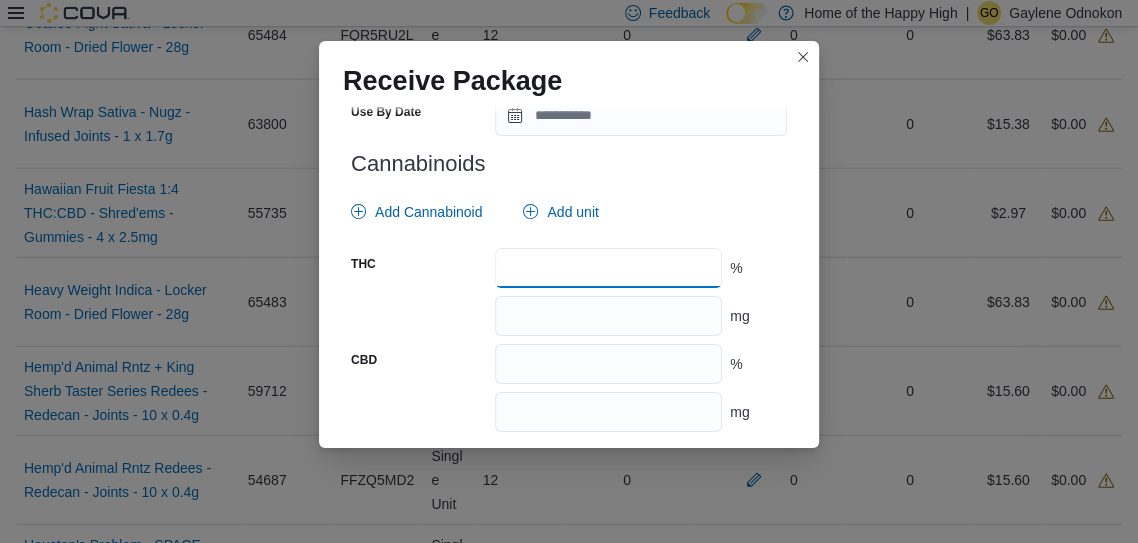 click at bounding box center [608, 268] 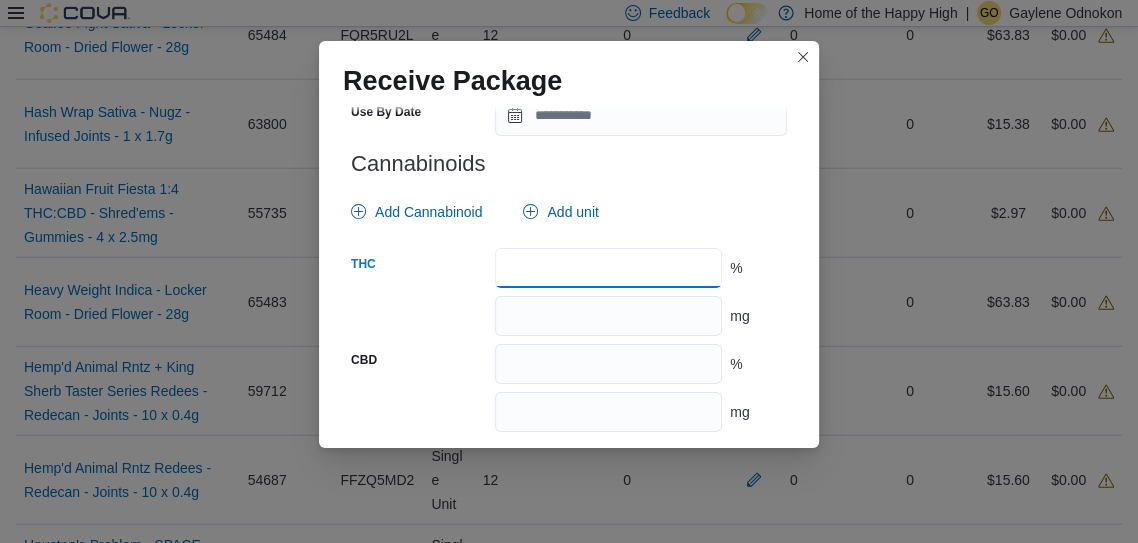 scroll, scrollTop: 880, scrollLeft: 0, axis: vertical 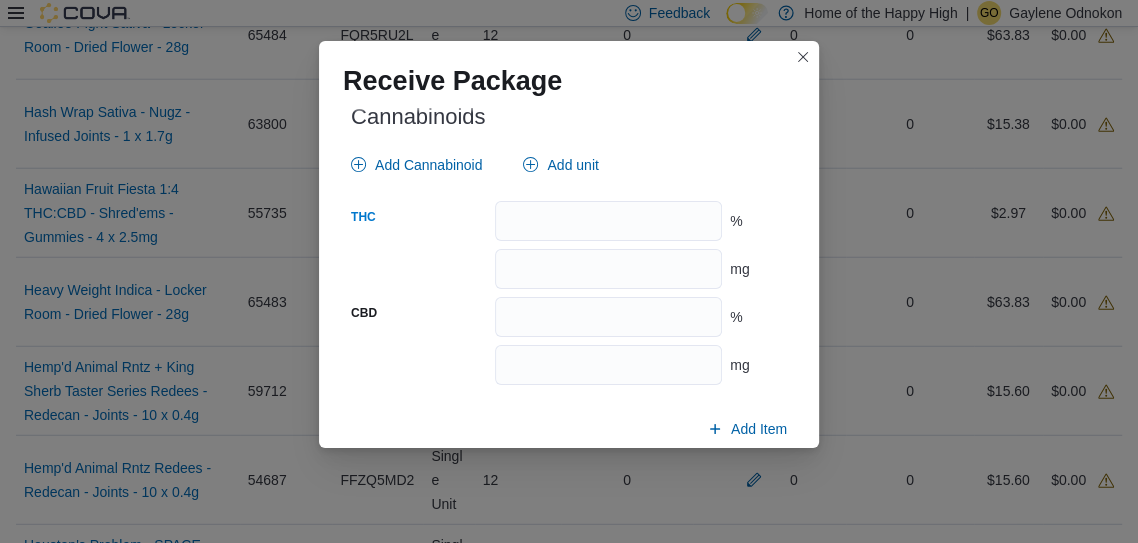 click on "Submit" at bounding box center [739, 476] 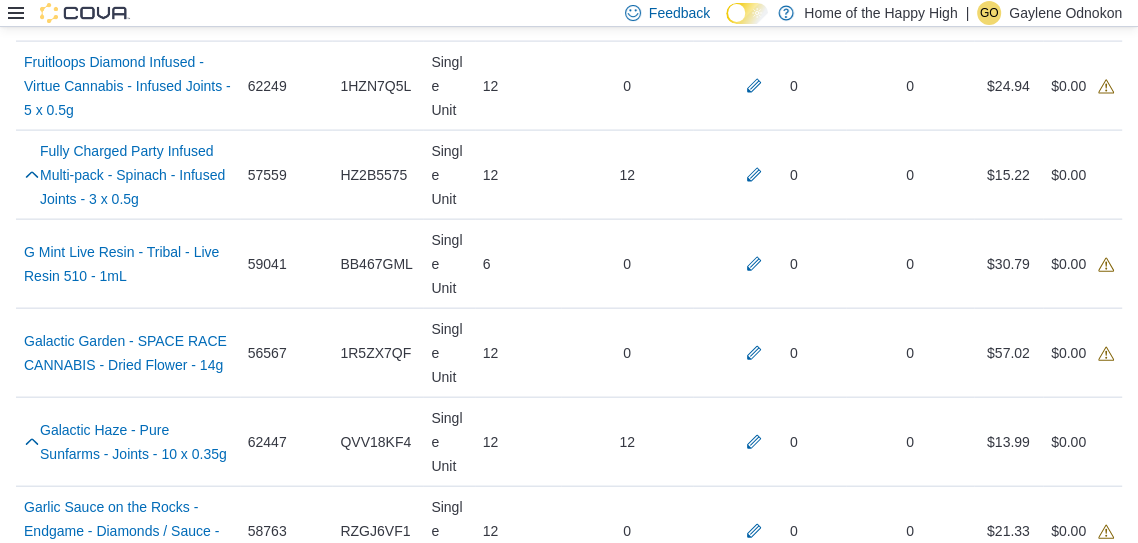 scroll, scrollTop: 2928, scrollLeft: 0, axis: vertical 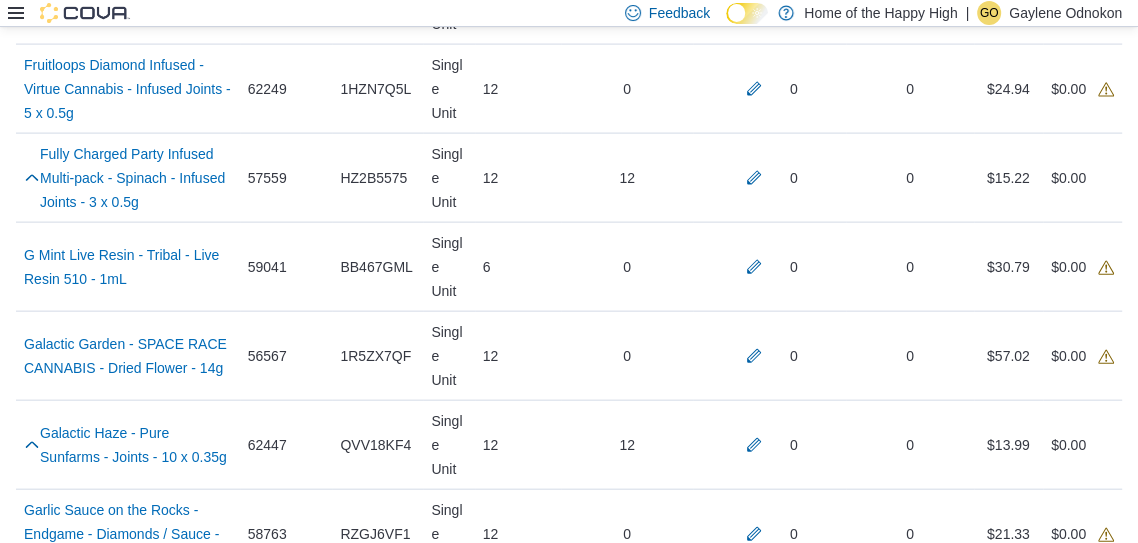 click at bounding box center [754, 978] 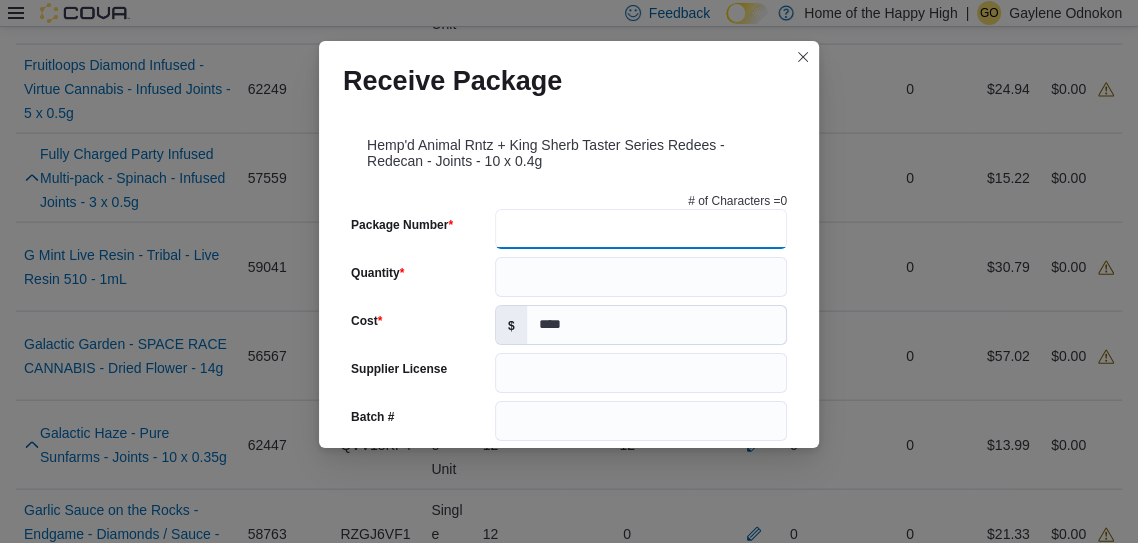 click on "Package Number" at bounding box center (641, 229) 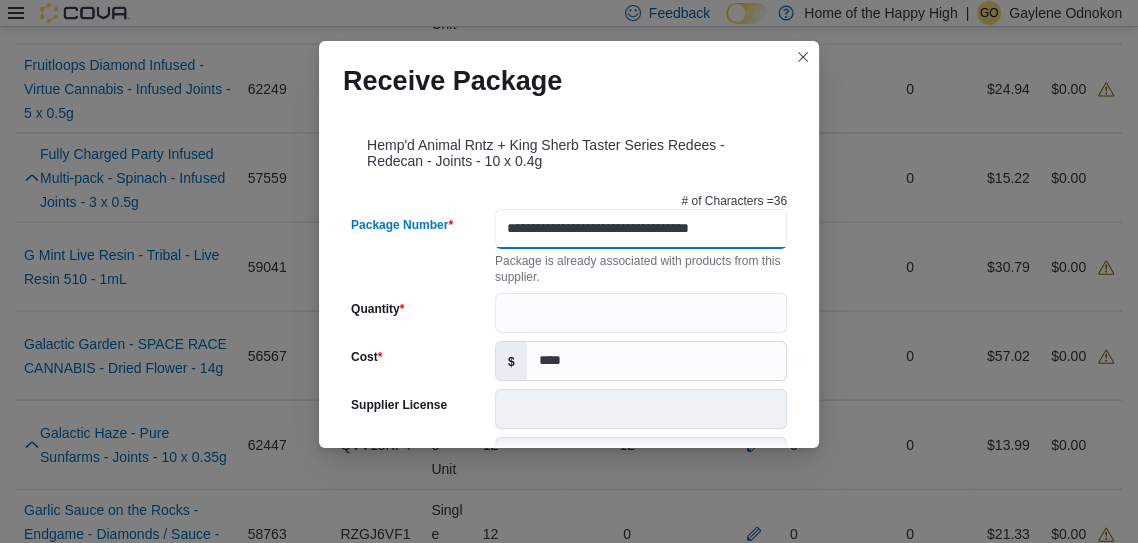 scroll, scrollTop: 0, scrollLeft: 15, axis: horizontal 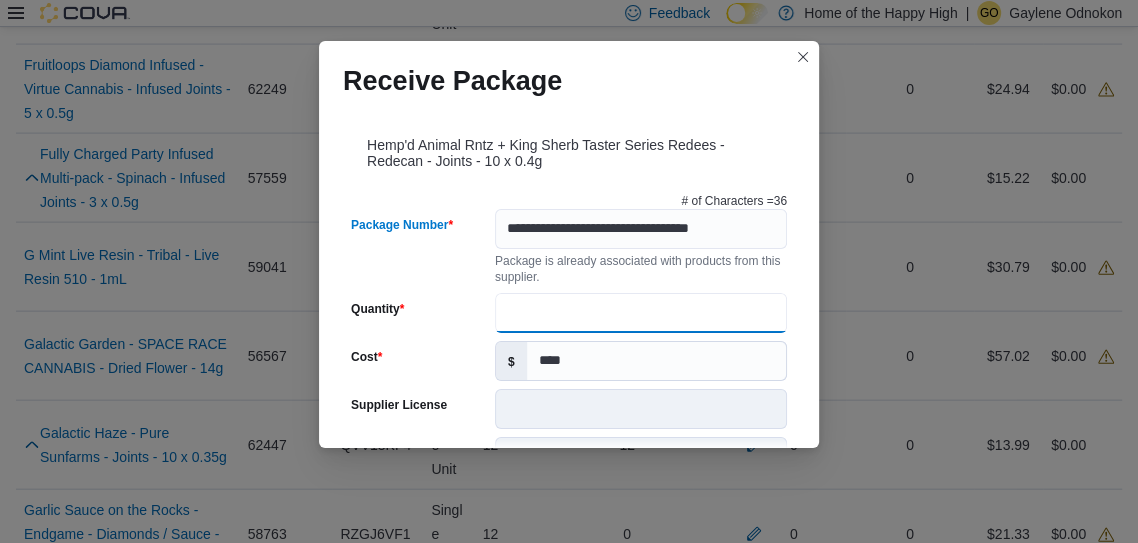 click on "Quantity" at bounding box center [641, 313] 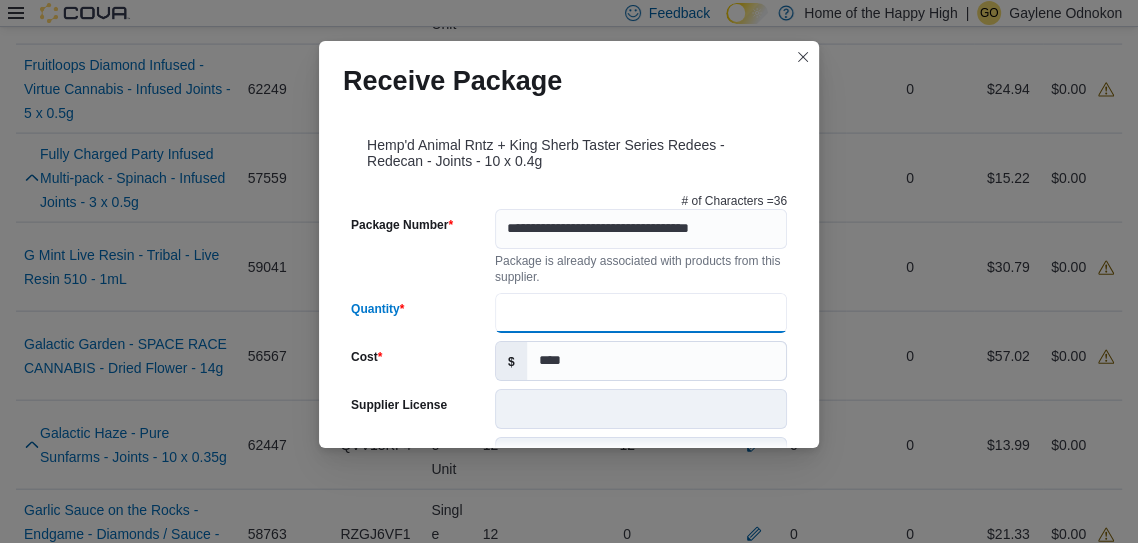 scroll, scrollTop: 0, scrollLeft: 0, axis: both 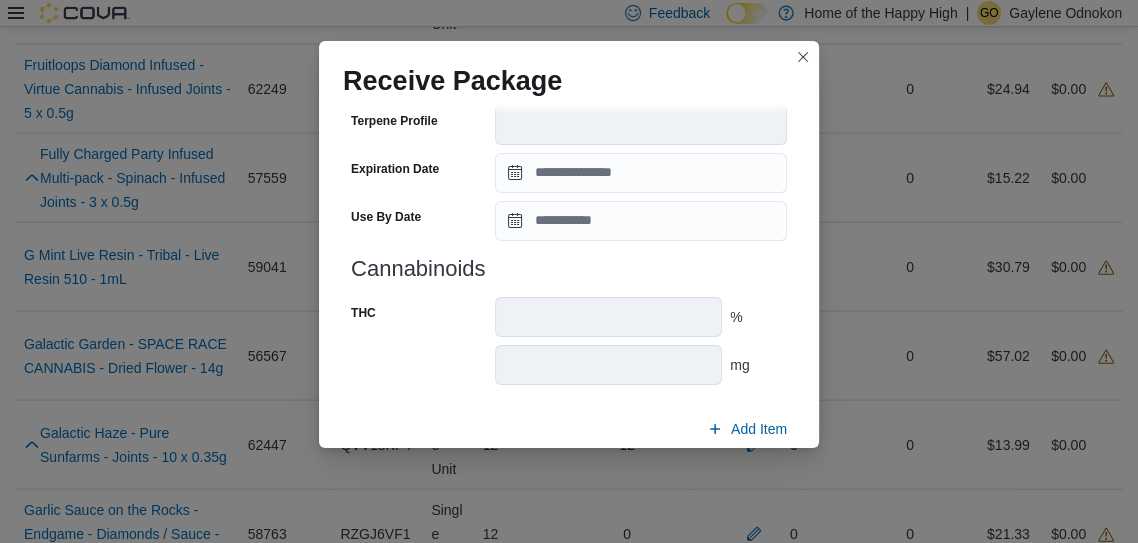 click on "Submit" at bounding box center (739, 476) 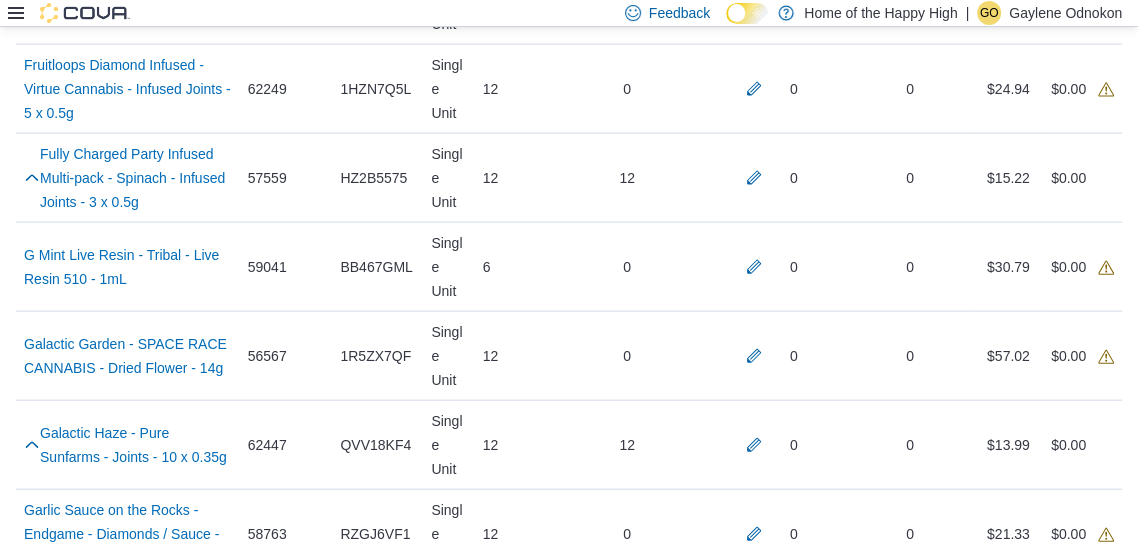 click at bounding box center (754, 1067) 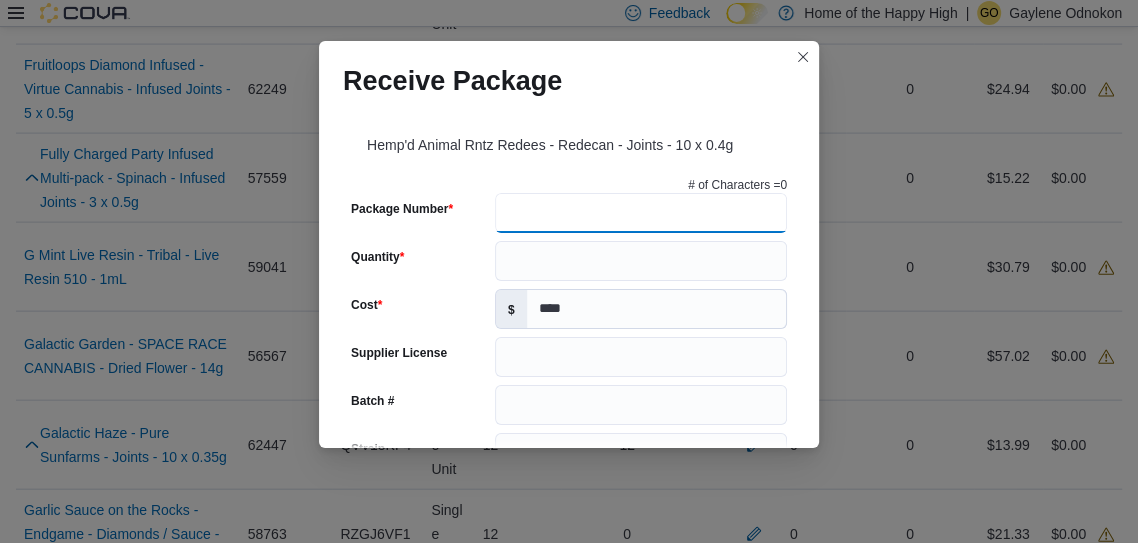 click on "Package Number" at bounding box center [641, 213] 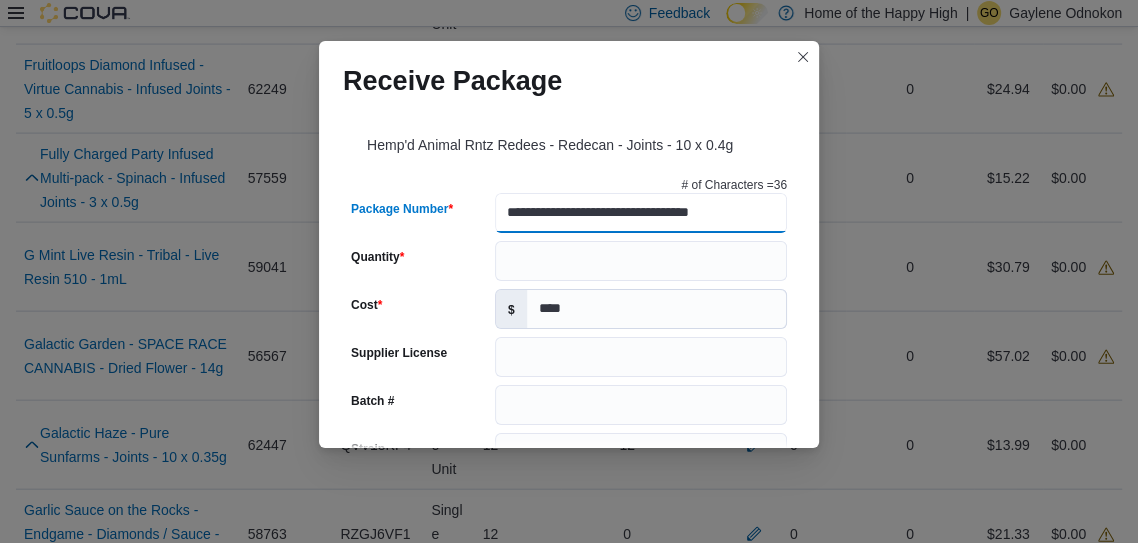 scroll, scrollTop: 0, scrollLeft: 15, axis: horizontal 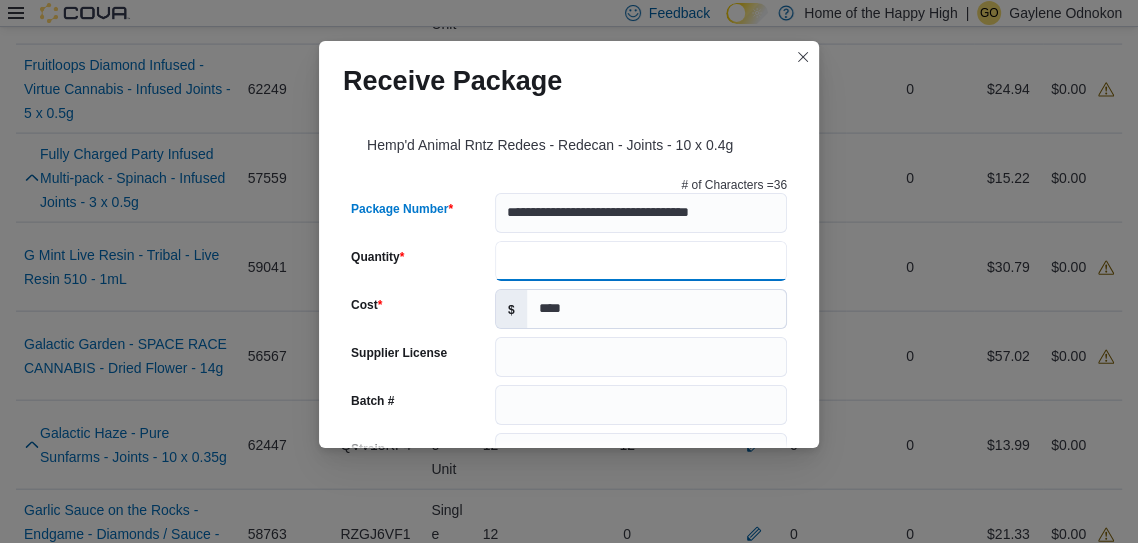 click on "Quantity" at bounding box center (641, 261) 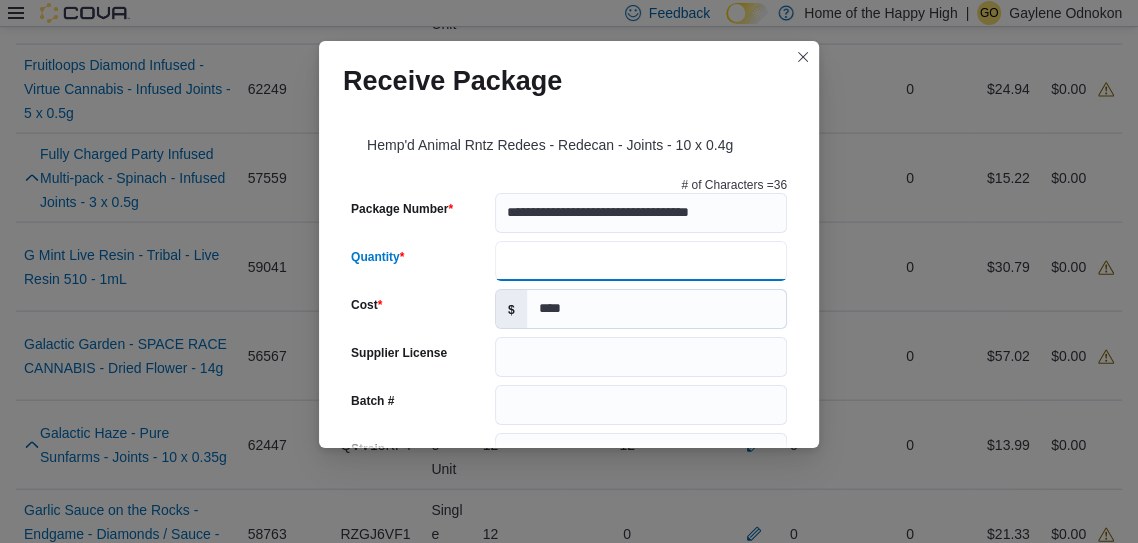 scroll, scrollTop: 0, scrollLeft: 0, axis: both 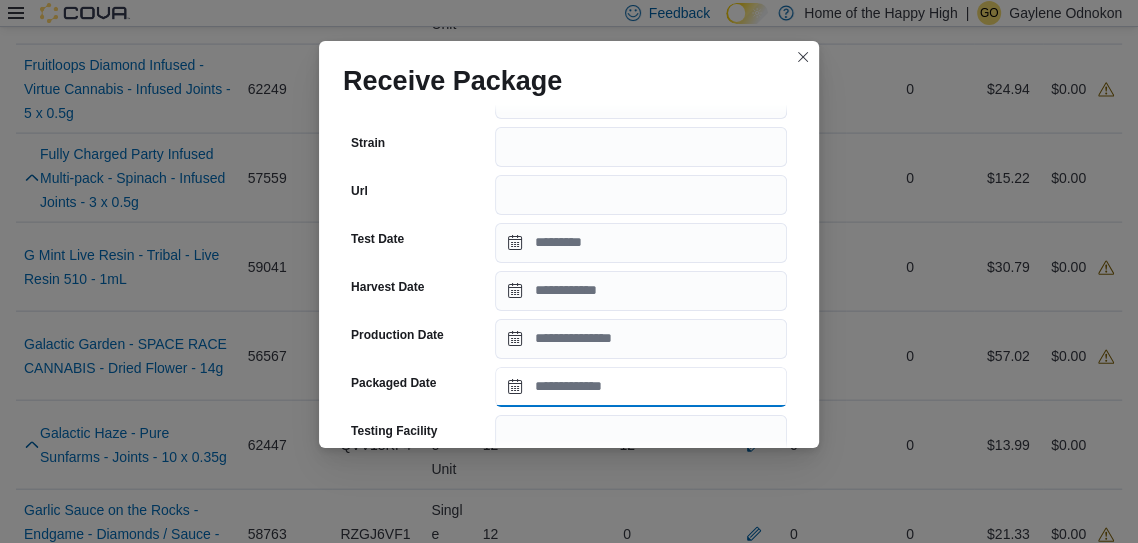 click on "Packaged Date" at bounding box center (641, 387) 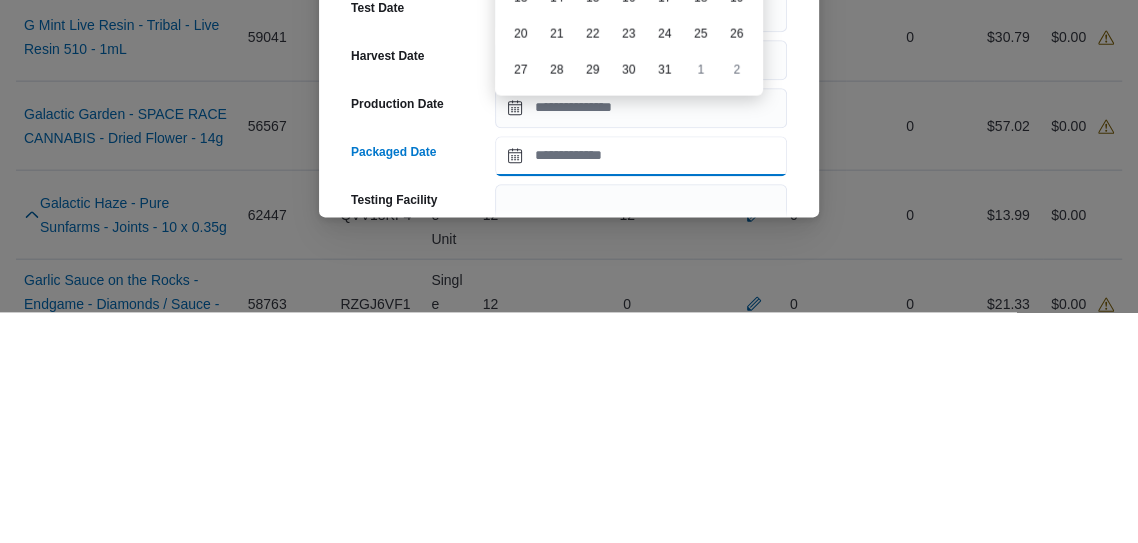 scroll, scrollTop: 2928, scrollLeft: 0, axis: vertical 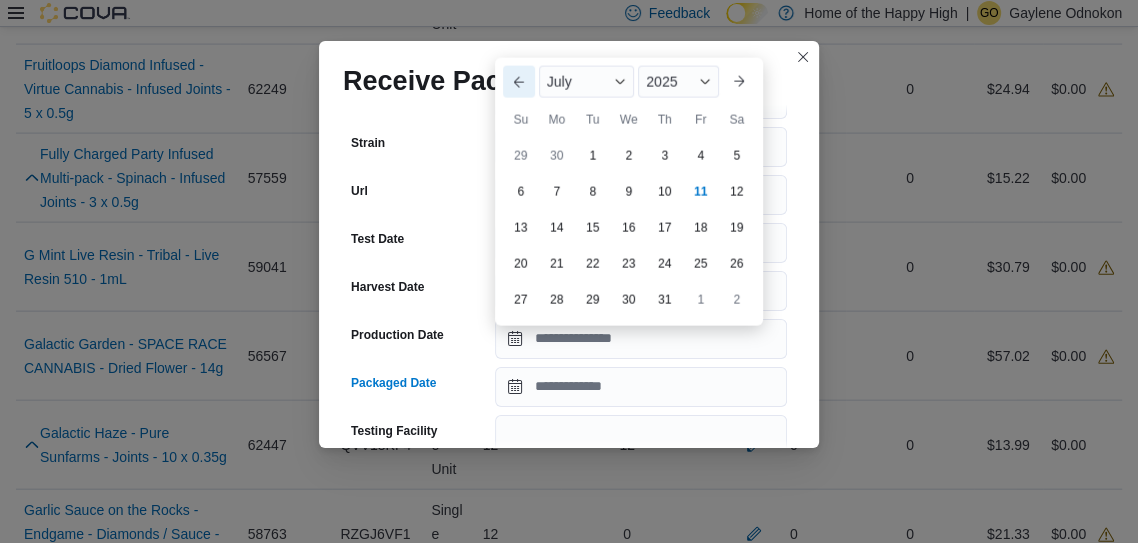 click on "Previous Month" at bounding box center [519, 82] 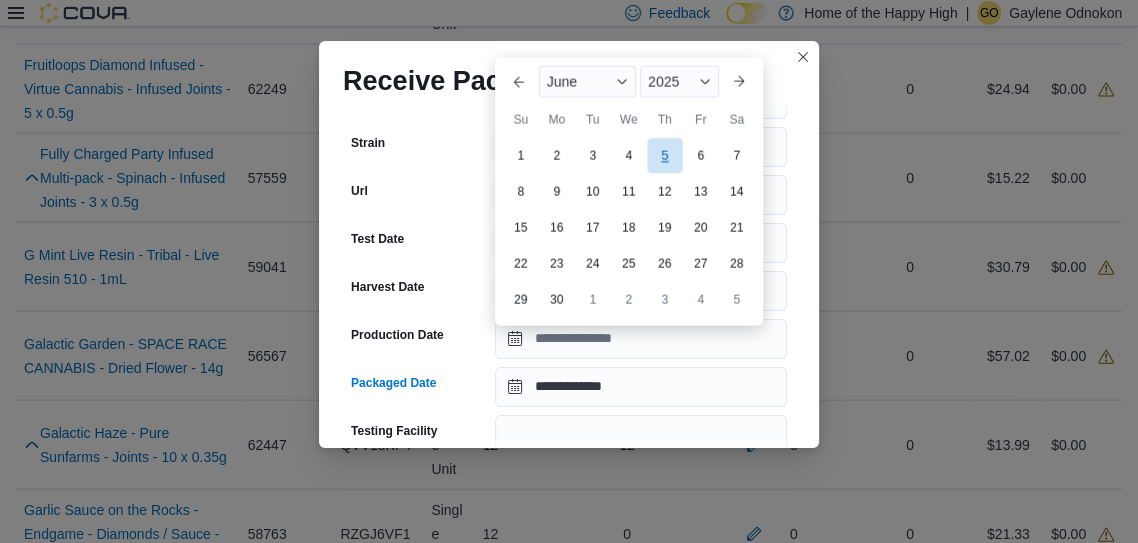 click on "5" at bounding box center [664, 155] 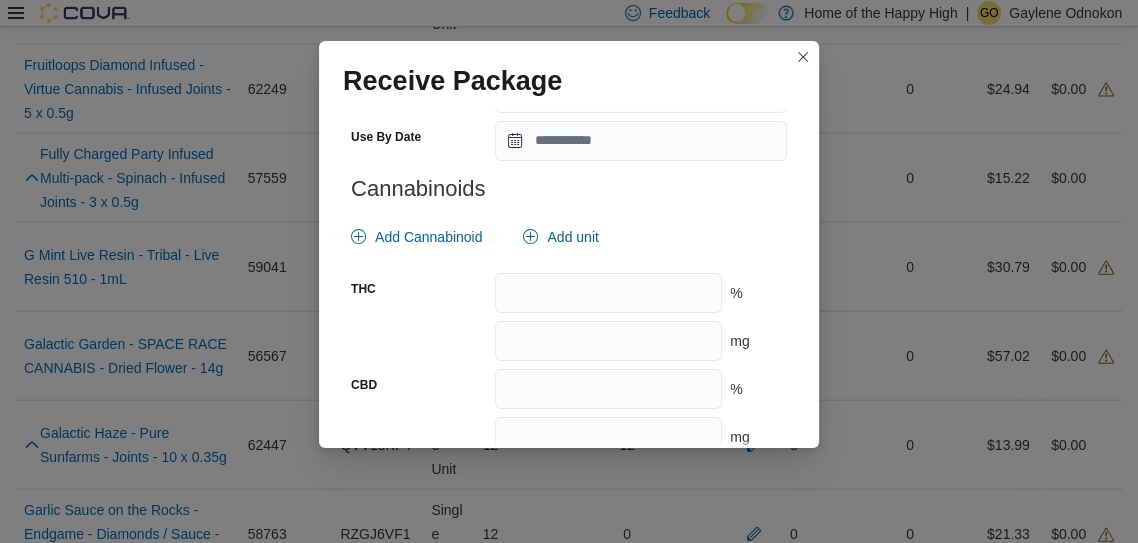 scroll, scrollTop: 864, scrollLeft: 0, axis: vertical 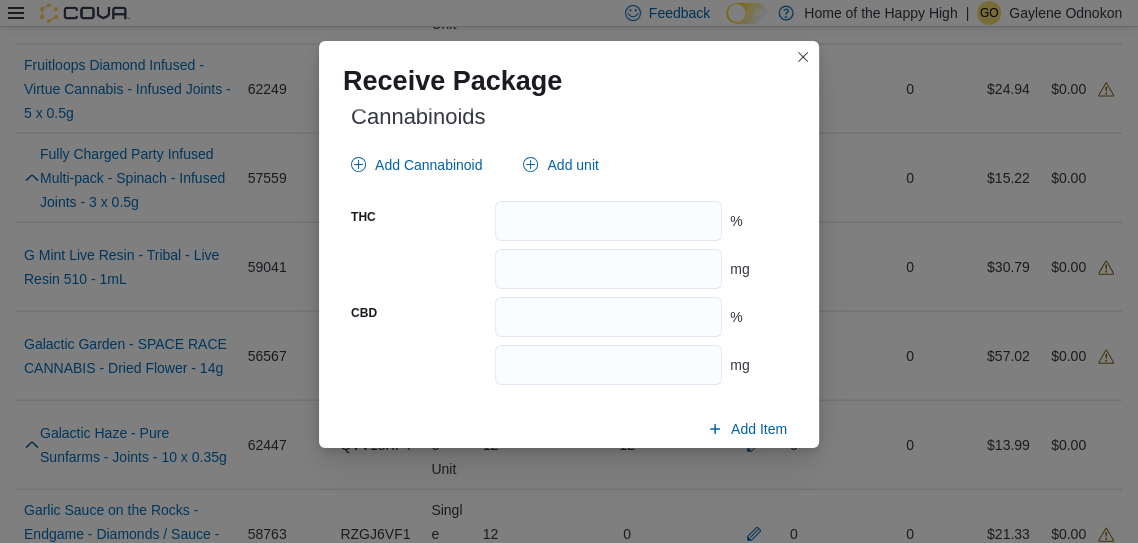 click on "Submit" at bounding box center (739, 476) 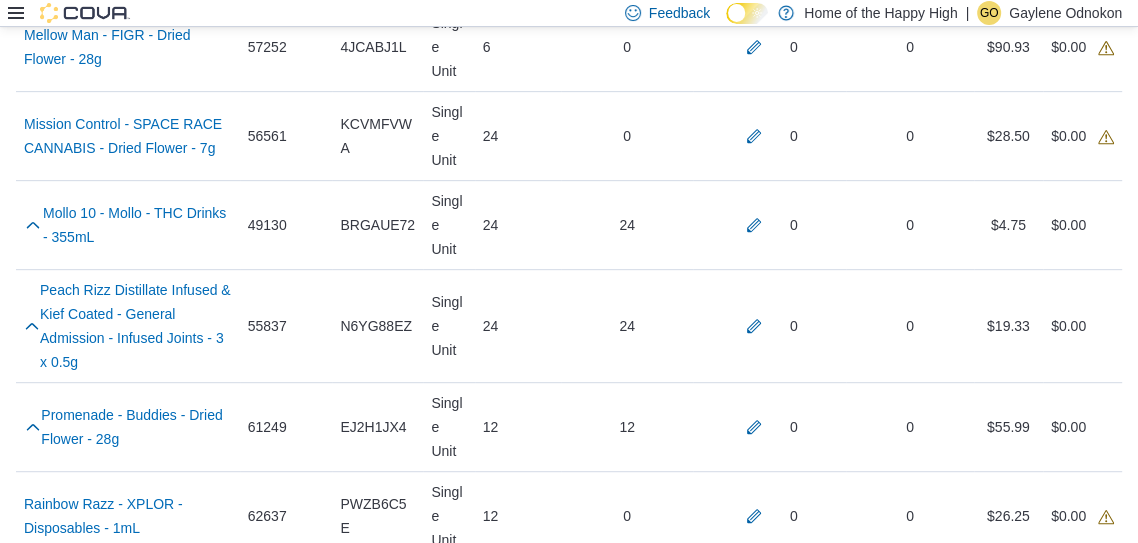 scroll, scrollTop: 6511, scrollLeft: 0, axis: vertical 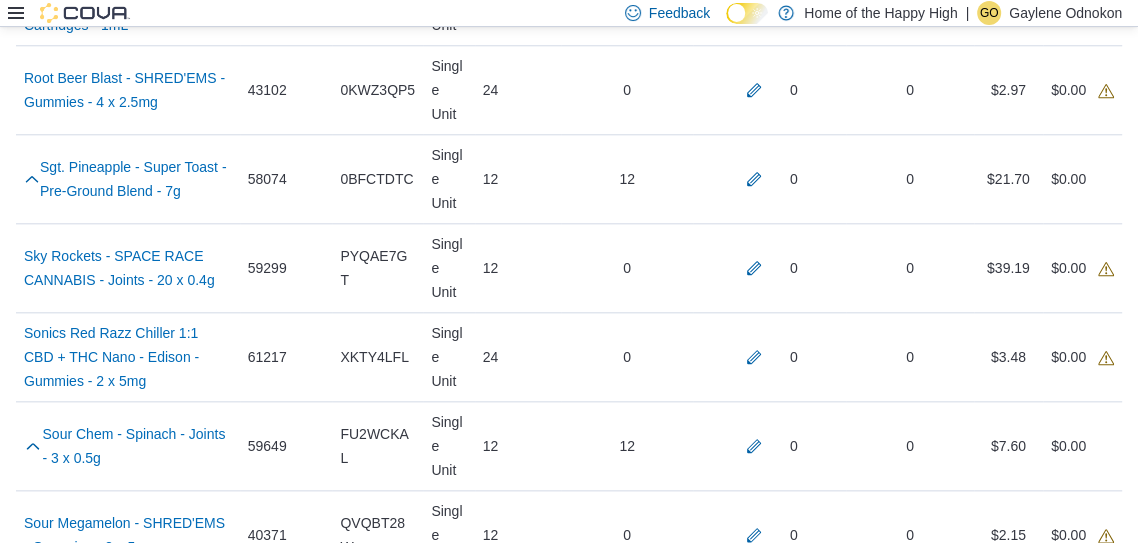 click on "Receive Products" at bounding box center (1055, 2314) 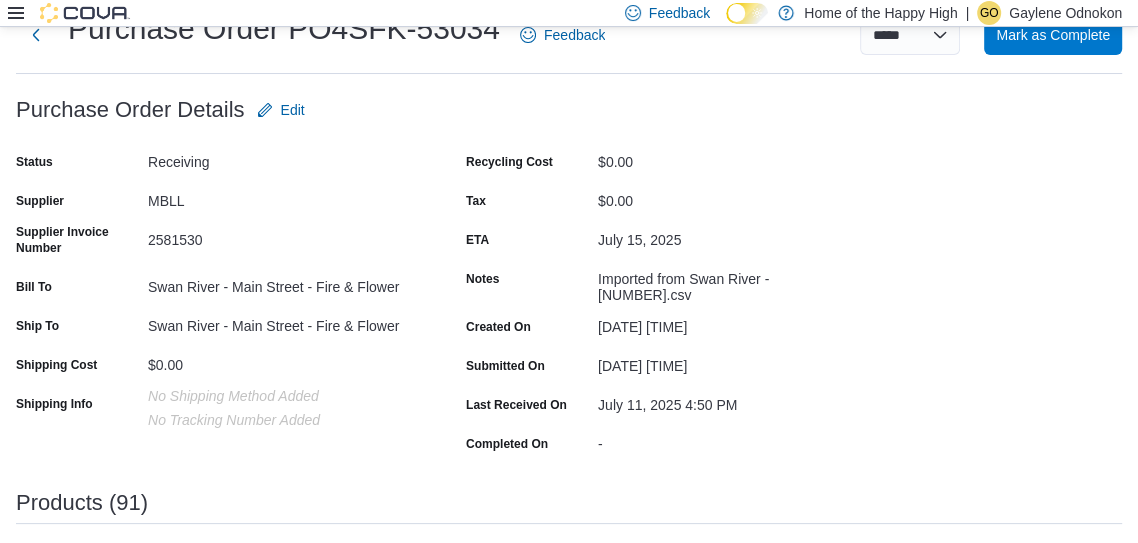 scroll, scrollTop: 0, scrollLeft: 0, axis: both 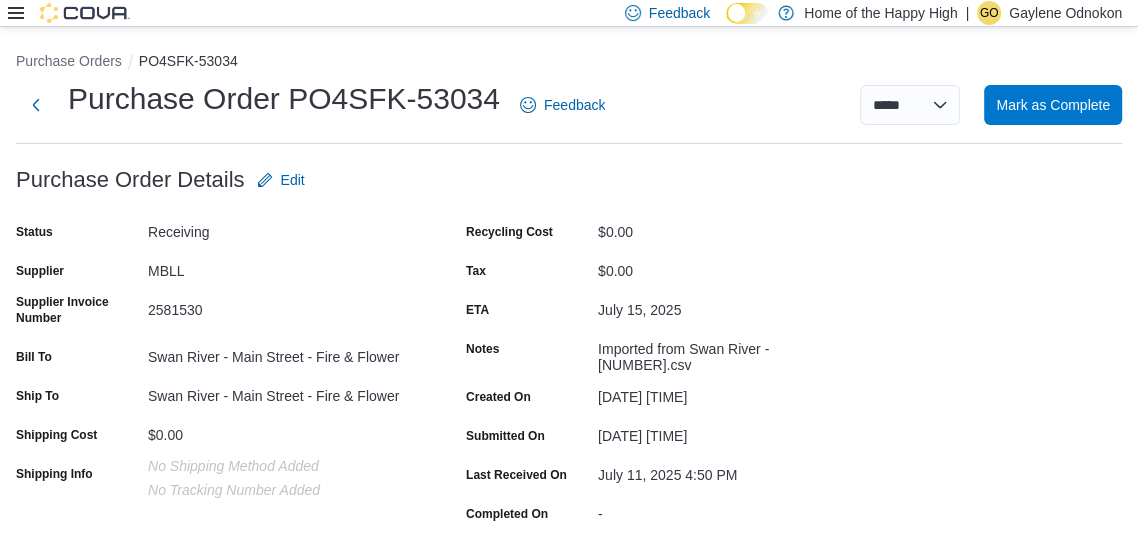 click on "Gaylene Odnokon" at bounding box center (1065, 13) 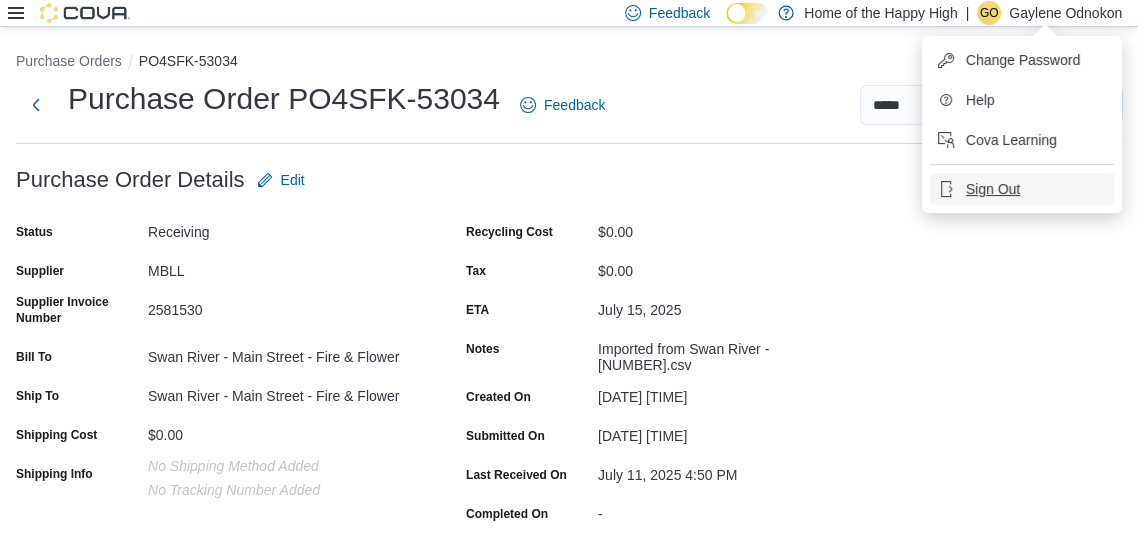 click on "Sign Out" at bounding box center [993, 189] 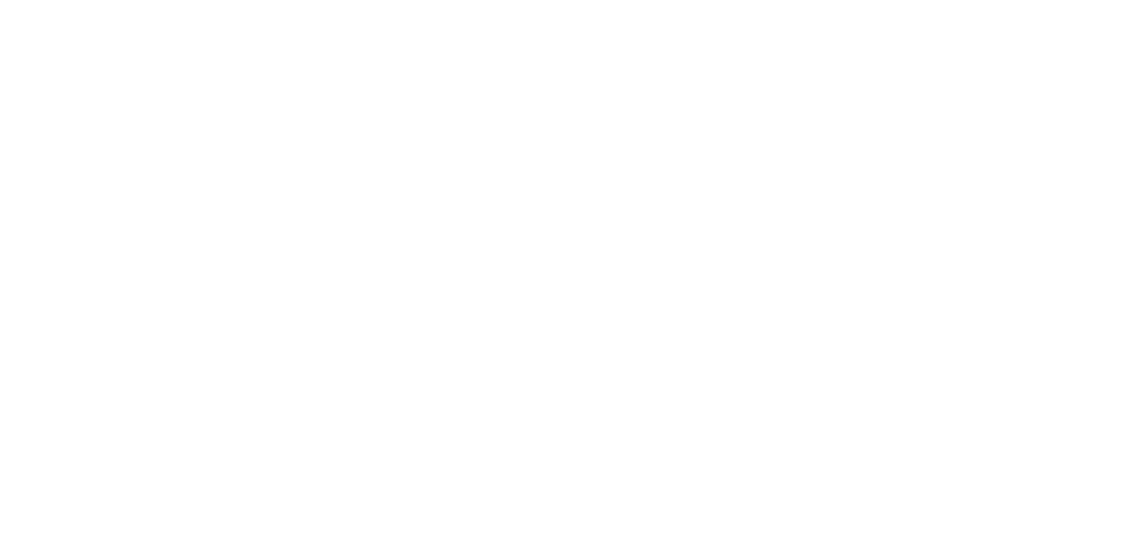 scroll, scrollTop: 0, scrollLeft: 0, axis: both 